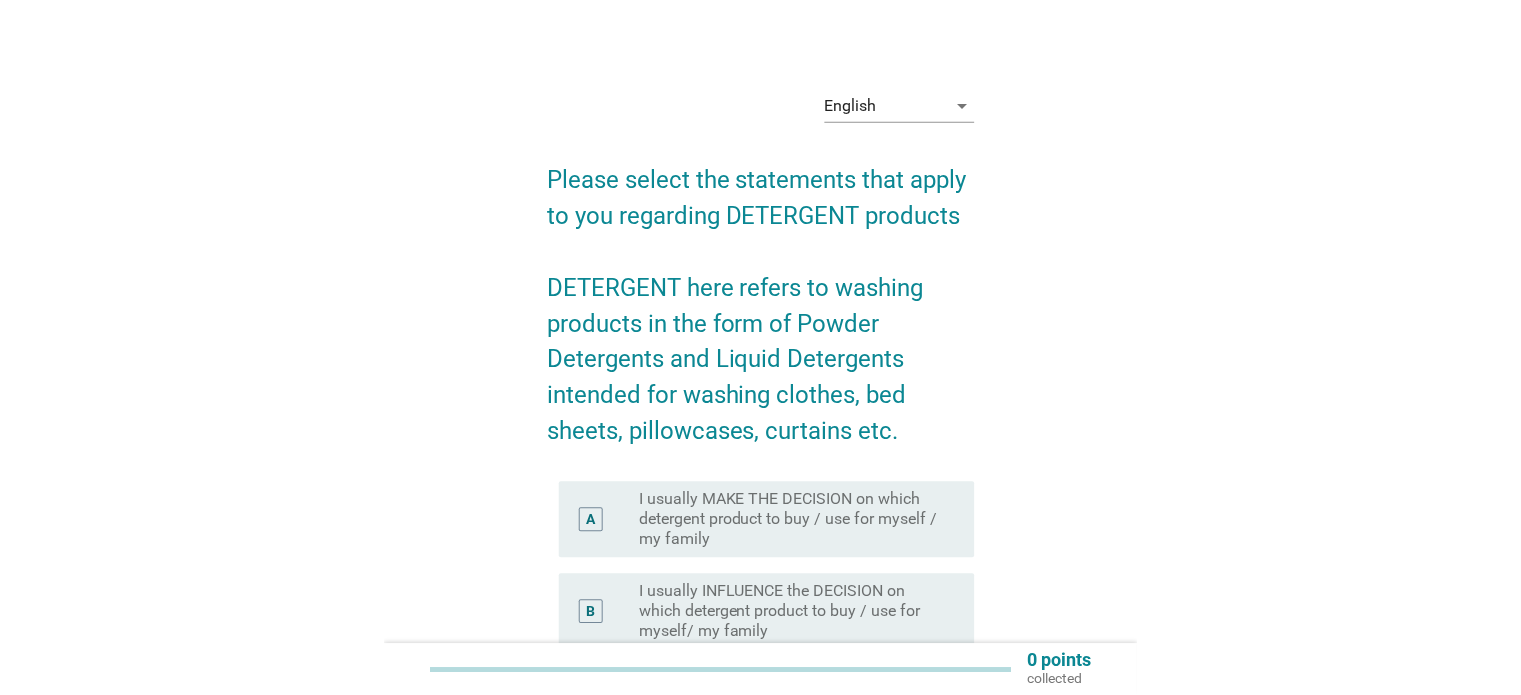 scroll, scrollTop: 0, scrollLeft: 0, axis: both 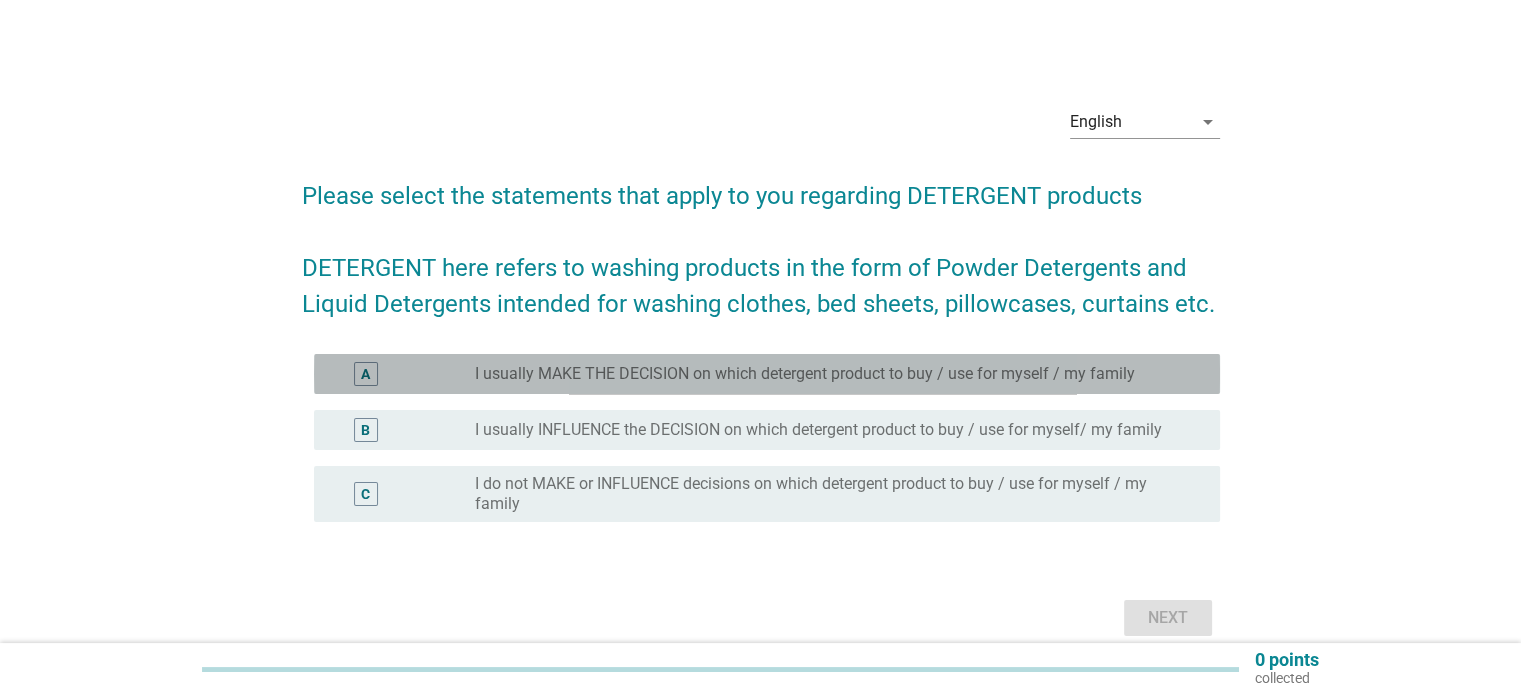 click on "A" at bounding box center [366, 374] 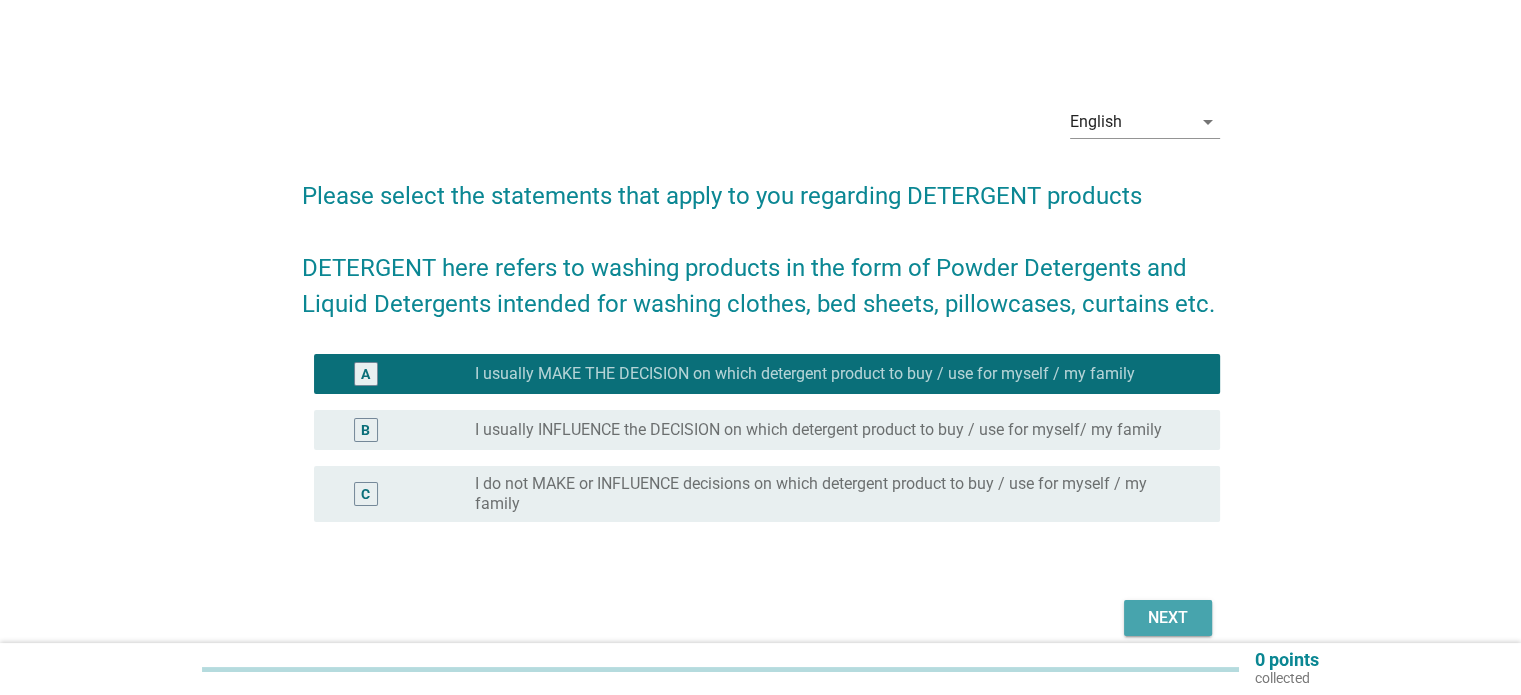 click on "Next" at bounding box center [1168, 618] 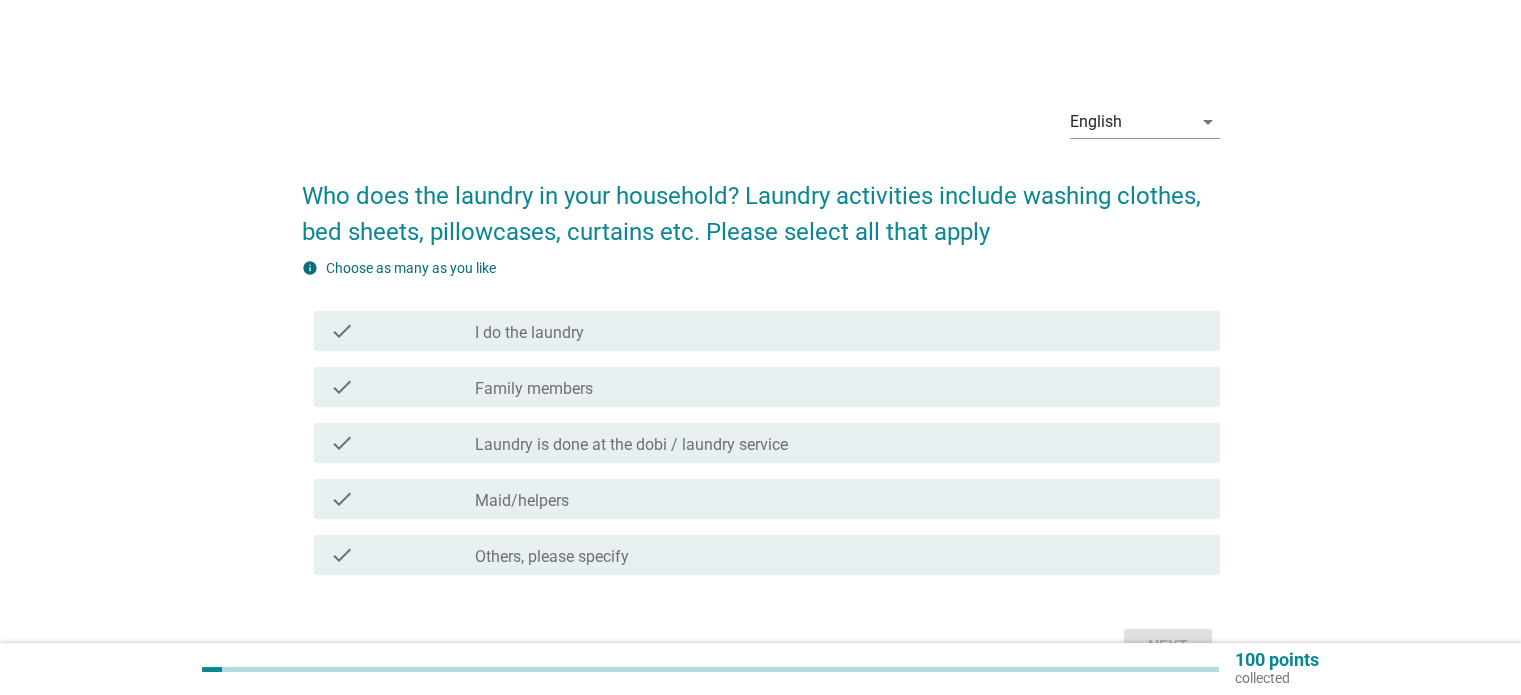 click on "check_box_outline_blank I do the laundry" at bounding box center [839, 331] 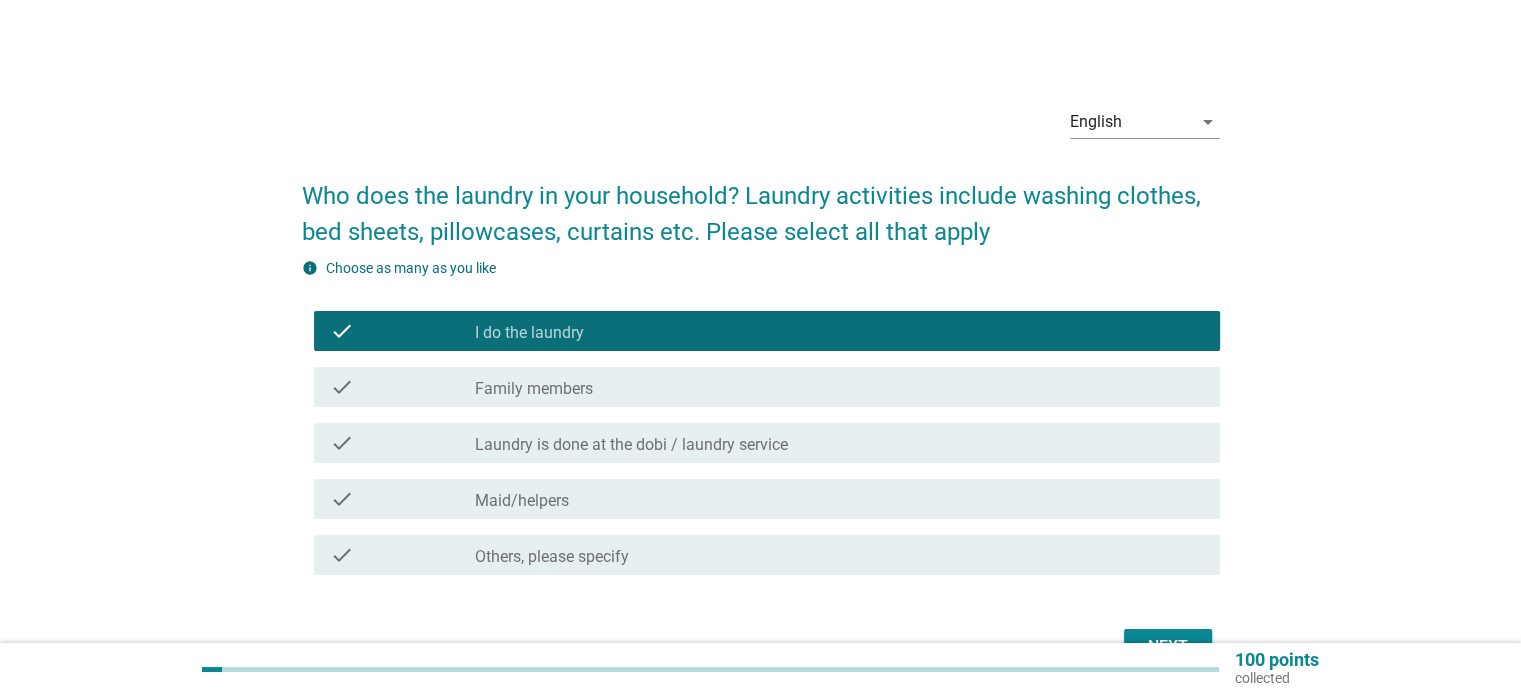 click on "Next" at bounding box center [1168, 647] 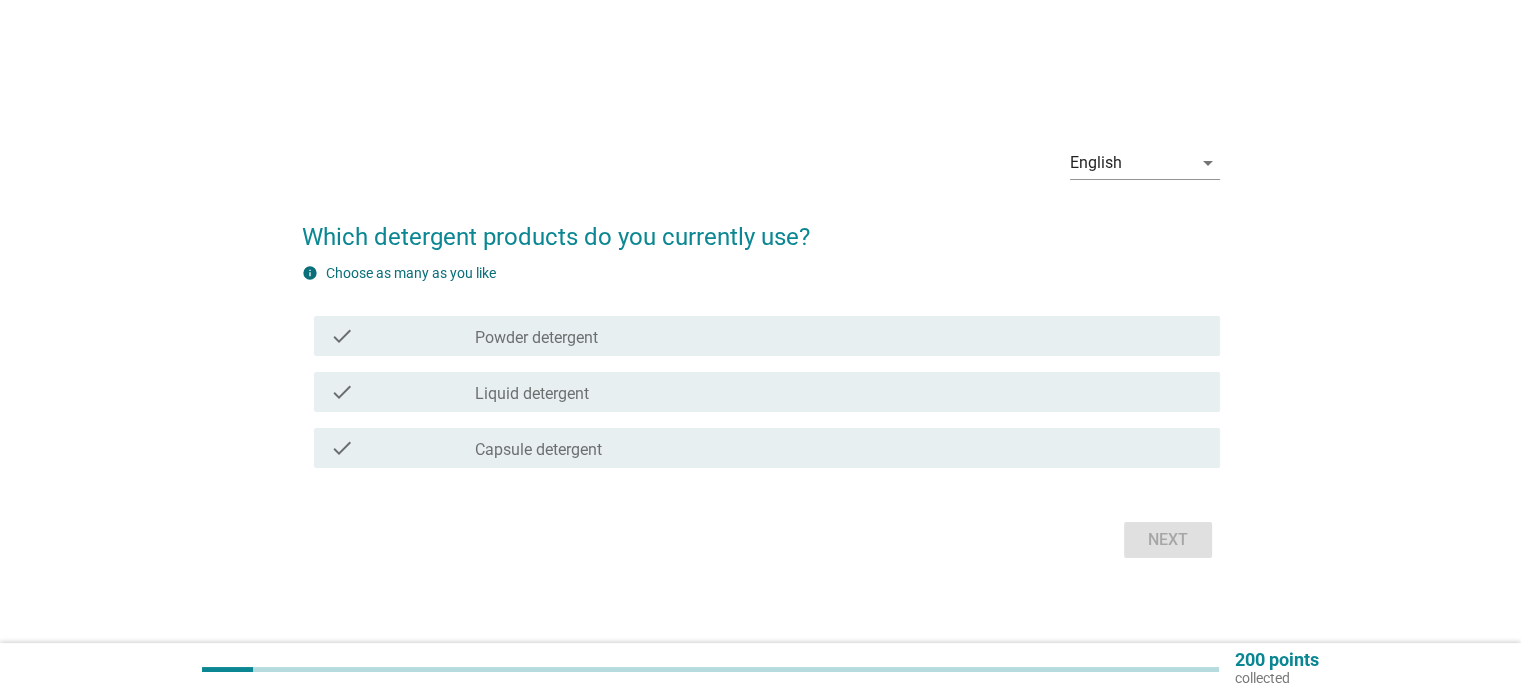 click on "check_box_outline_blank Liquid detergent" at bounding box center (839, 392) 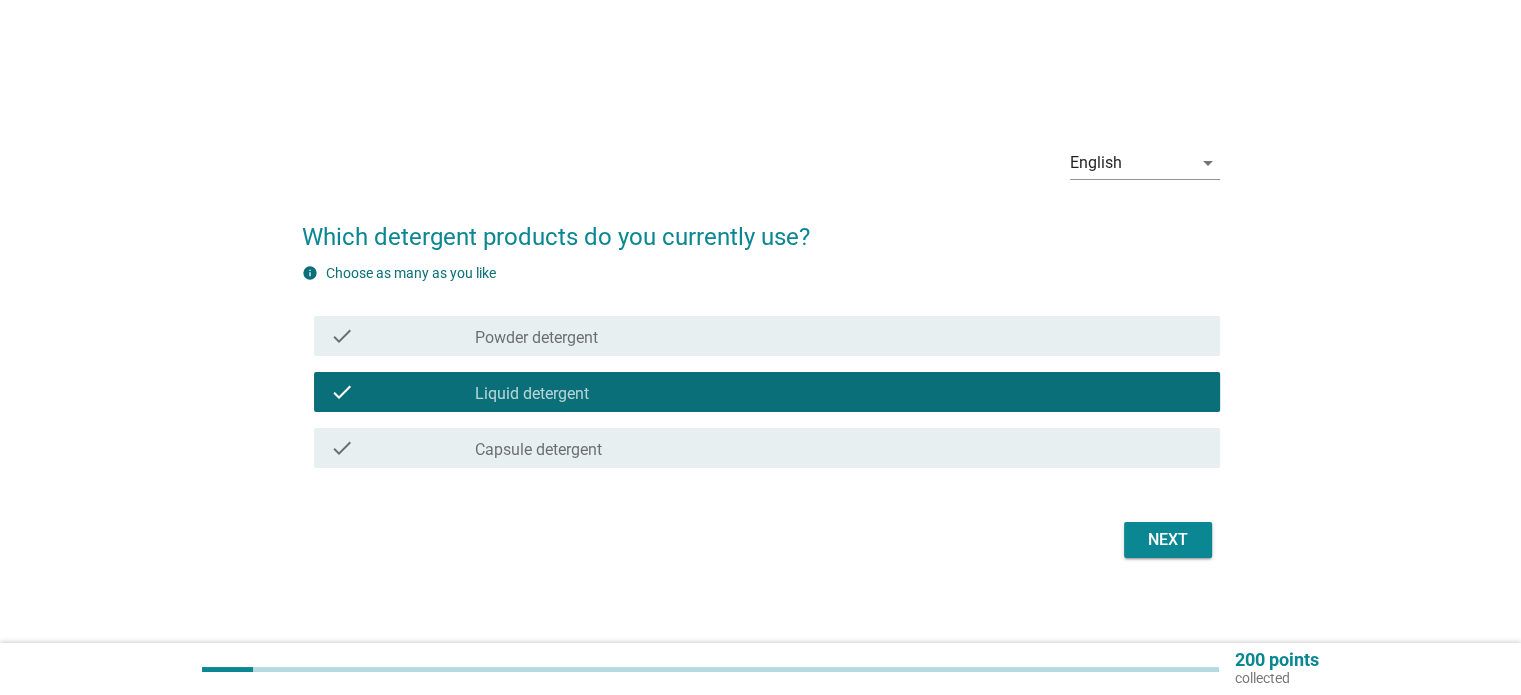 click on "Next" at bounding box center (1168, 540) 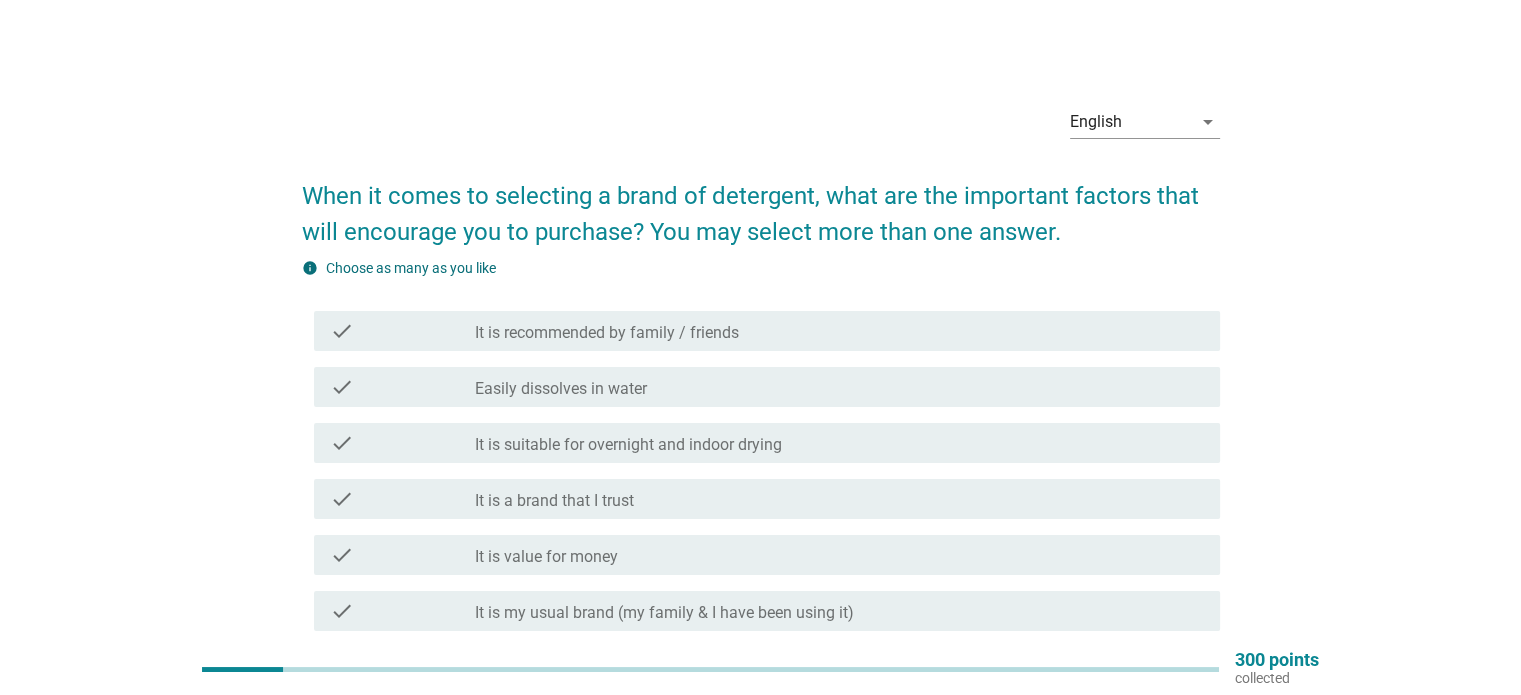 click on "Easily dissolves in water" at bounding box center [561, 389] 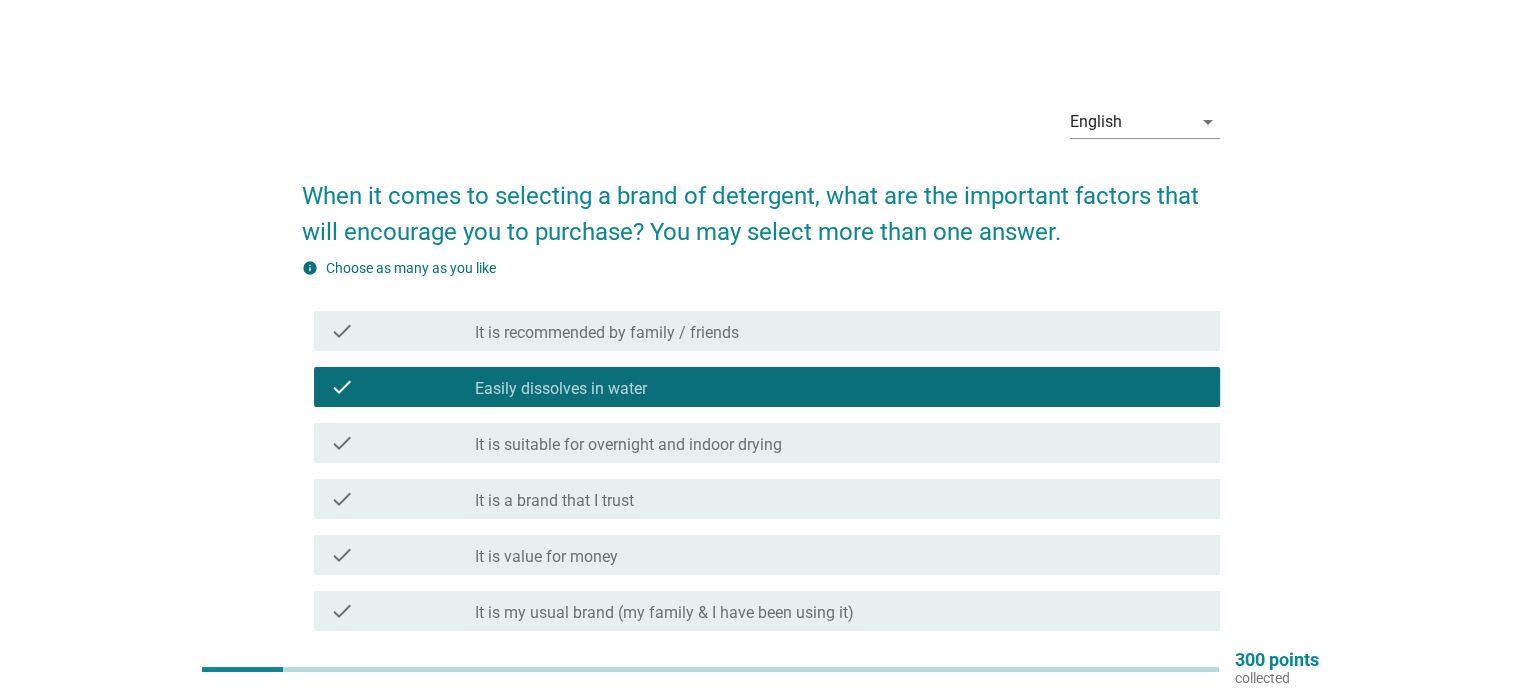 click on "It is my usual brand (my family & I have been using it)" at bounding box center (664, 613) 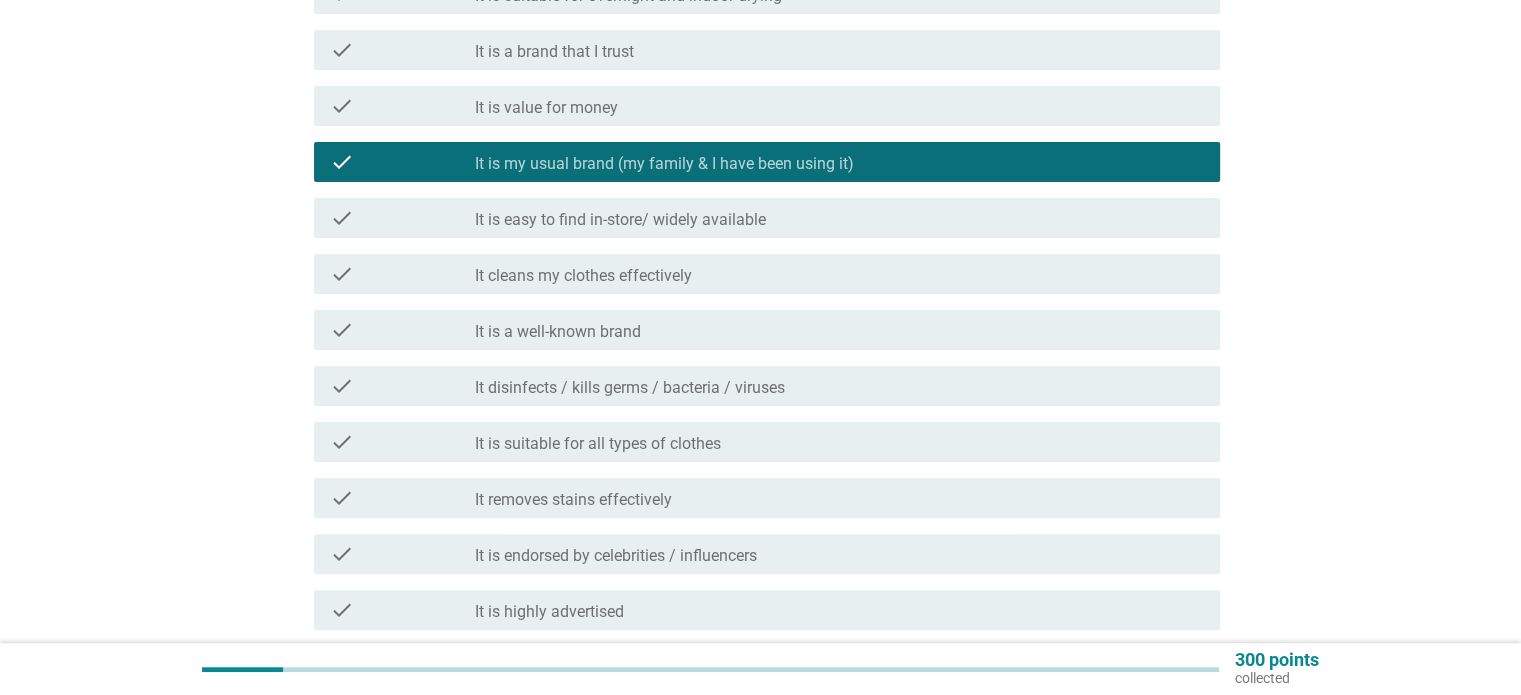 scroll, scrollTop: 600, scrollLeft: 0, axis: vertical 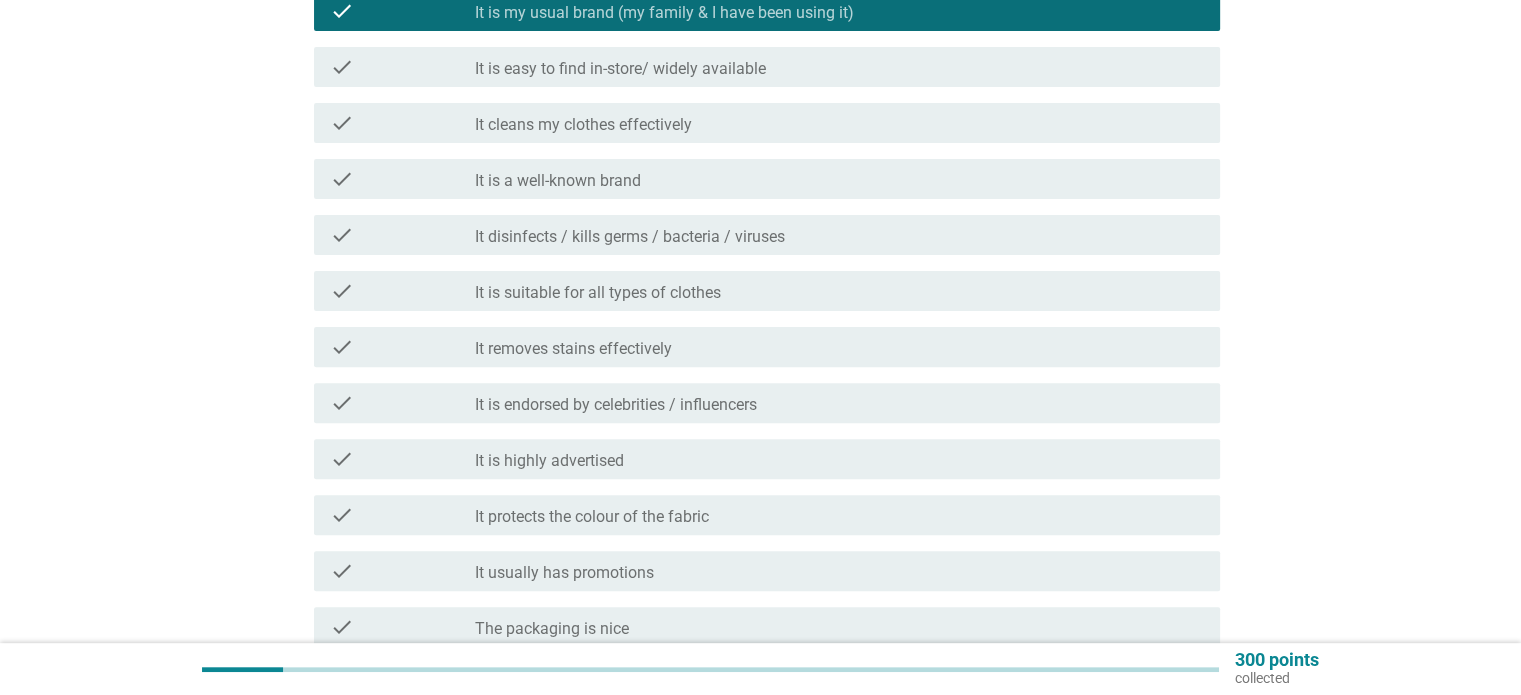 click on "It is easy to find in-store/ widely available" at bounding box center (620, 69) 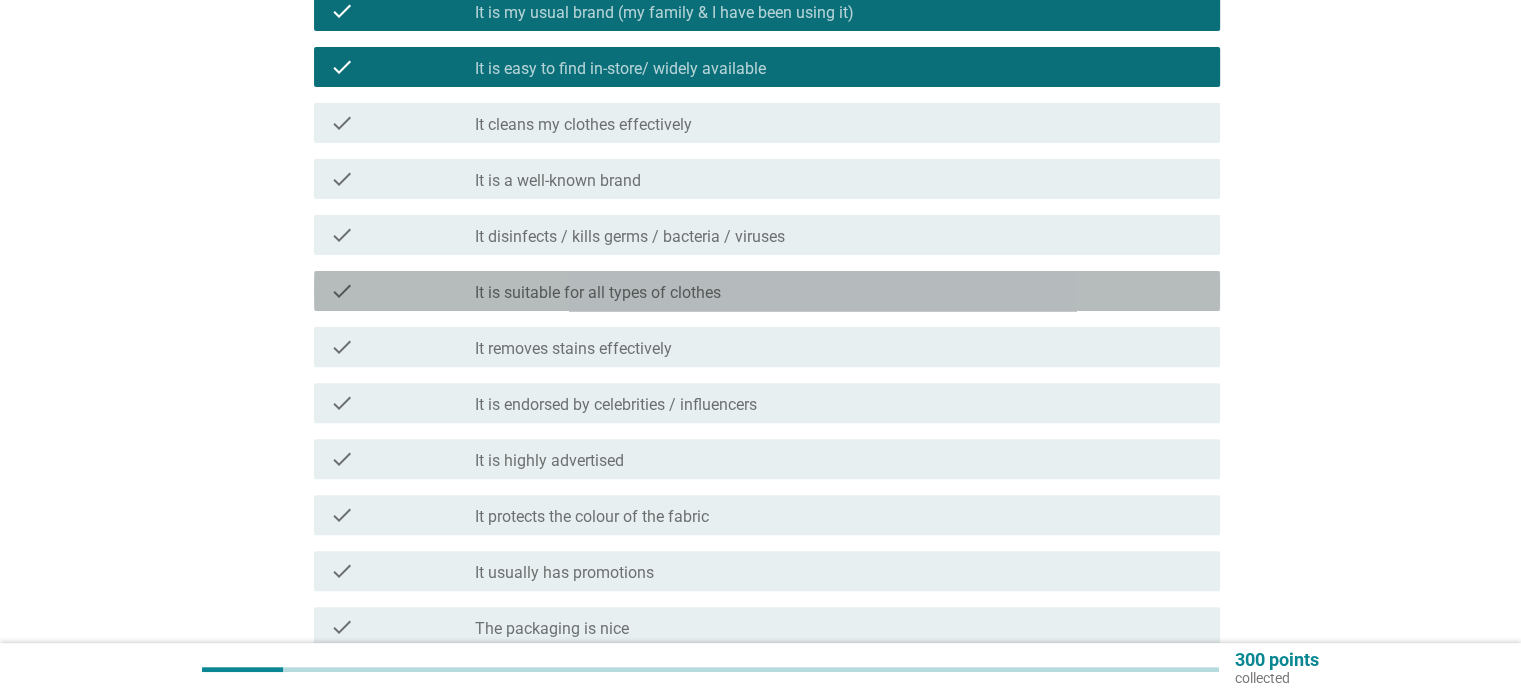 click on "check     check_box_outline_blank It is suitable for all types of clothes" at bounding box center (767, 291) 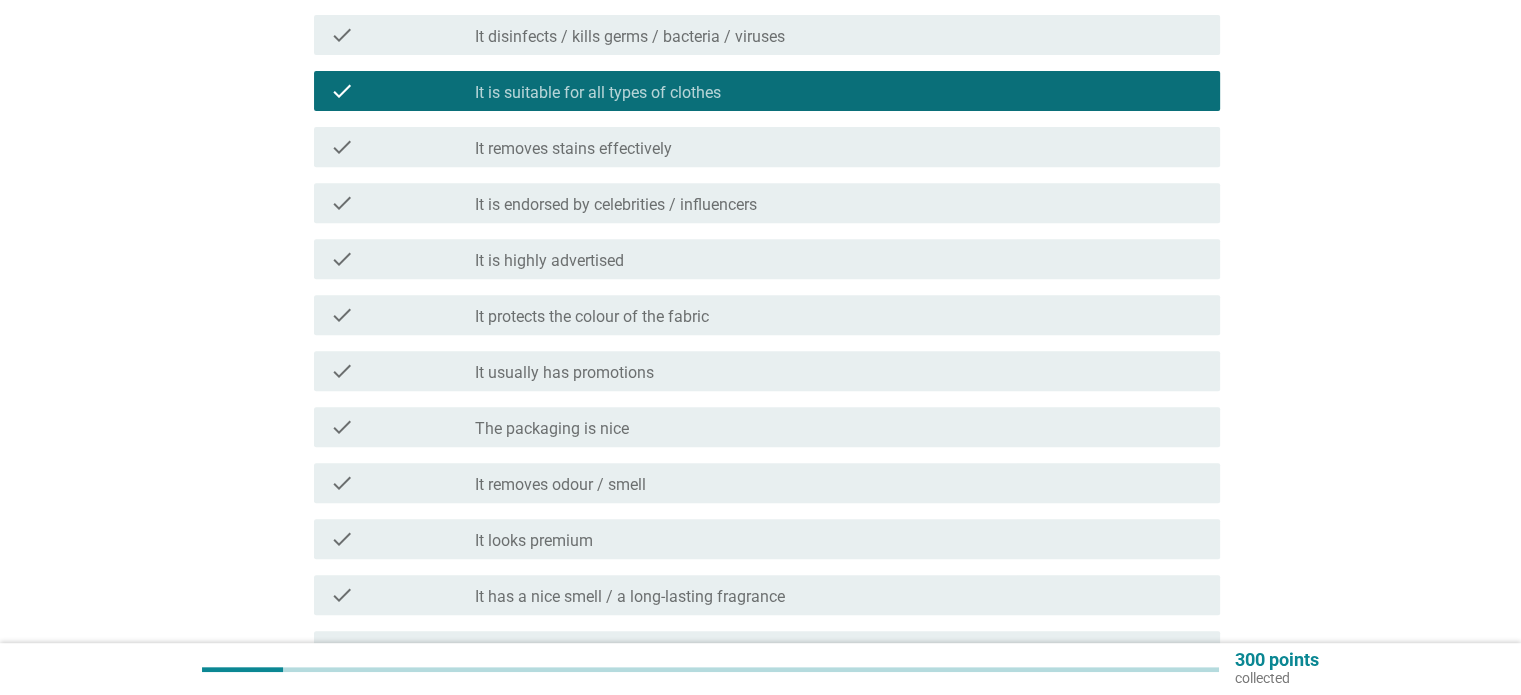 scroll, scrollTop: 900, scrollLeft: 0, axis: vertical 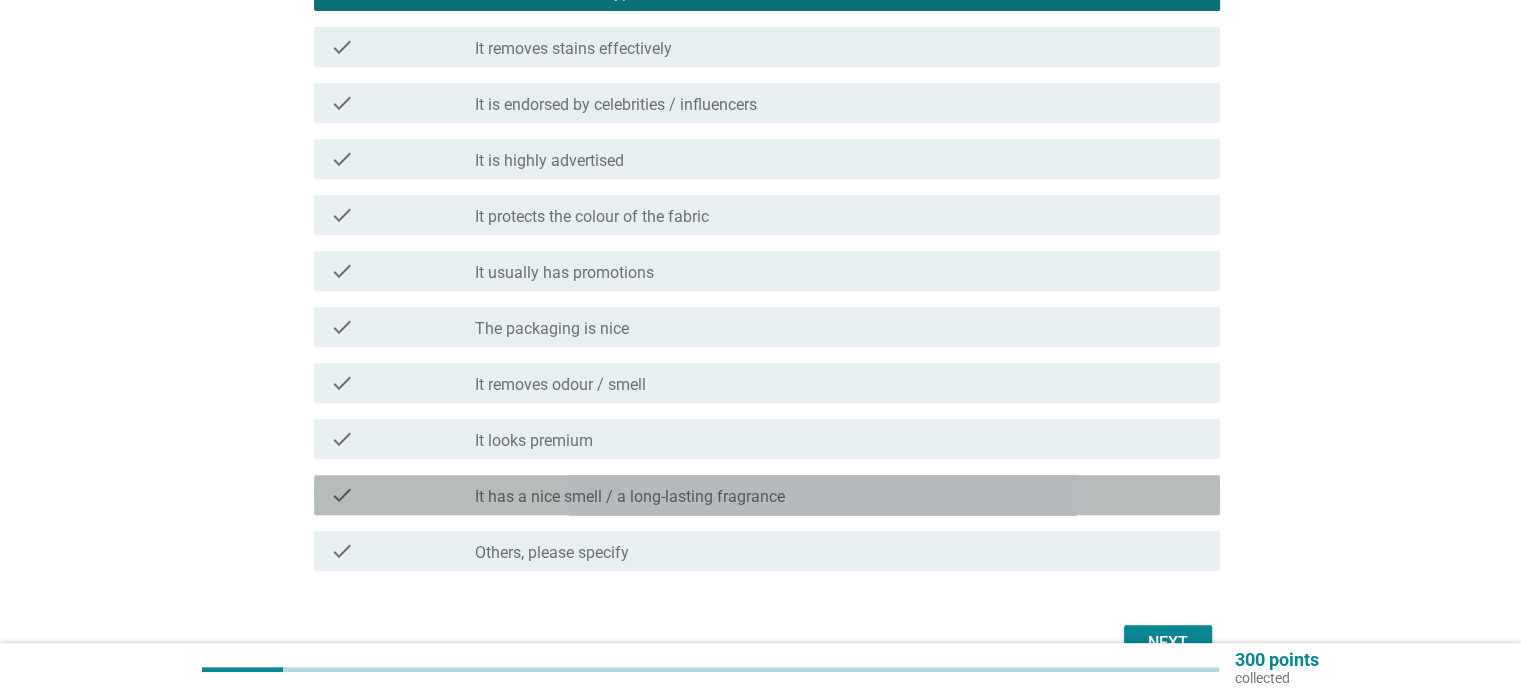 click on "check_box_outline_blank It has a nice smell / a long-lasting fragrance" at bounding box center [839, 495] 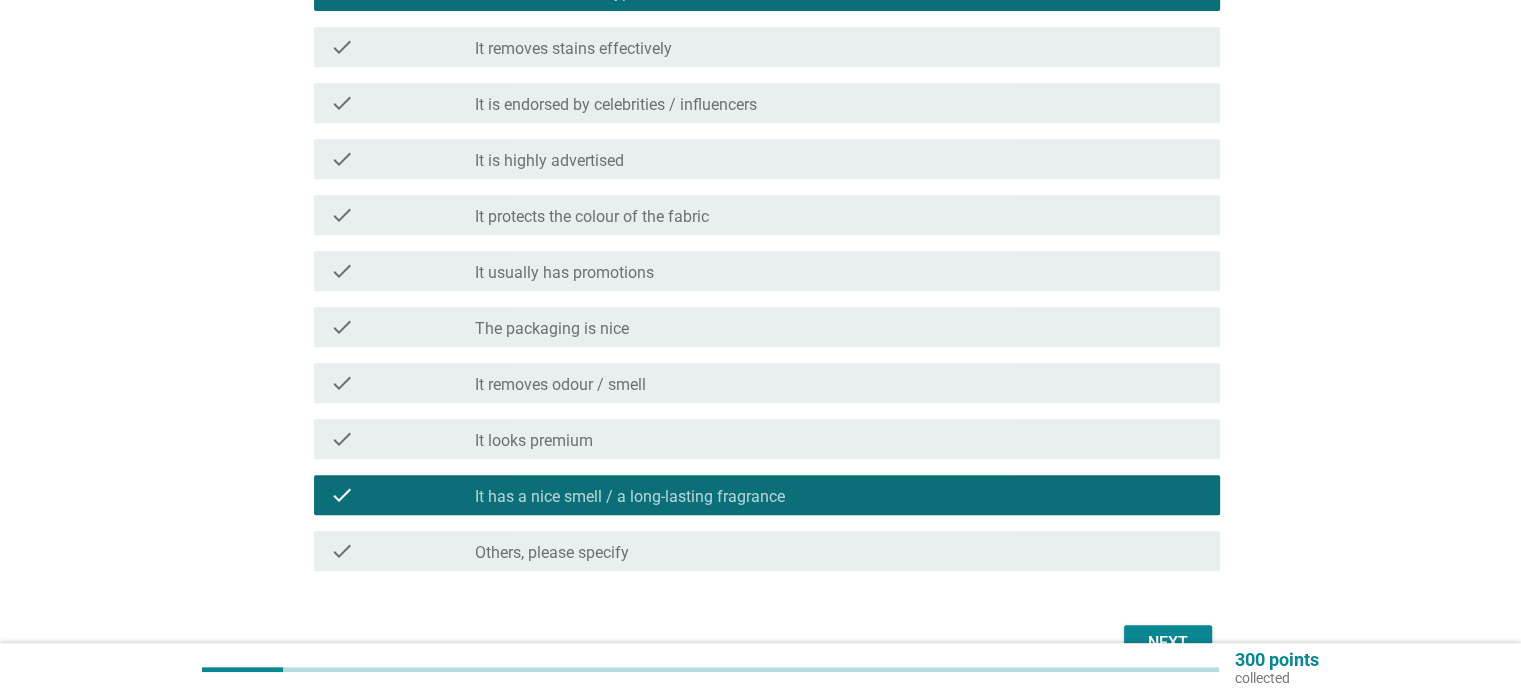 click on "Next" at bounding box center (1168, 643) 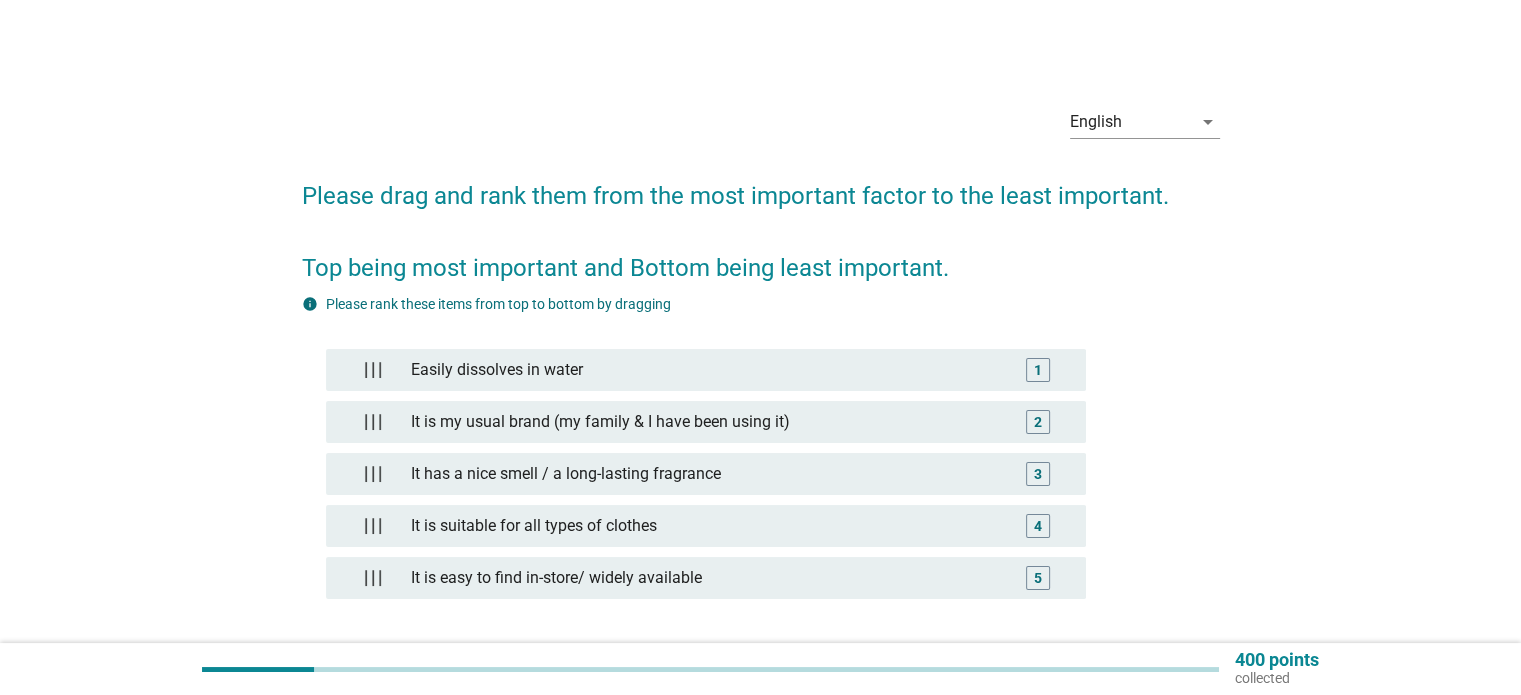 scroll, scrollTop: 100, scrollLeft: 0, axis: vertical 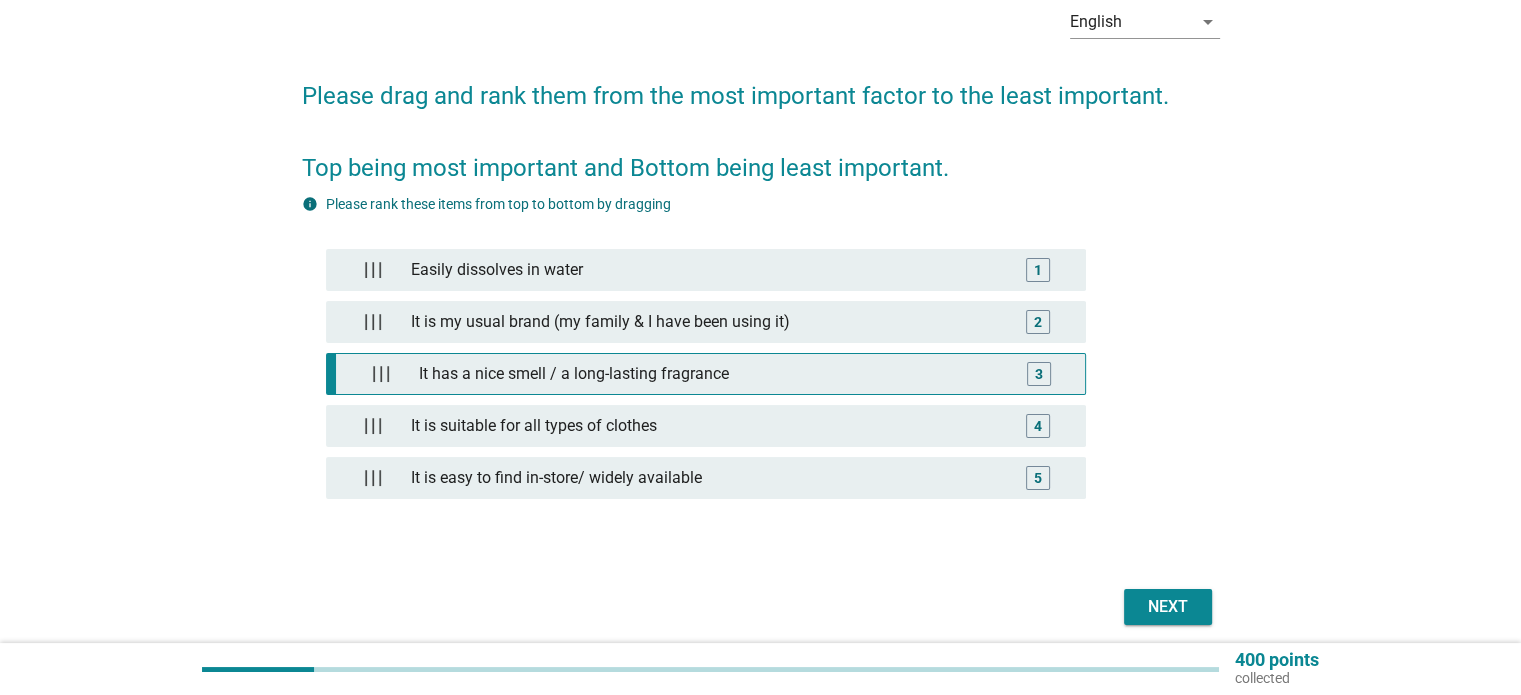 type 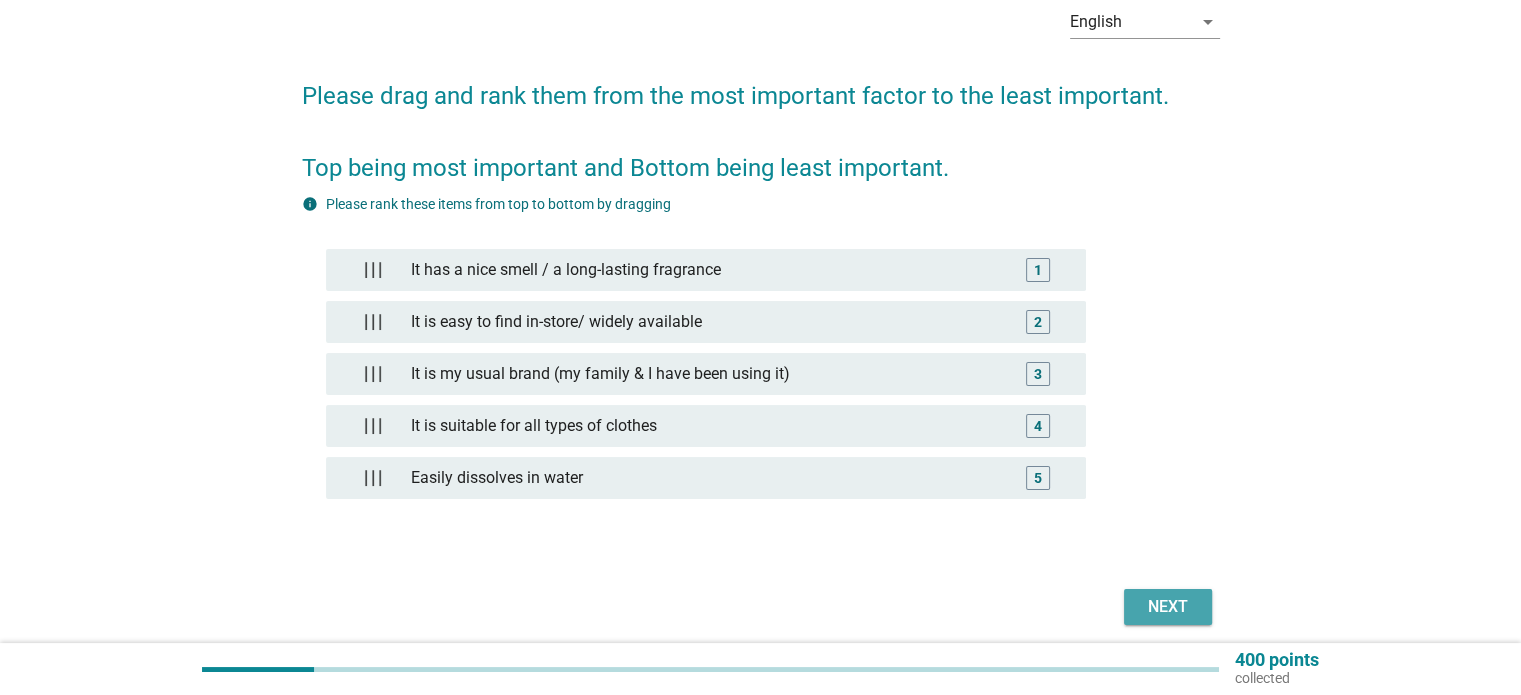 click on "Next" at bounding box center [1168, 607] 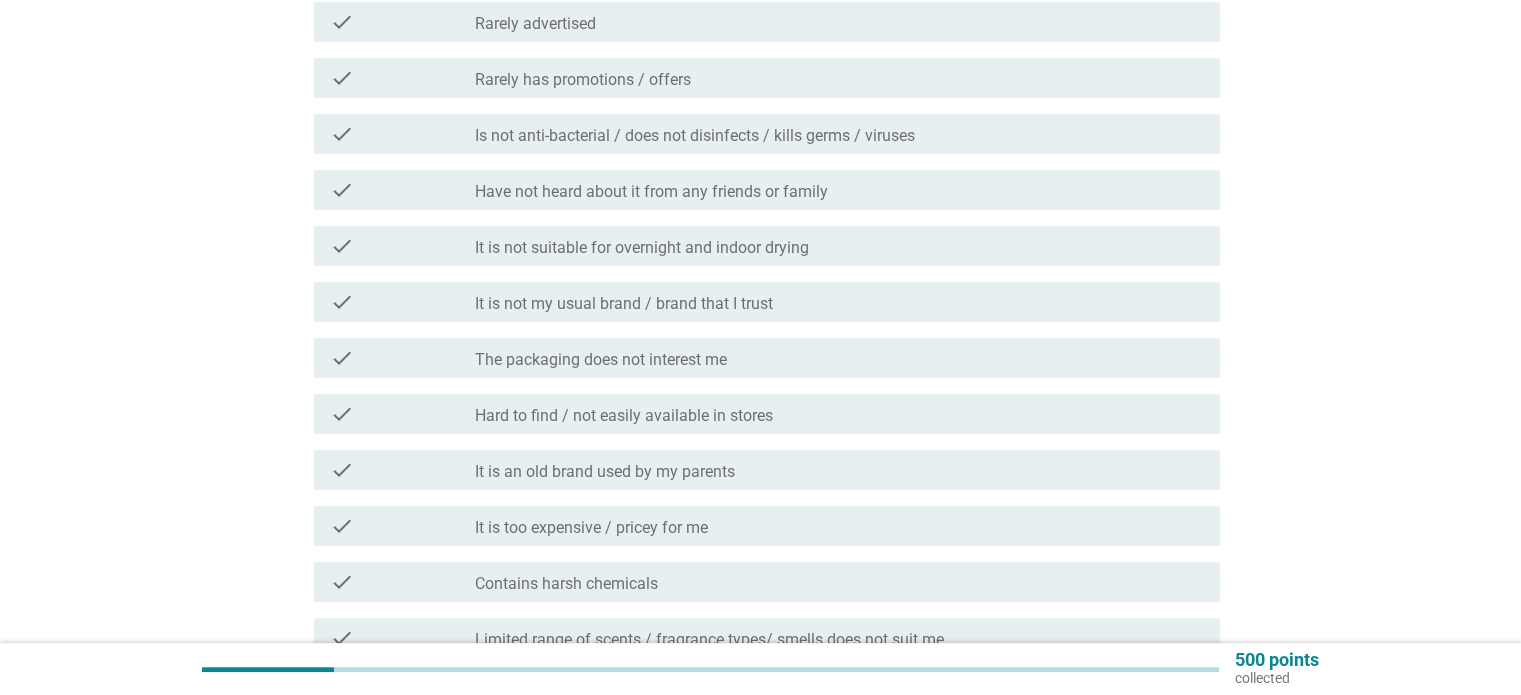 scroll, scrollTop: 400, scrollLeft: 0, axis: vertical 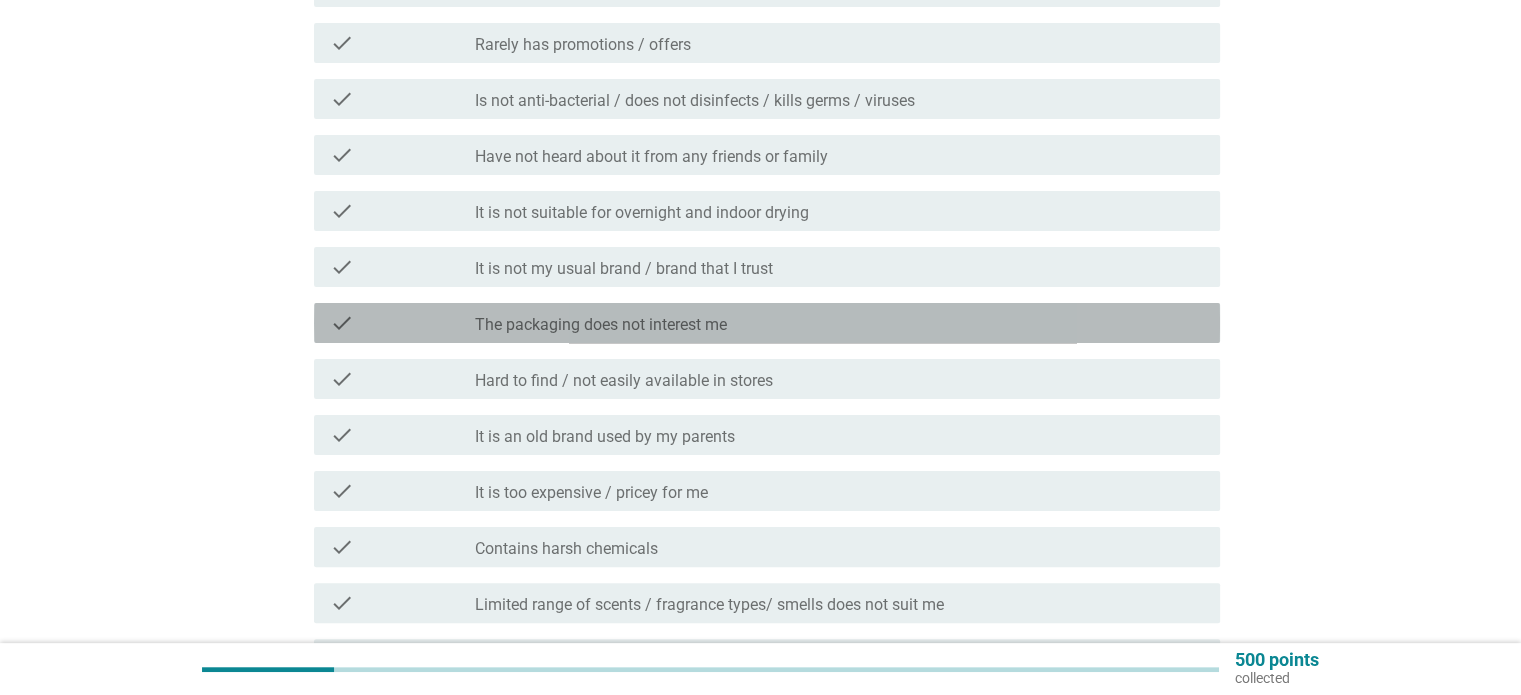 click on "The packaging does not interest me" at bounding box center [601, 325] 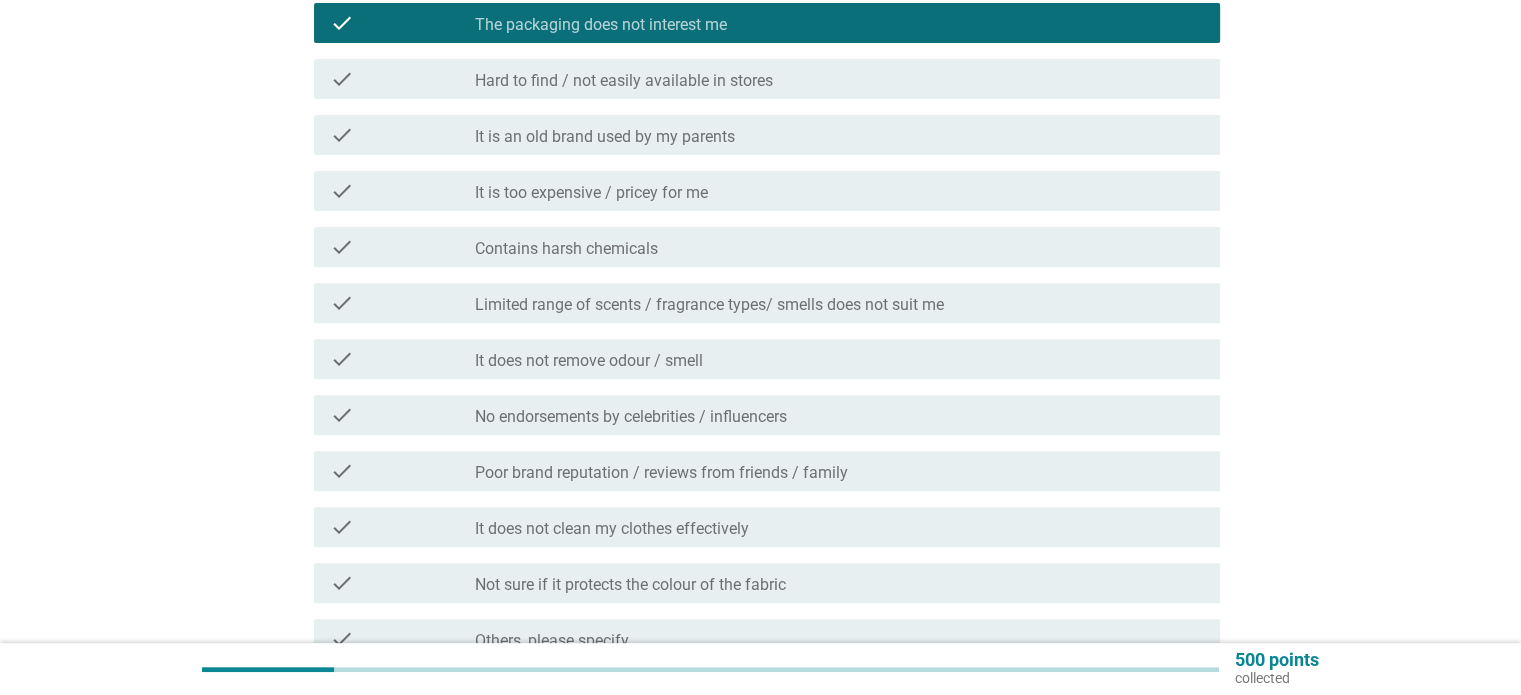 scroll, scrollTop: 800, scrollLeft: 0, axis: vertical 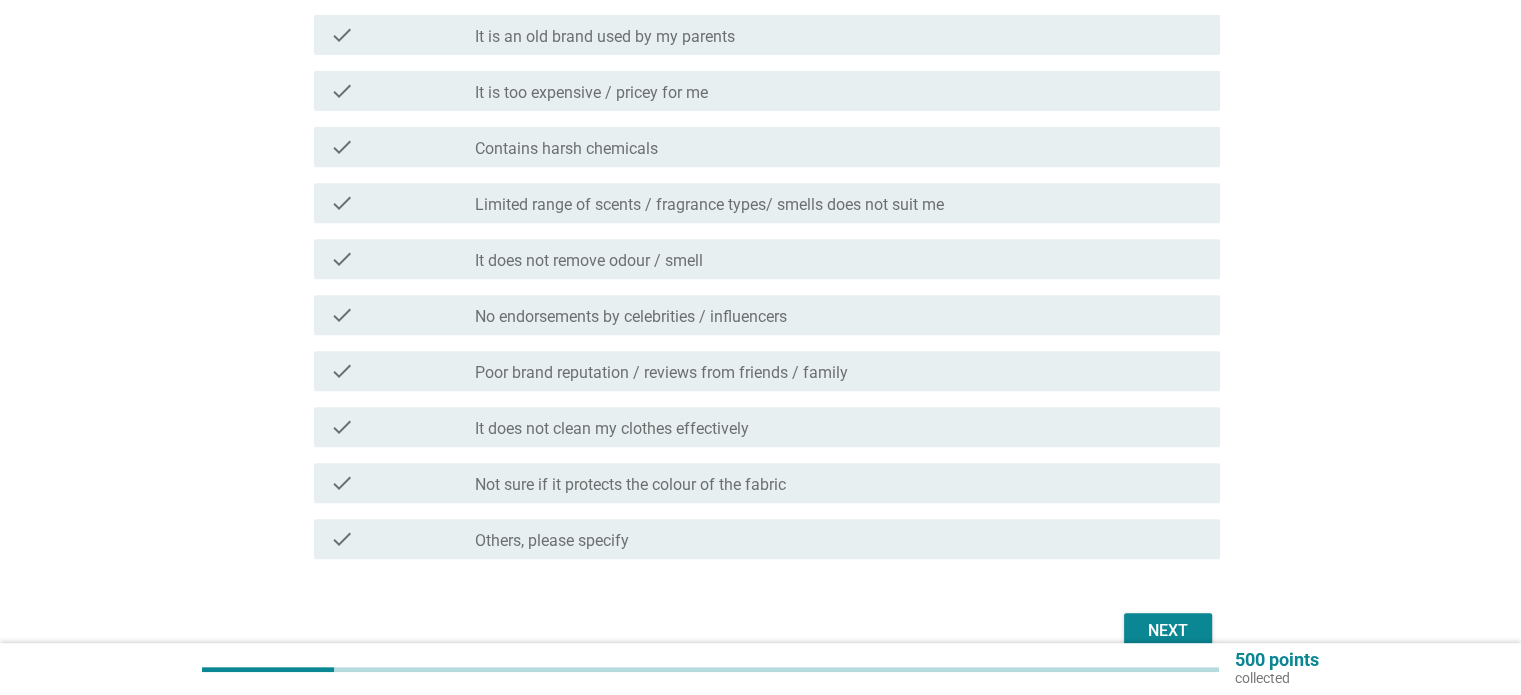 click on "It does not remove odour / smell" at bounding box center (589, 261) 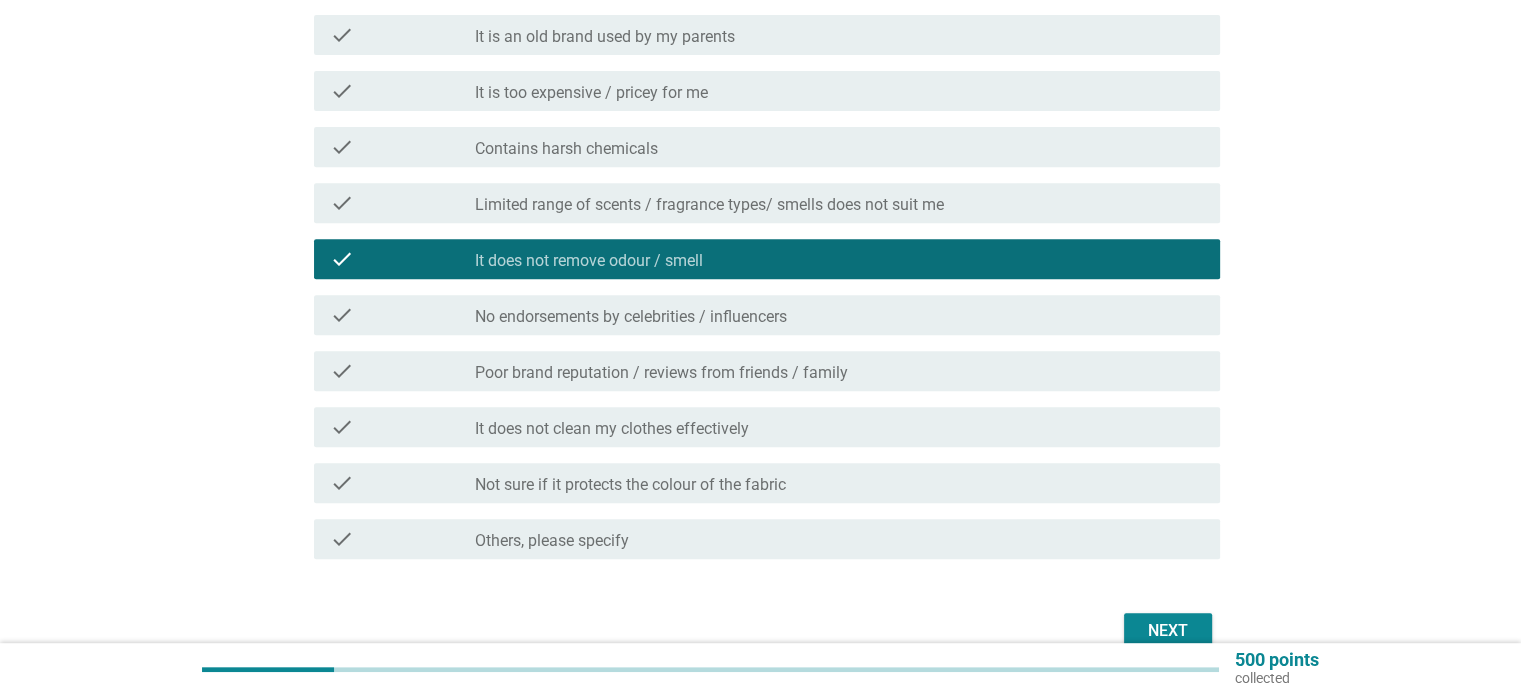 click on "It does not clean my clothes effectively" at bounding box center (612, 429) 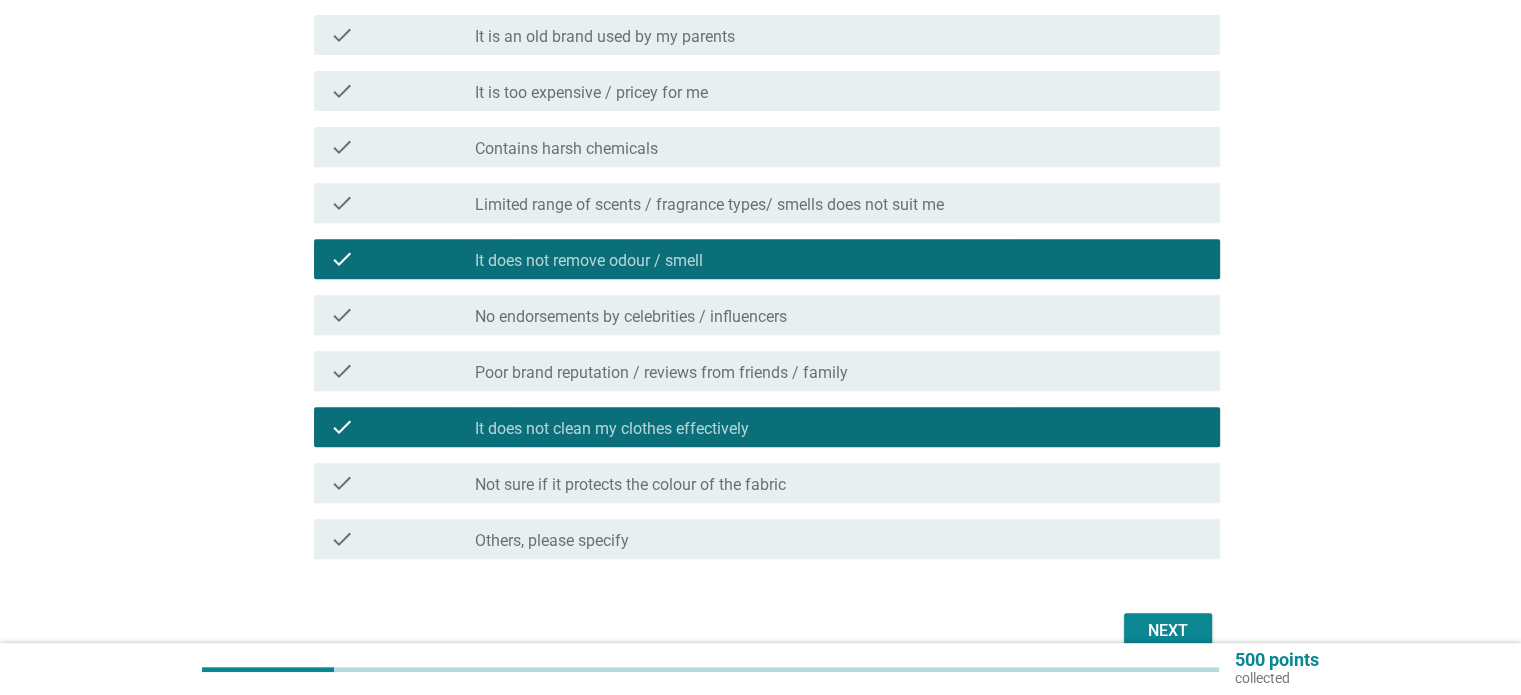 click on "Next" at bounding box center (1168, 631) 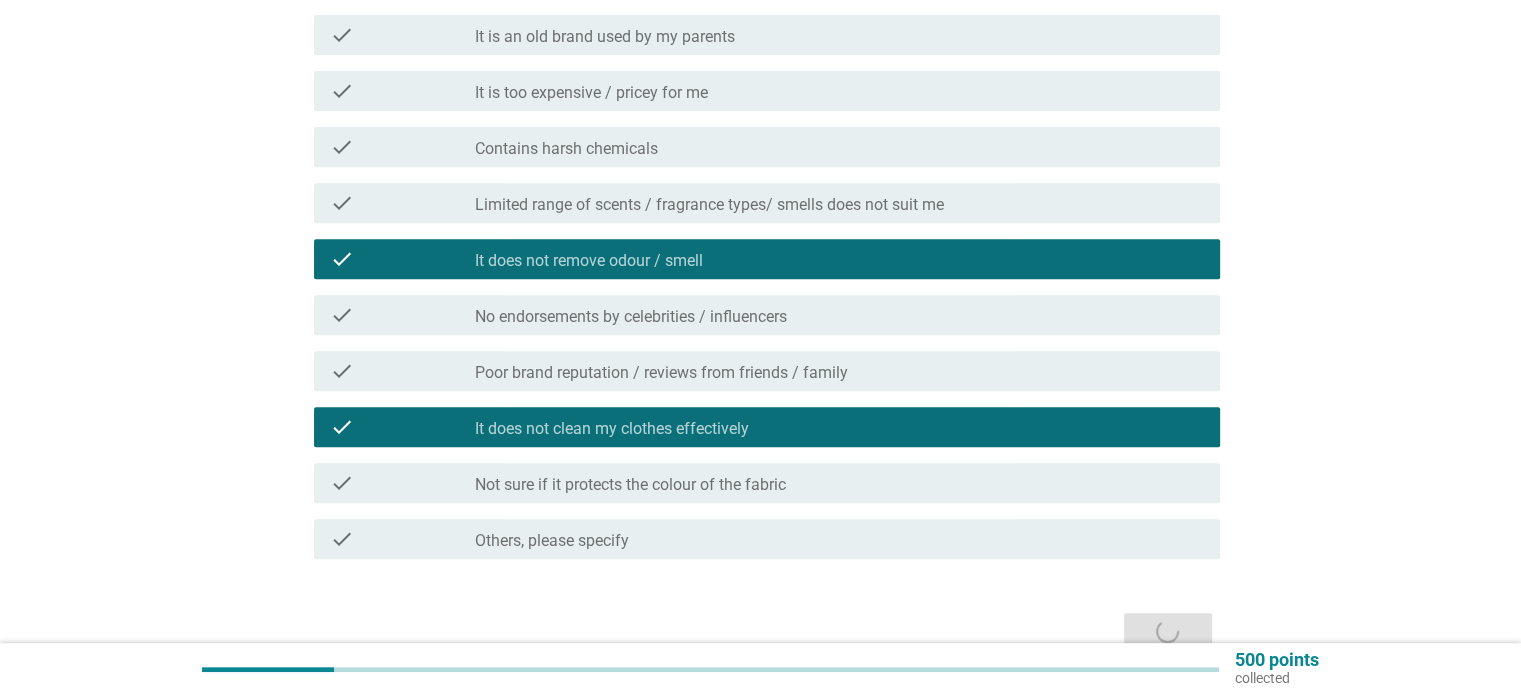 scroll, scrollTop: 0, scrollLeft: 0, axis: both 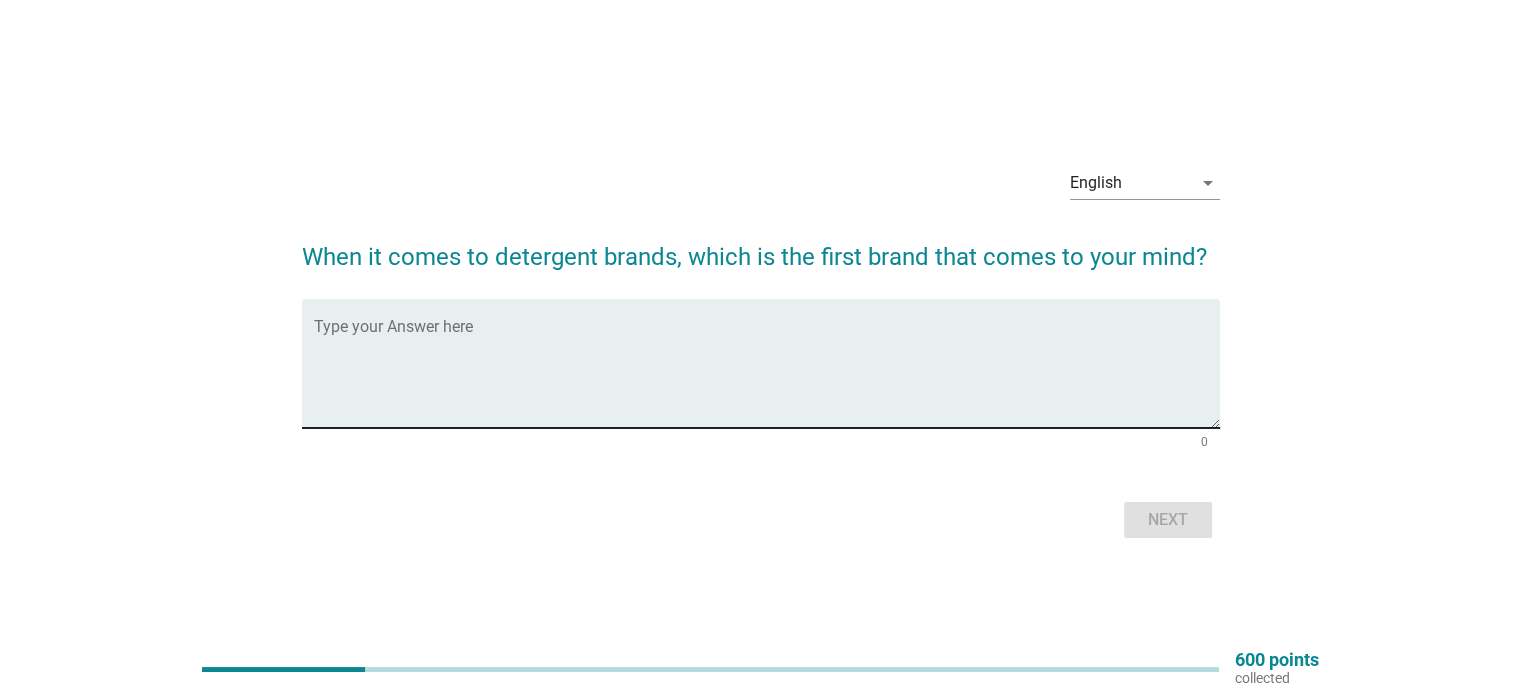 click at bounding box center (767, 375) 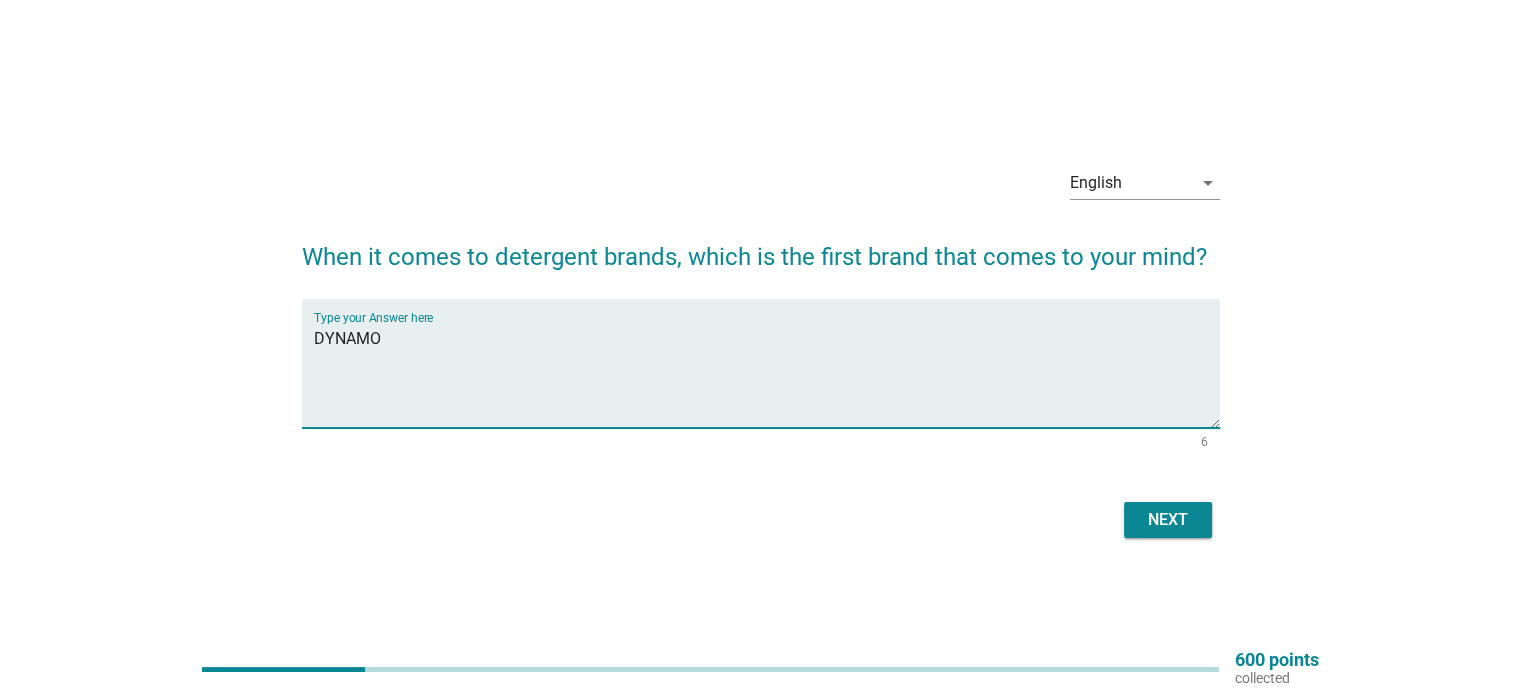 type on "DYNAMO" 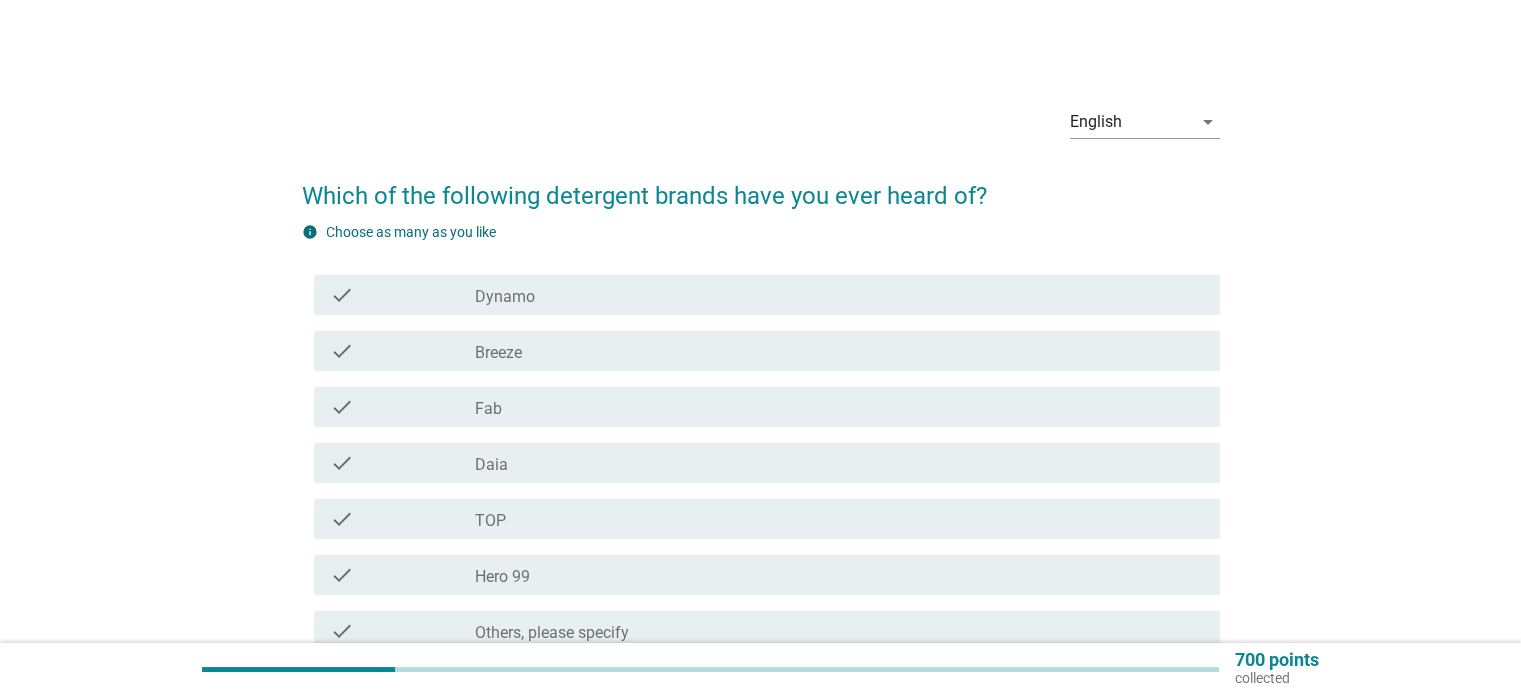 click on "check     check_box_outline_blank Dynamo" at bounding box center [767, 295] 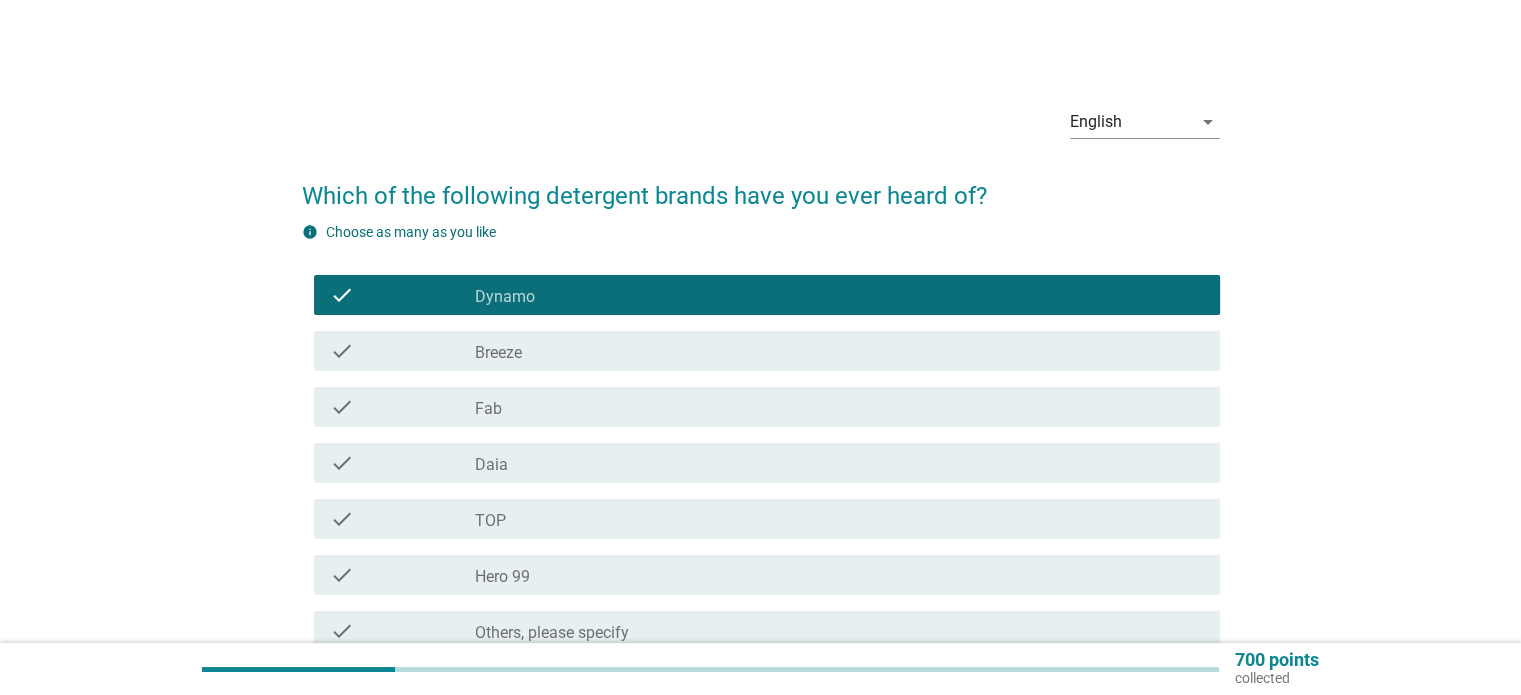click on "check_box_outline_blank Breeze" at bounding box center [839, 351] 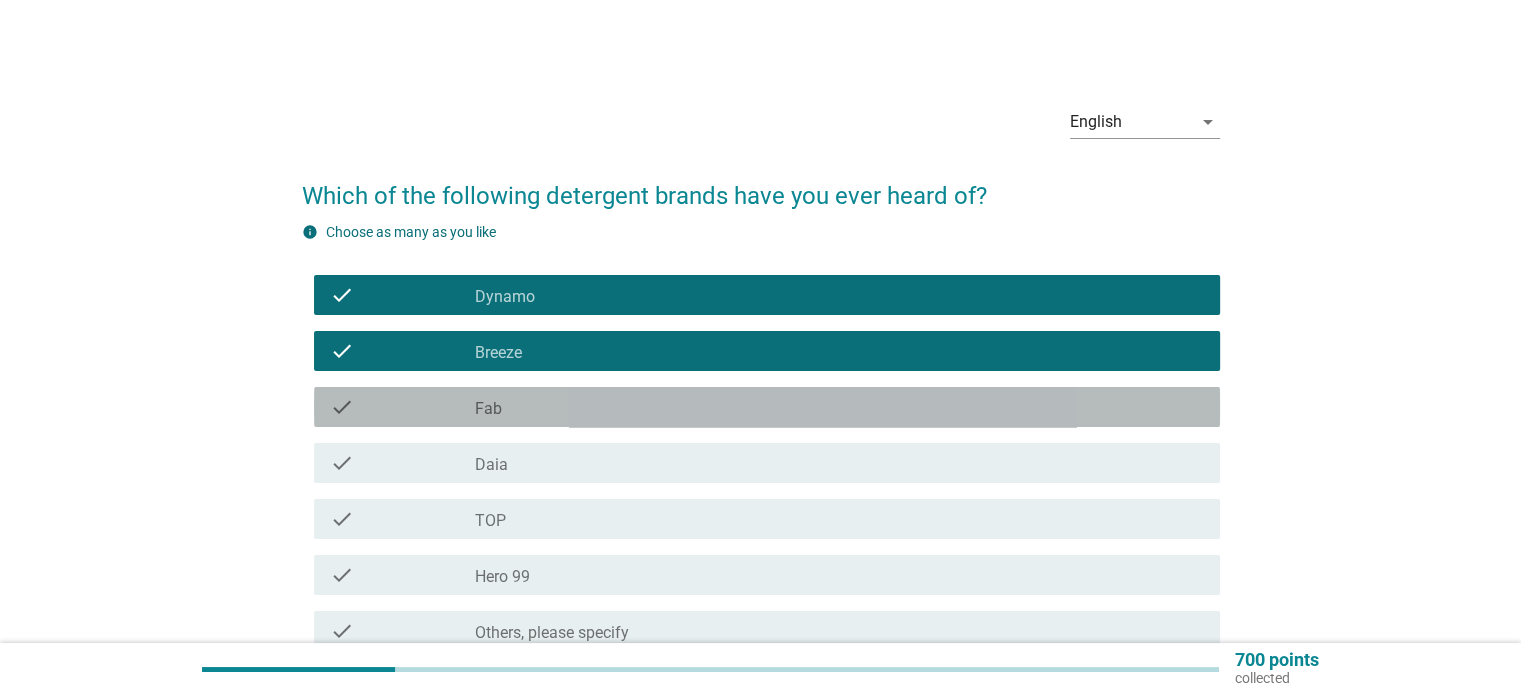 click on "check_box_outline_blank Fab" at bounding box center [839, 407] 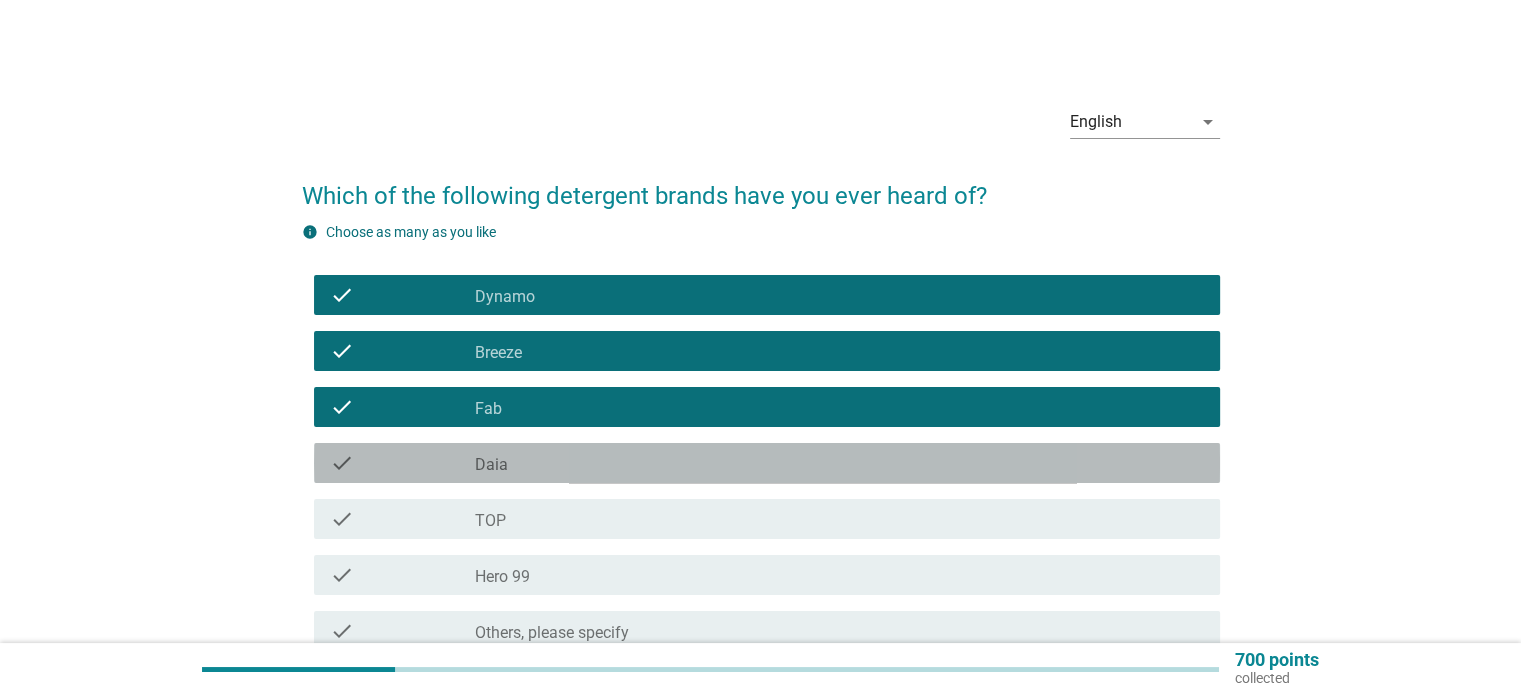 drag, startPoint x: 708, startPoint y: 463, endPoint x: 708, endPoint y: 488, distance: 25 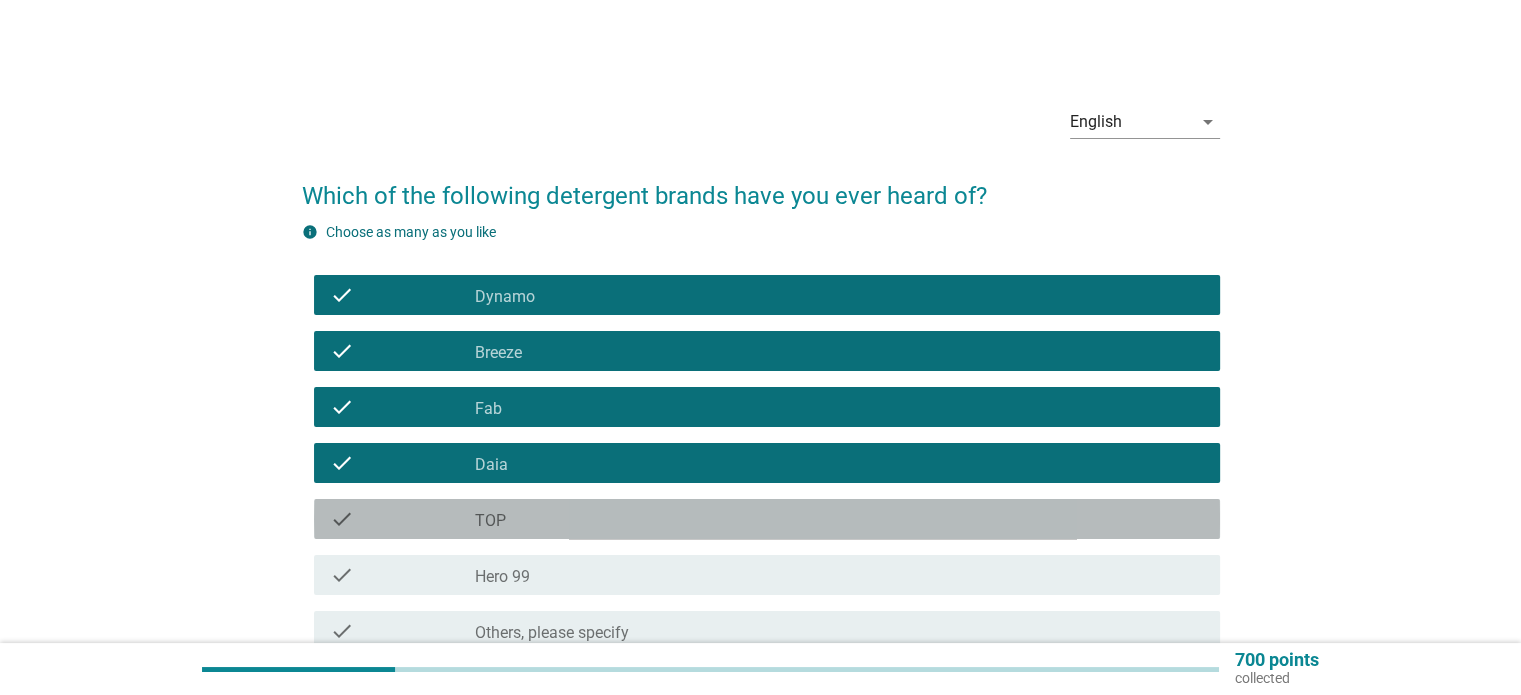 click on "check_box_outline_blank TOP" at bounding box center (839, 519) 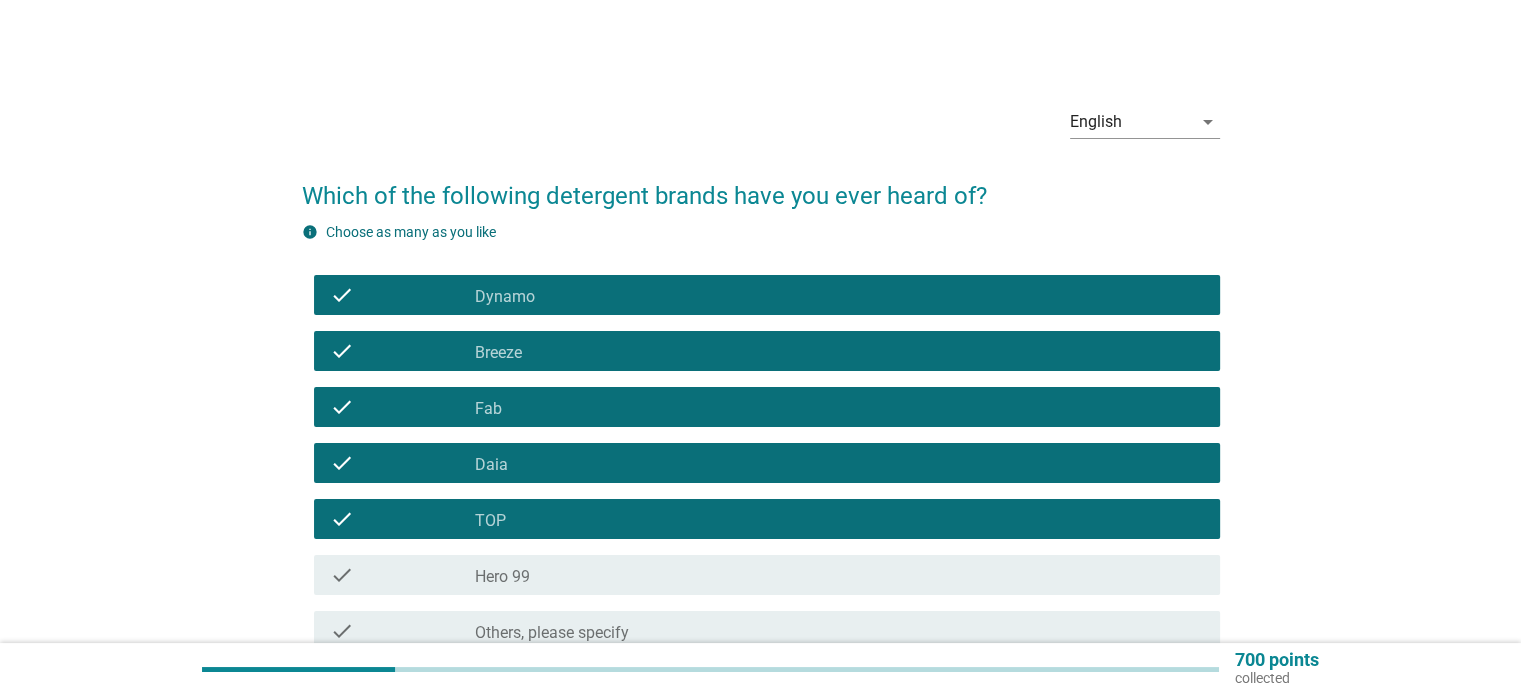 scroll, scrollTop: 193, scrollLeft: 0, axis: vertical 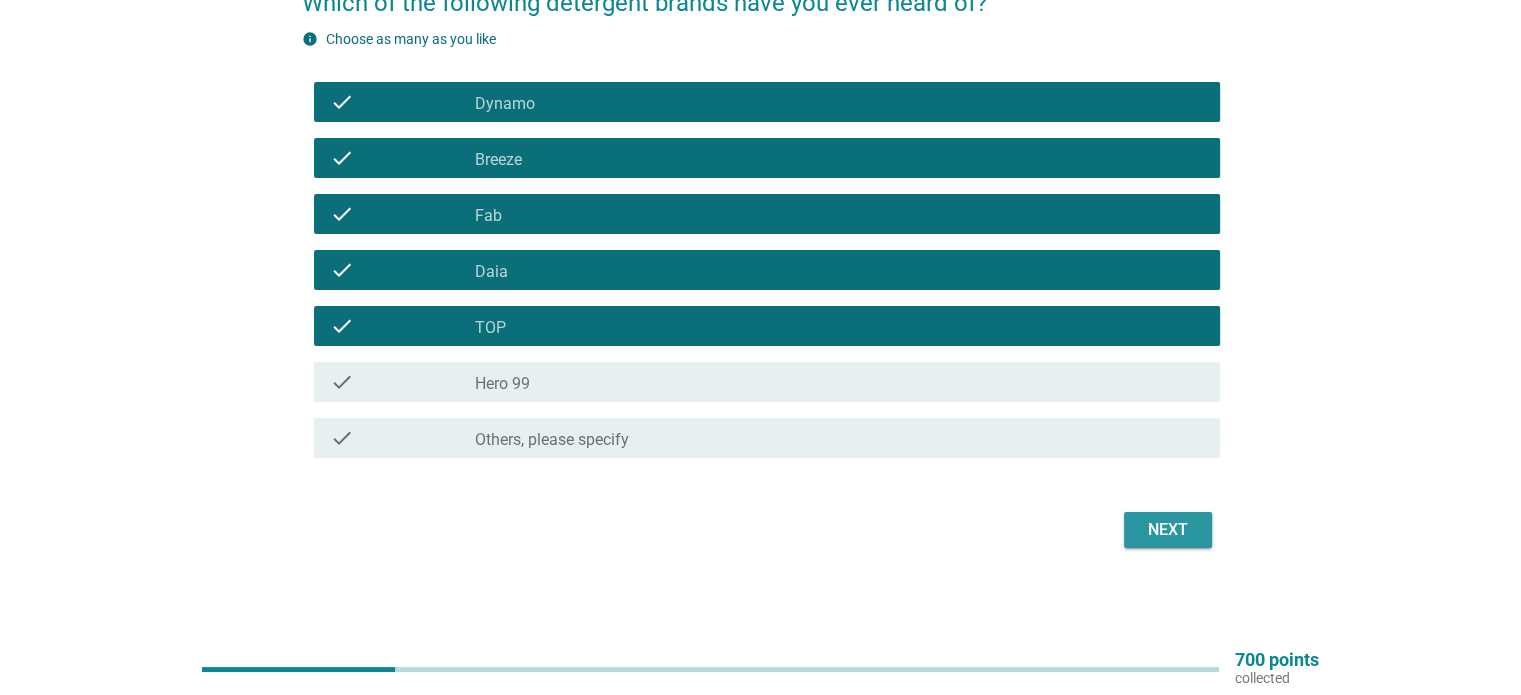 click on "Next" at bounding box center (1168, 530) 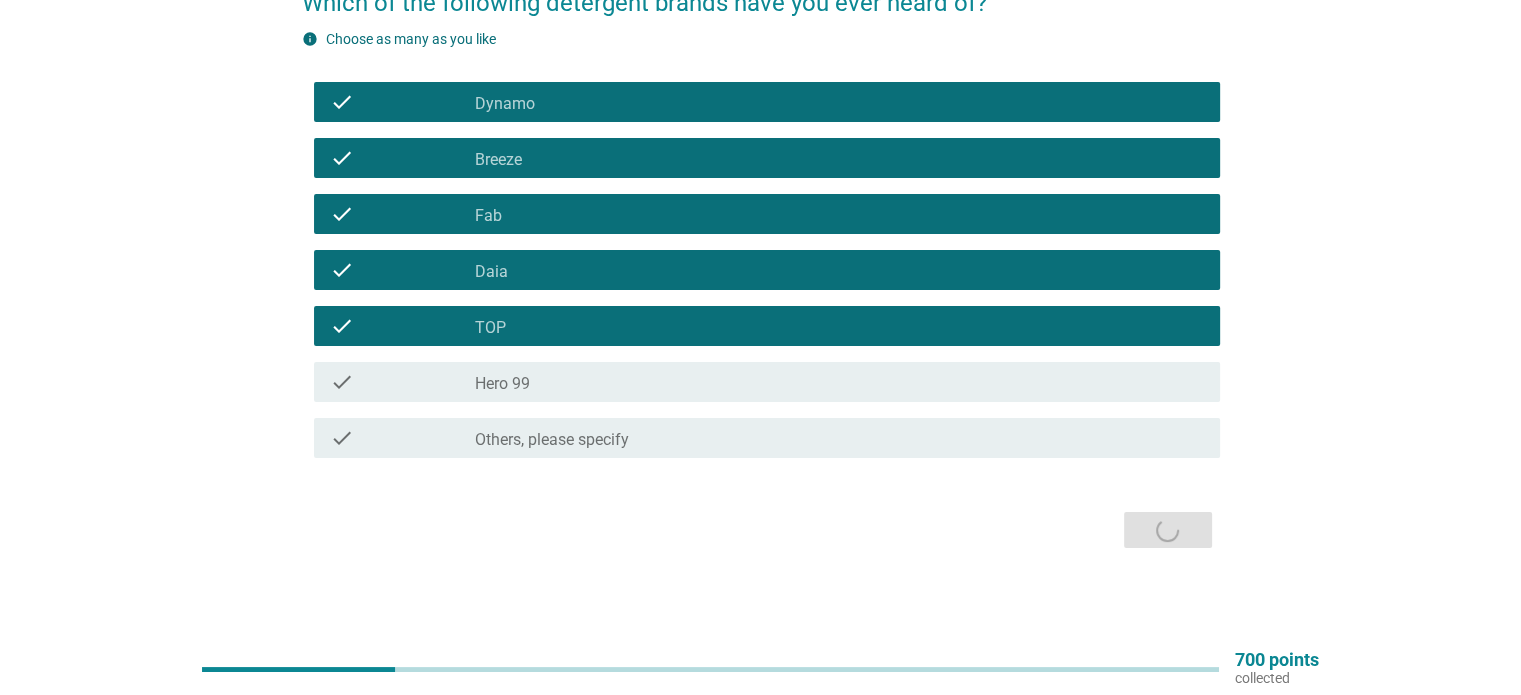 scroll, scrollTop: 0, scrollLeft: 0, axis: both 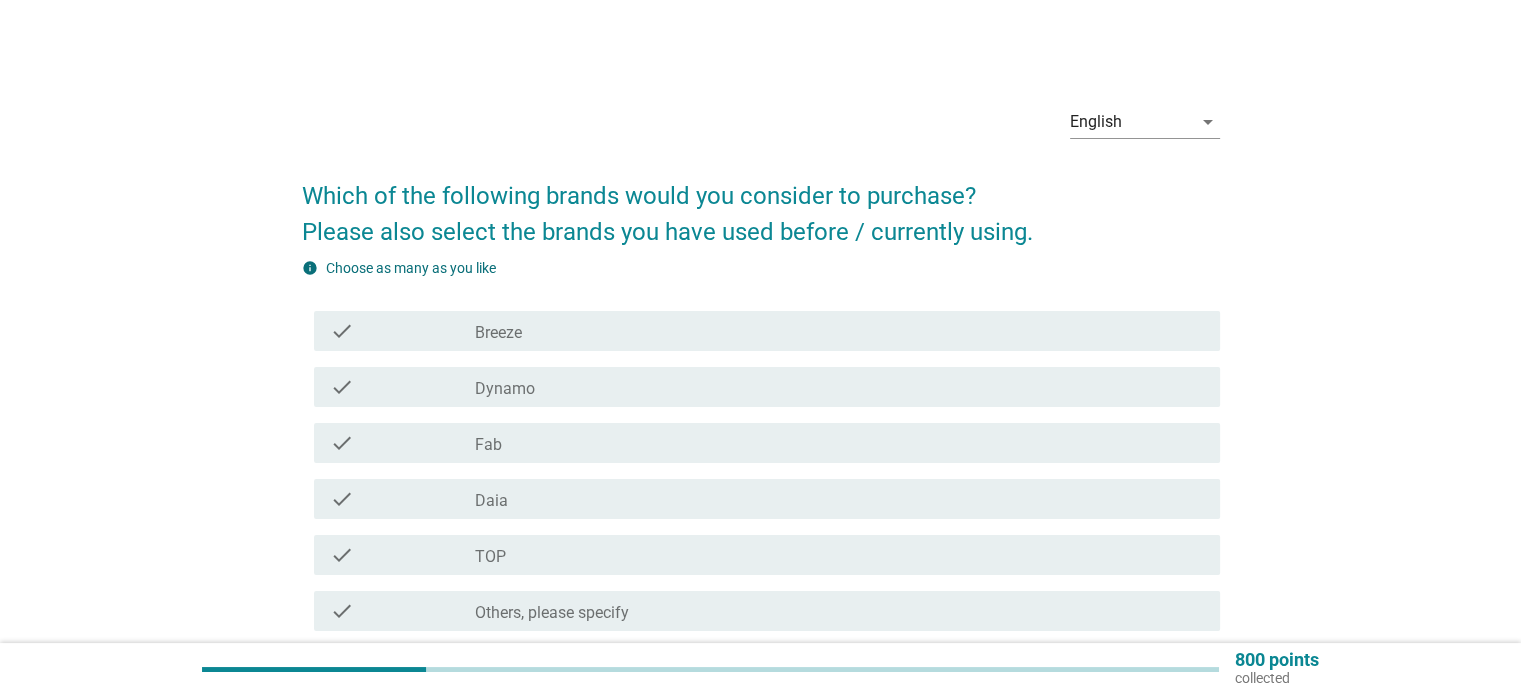 click on "check_box_outline_blank Breeze" at bounding box center (839, 331) 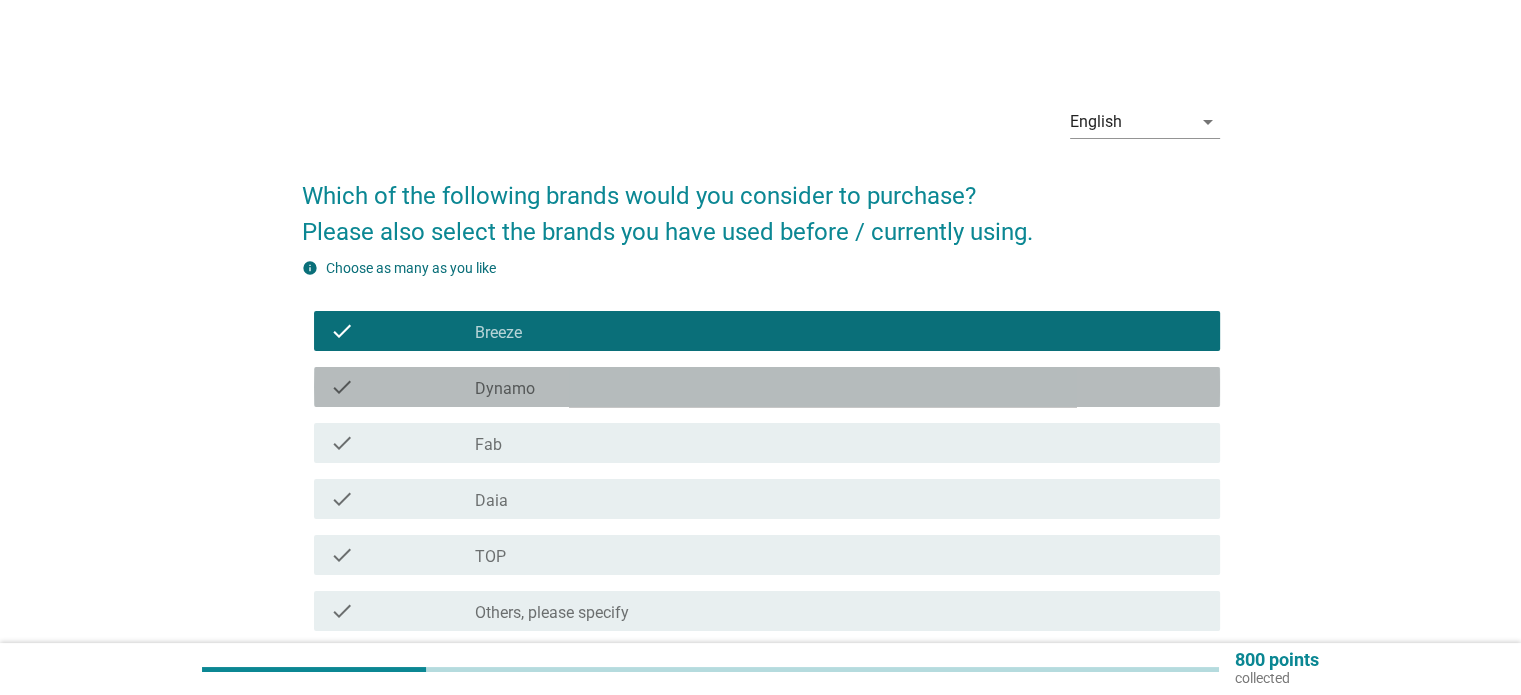 click on "check_box_outline_blank Dynamo" at bounding box center (839, 387) 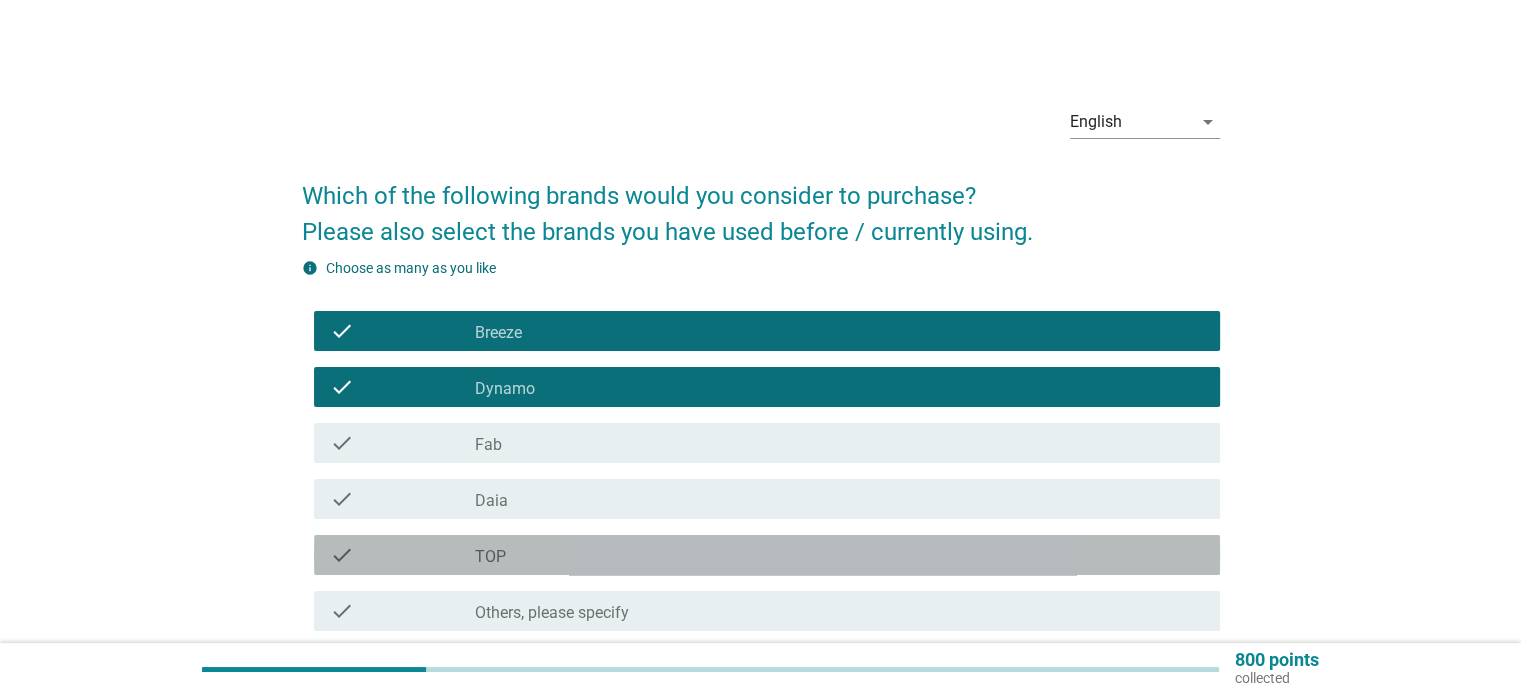 click on "check_box_outline_blank TOP" at bounding box center [839, 555] 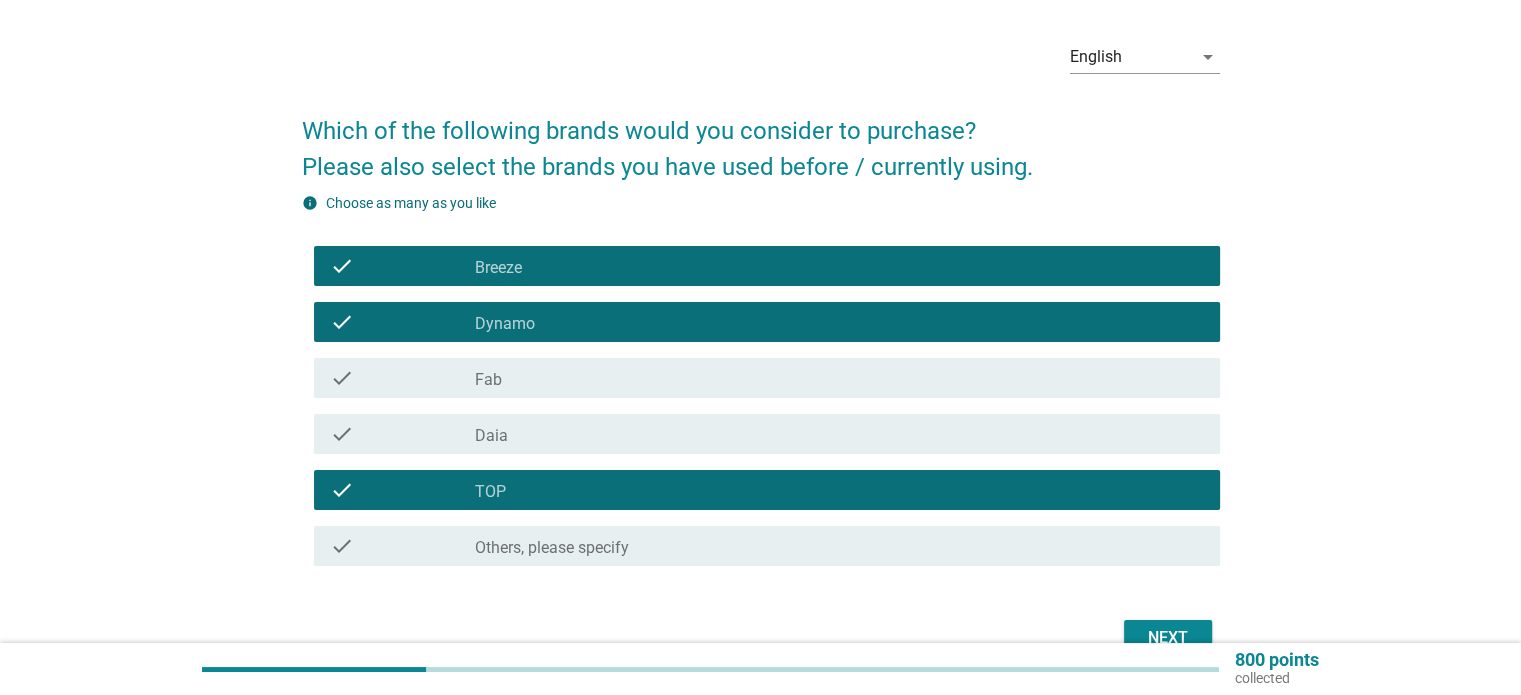 scroll, scrollTop: 100, scrollLeft: 0, axis: vertical 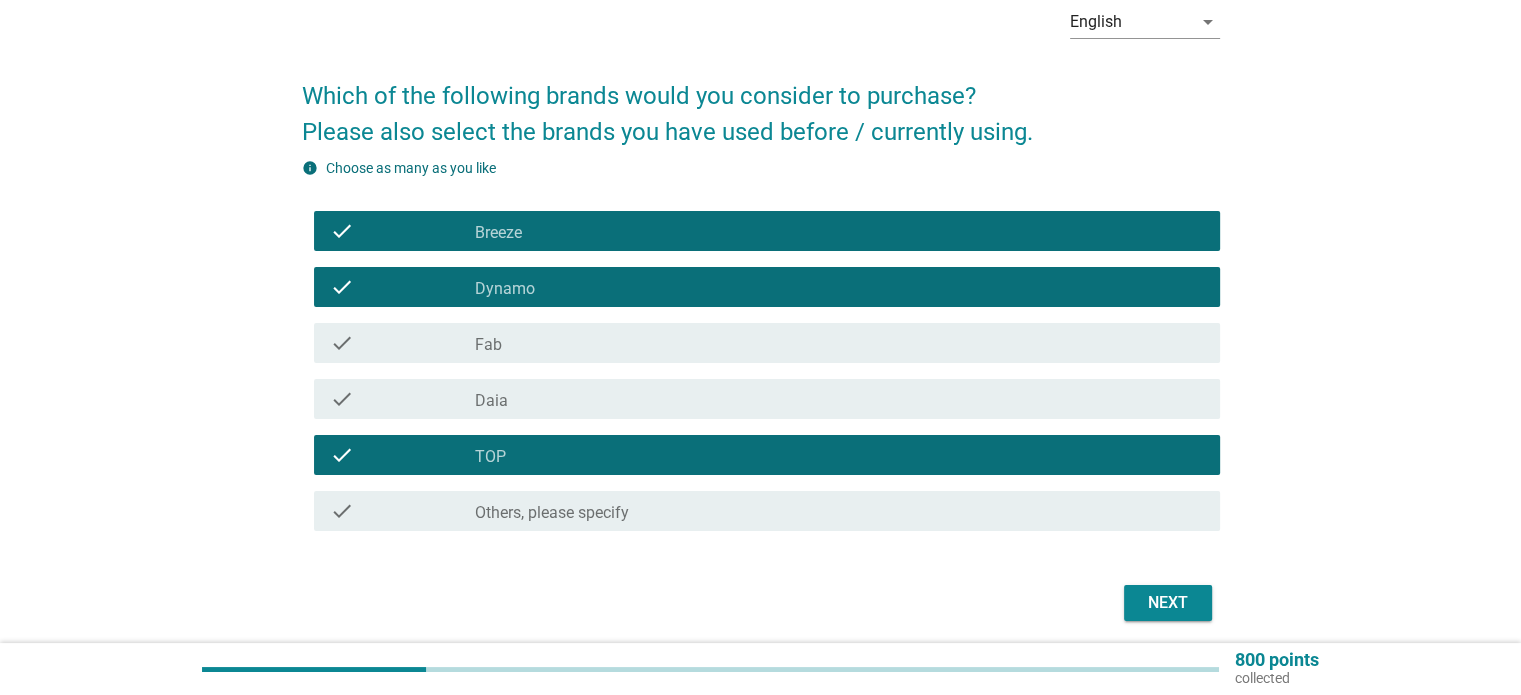 click on "Next" at bounding box center [1168, 603] 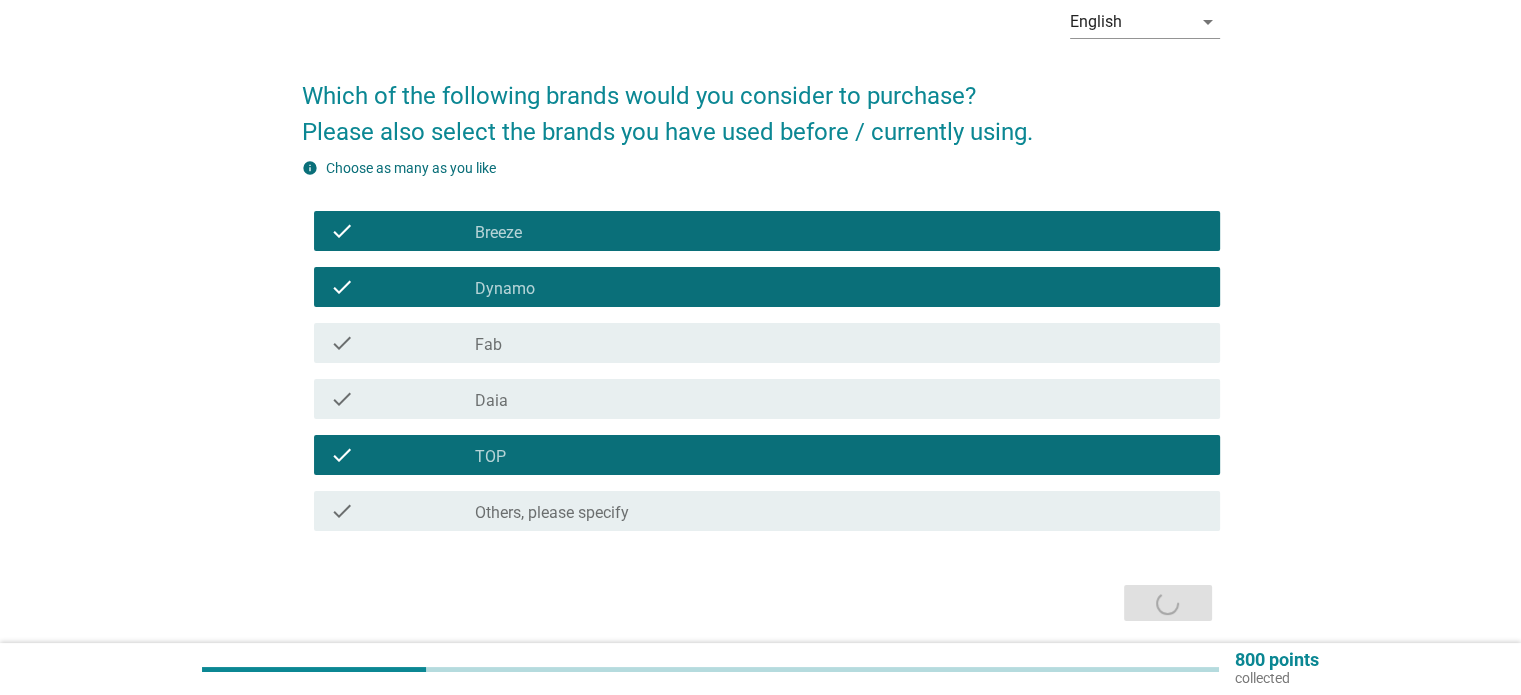 scroll, scrollTop: 0, scrollLeft: 0, axis: both 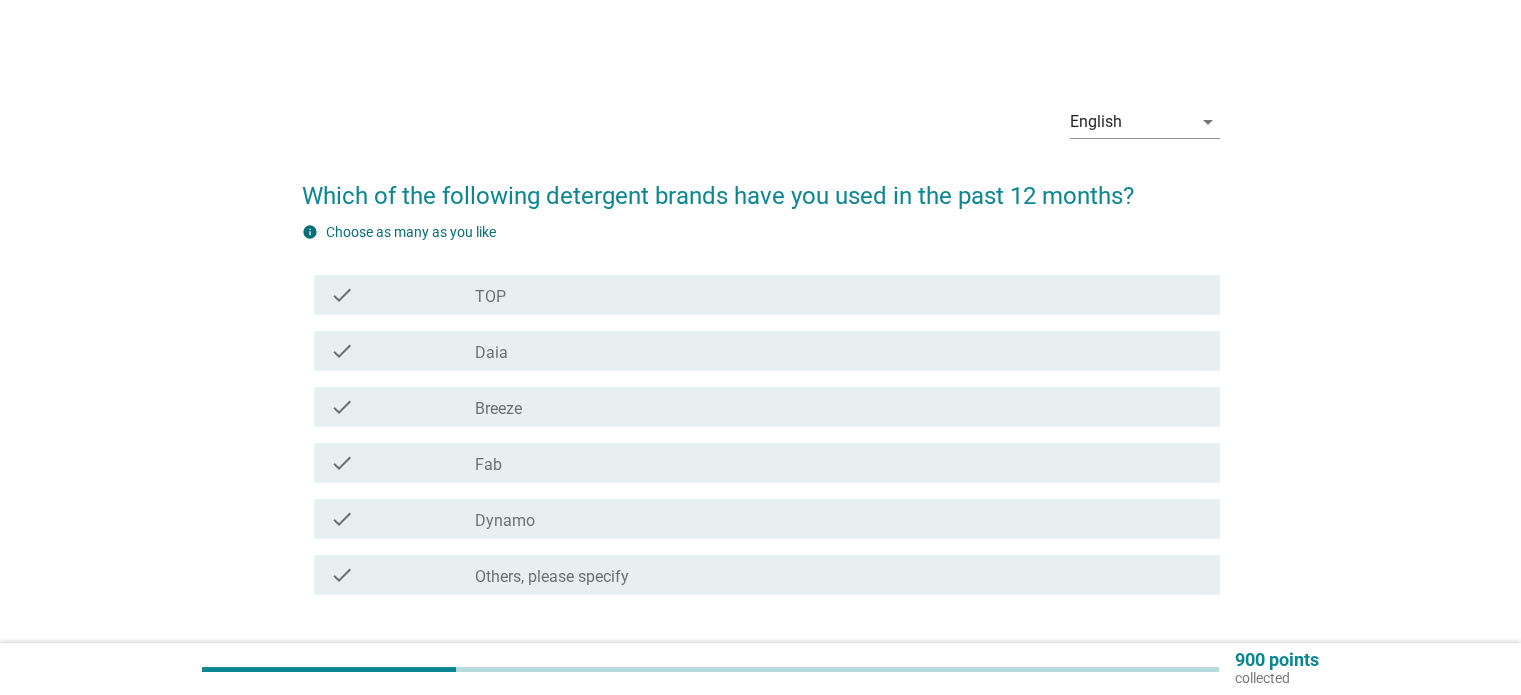 click on "check_box TOP" at bounding box center [839, 295] 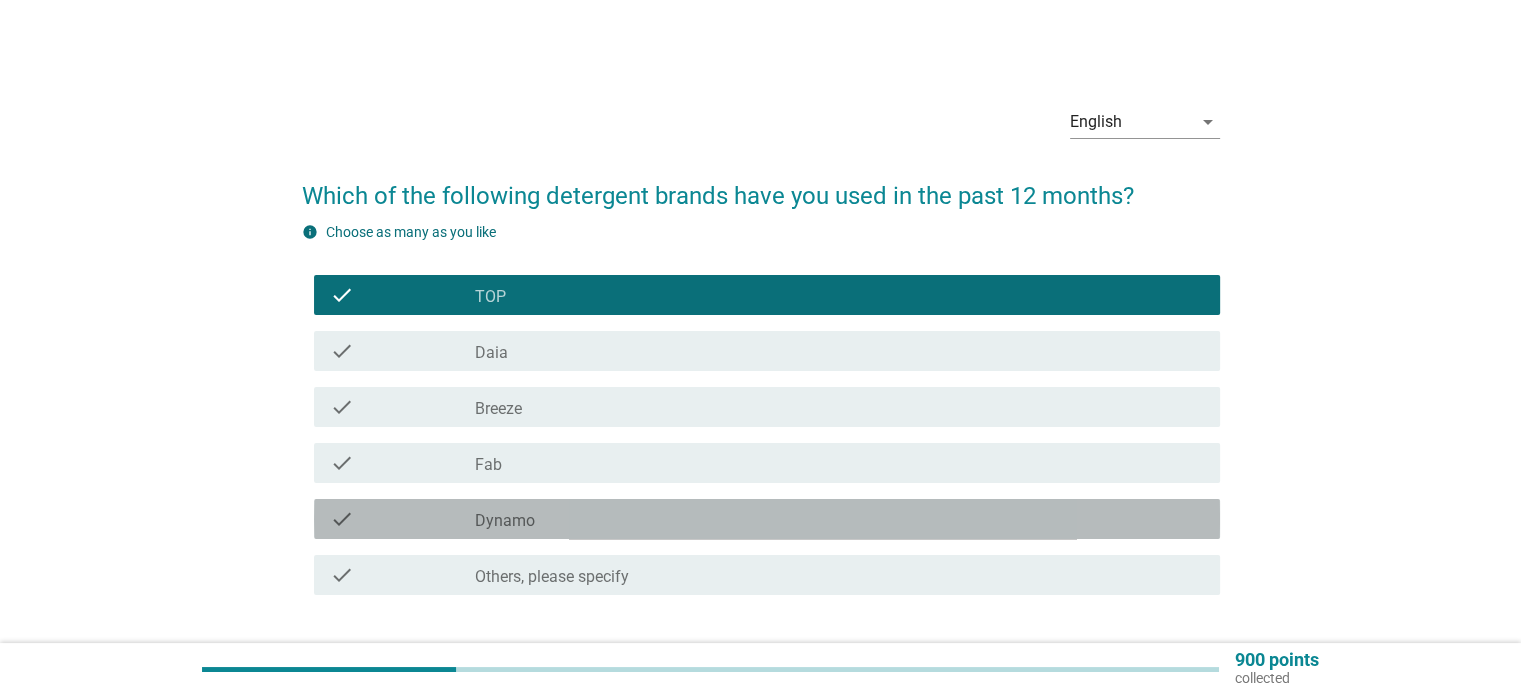 click on "check_box Dynamo" at bounding box center (839, 519) 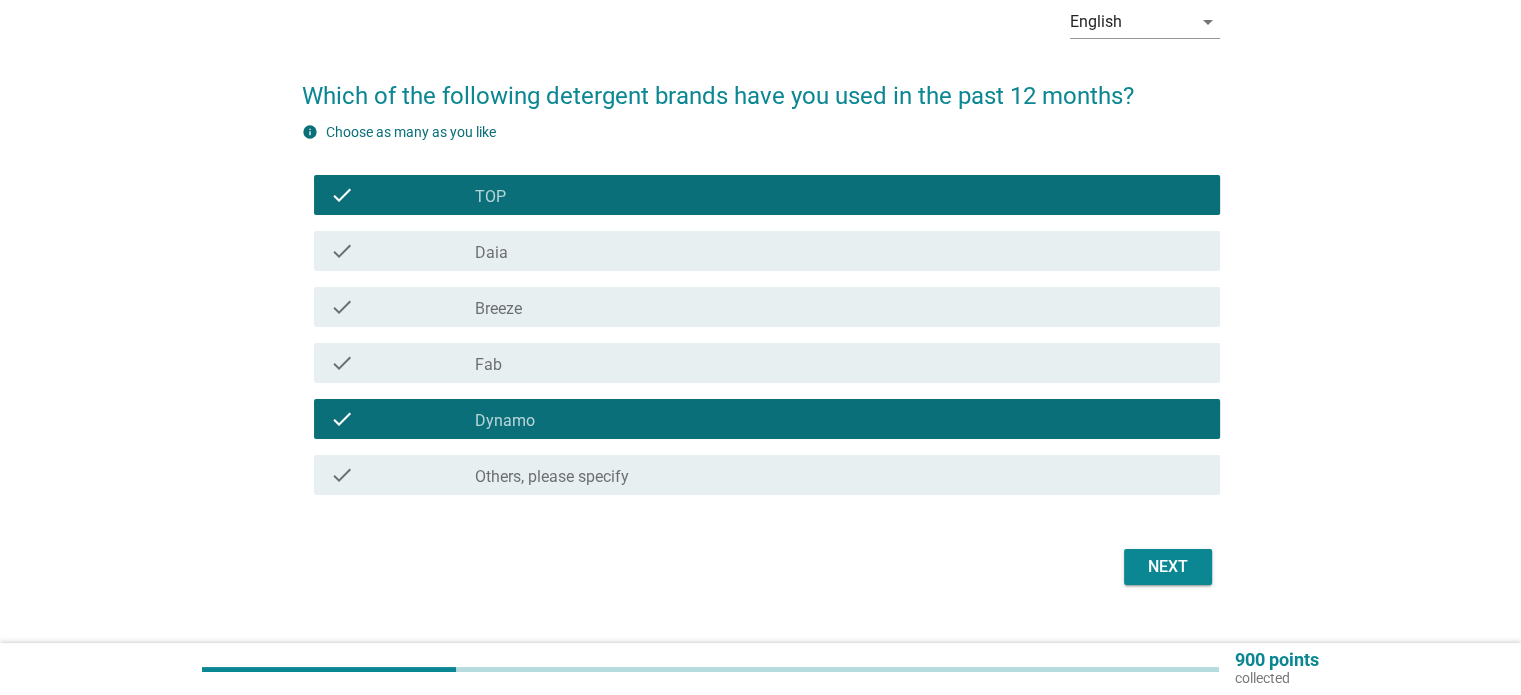 scroll, scrollTop: 137, scrollLeft: 0, axis: vertical 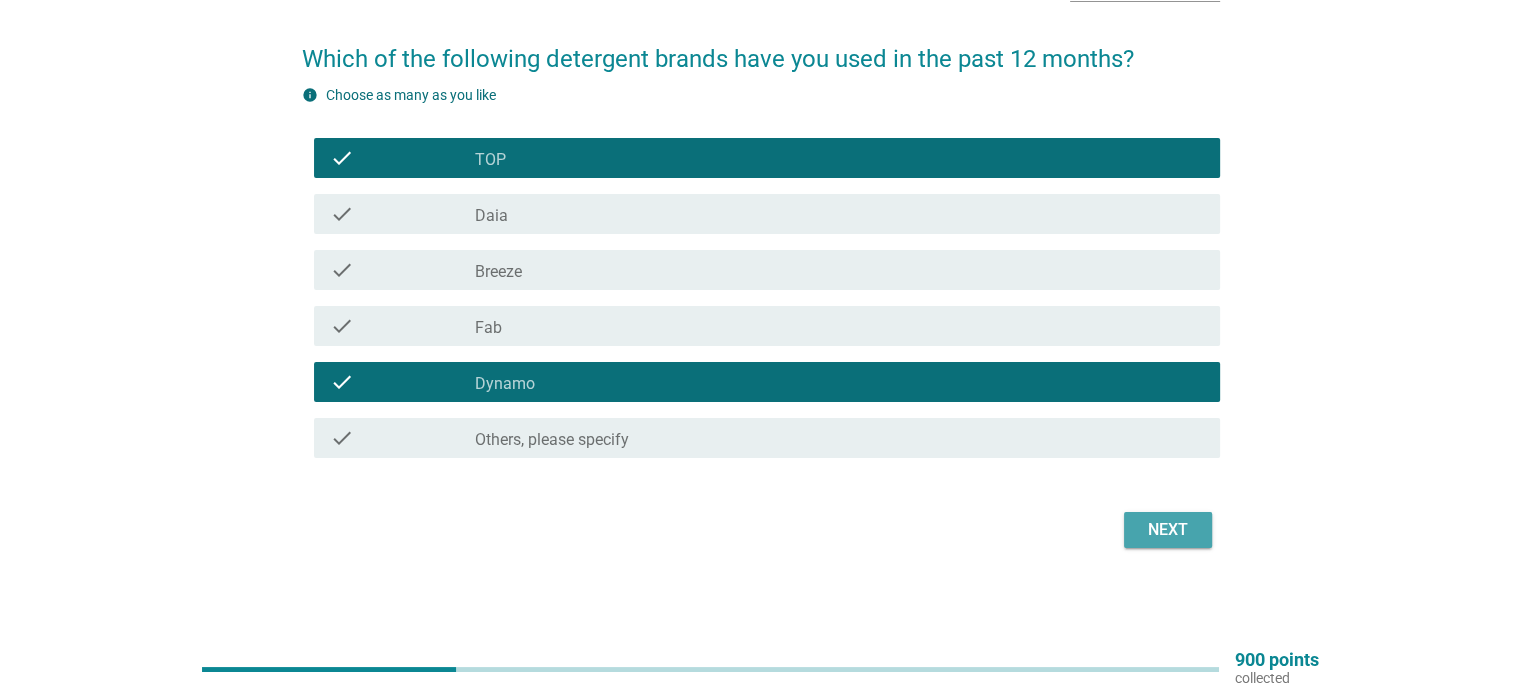 click on "Next" at bounding box center [1168, 530] 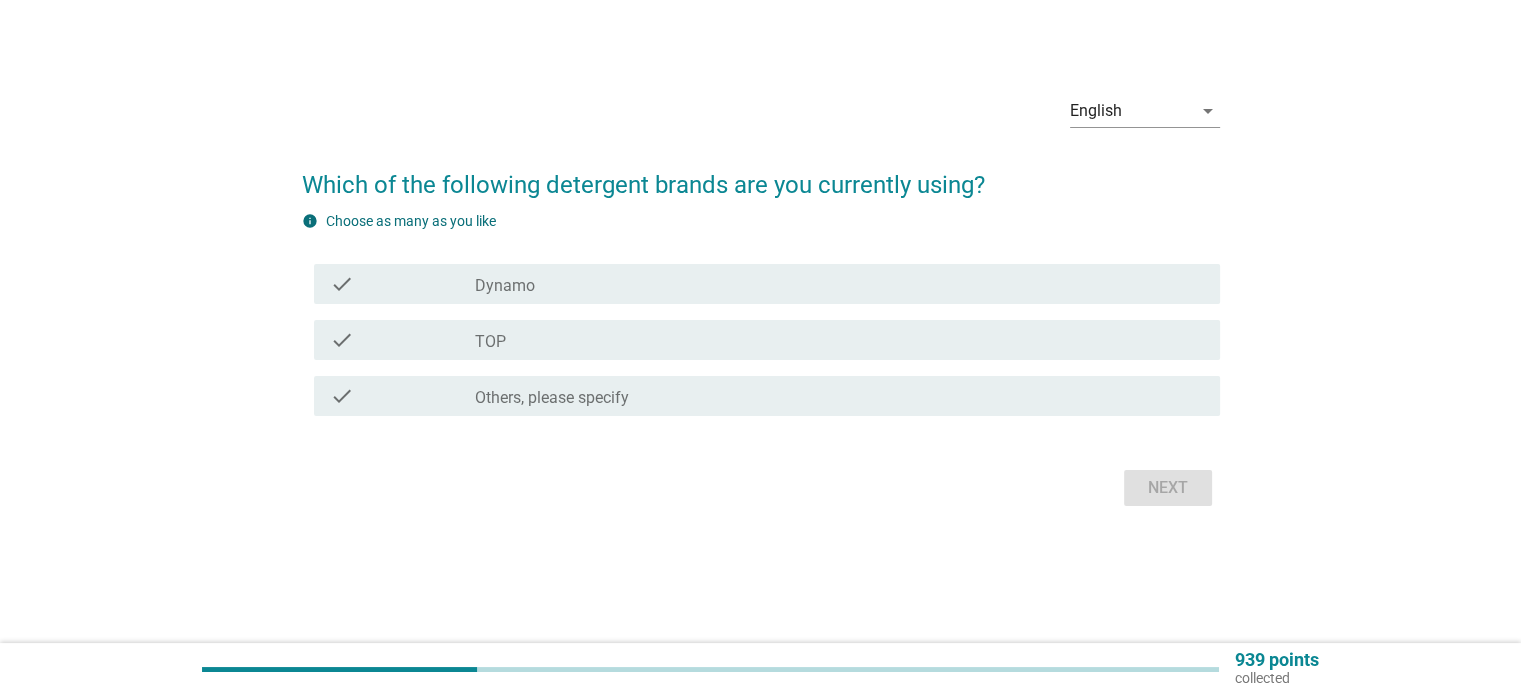 scroll, scrollTop: 0, scrollLeft: 0, axis: both 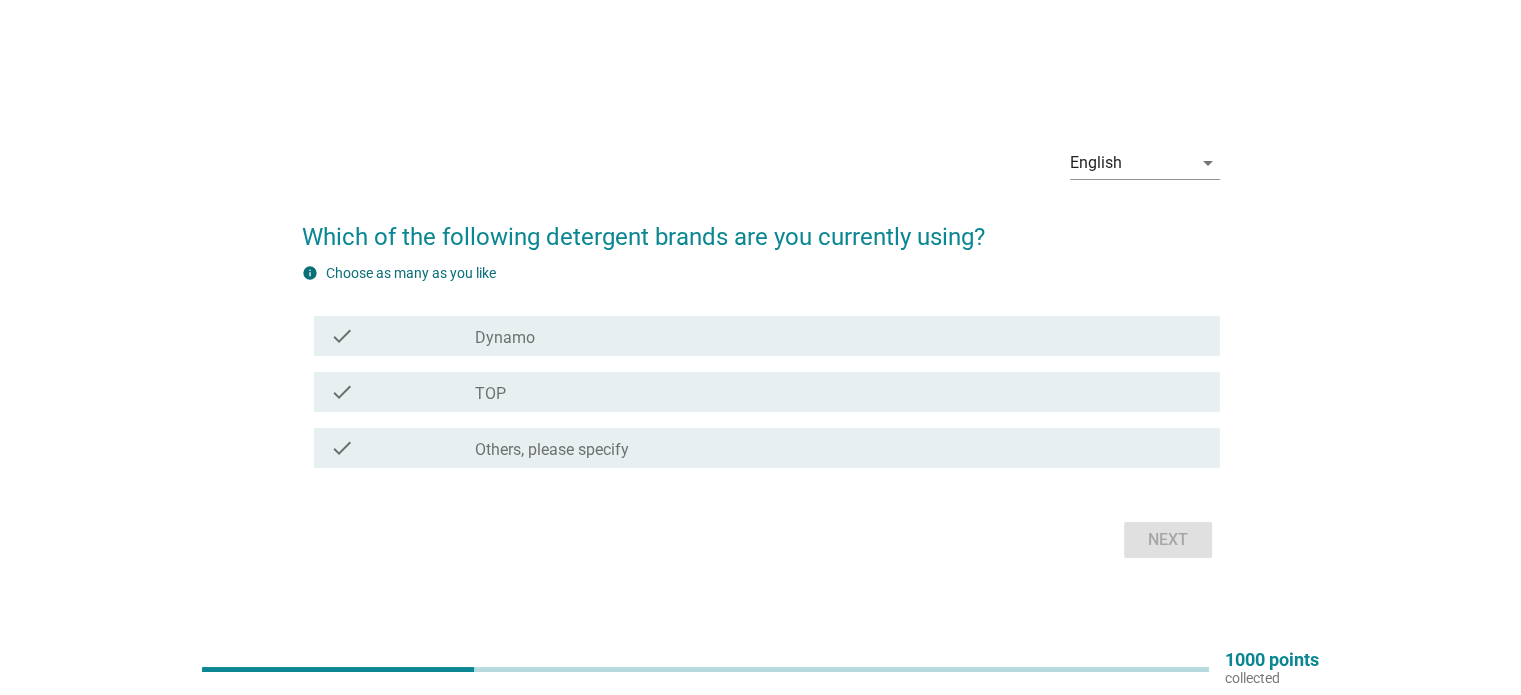click on "check_box TOP" at bounding box center [839, 392] 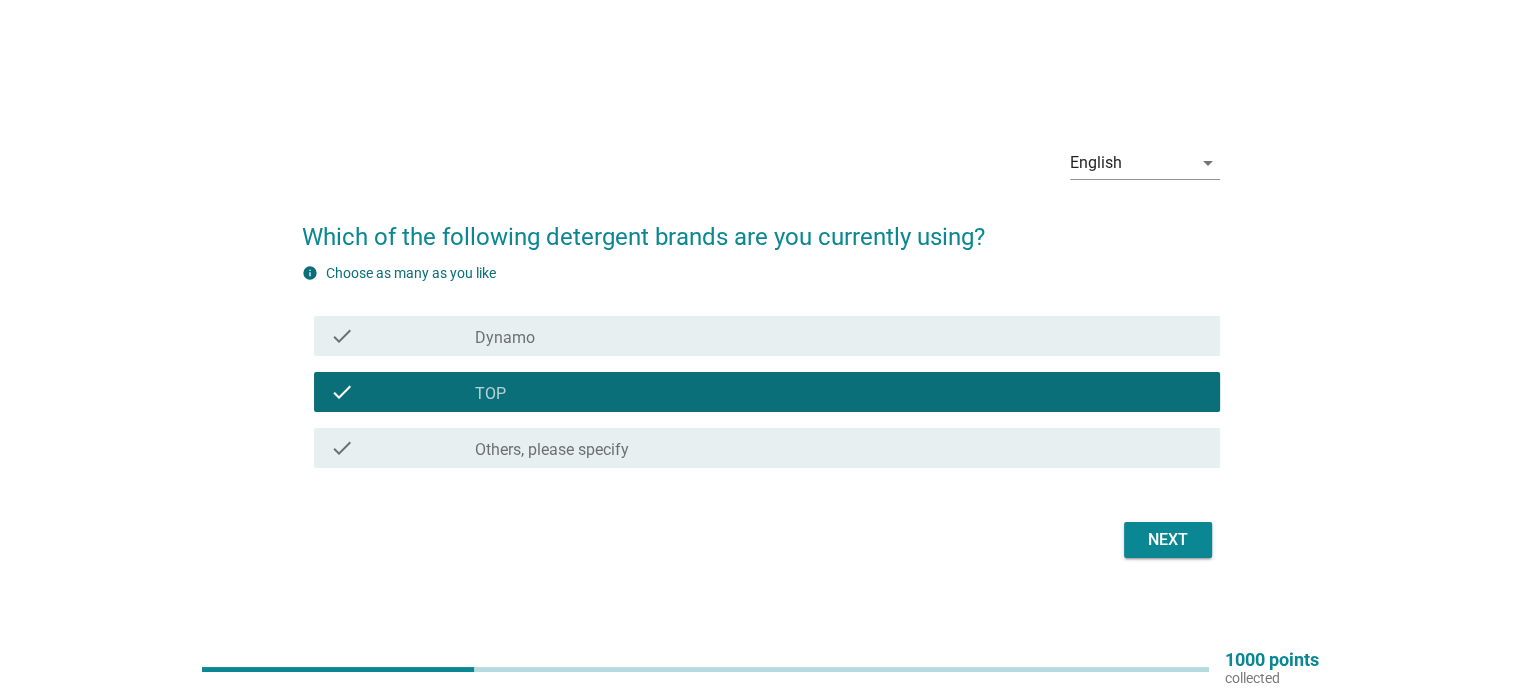 click on "Next" at bounding box center [1168, 540] 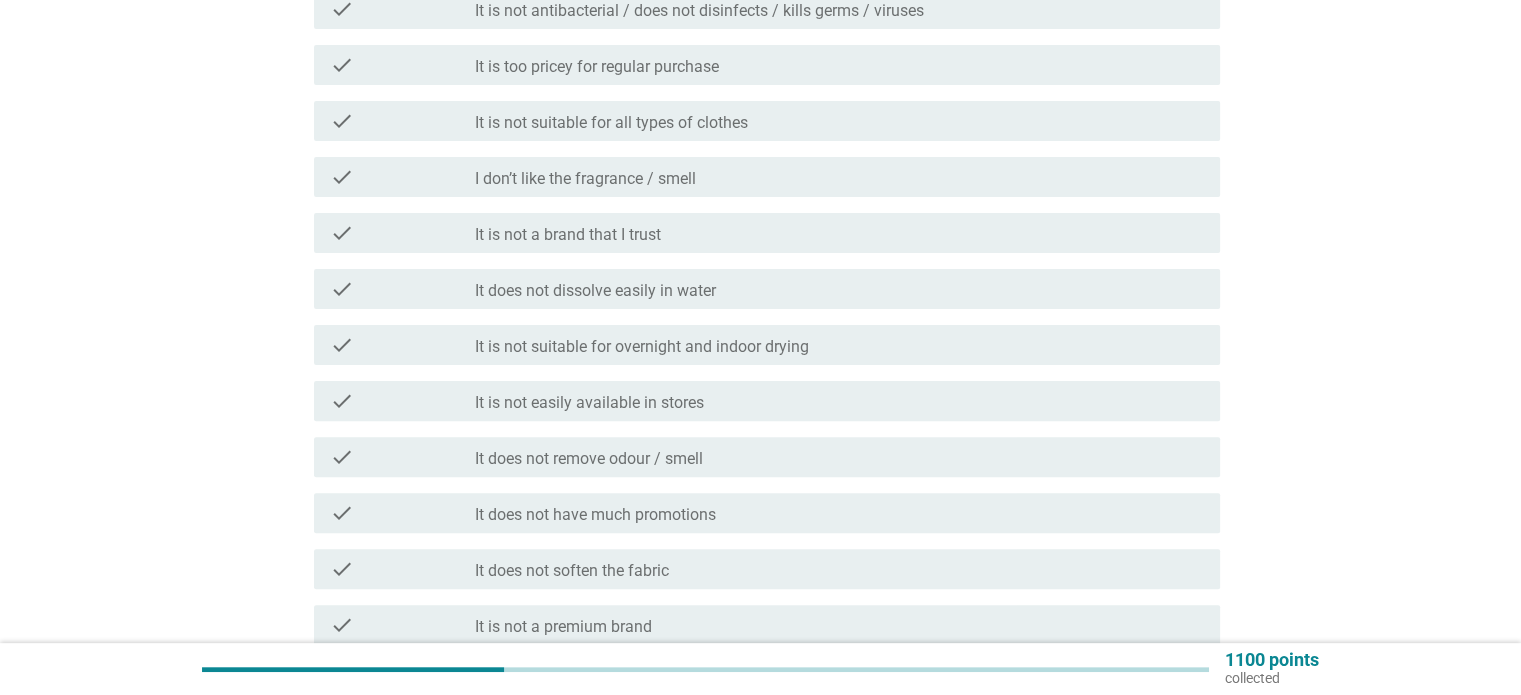 scroll, scrollTop: 500, scrollLeft: 0, axis: vertical 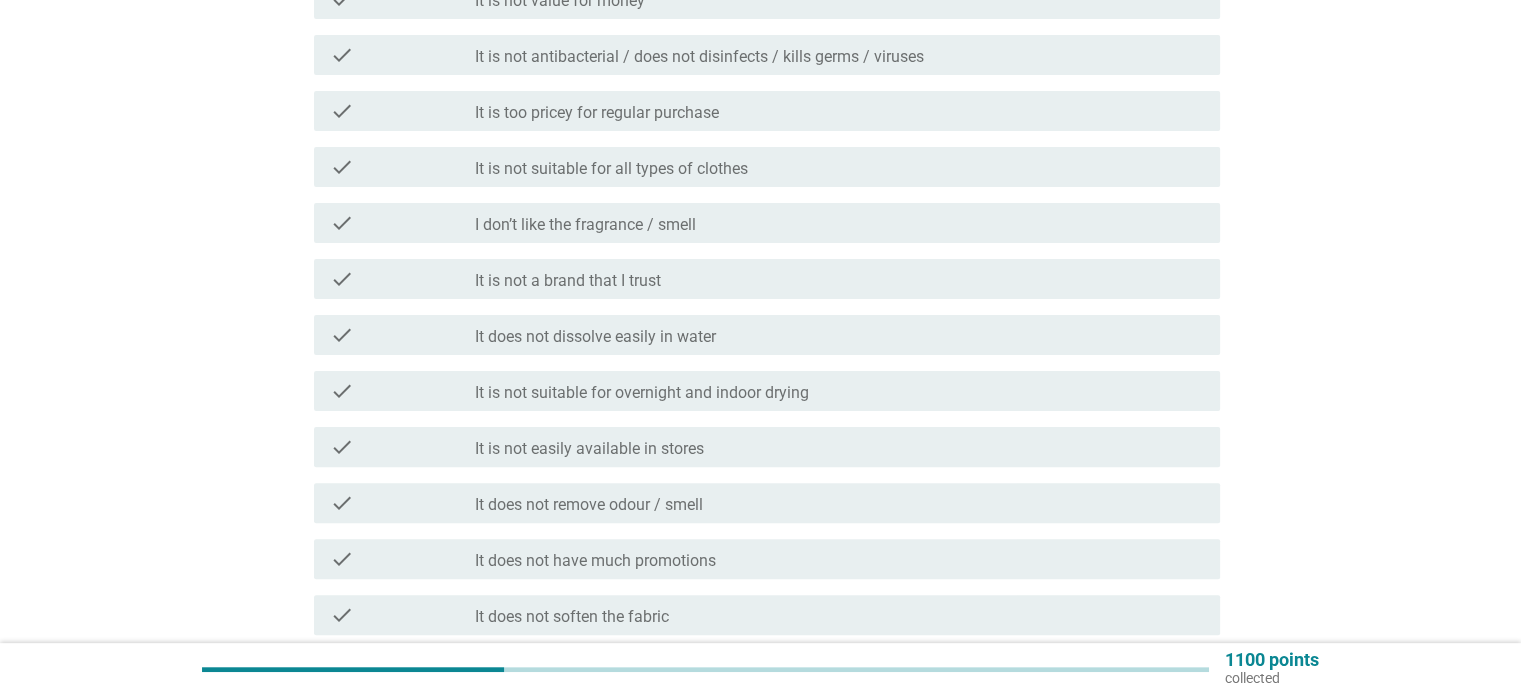 click on "check     check_box_outline_blank I don’t like the fragrance / smell" at bounding box center [767, 223] 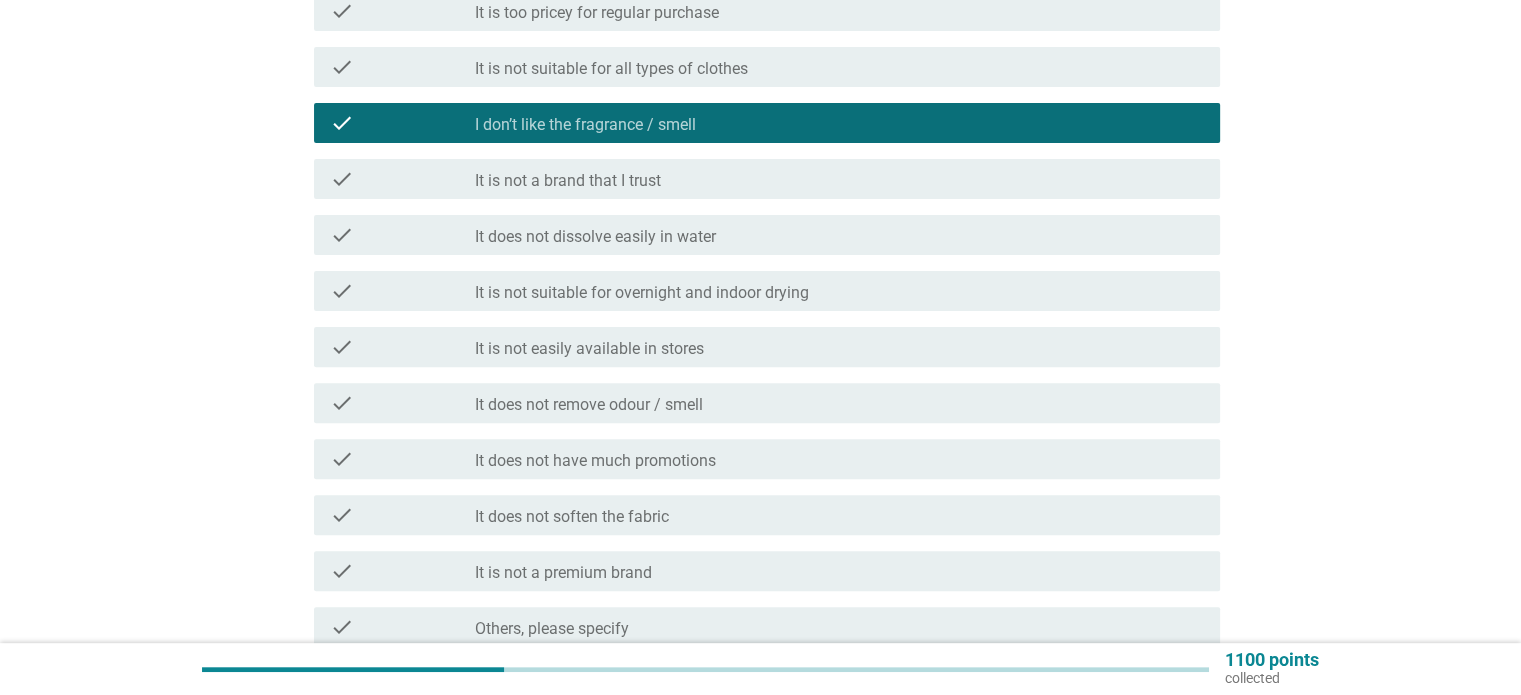 scroll, scrollTop: 789, scrollLeft: 0, axis: vertical 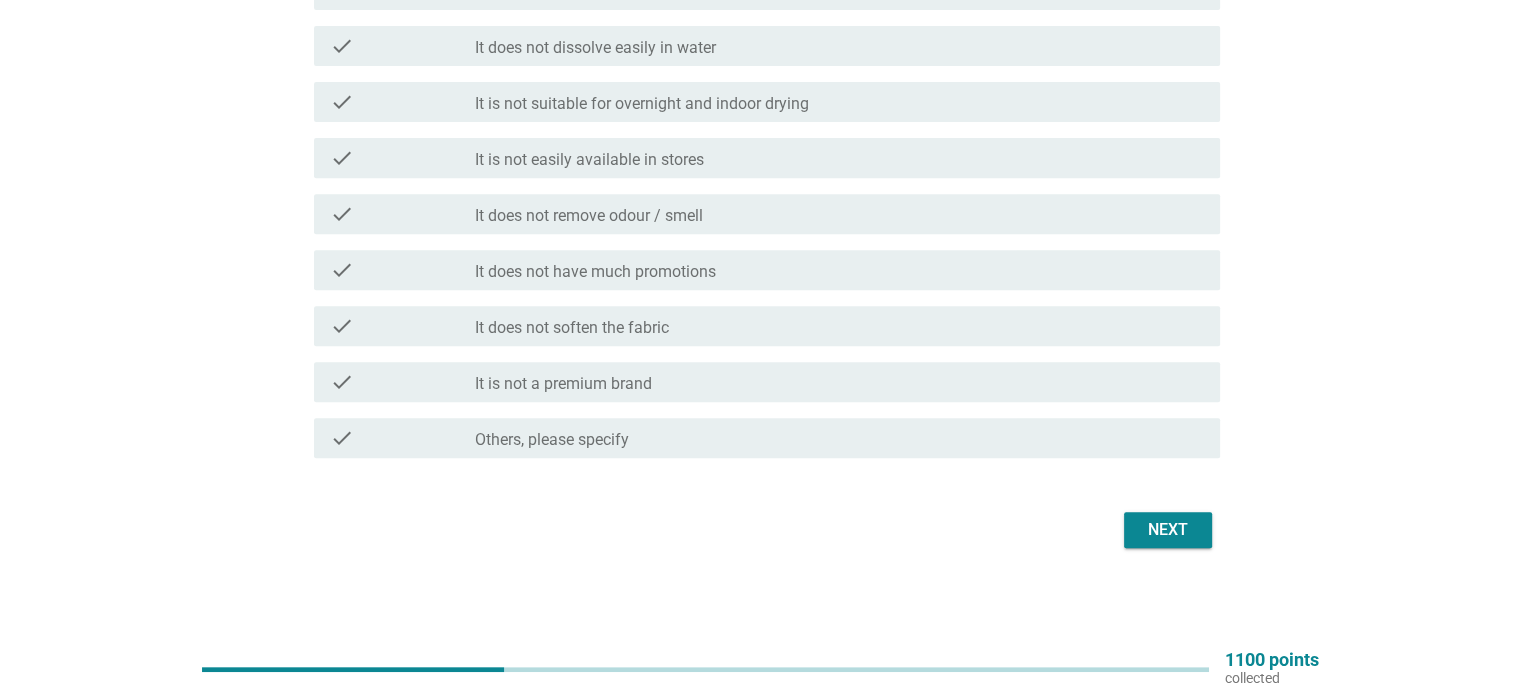 click on "Next" at bounding box center (1168, 530) 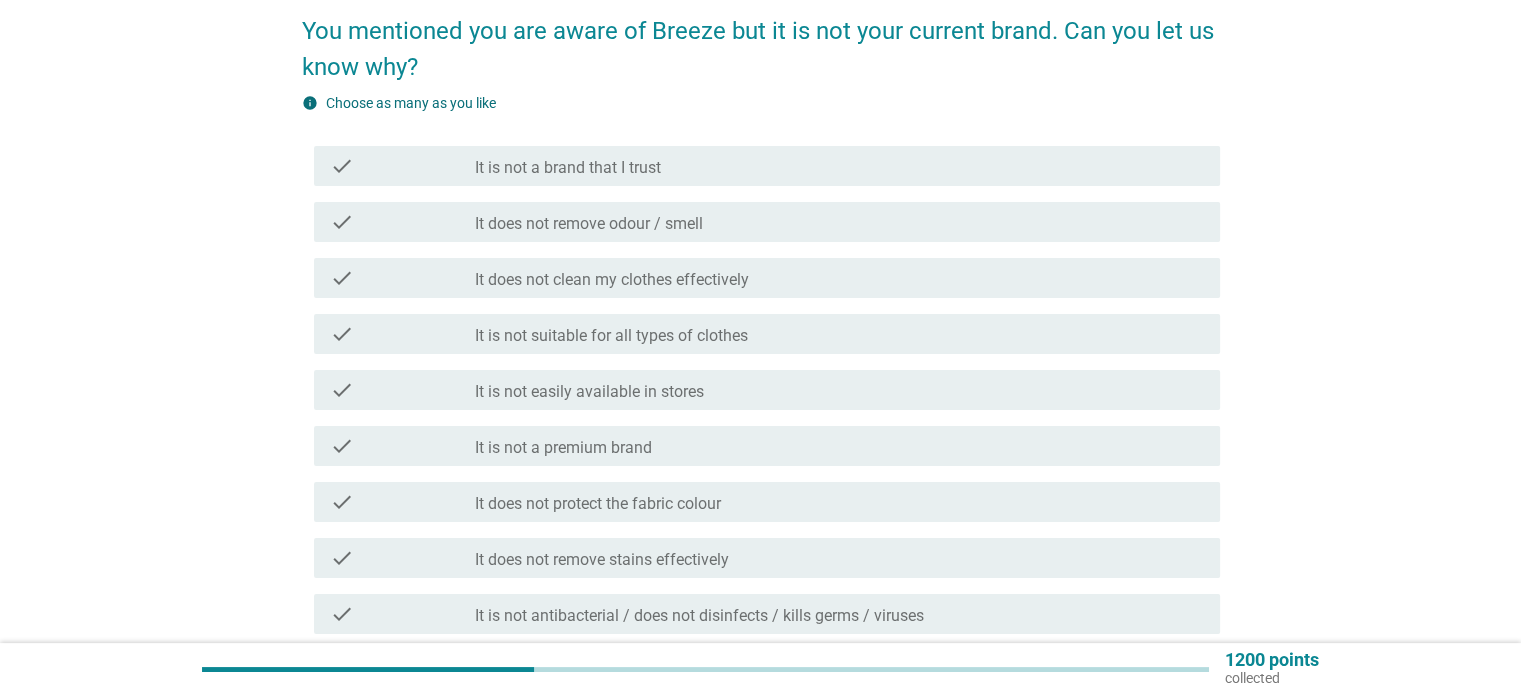 scroll, scrollTop: 200, scrollLeft: 0, axis: vertical 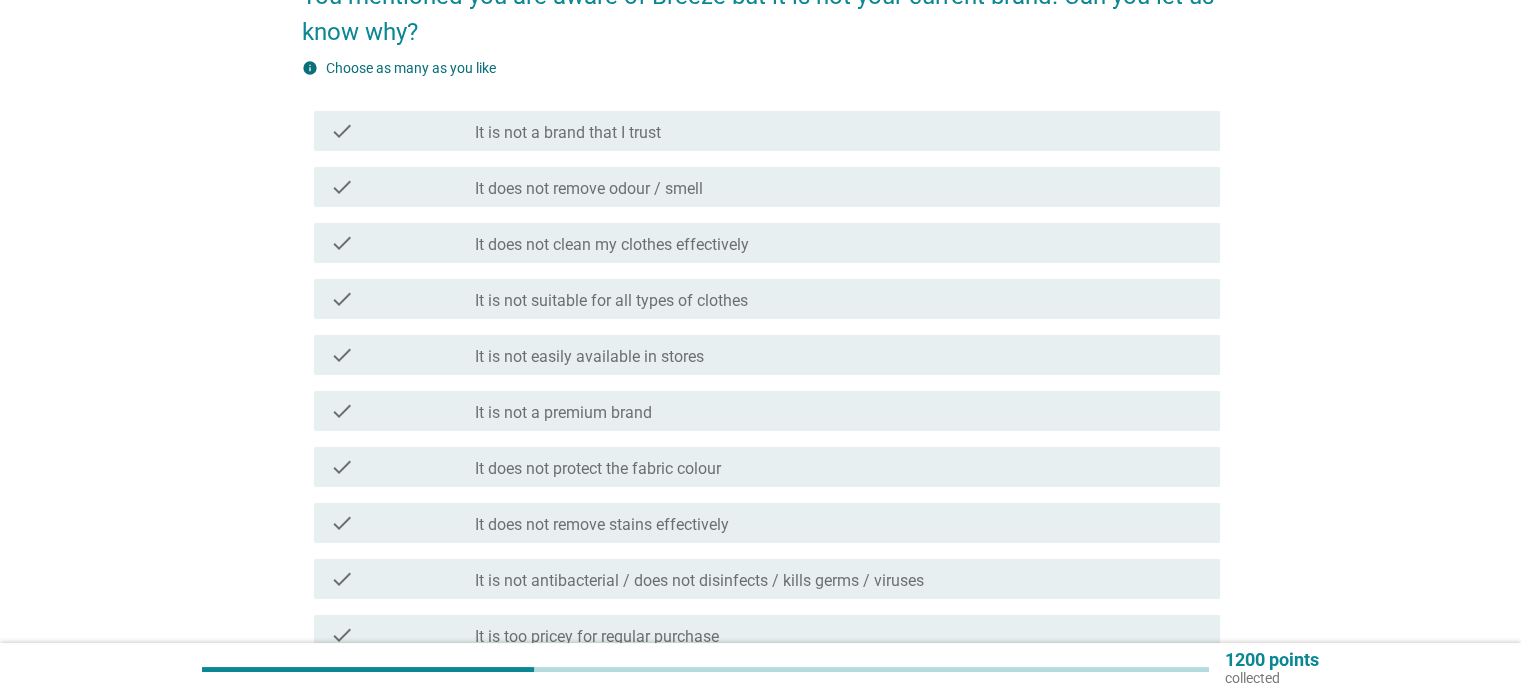click on "check_box_outline_blank It does not clean my clothes effectively" at bounding box center [839, 243] 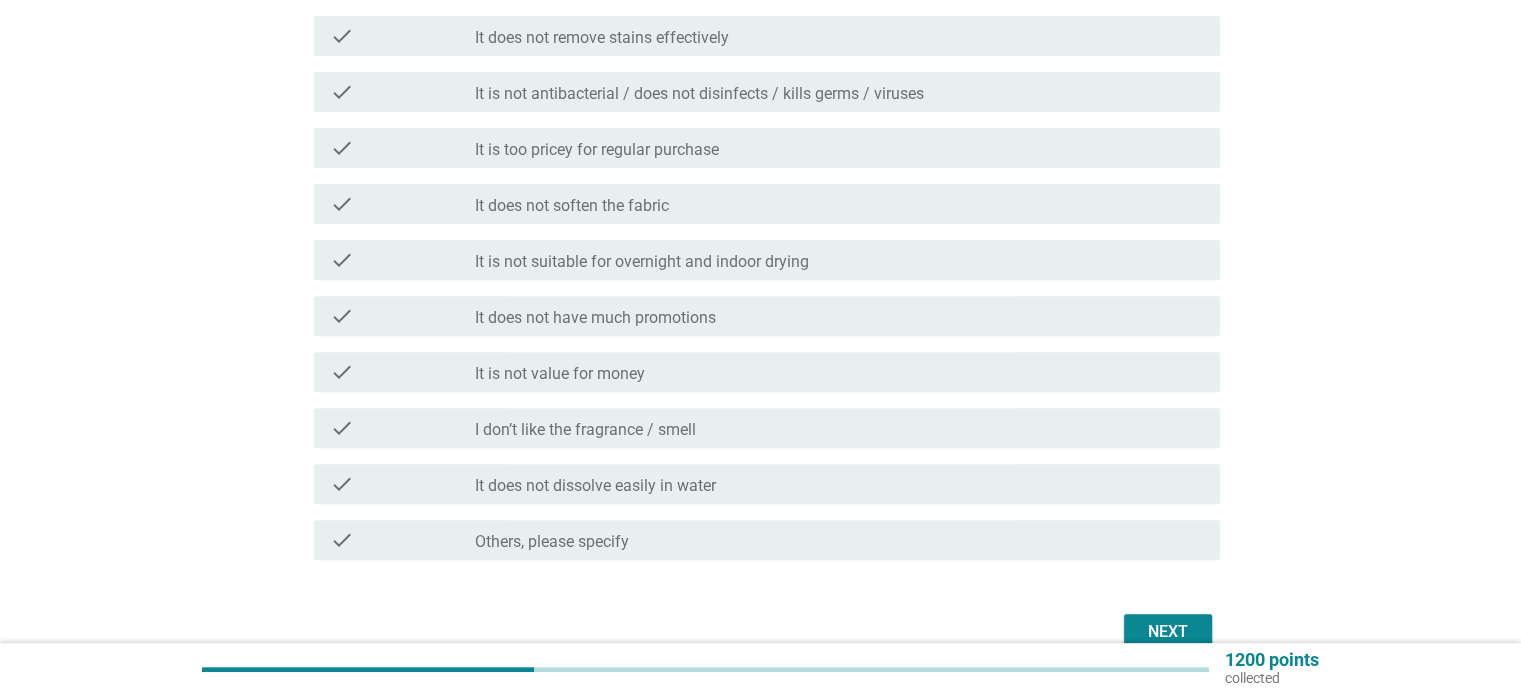scroll, scrollTop: 789, scrollLeft: 0, axis: vertical 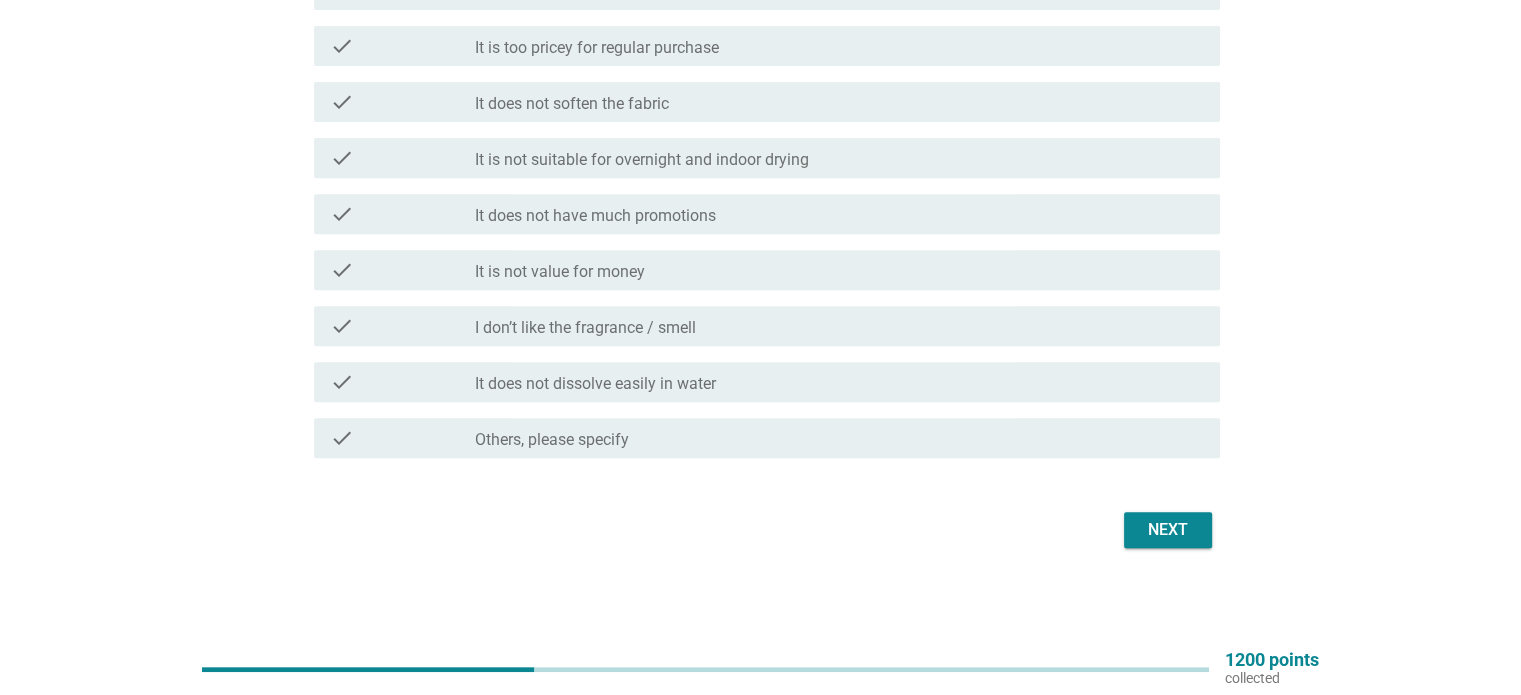 click on "check_box_outline_blank I don’t like the fragrance / smell" at bounding box center [839, 326] 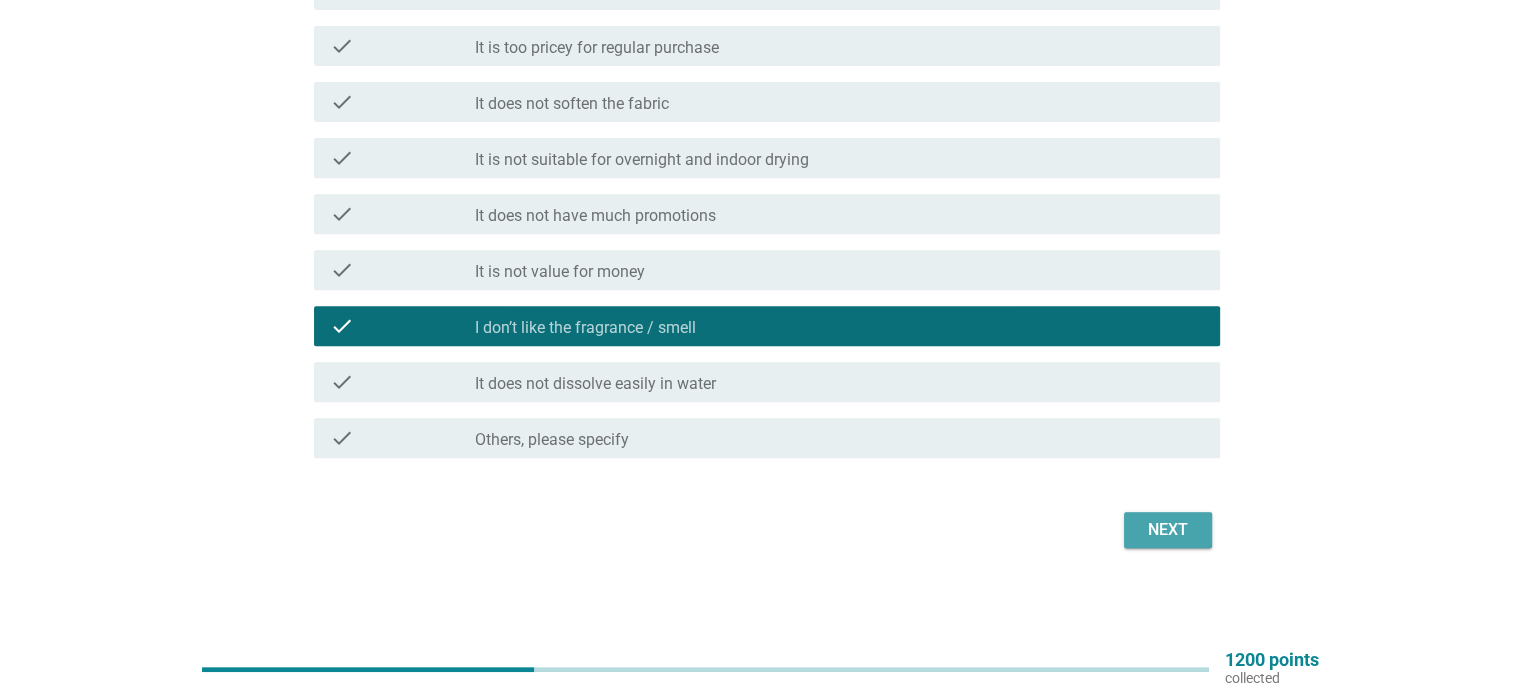 click on "Next" at bounding box center (1168, 530) 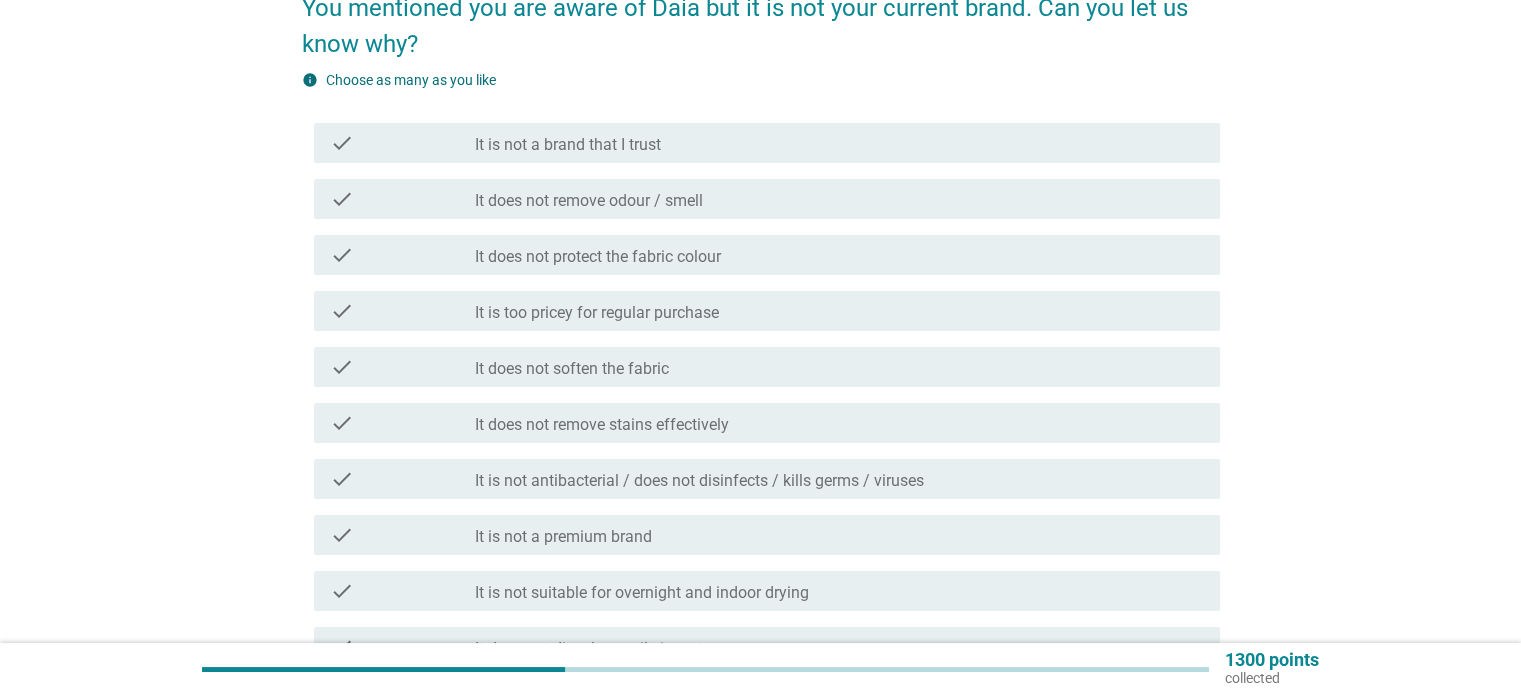 scroll, scrollTop: 200, scrollLeft: 0, axis: vertical 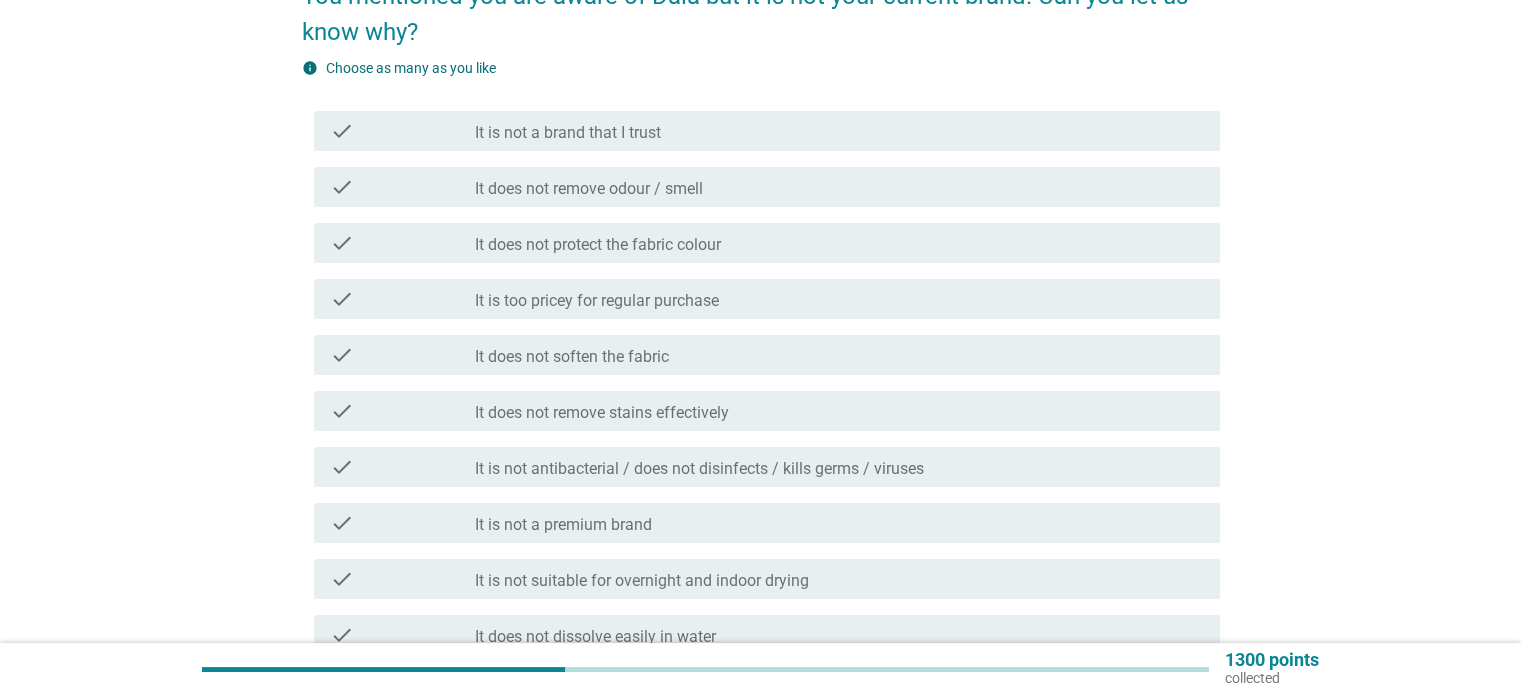 click on "It is not a brand that I trust" at bounding box center [568, 133] 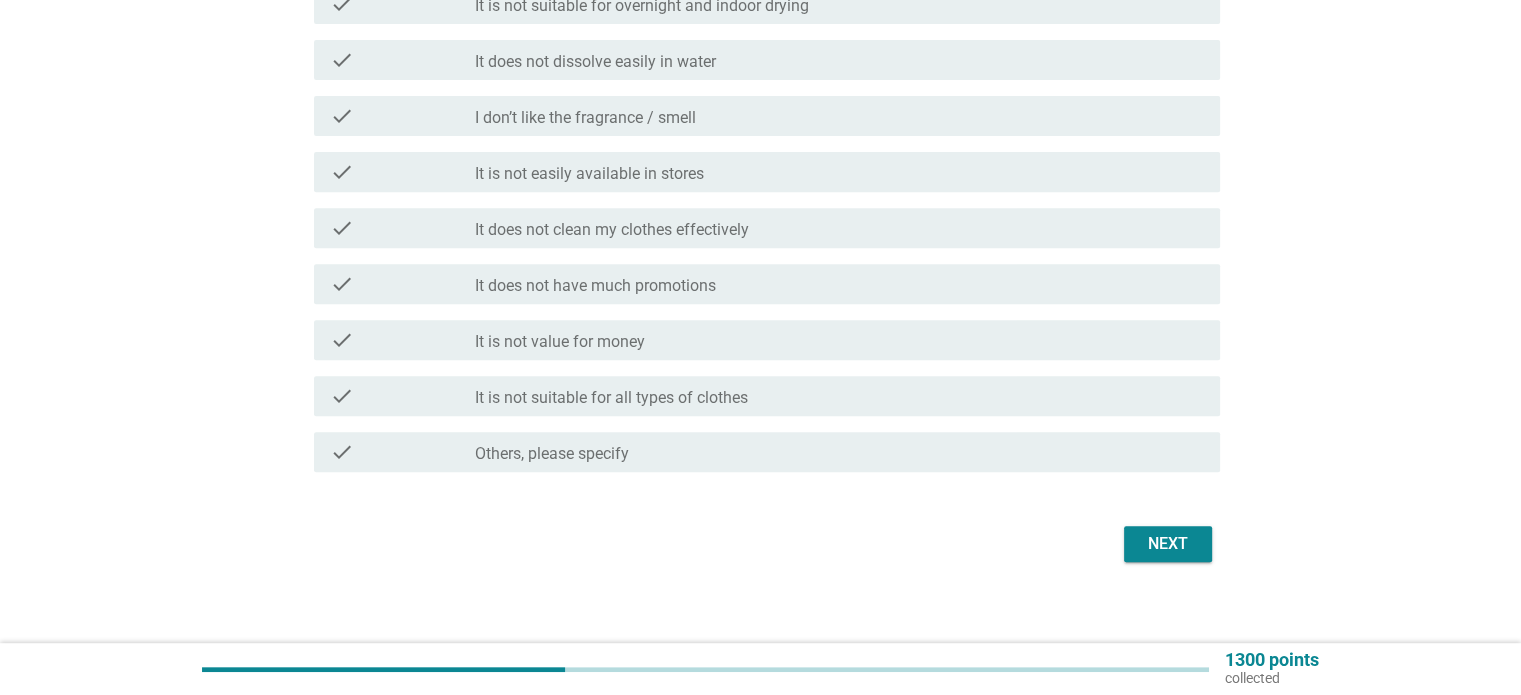 scroll, scrollTop: 789, scrollLeft: 0, axis: vertical 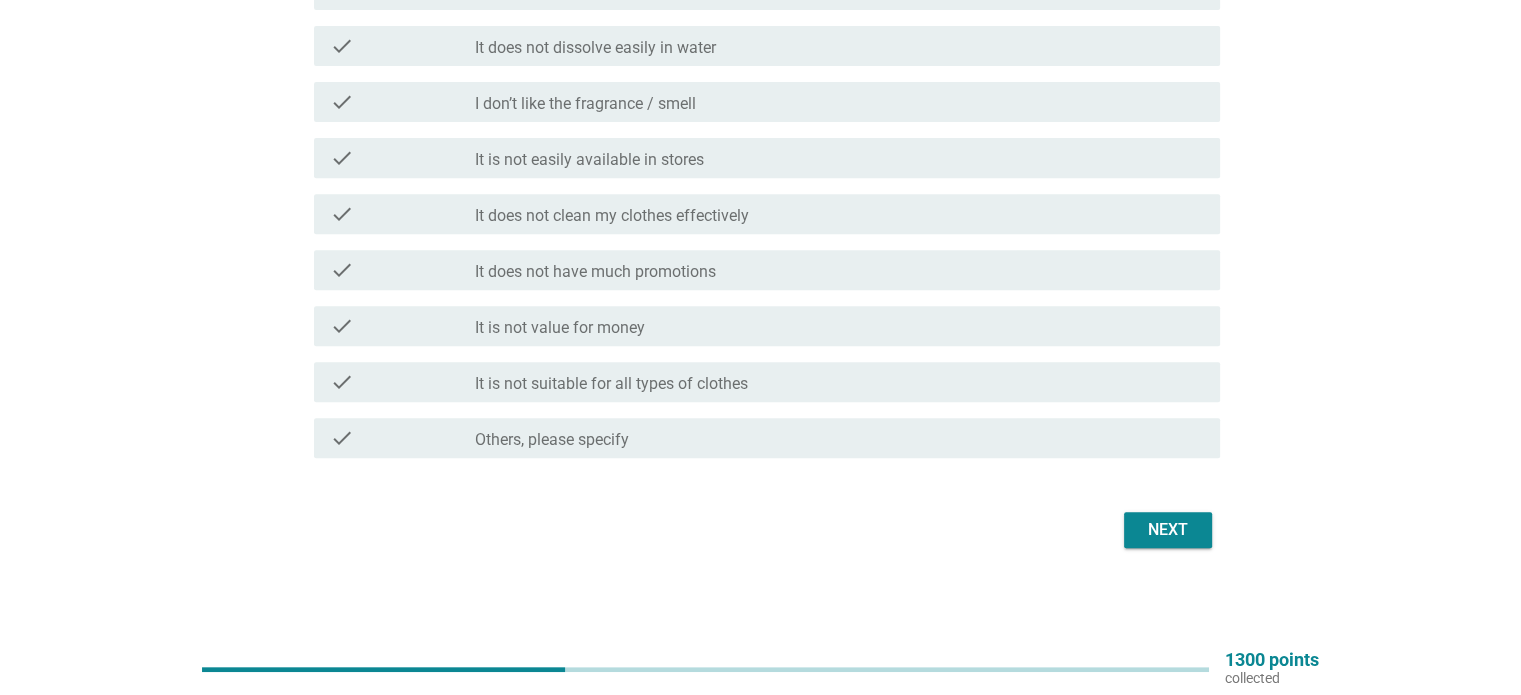 click on "Next" at bounding box center (1168, 530) 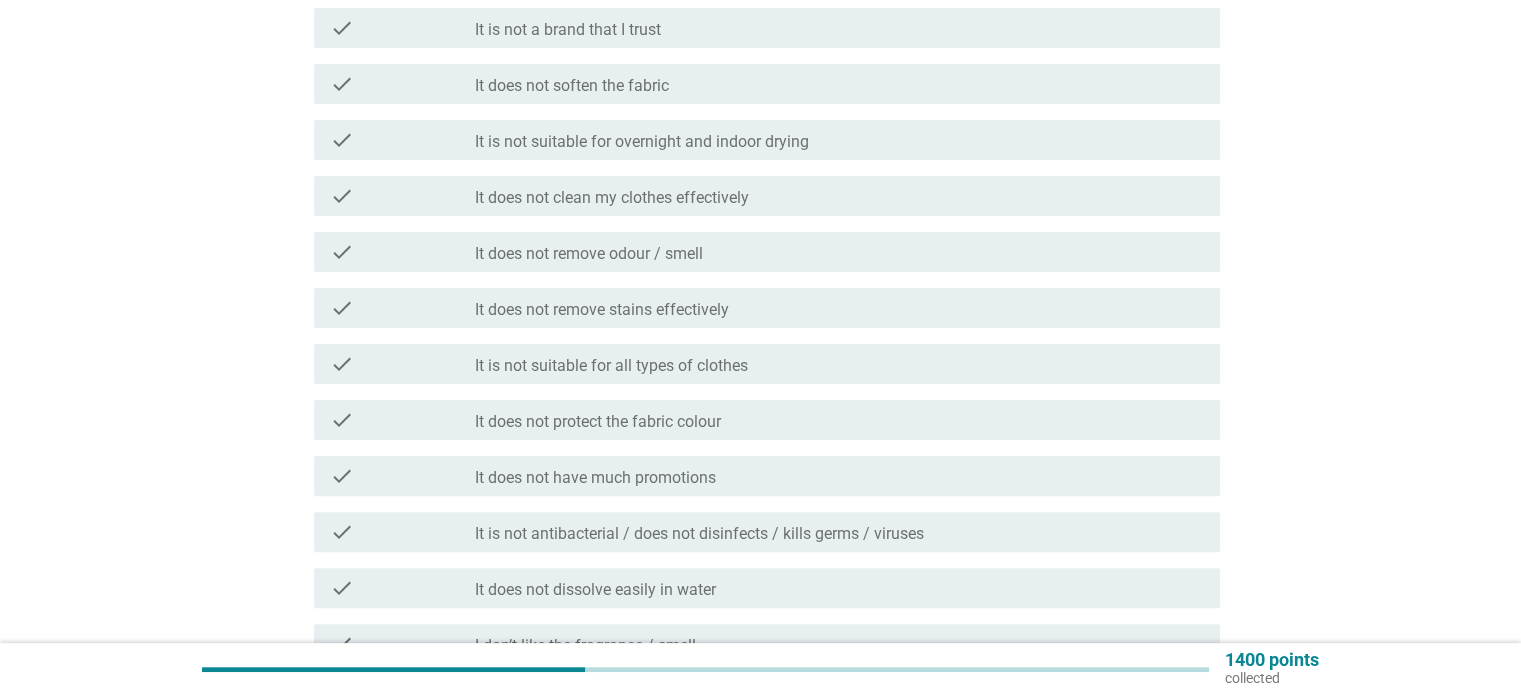 scroll, scrollTop: 500, scrollLeft: 0, axis: vertical 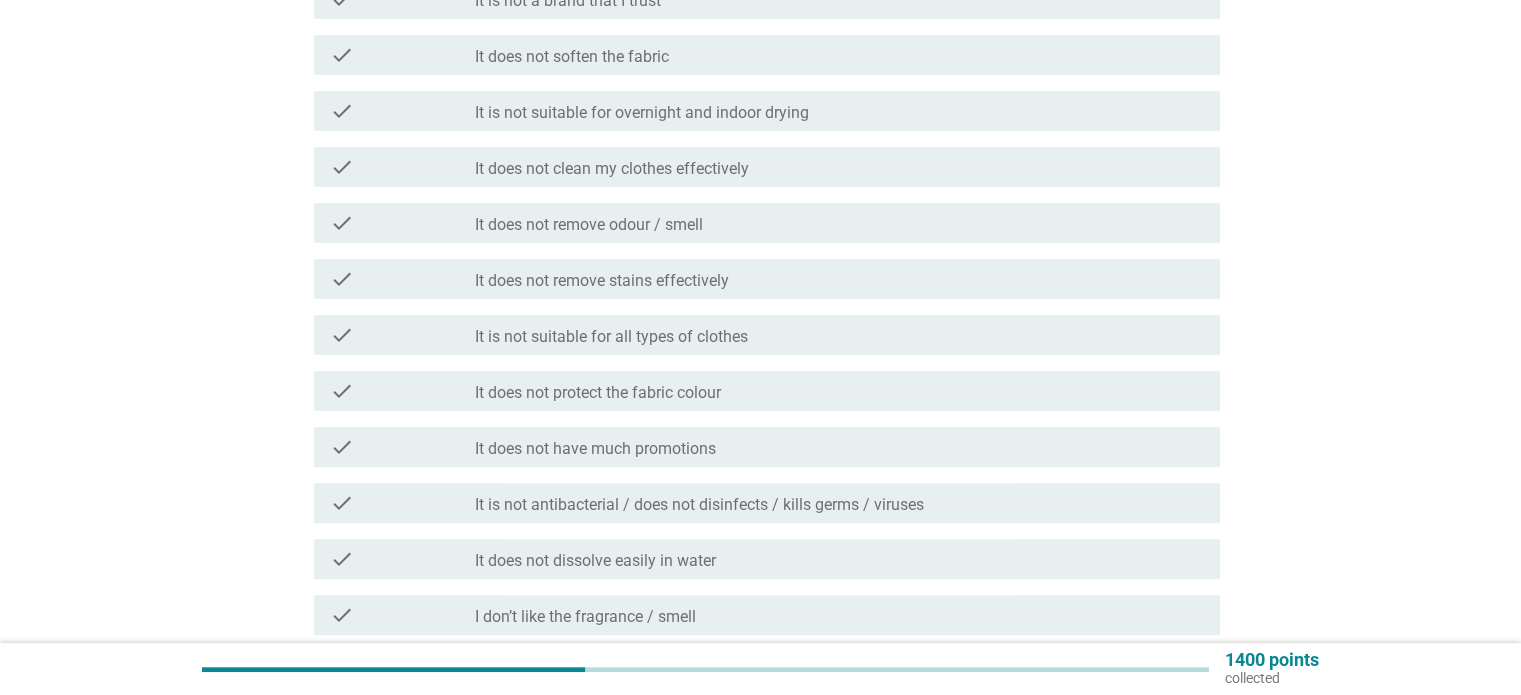 click on "I don’t like the fragrance / smell" at bounding box center (585, 617) 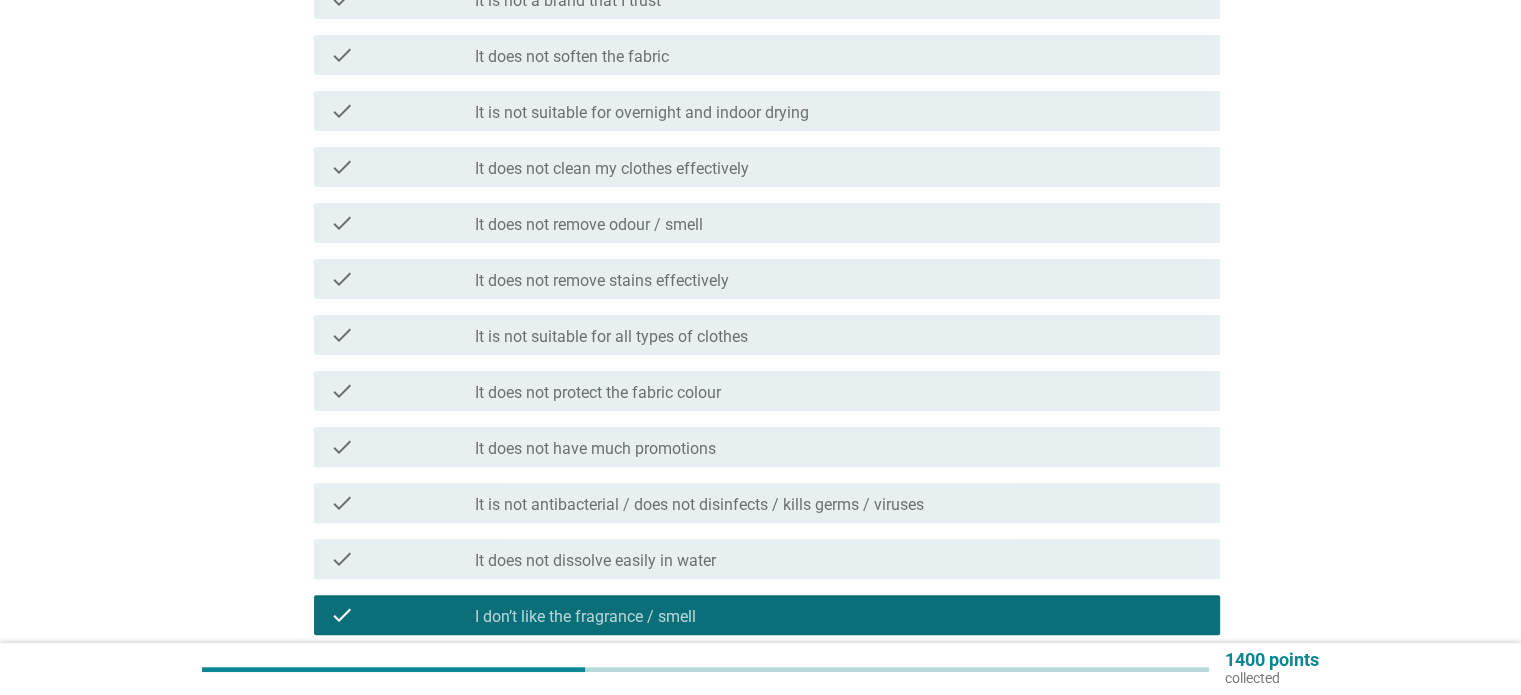 scroll, scrollTop: 789, scrollLeft: 0, axis: vertical 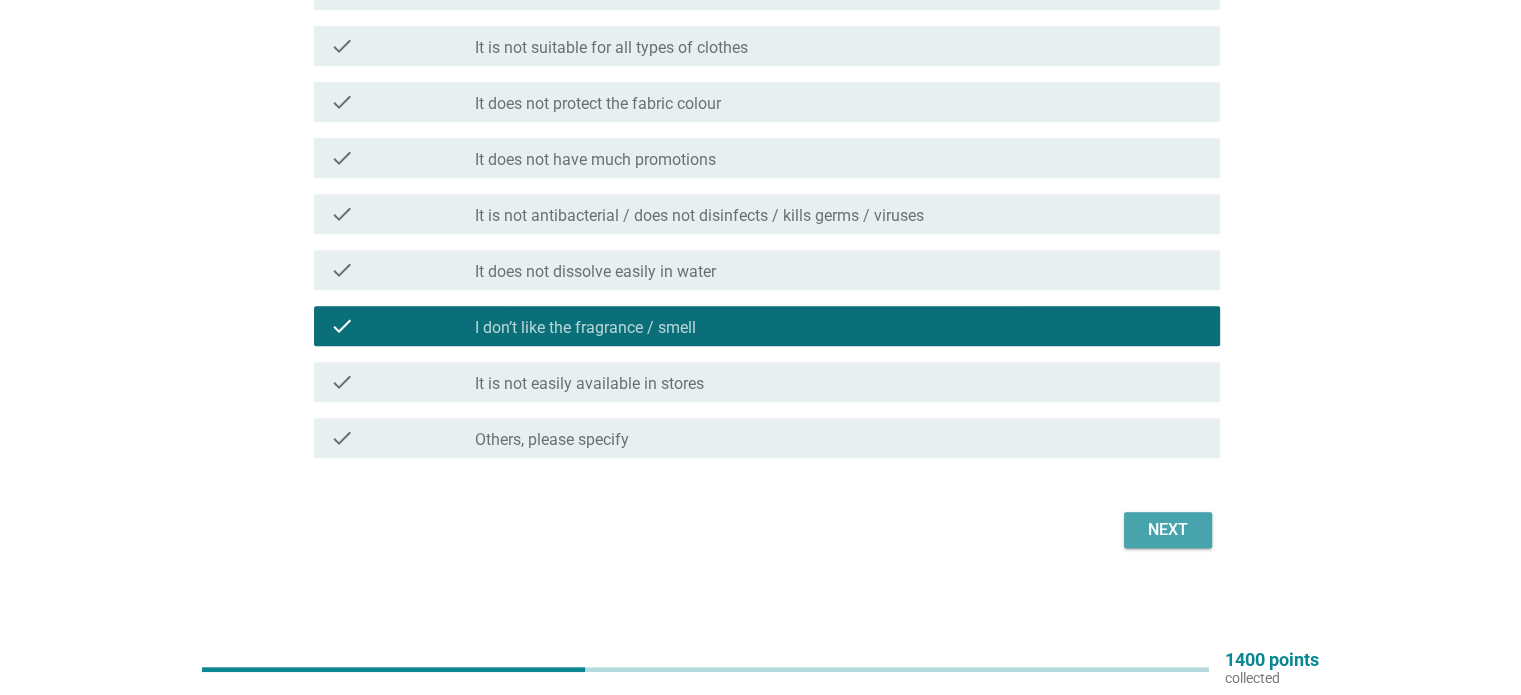 click on "Next" at bounding box center [1168, 530] 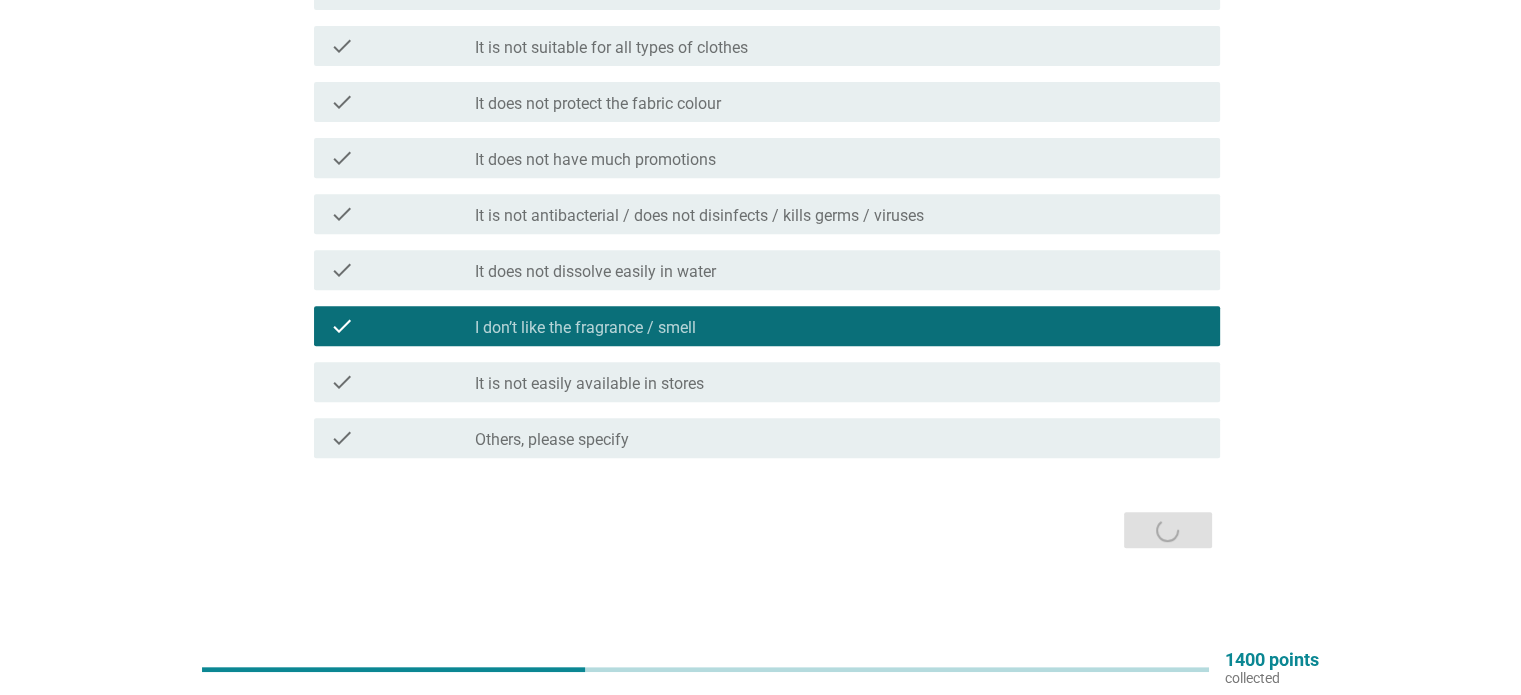 scroll, scrollTop: 0, scrollLeft: 0, axis: both 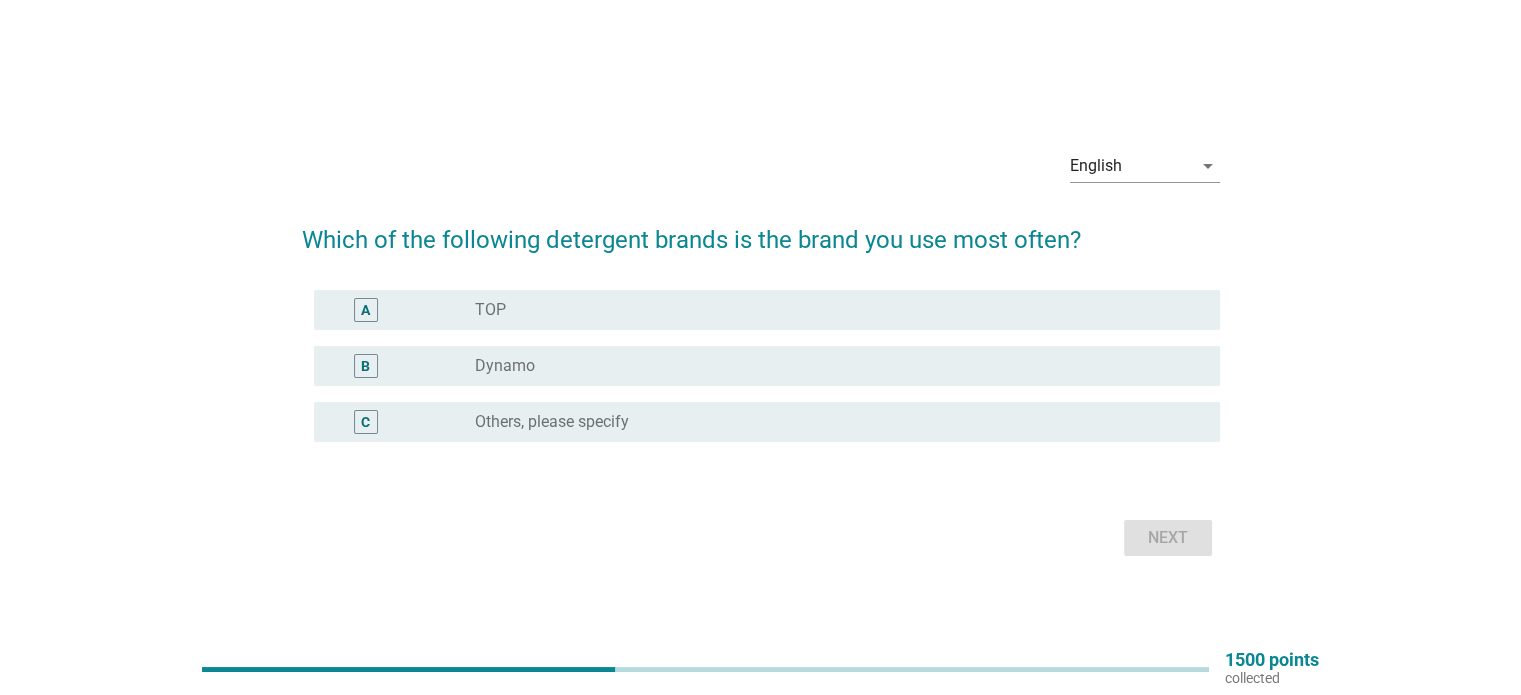 click on "radio_button_unchecked TOP" at bounding box center (831, 310) 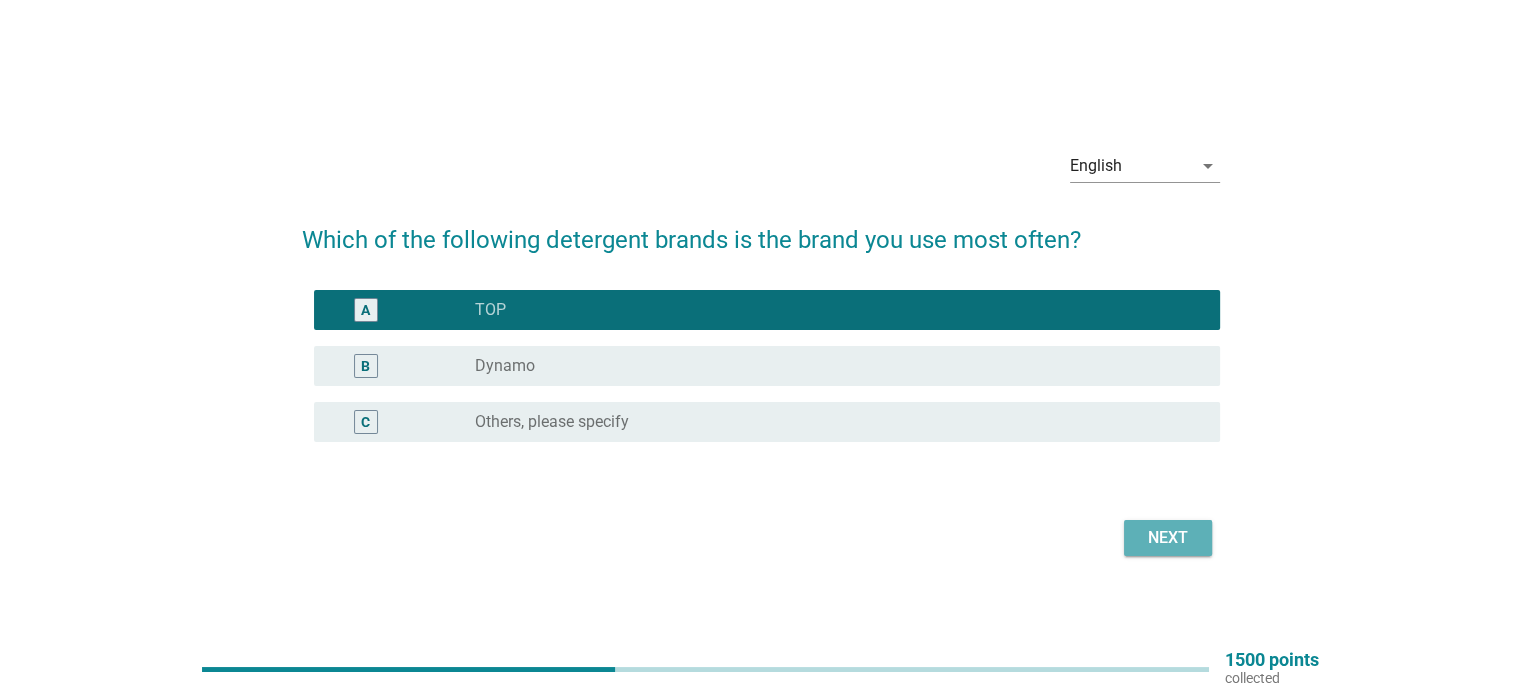 click on "Next" at bounding box center [1168, 538] 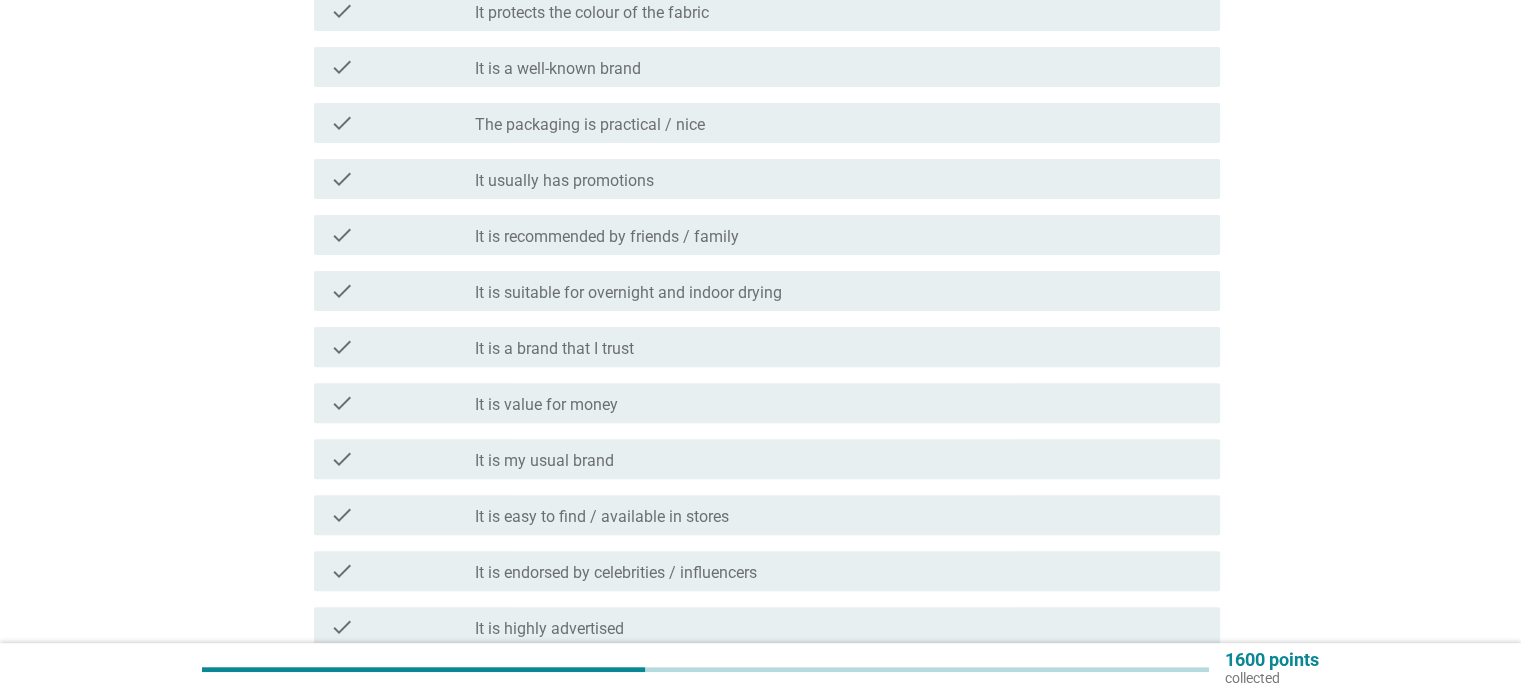 scroll, scrollTop: 700, scrollLeft: 0, axis: vertical 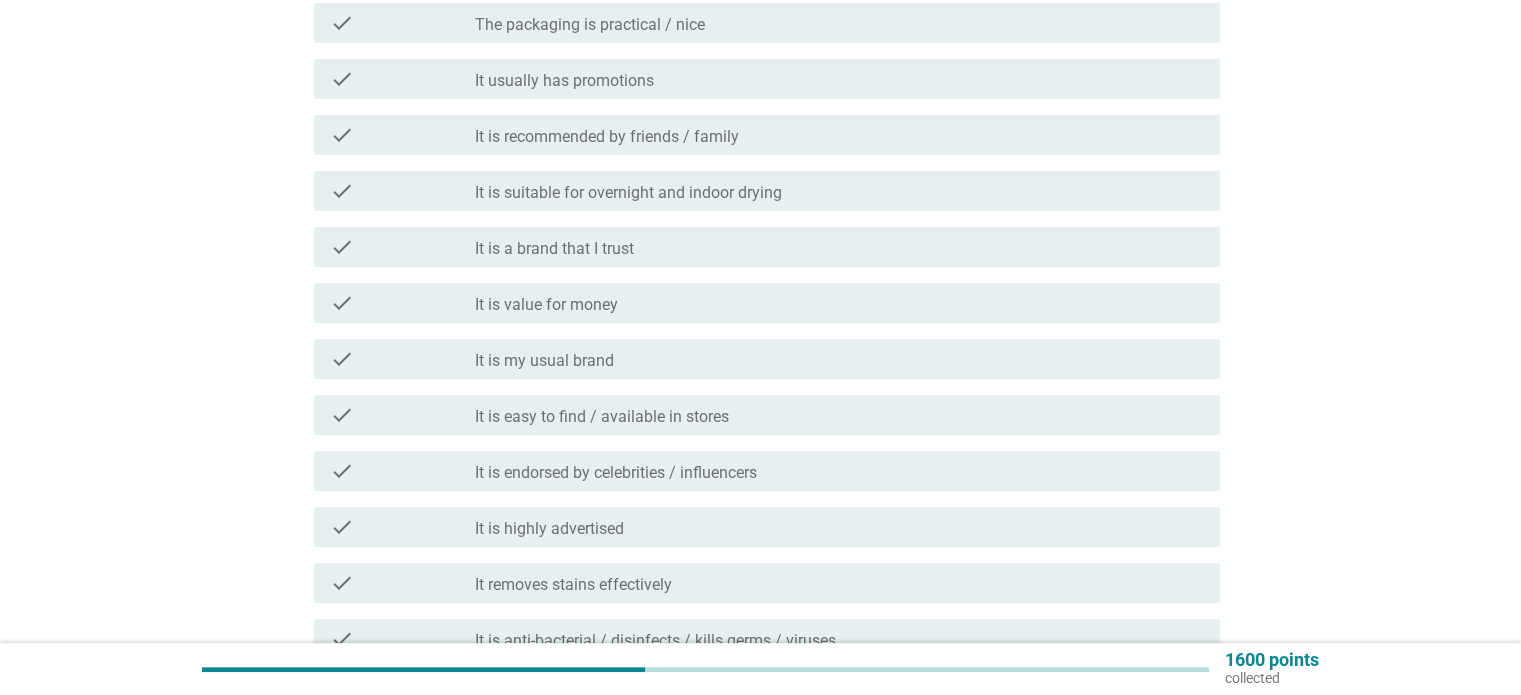 click on "check     check_box_outline_blank It is value for money" at bounding box center (761, 303) 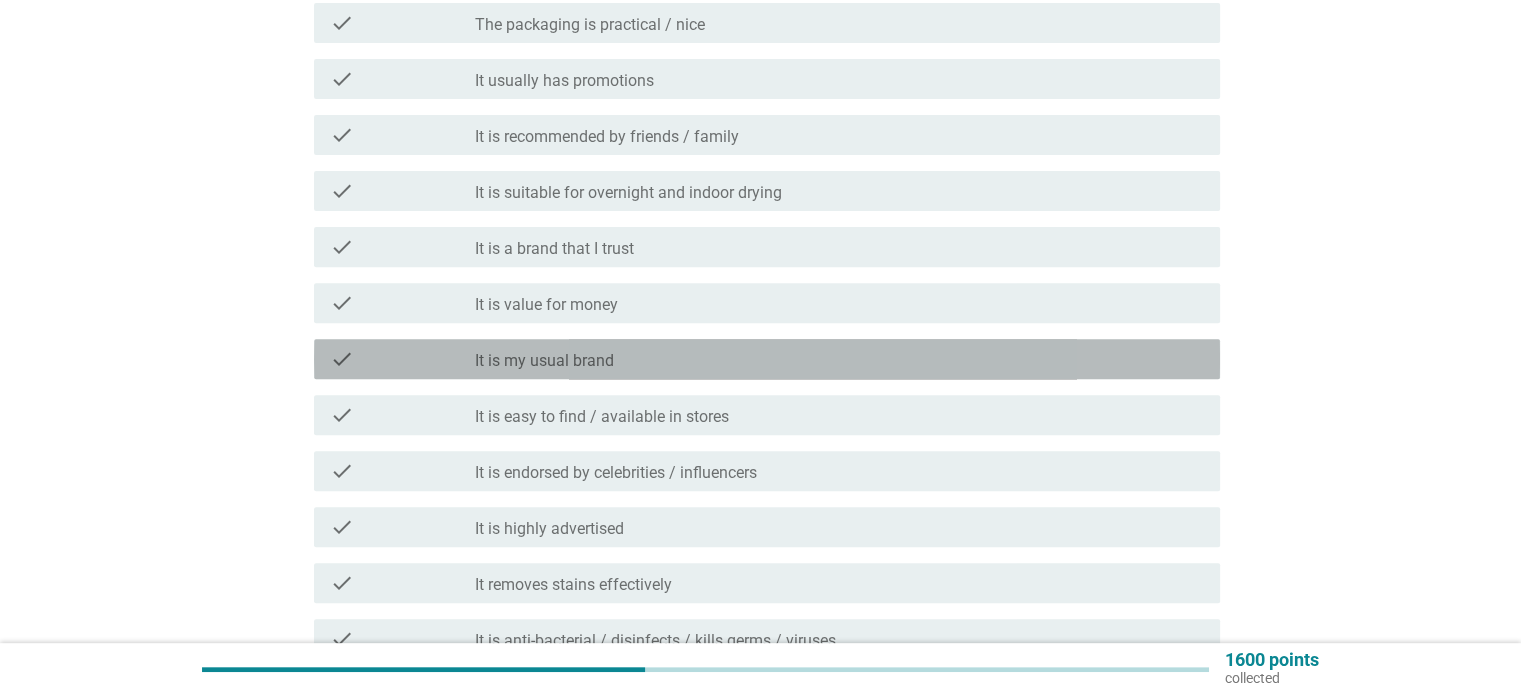 click on "check     check_box_outline_blank It is my usual brand" at bounding box center [767, 359] 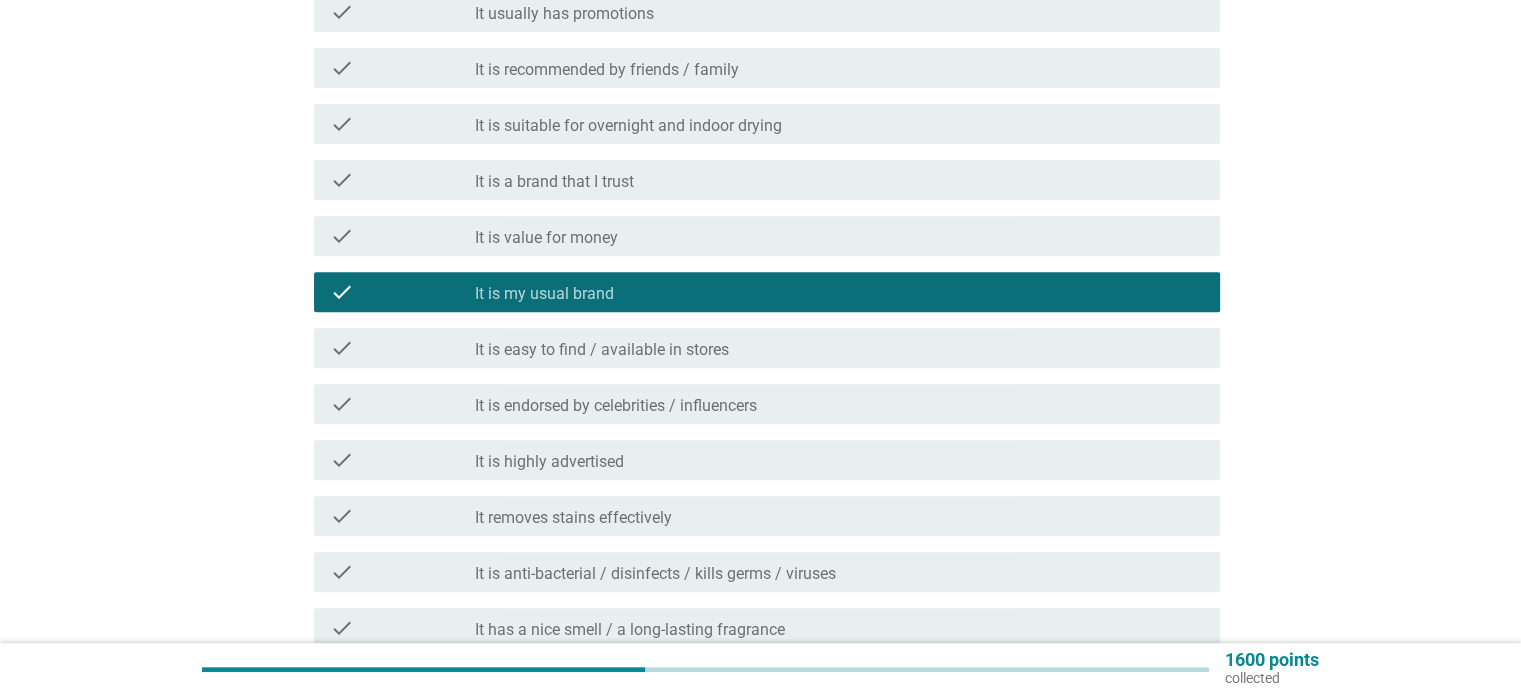 scroll, scrollTop: 900, scrollLeft: 0, axis: vertical 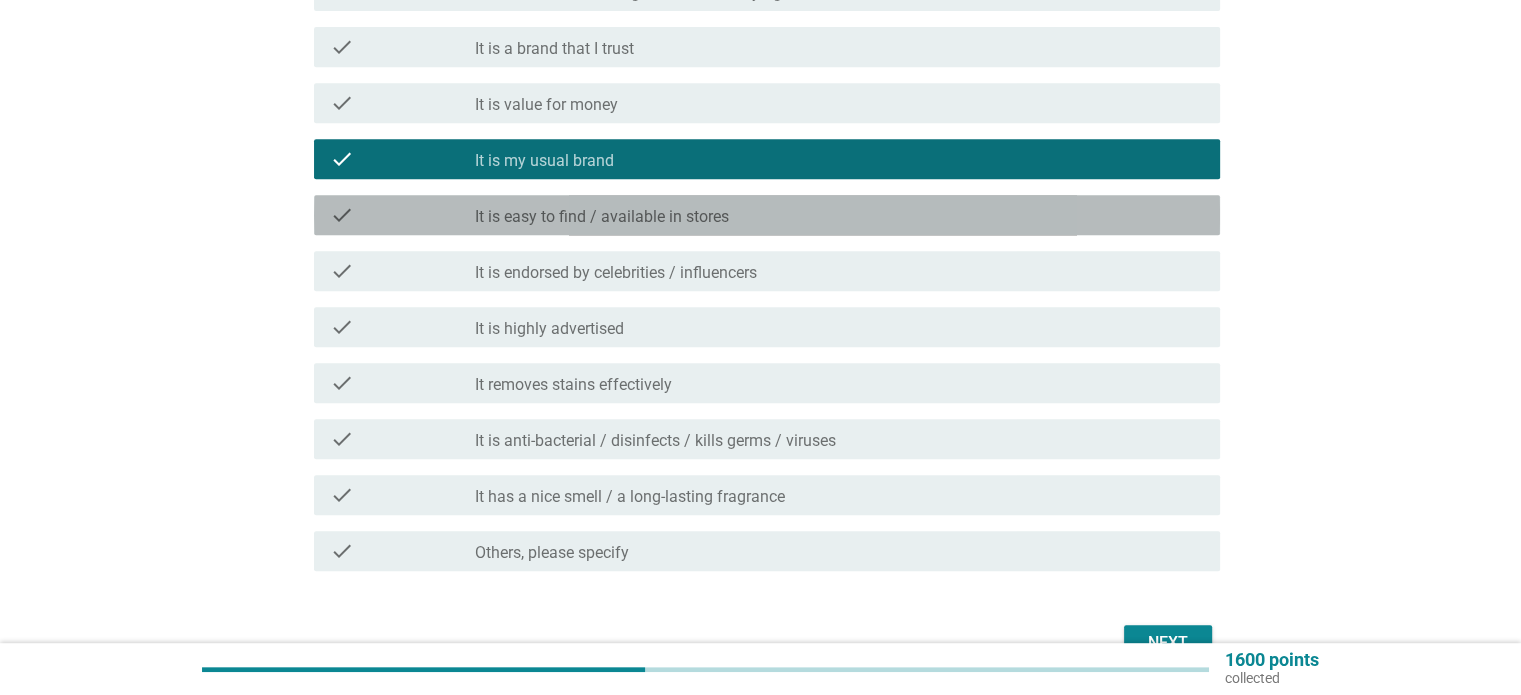 click on "check_box_outline_blank It is easy to find / available in stores" at bounding box center (839, 215) 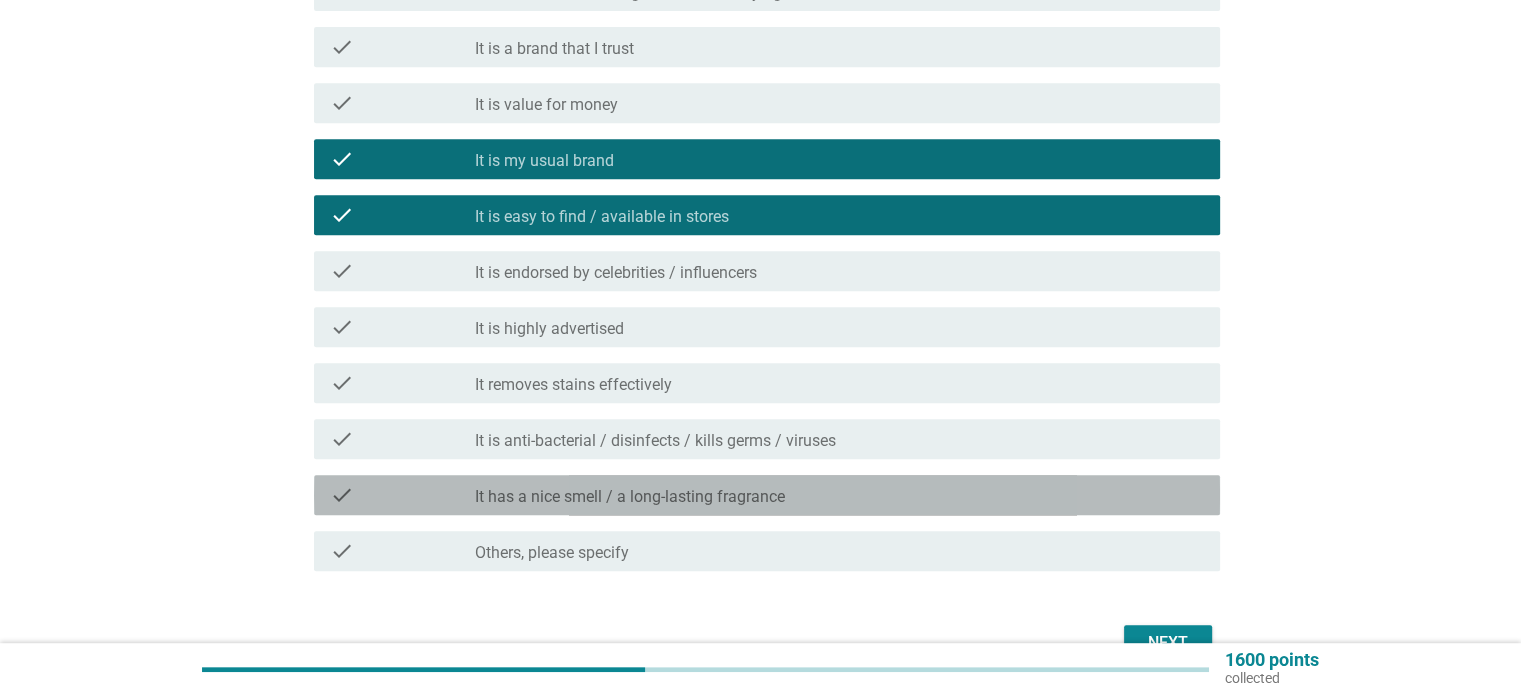 click on "It has a nice smell / a long-lasting fragrance" at bounding box center [630, 497] 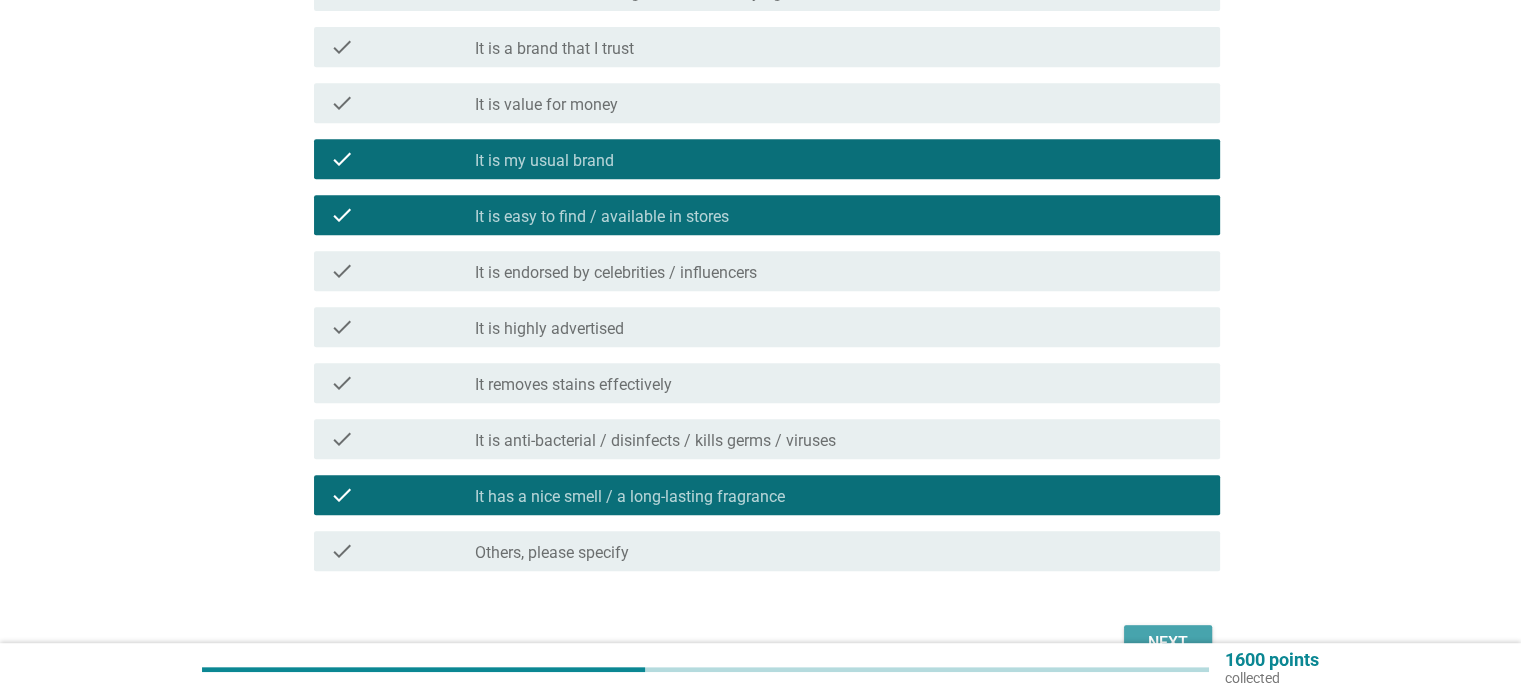 click on "Next" at bounding box center [1168, 643] 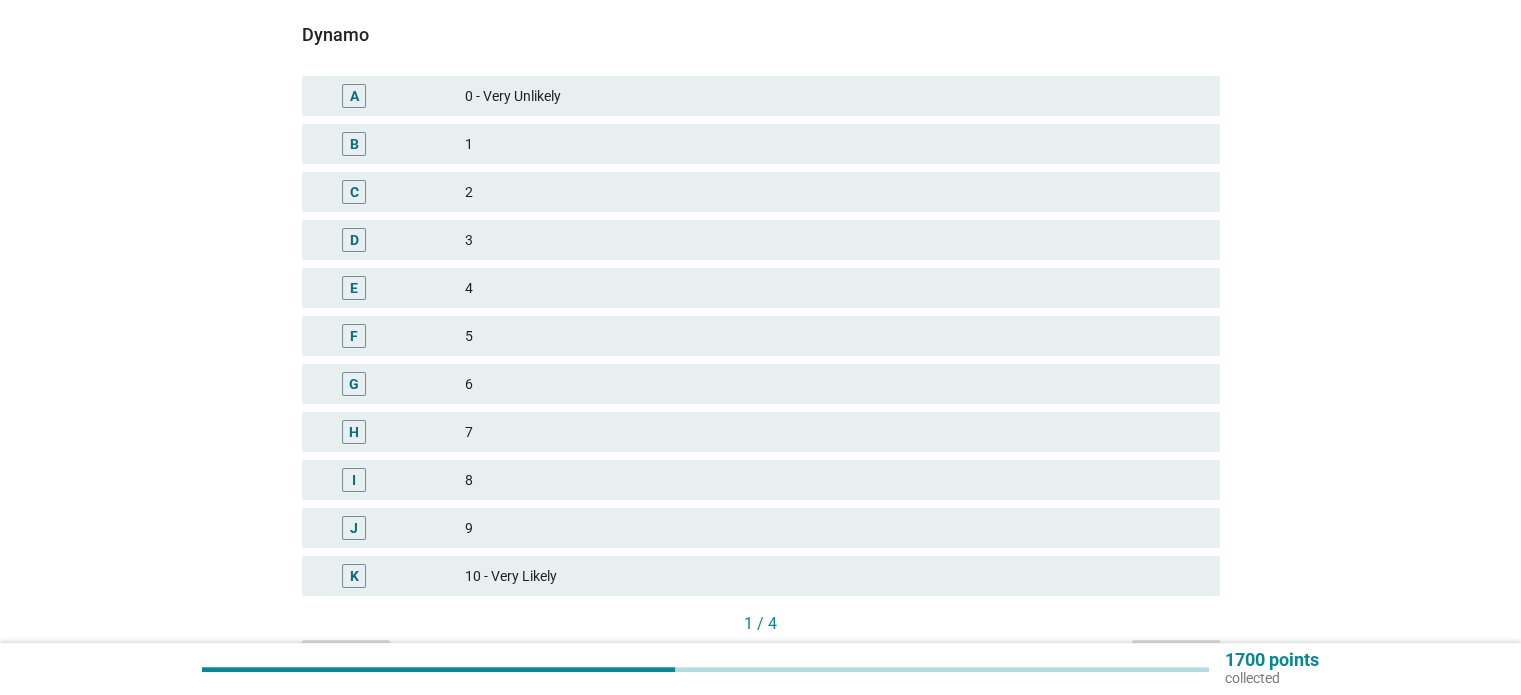 scroll, scrollTop: 400, scrollLeft: 0, axis: vertical 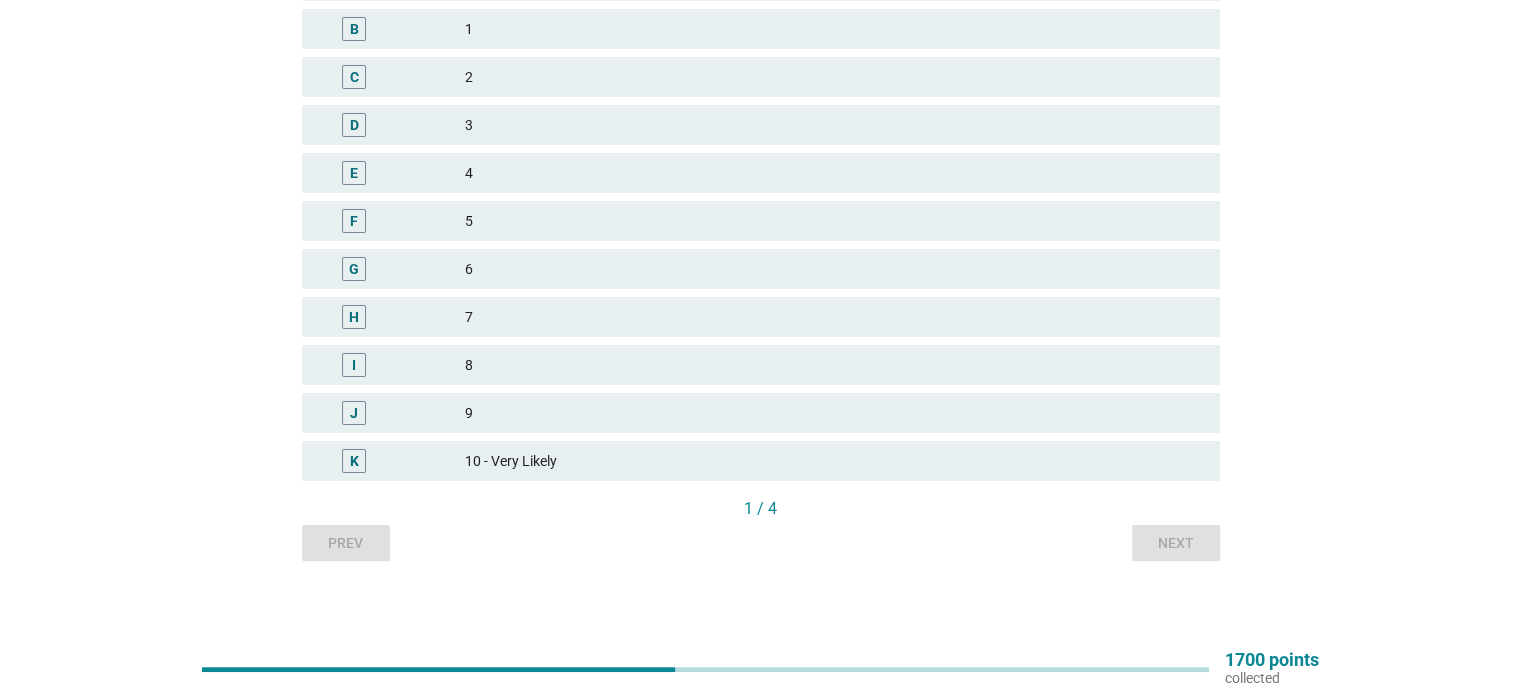 click on "J   9" at bounding box center (761, 413) 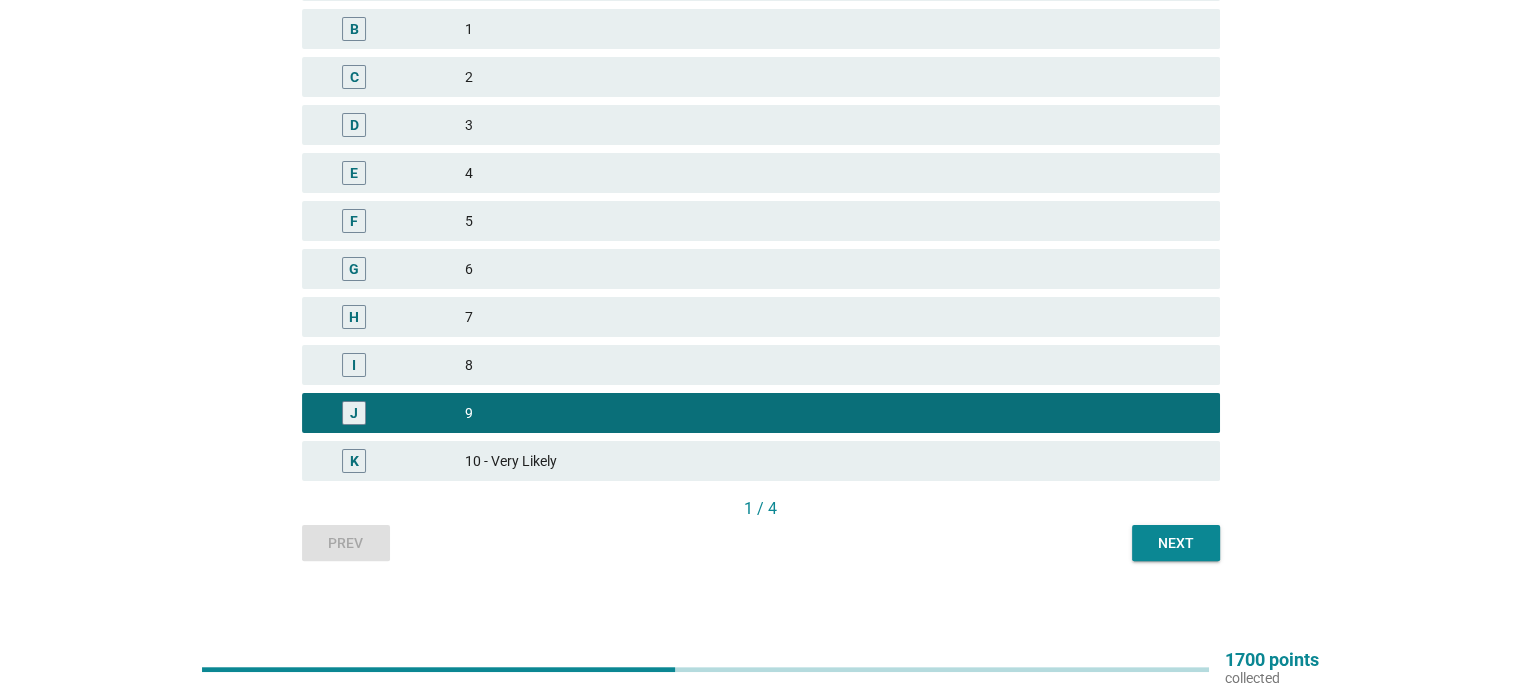 click on "Next" at bounding box center (1176, 543) 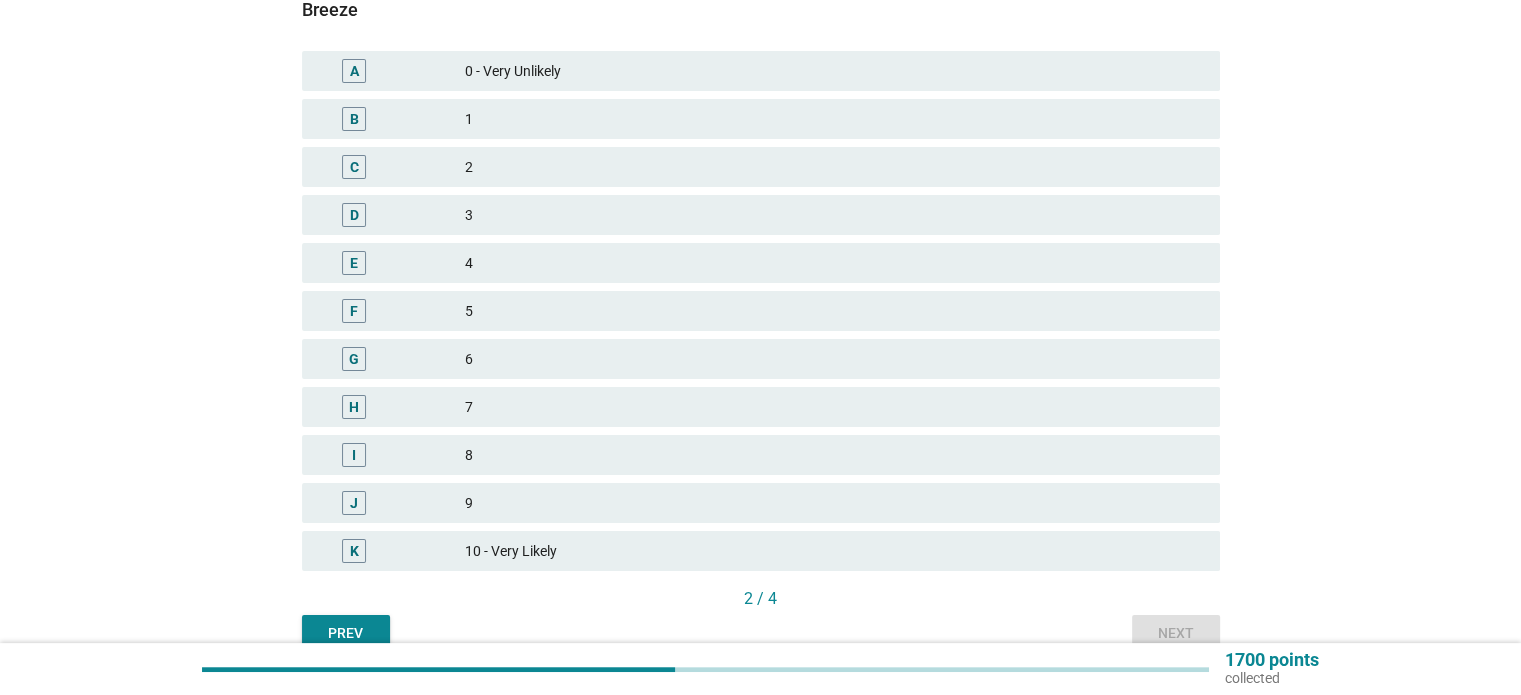 scroll, scrollTop: 408, scrollLeft: 0, axis: vertical 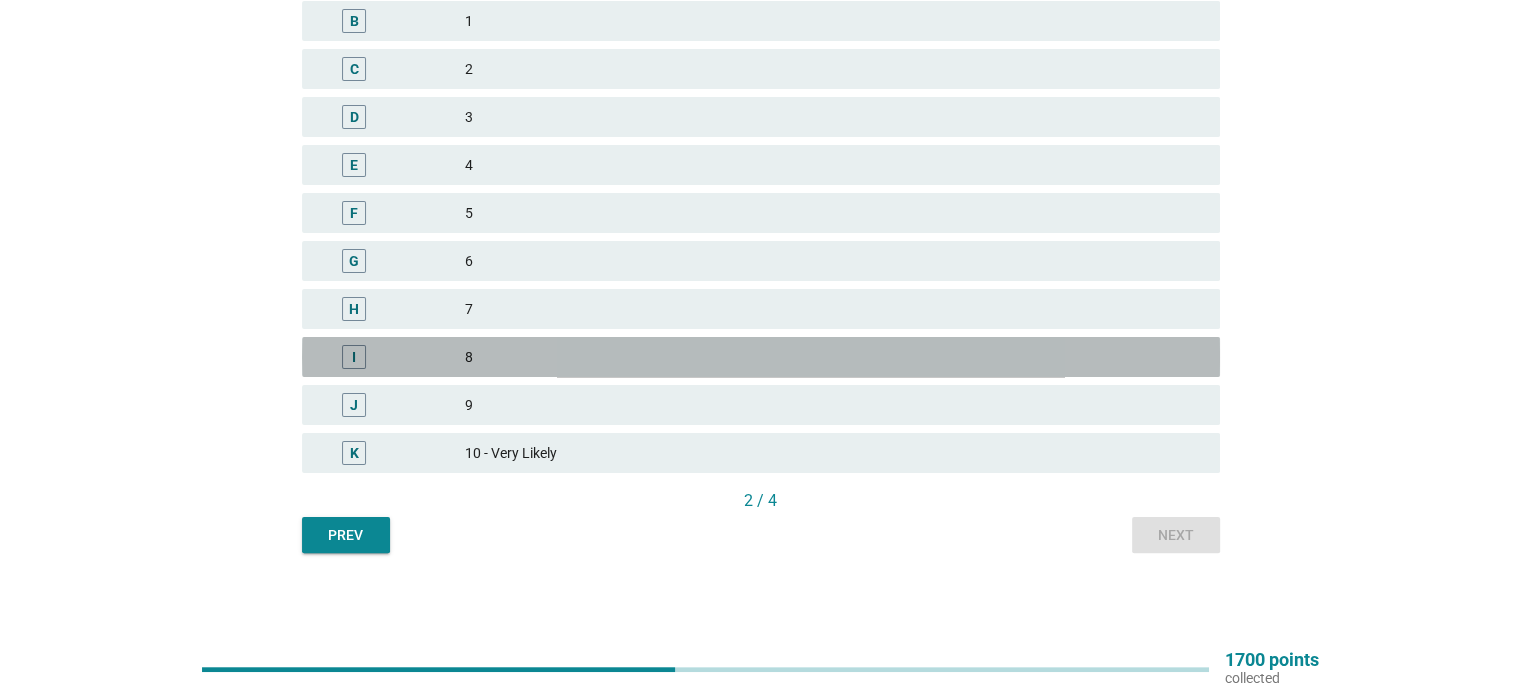 click on "8" at bounding box center [834, 357] 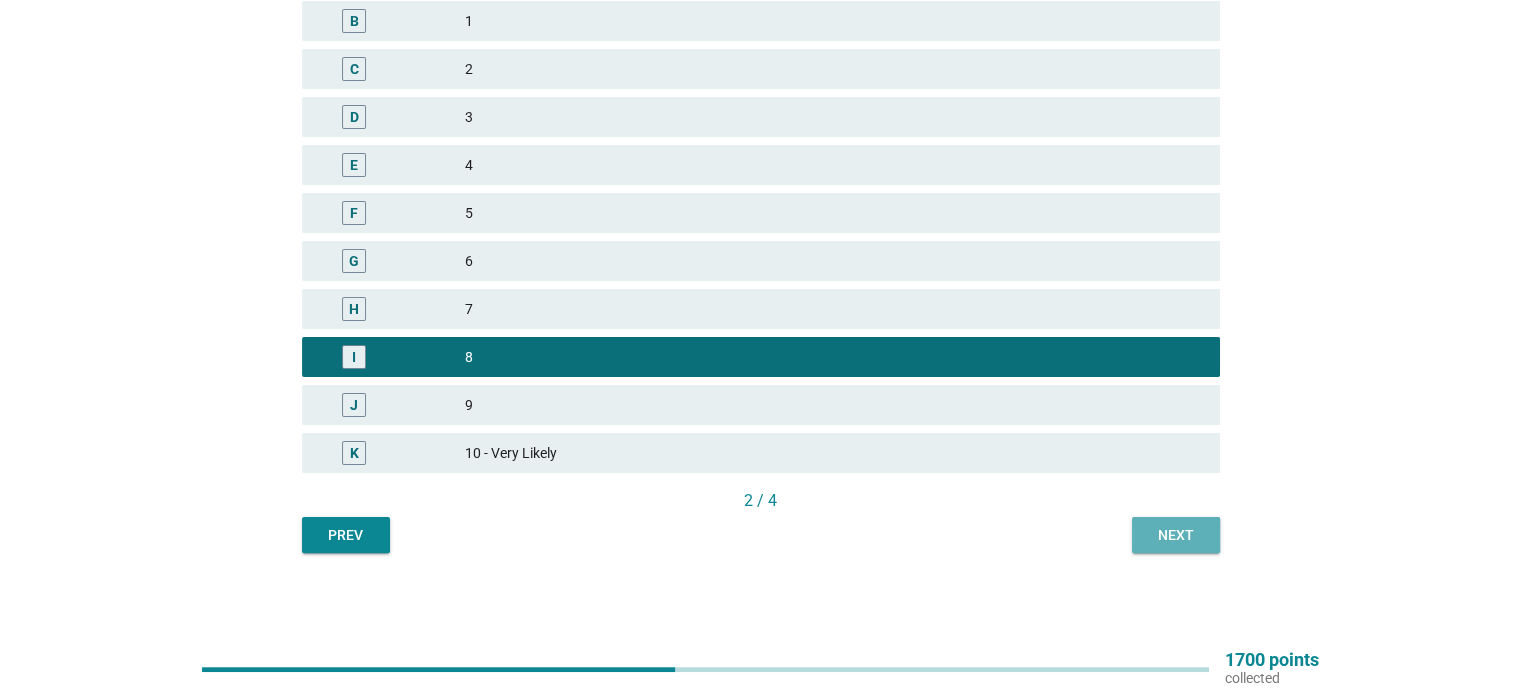 click on "Next" at bounding box center [1176, 535] 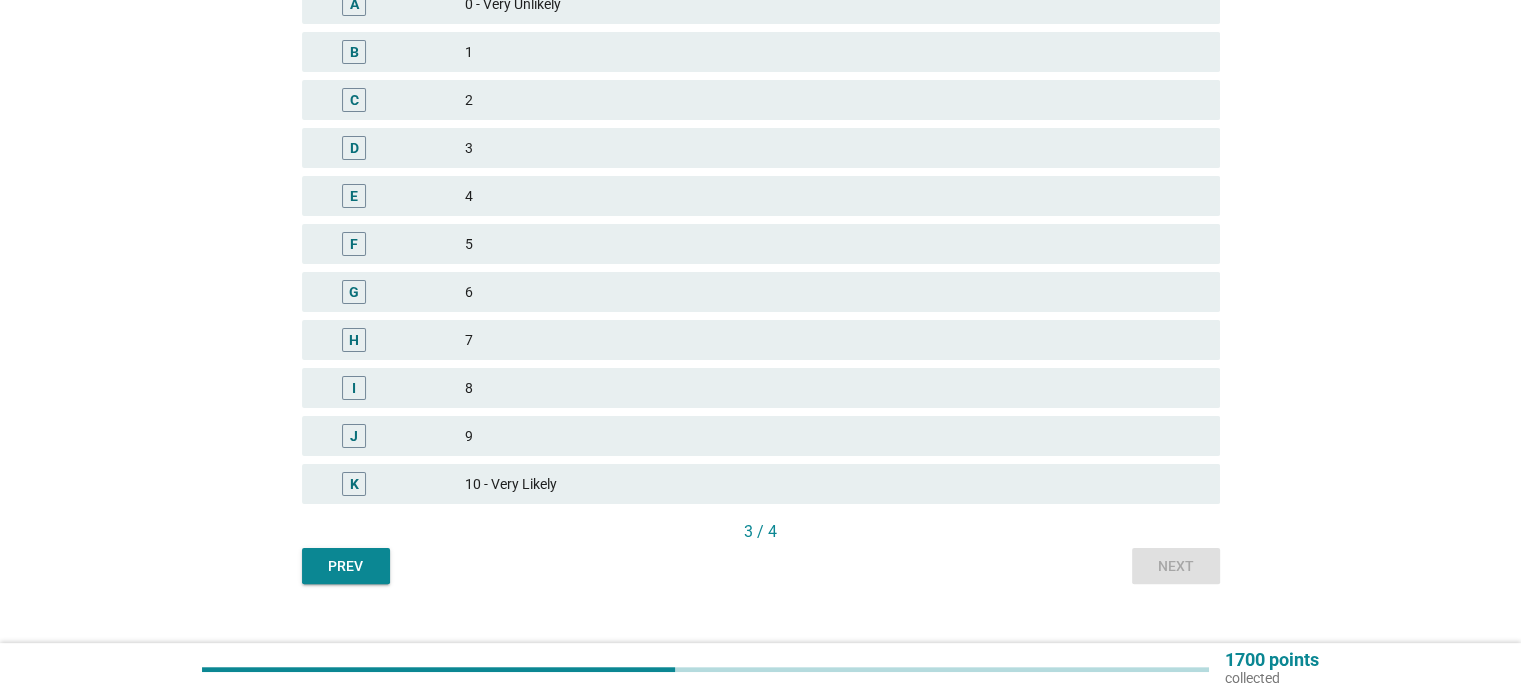 scroll, scrollTop: 400, scrollLeft: 0, axis: vertical 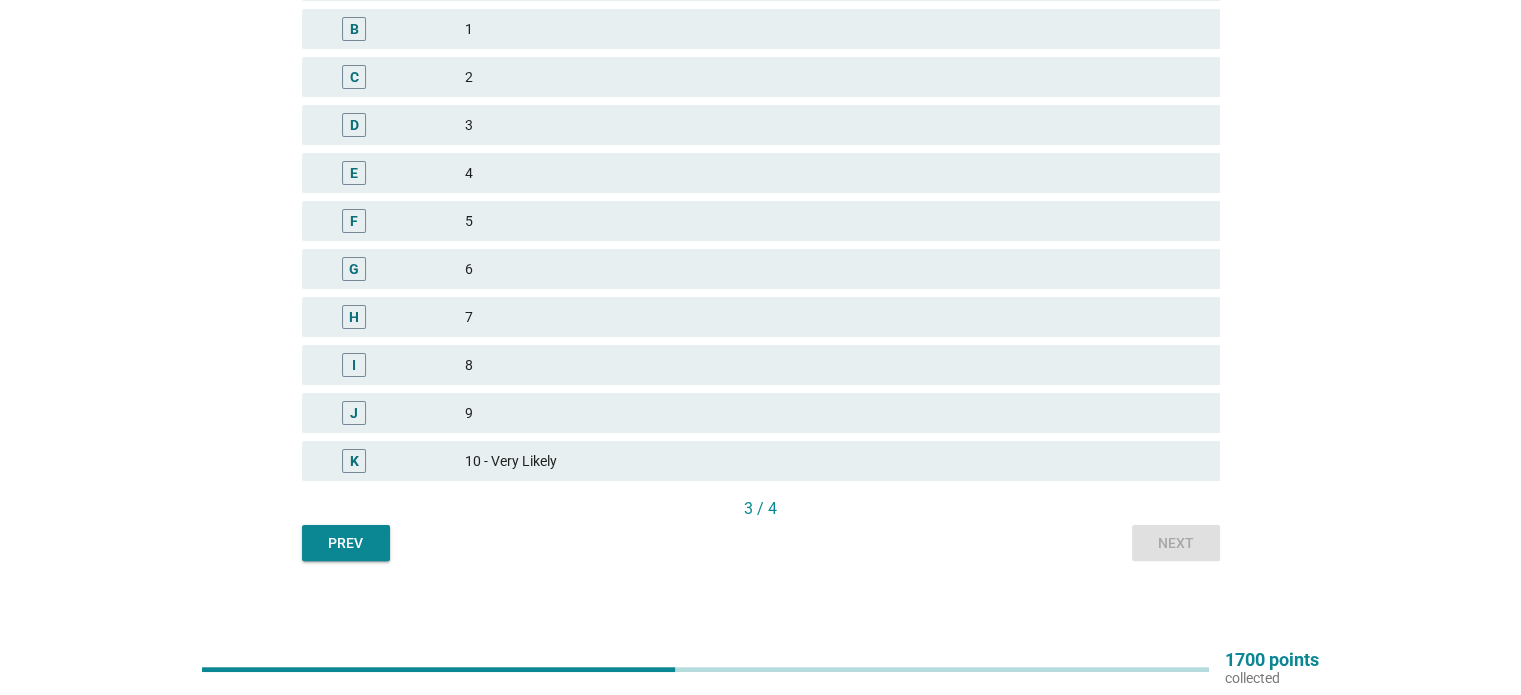 click on "H   7" at bounding box center (761, 317) 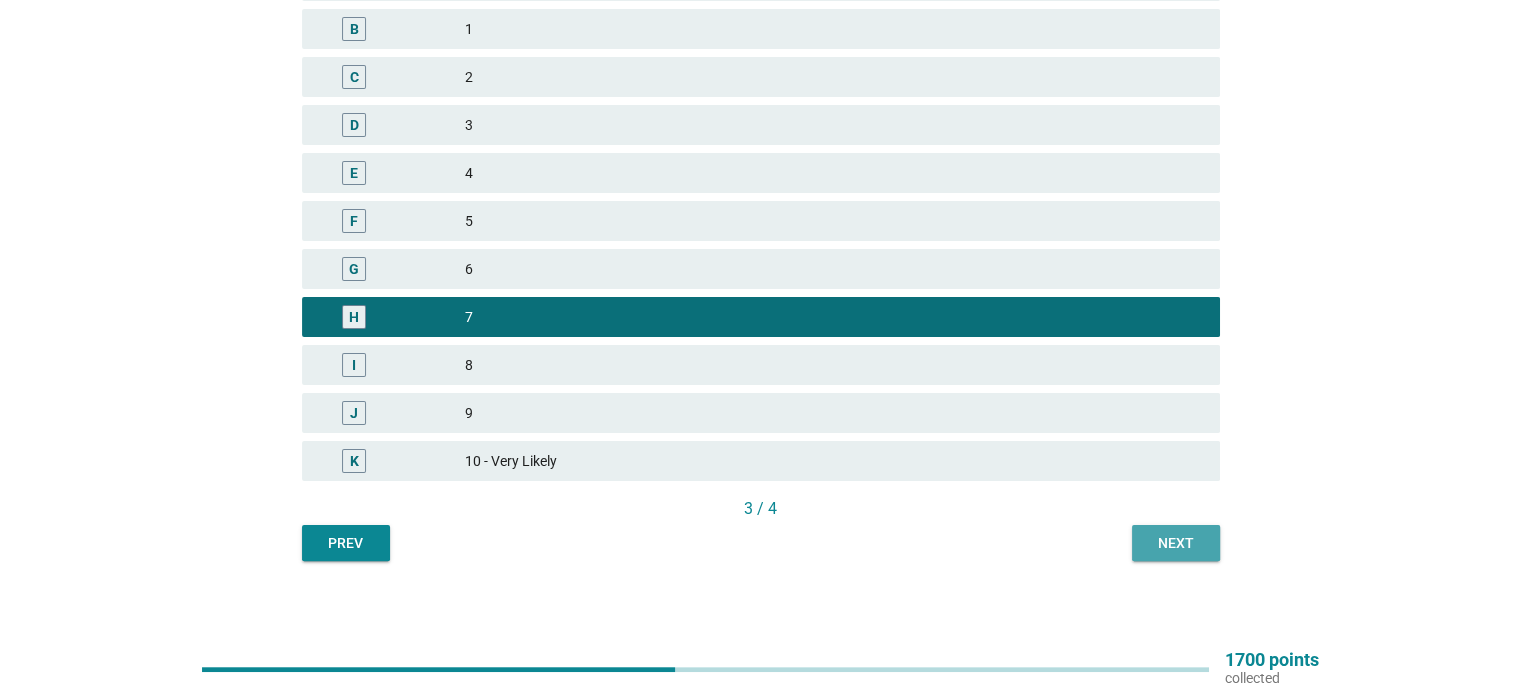 click on "Next" at bounding box center [1176, 543] 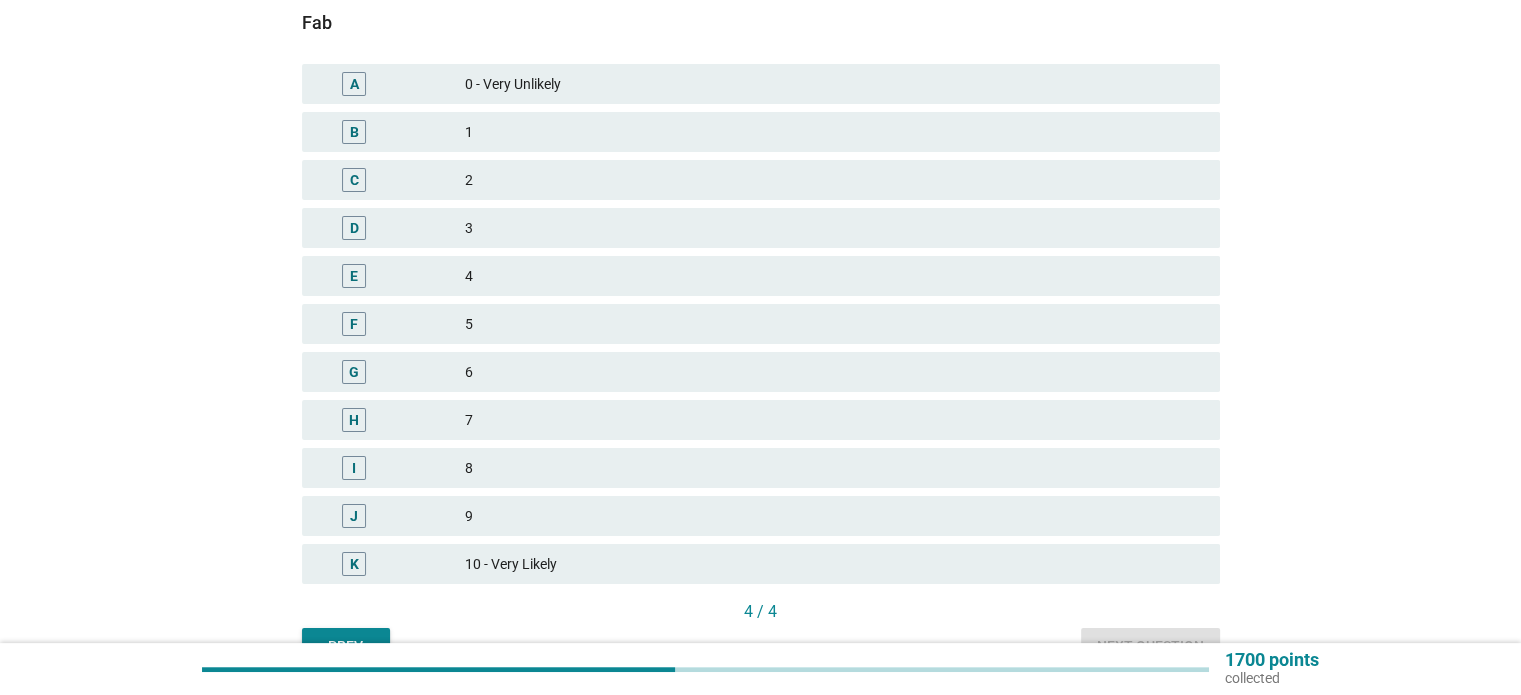 scroll, scrollTop: 300, scrollLeft: 0, axis: vertical 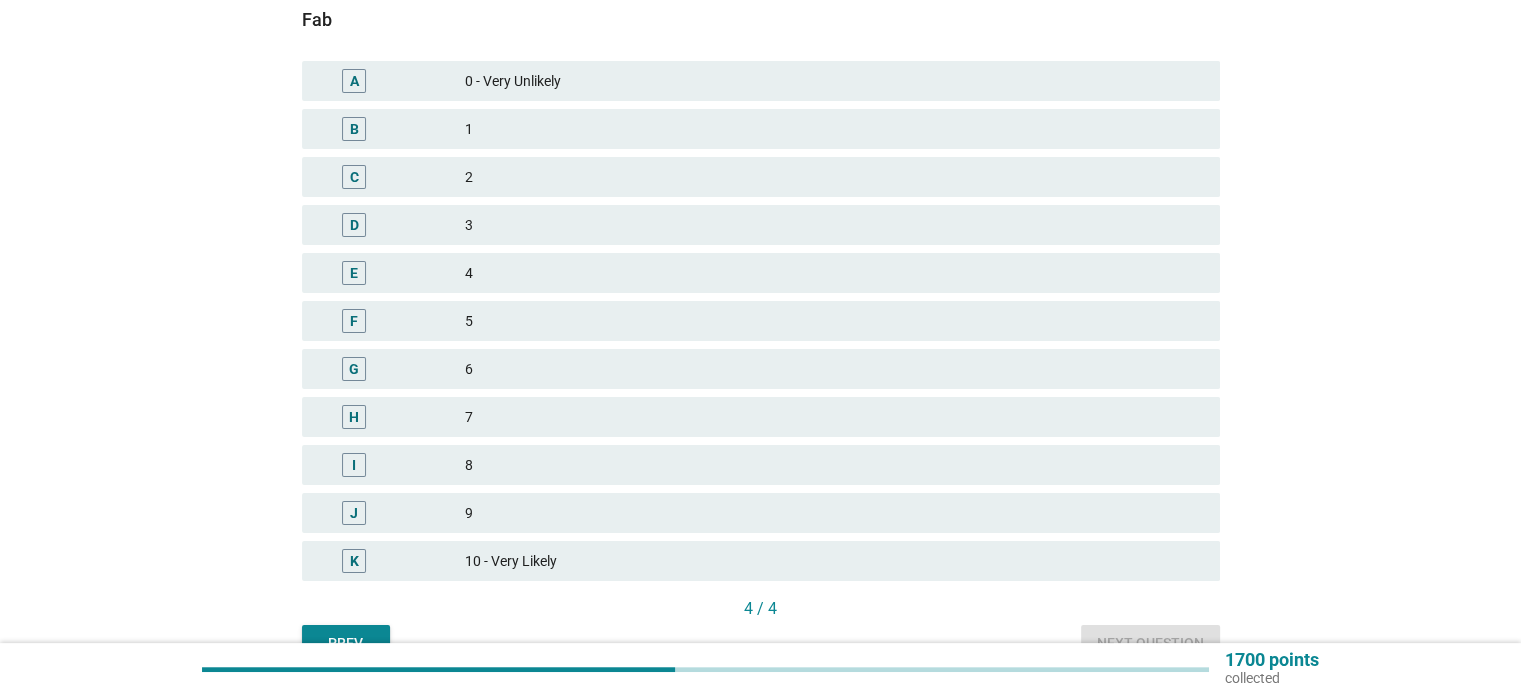 click on "7" at bounding box center (834, 417) 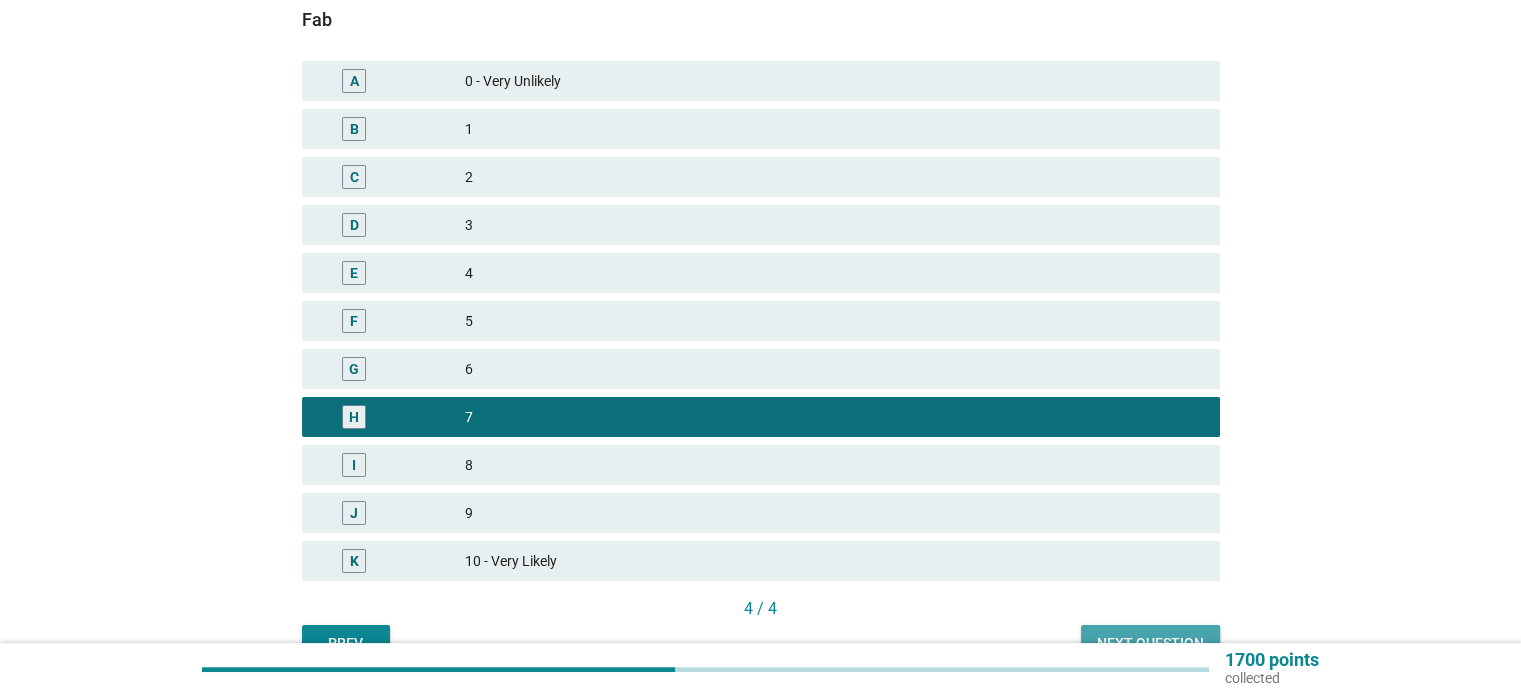 click on "Next question" at bounding box center (1150, 643) 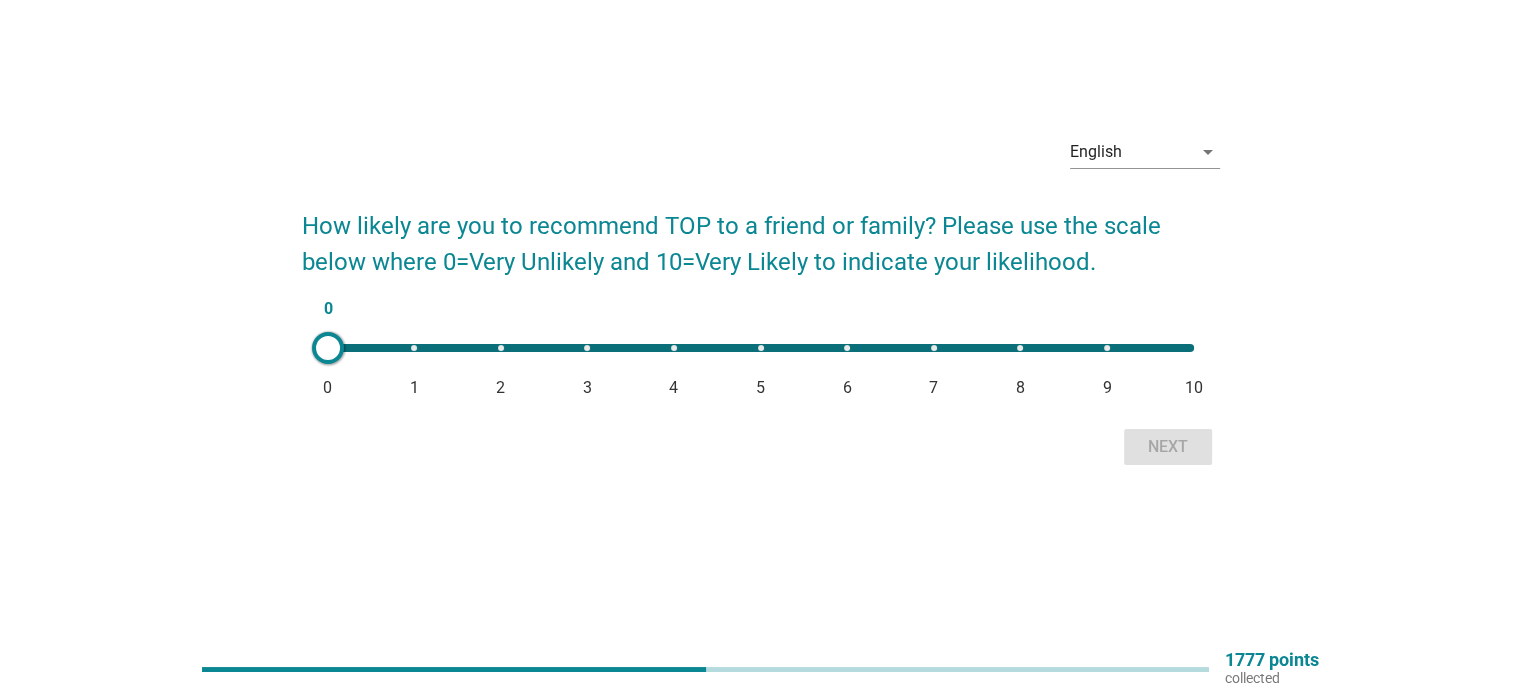 scroll, scrollTop: 0, scrollLeft: 0, axis: both 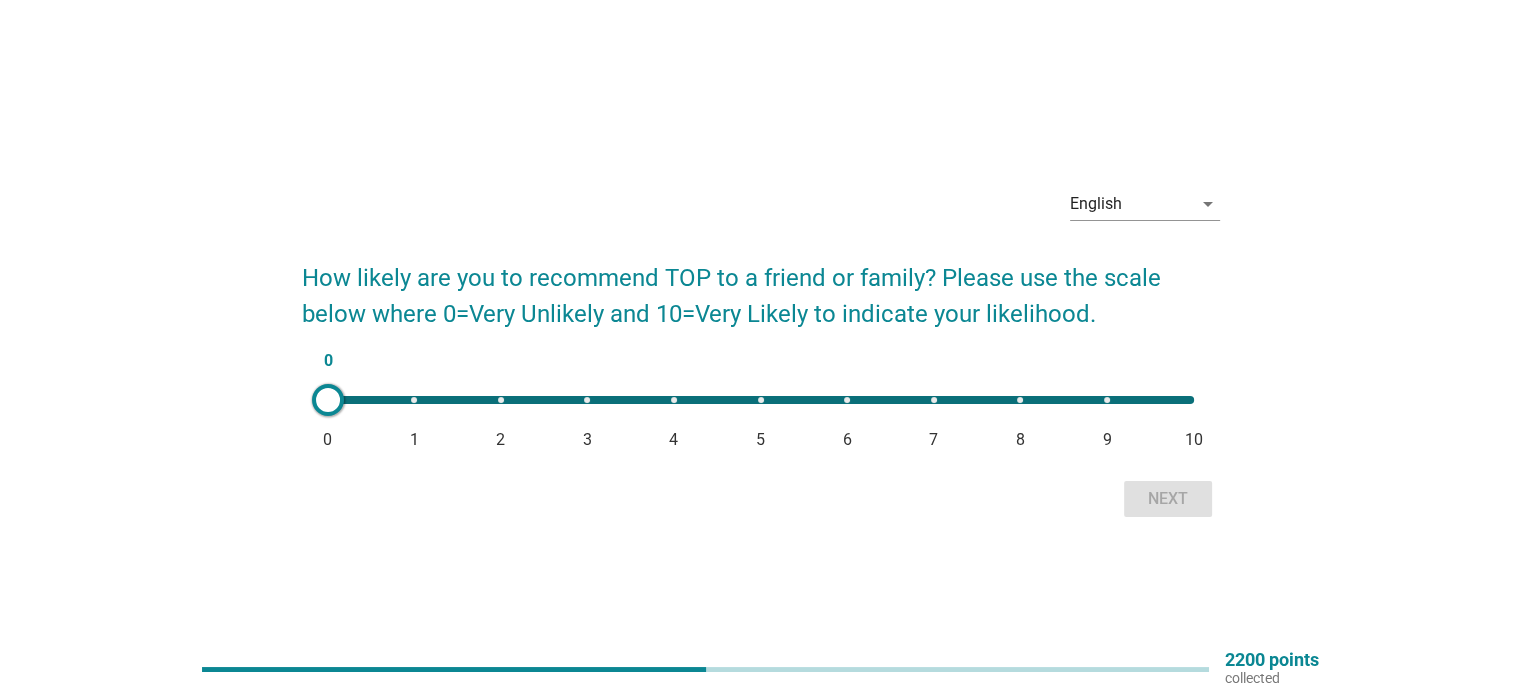 click on "0
0
1
2
3
4
5
6
7
8
9
10" at bounding box center (761, 400) 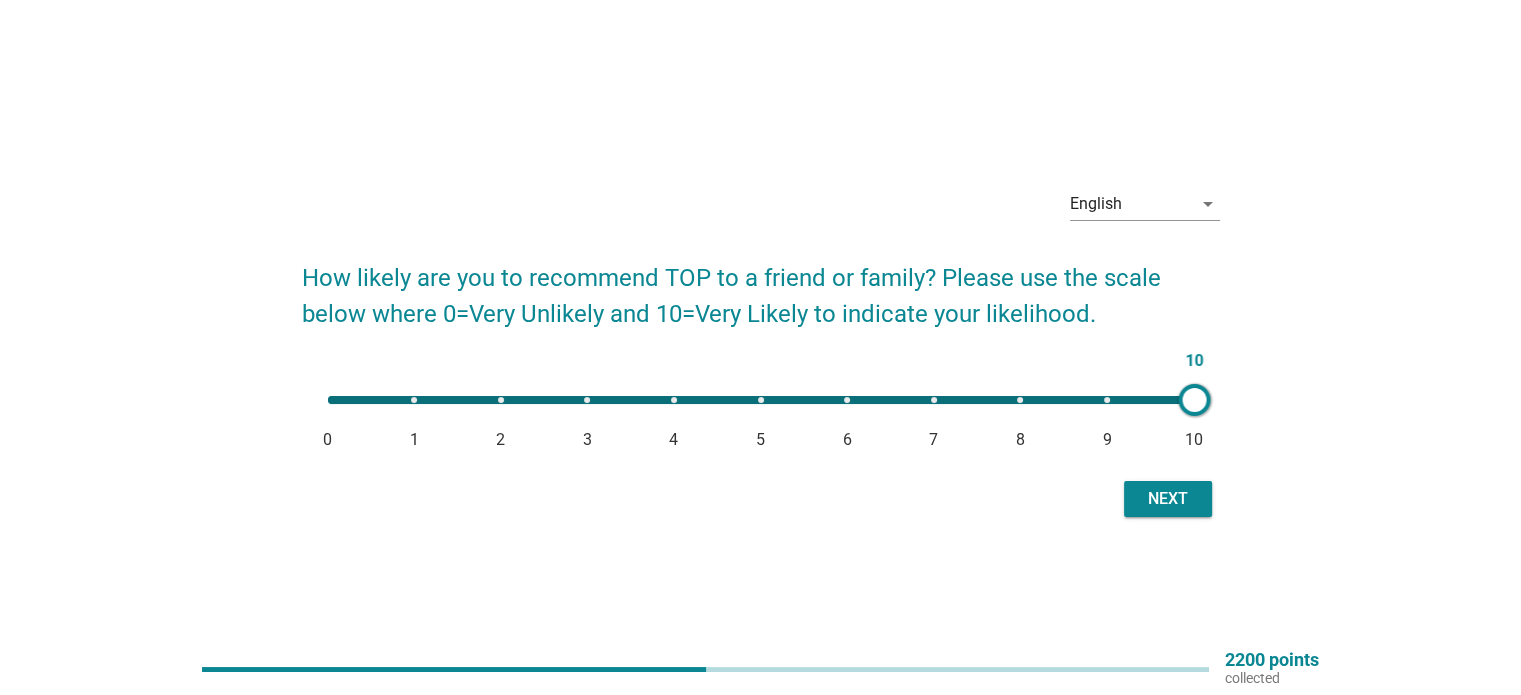 click on "Next" at bounding box center [1168, 499] 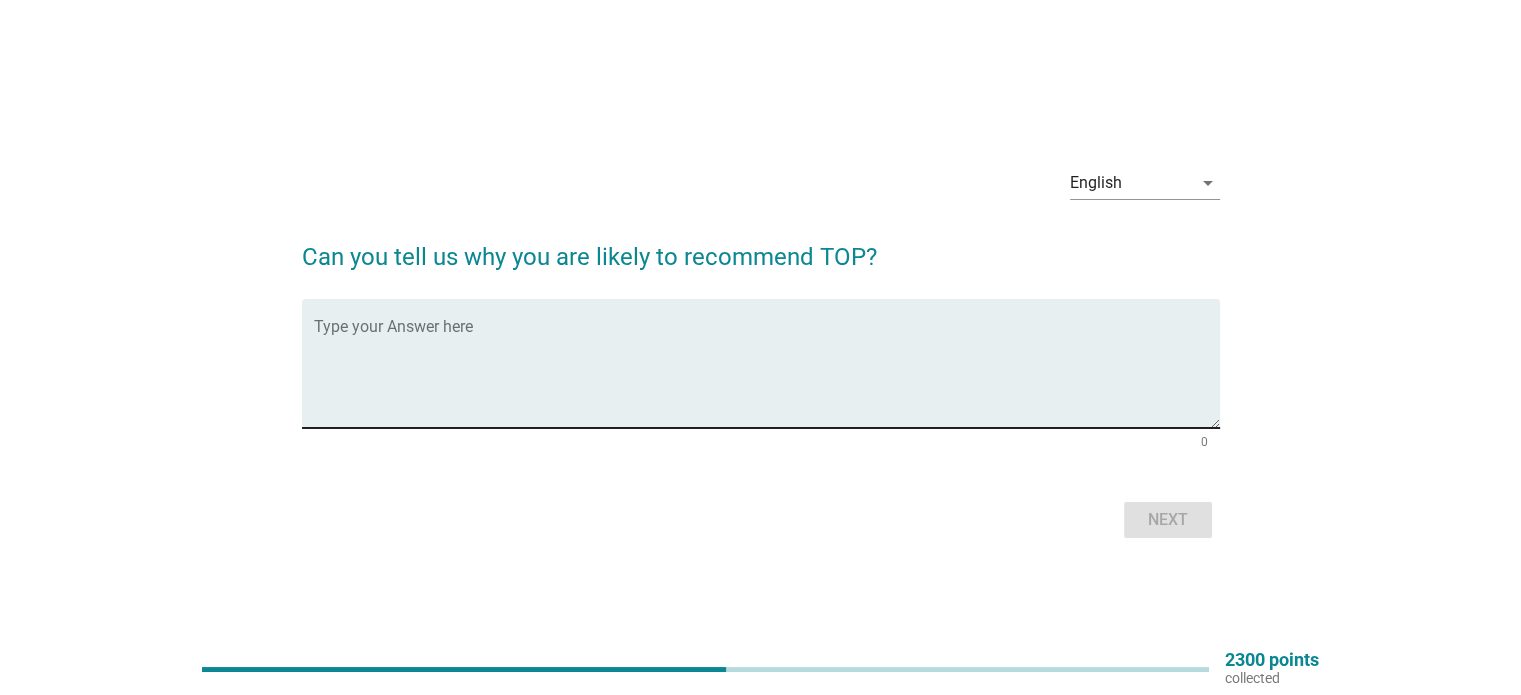 click at bounding box center (767, 375) 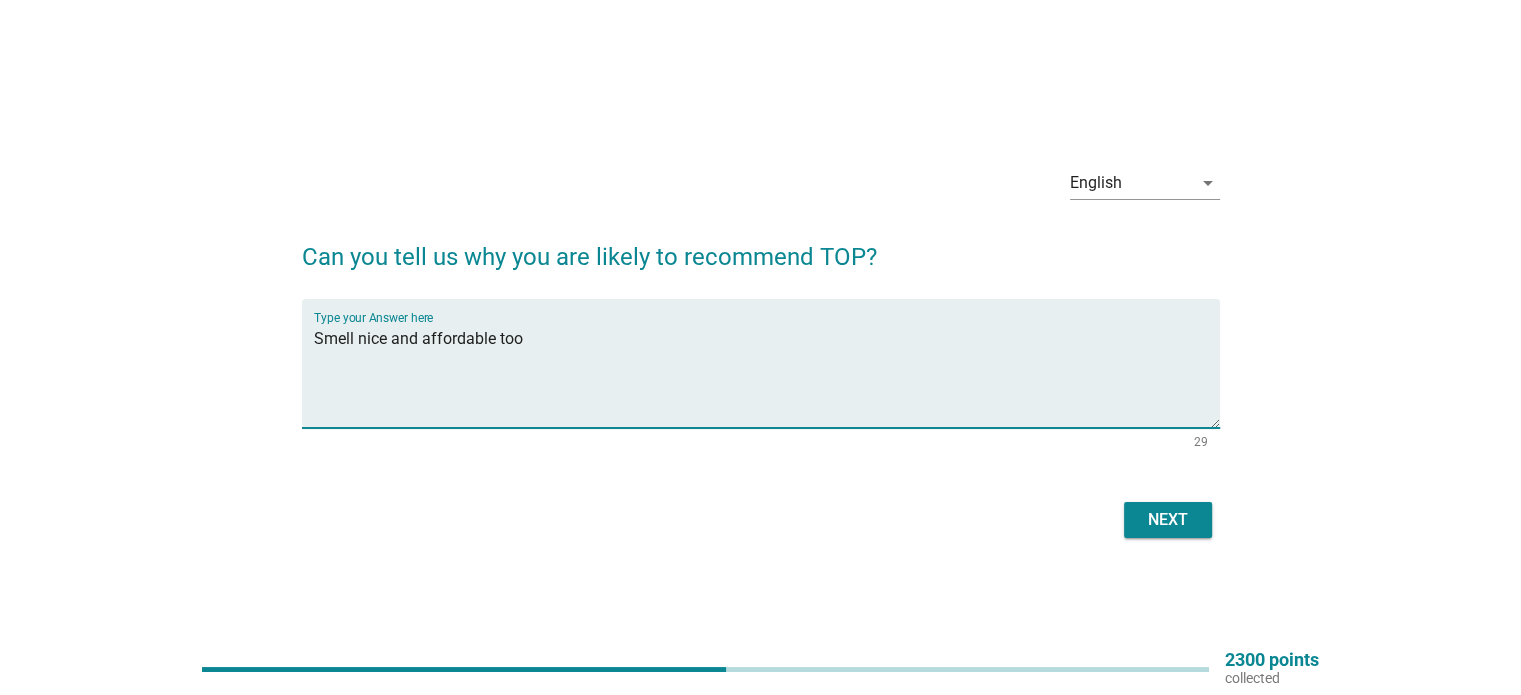type on "Smell nice and affordable too" 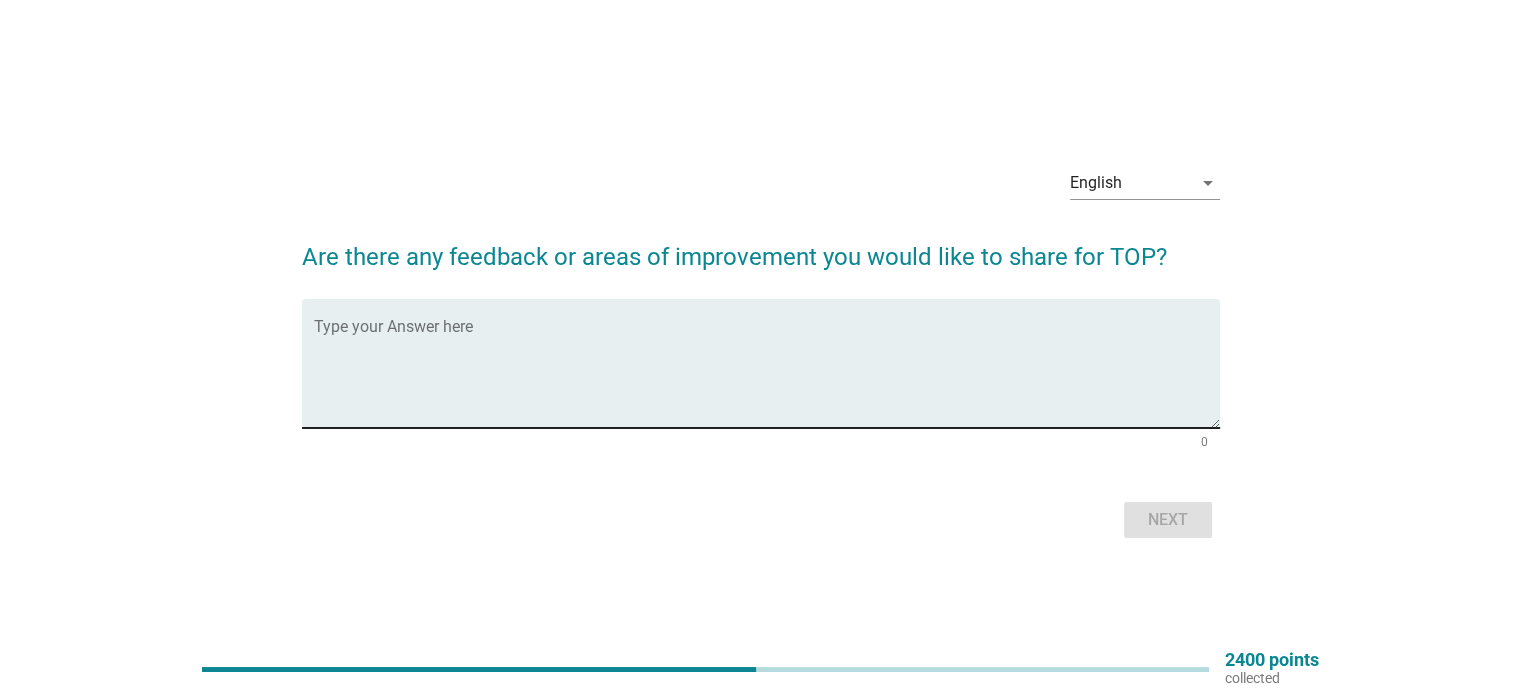 click at bounding box center (767, 375) 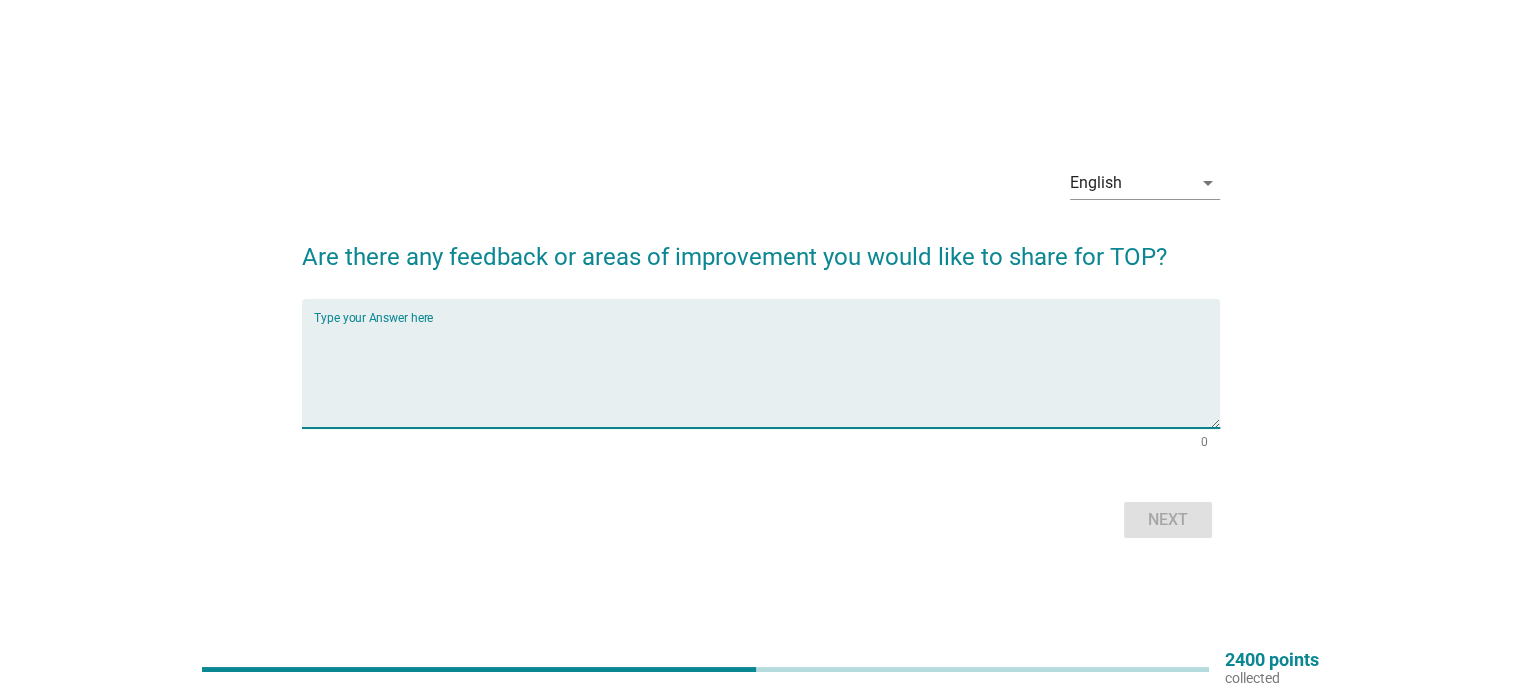 click at bounding box center [767, 375] 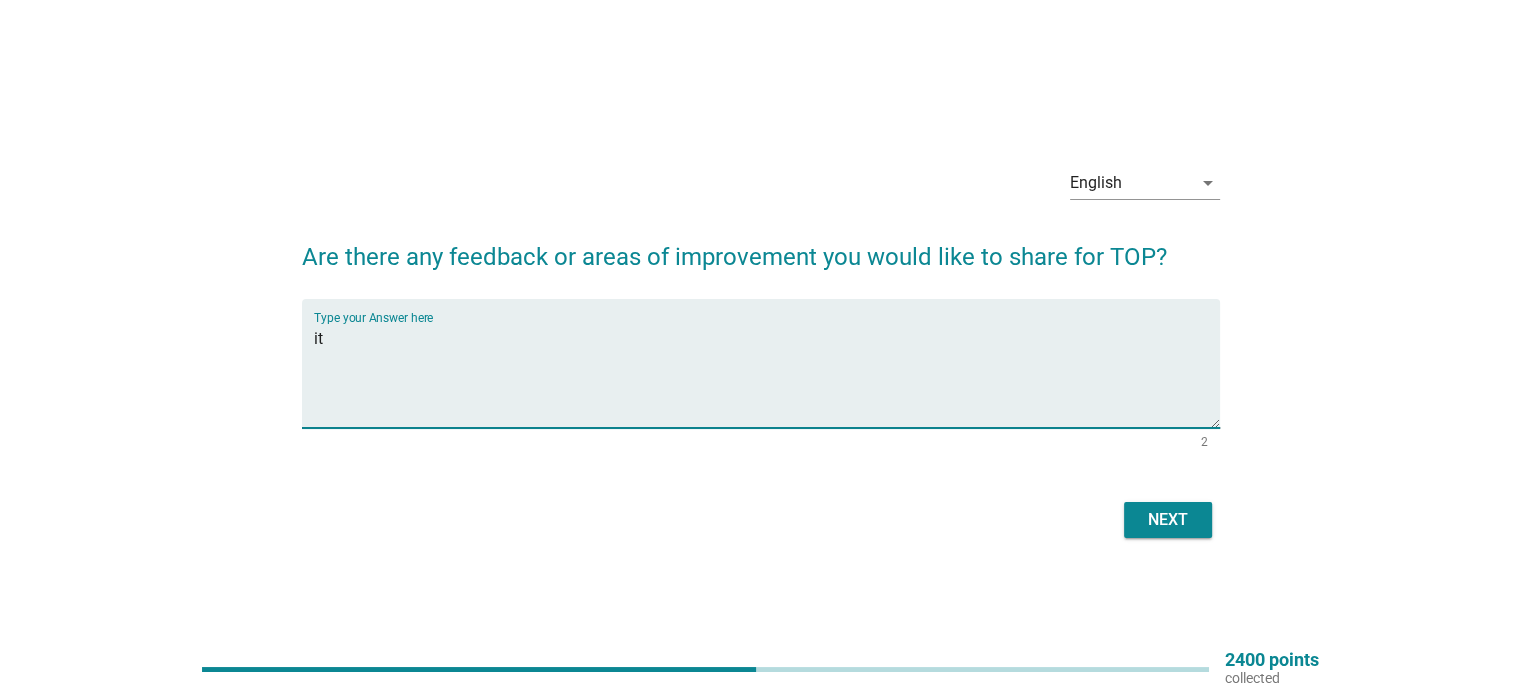 type on "i" 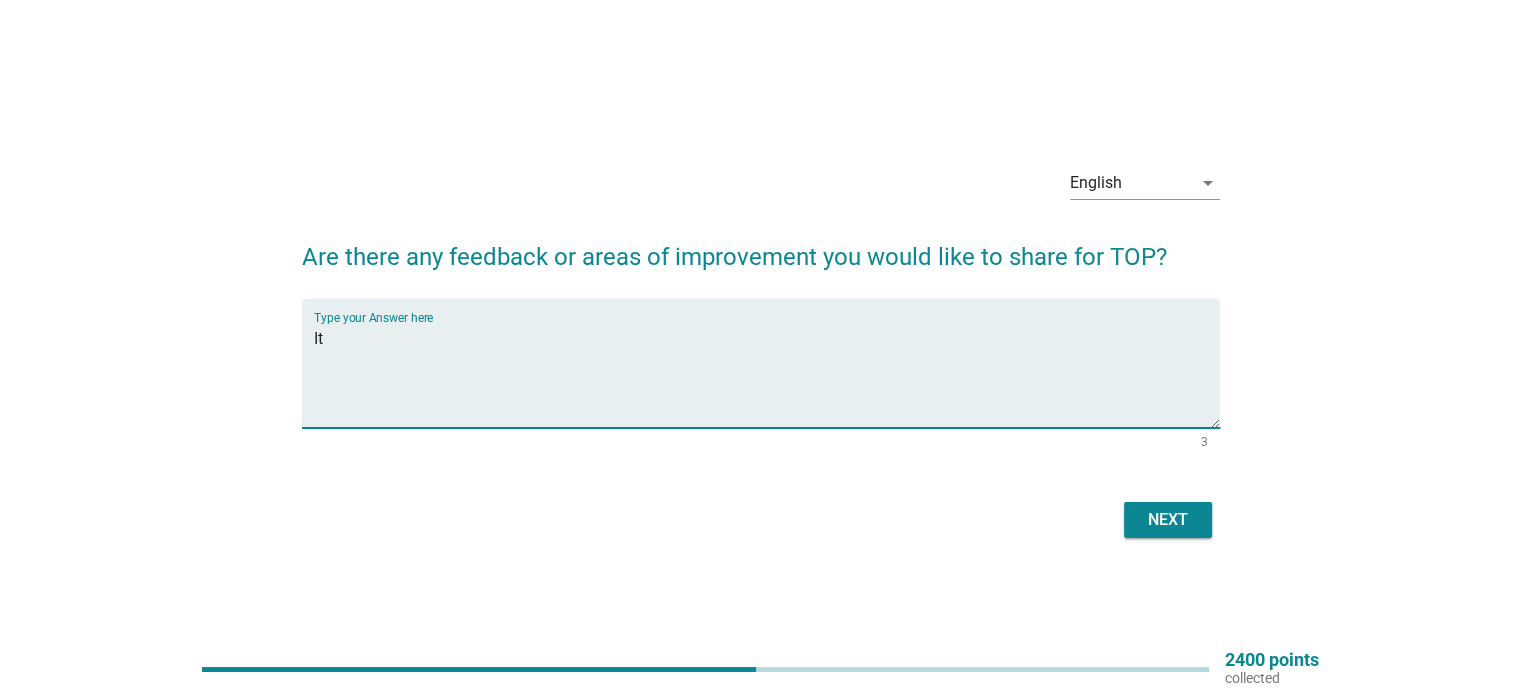 type on "I" 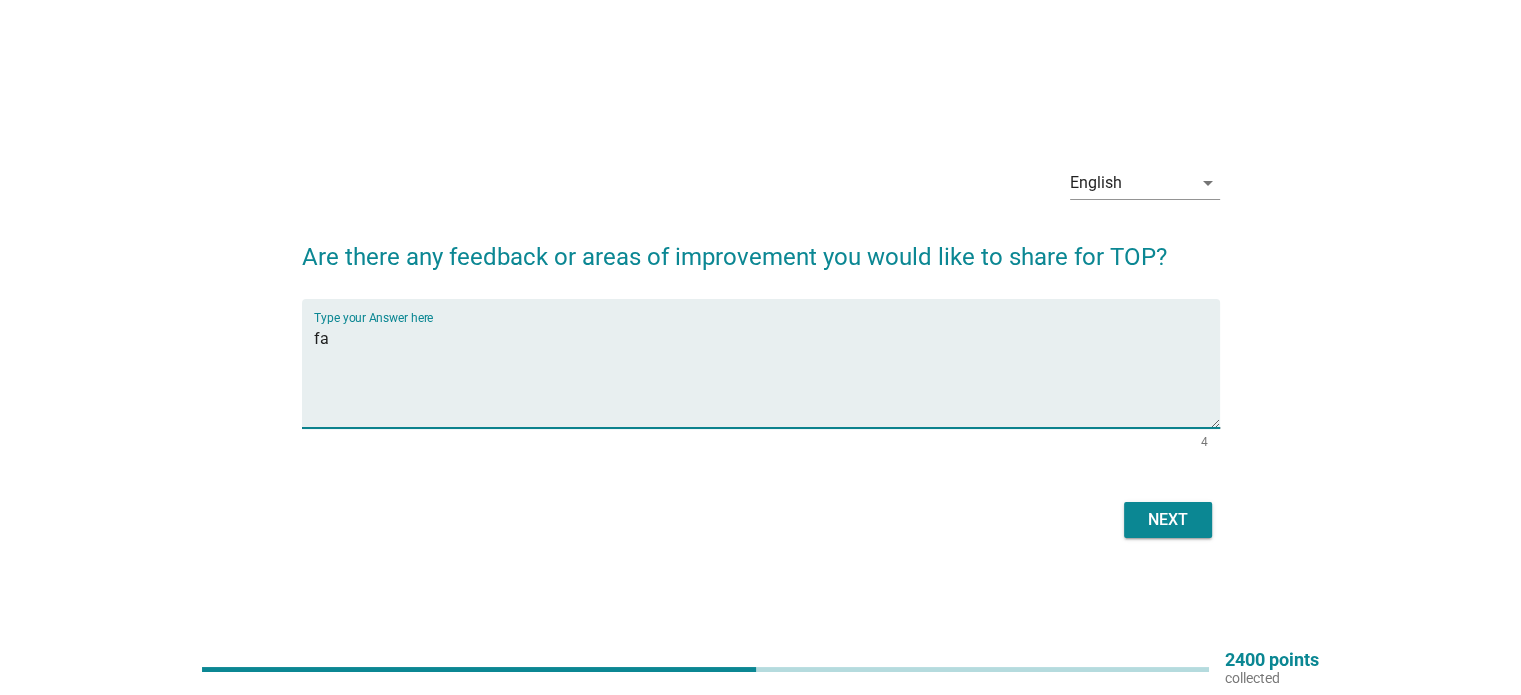 type on "f" 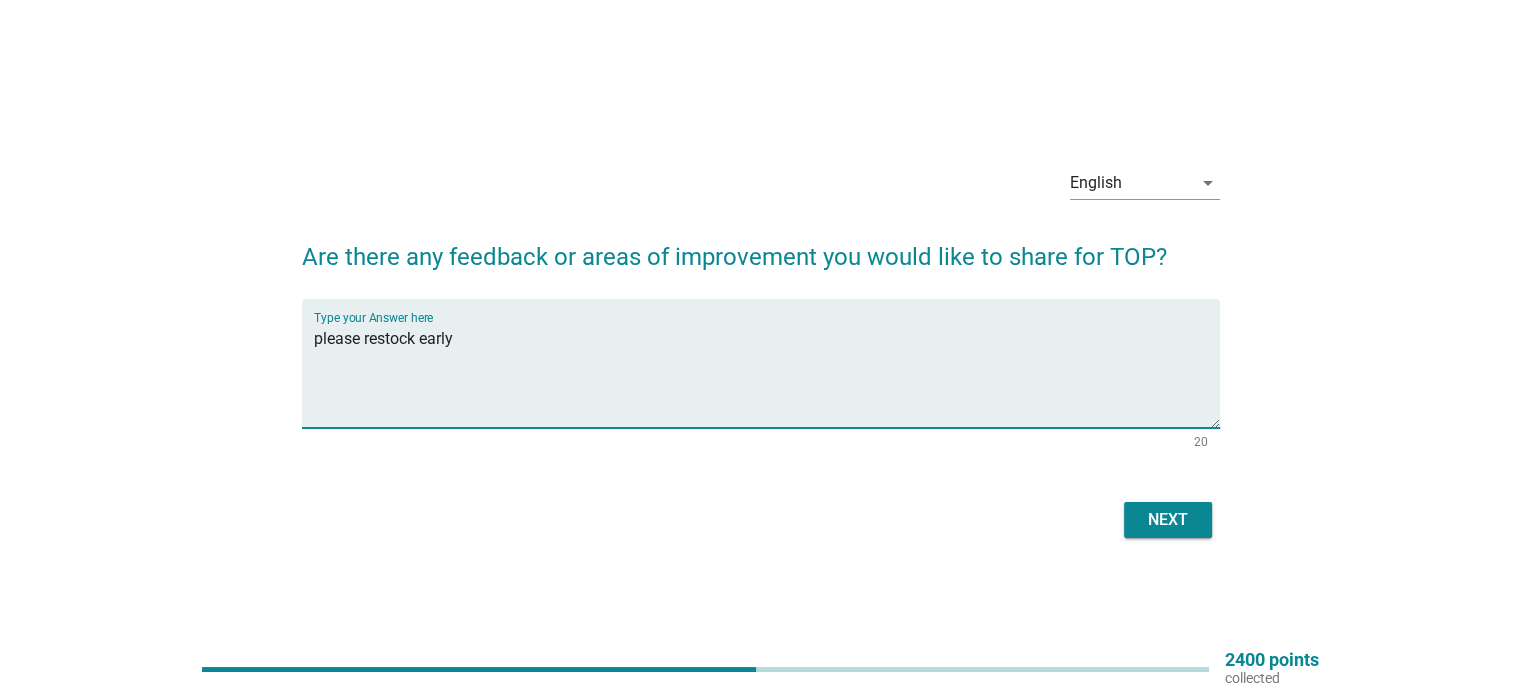 type on "please restock early" 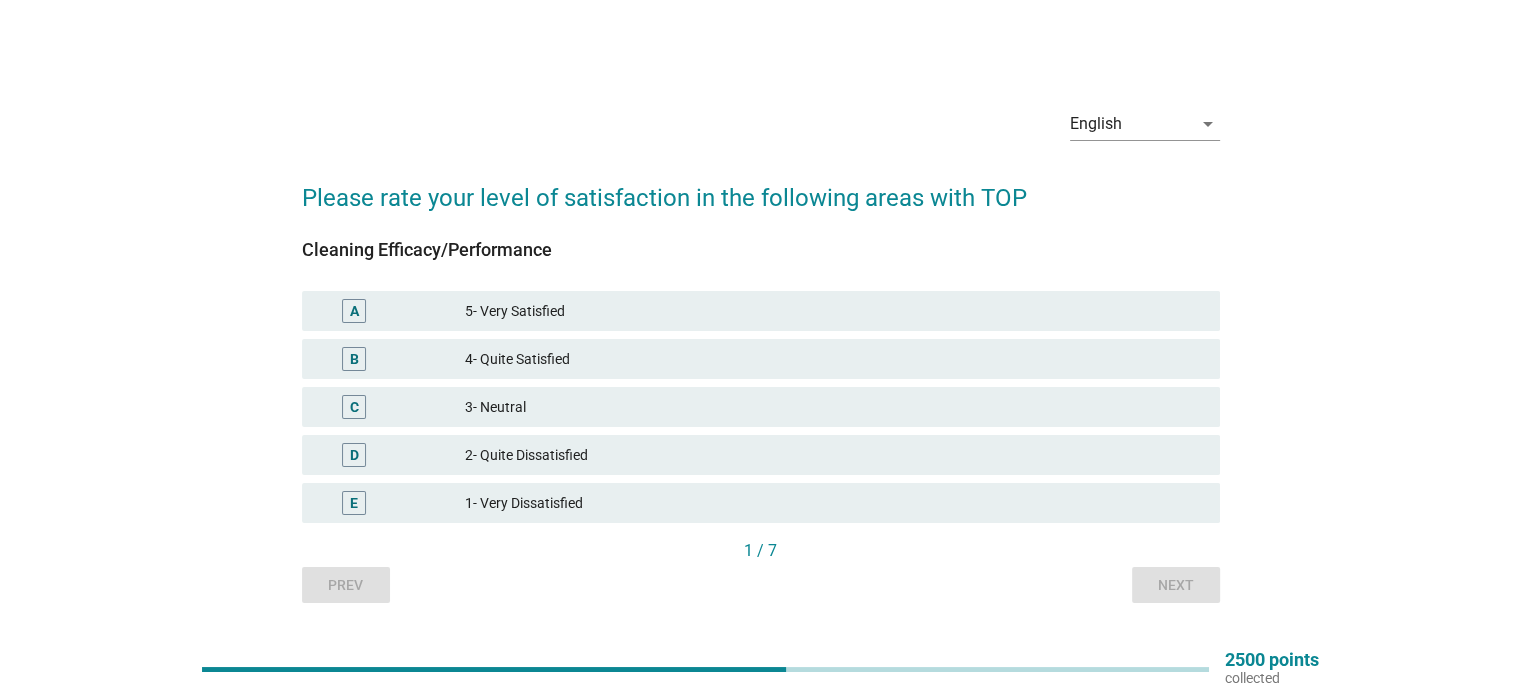 click on "5- Very Satisfied" at bounding box center [834, 311] 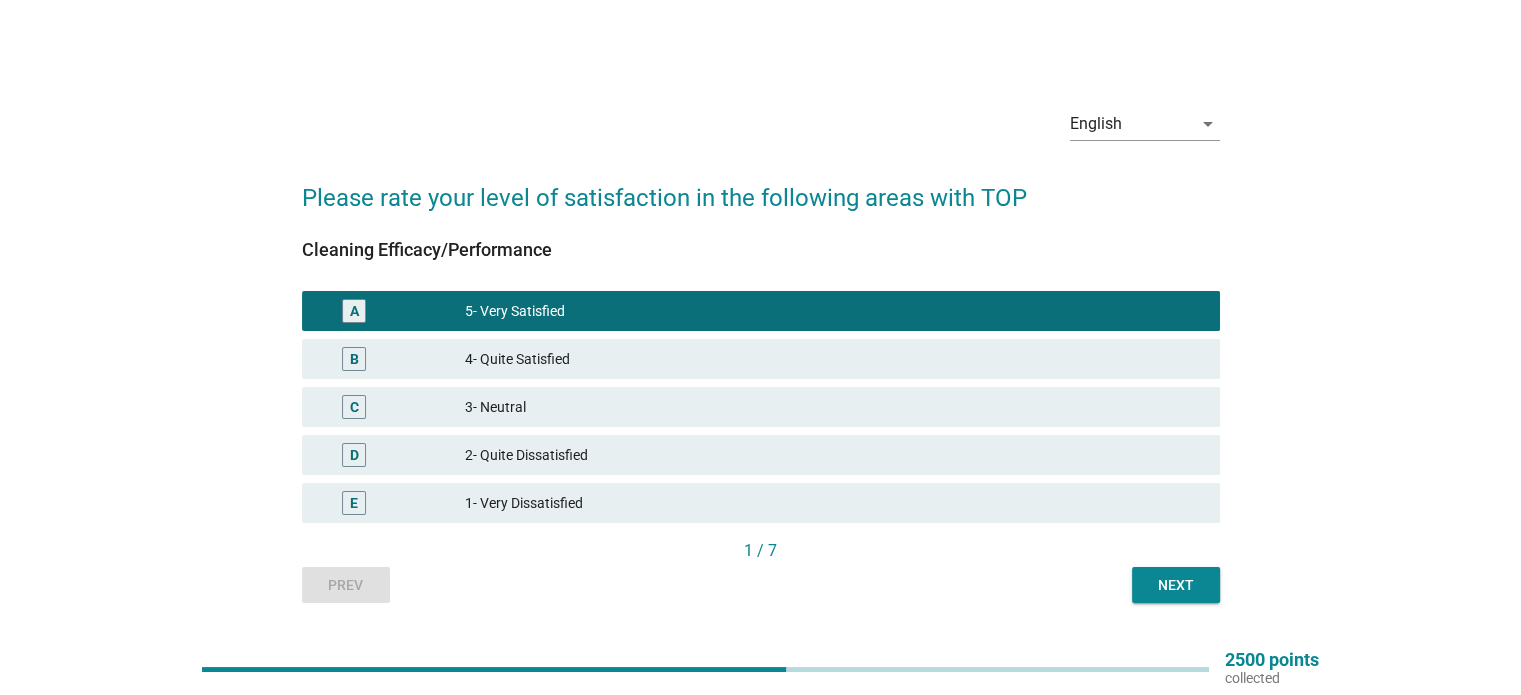 click on "Next" at bounding box center [1176, 585] 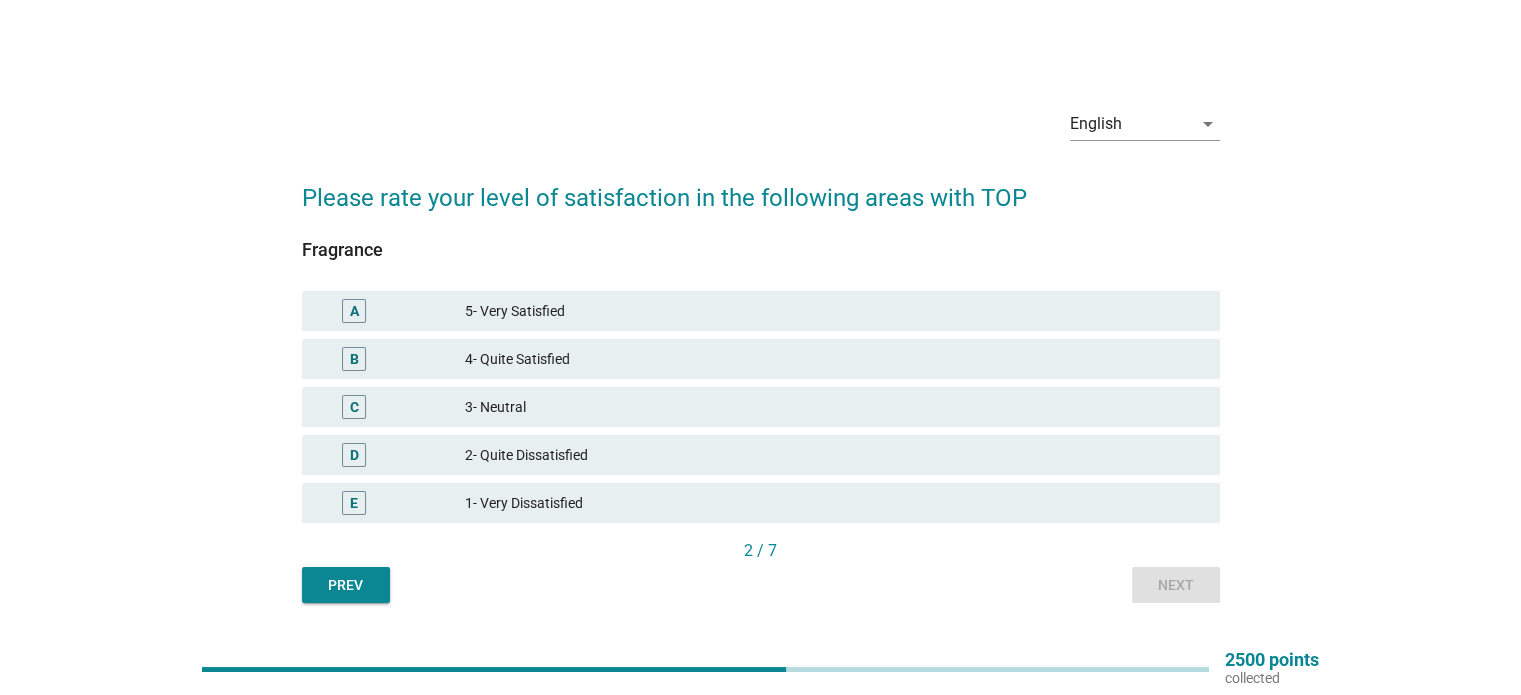 click on "5- Very Satisfied" at bounding box center (834, 311) 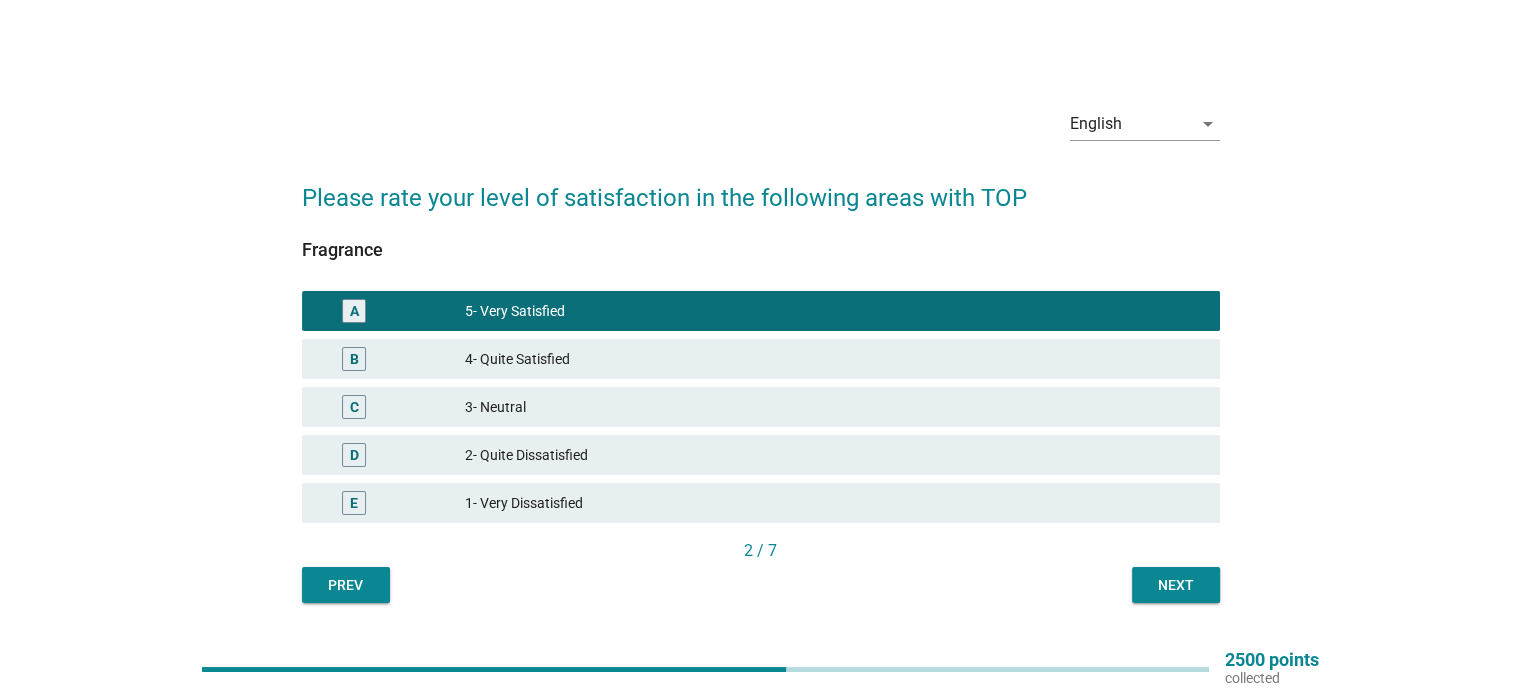 click on "Next" at bounding box center [1176, 585] 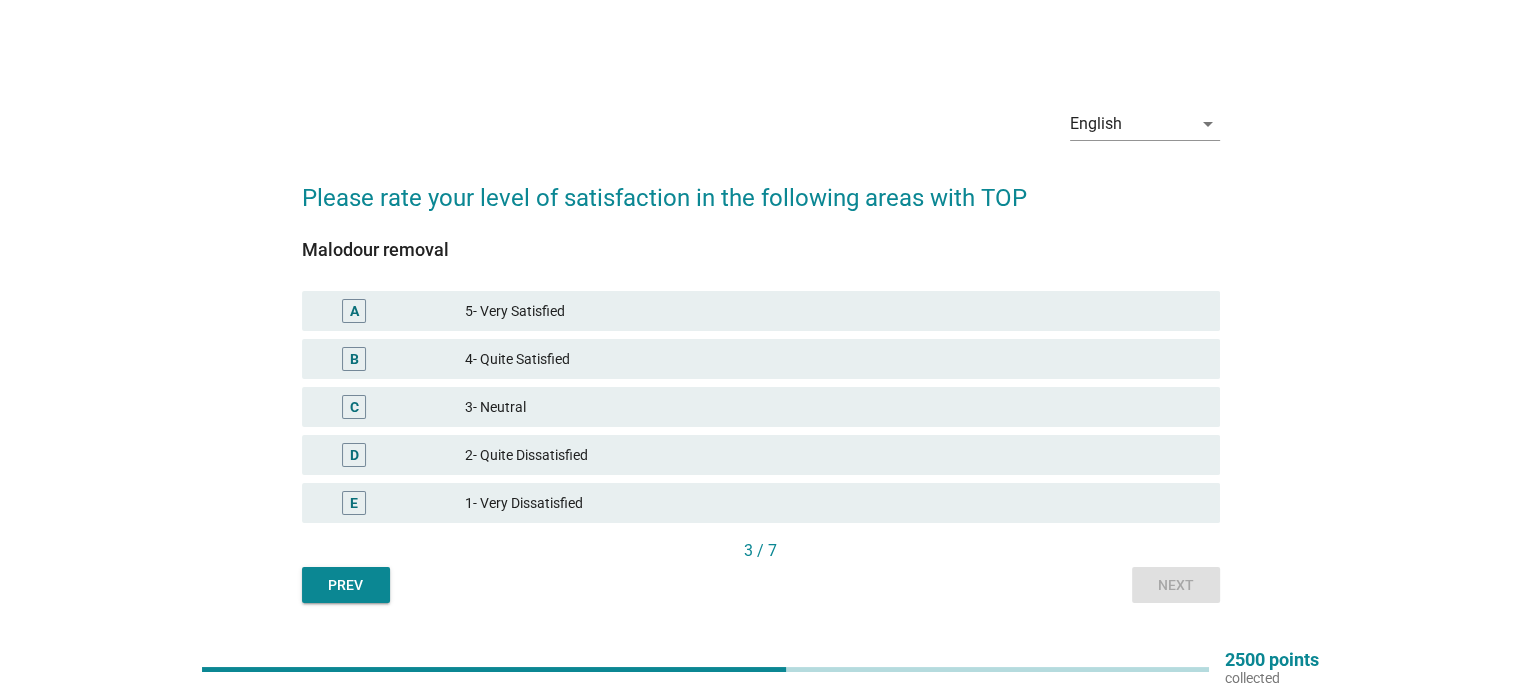 click on "4- Quite Satisfied" at bounding box center (834, 359) 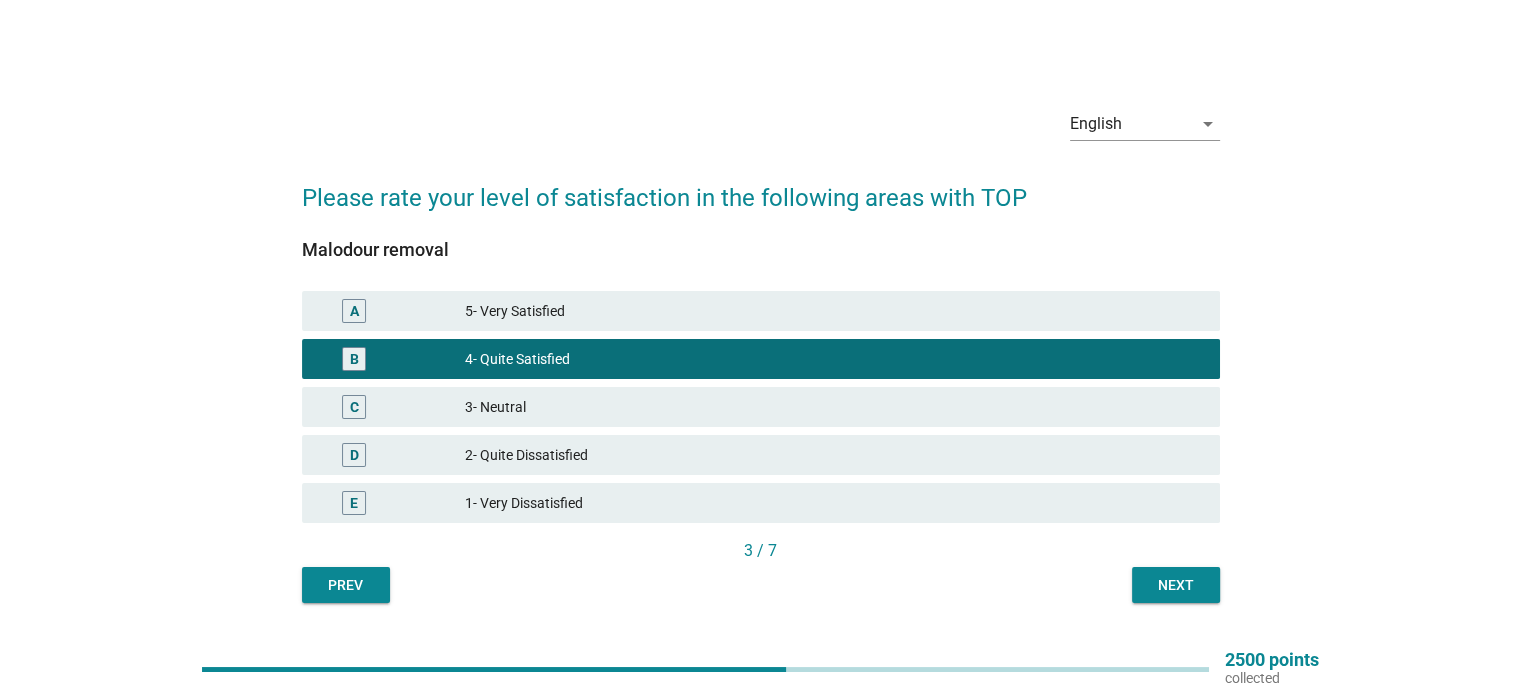 click on "Next" at bounding box center [1176, 585] 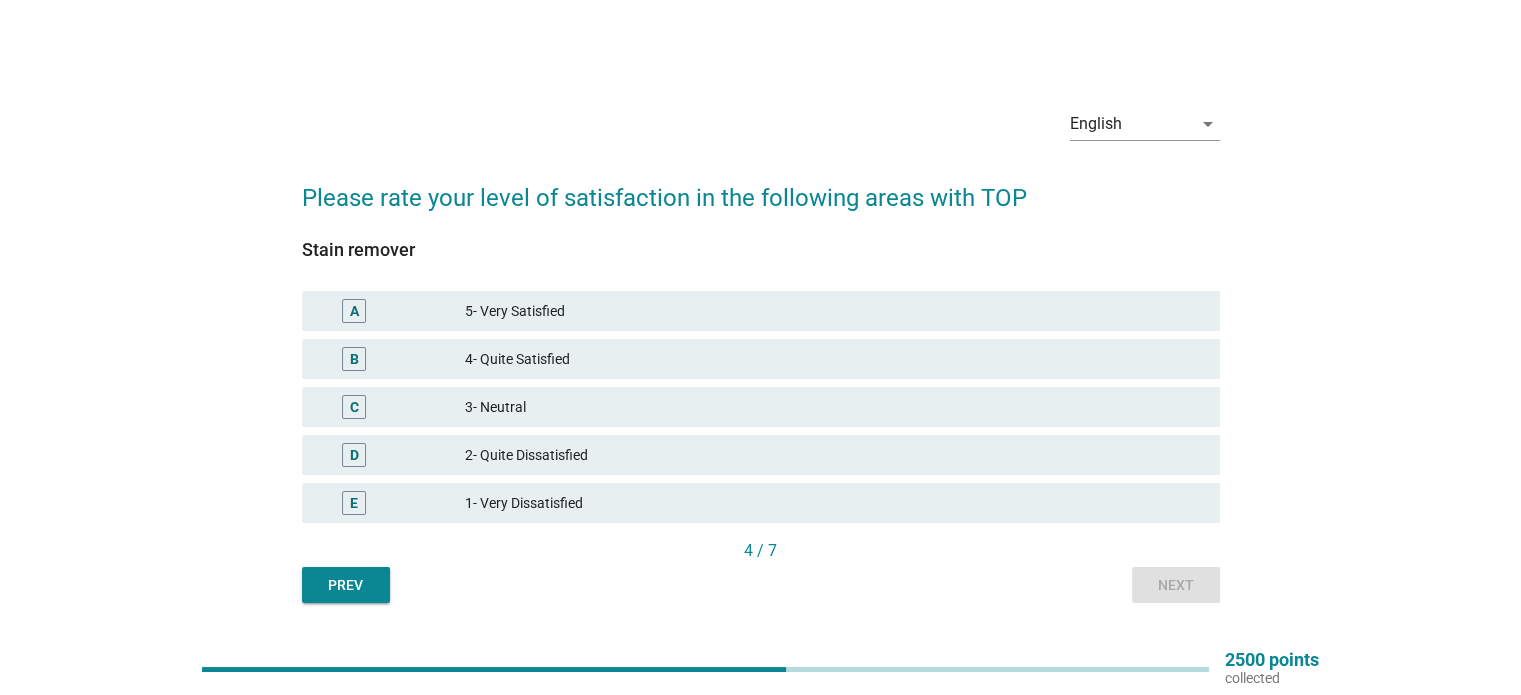 click on "4- Quite Satisfied" at bounding box center (834, 359) 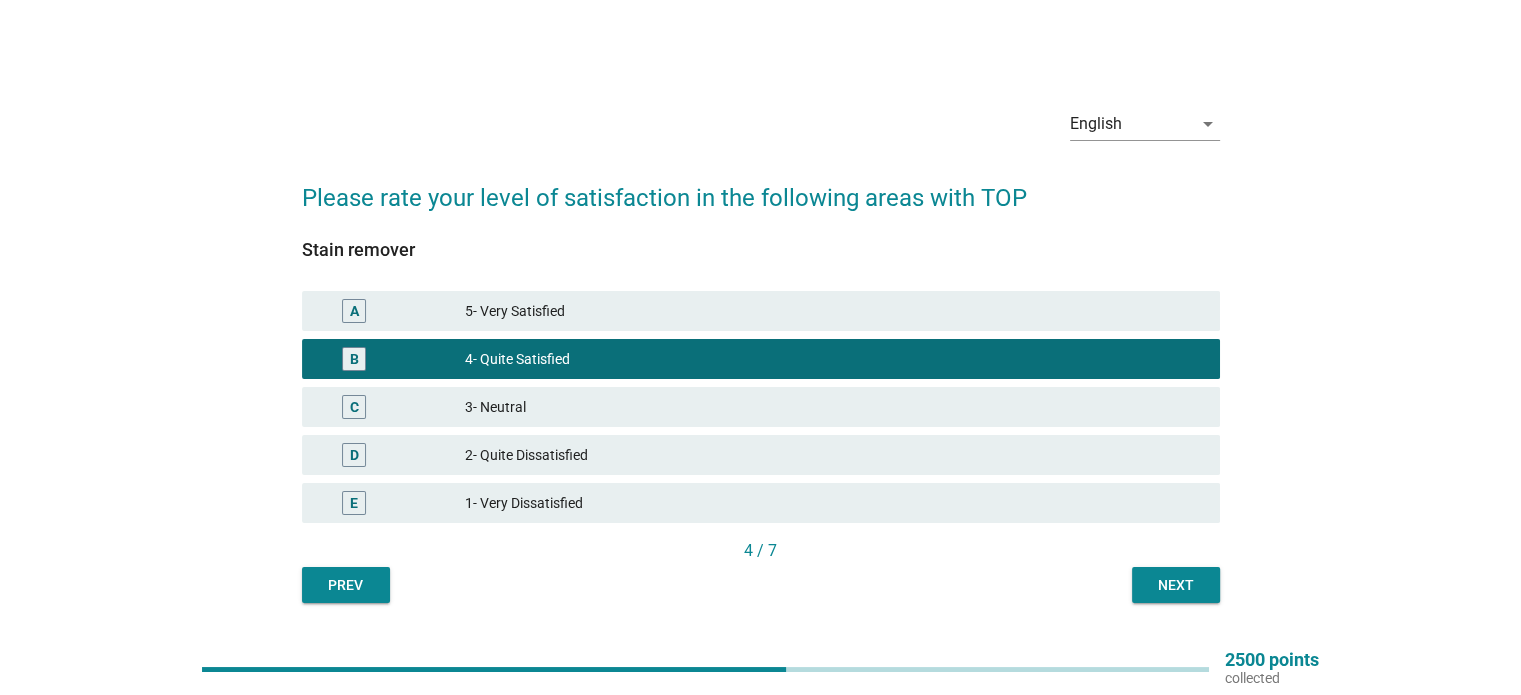 click on "Next" at bounding box center [1176, 585] 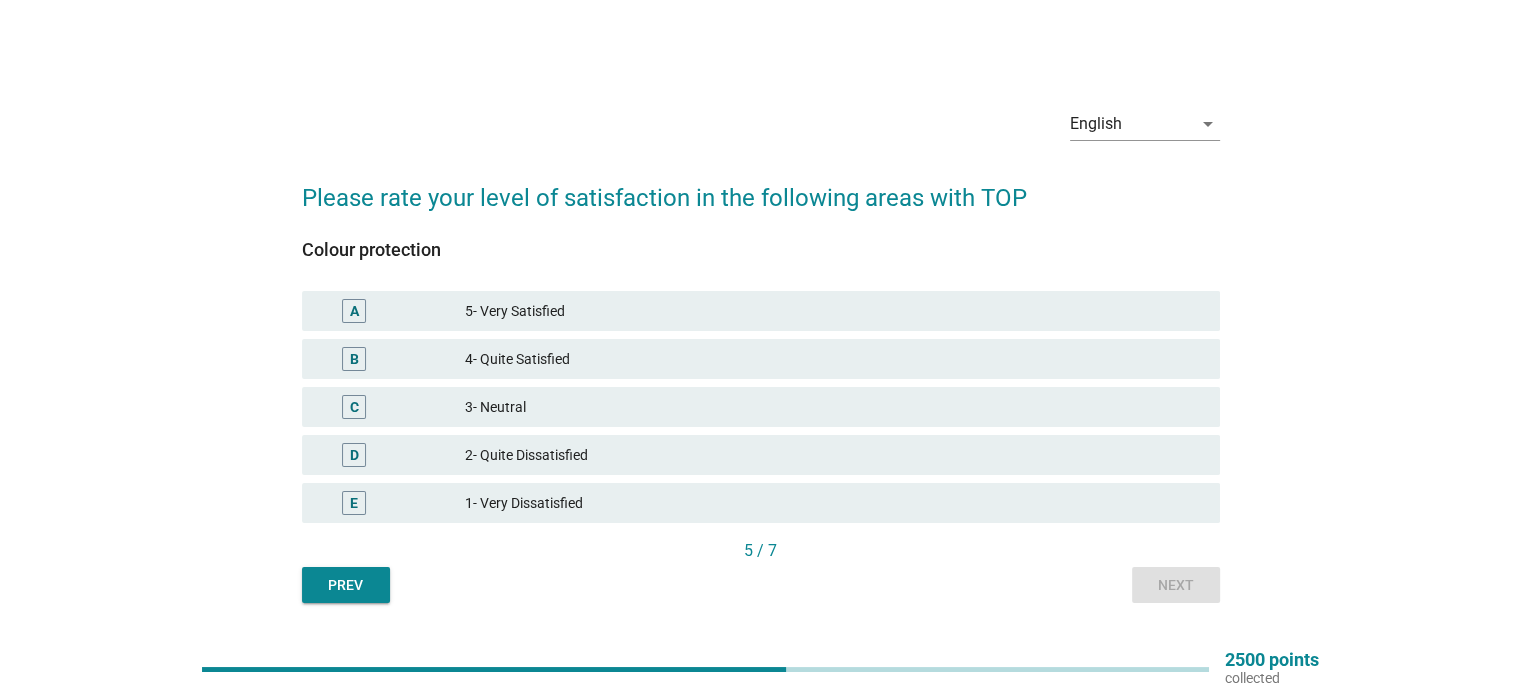 click on "5- Very Satisfied" at bounding box center [834, 311] 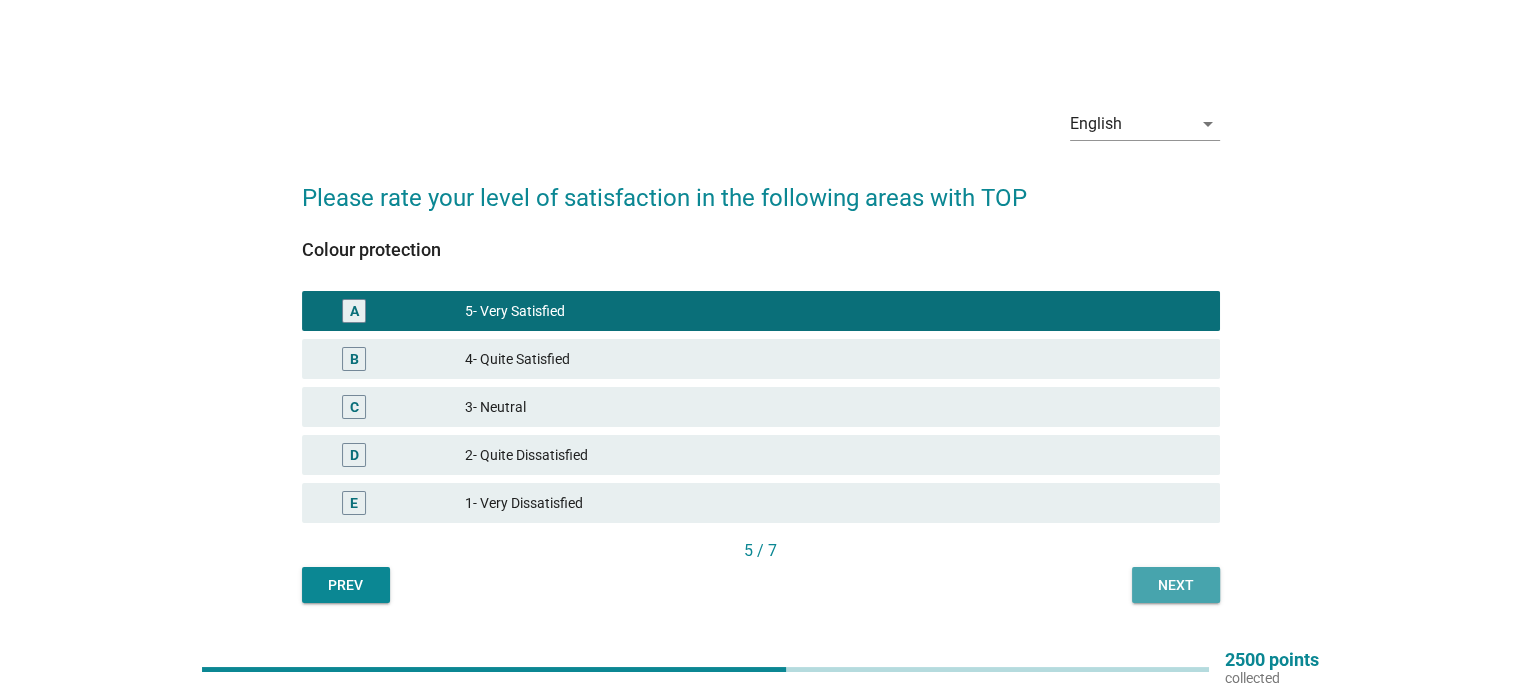 click on "Next" at bounding box center [1176, 585] 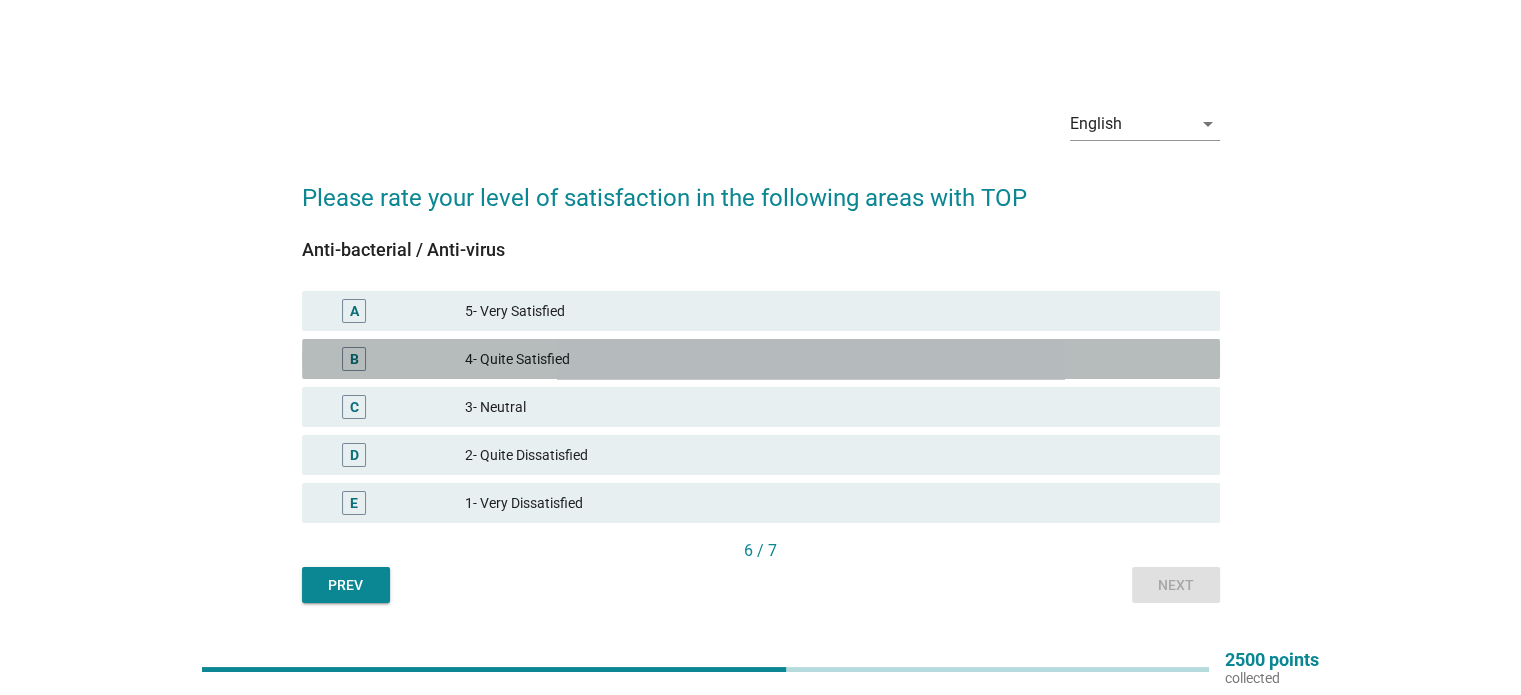 click on "4- Quite Satisfied" at bounding box center [834, 359] 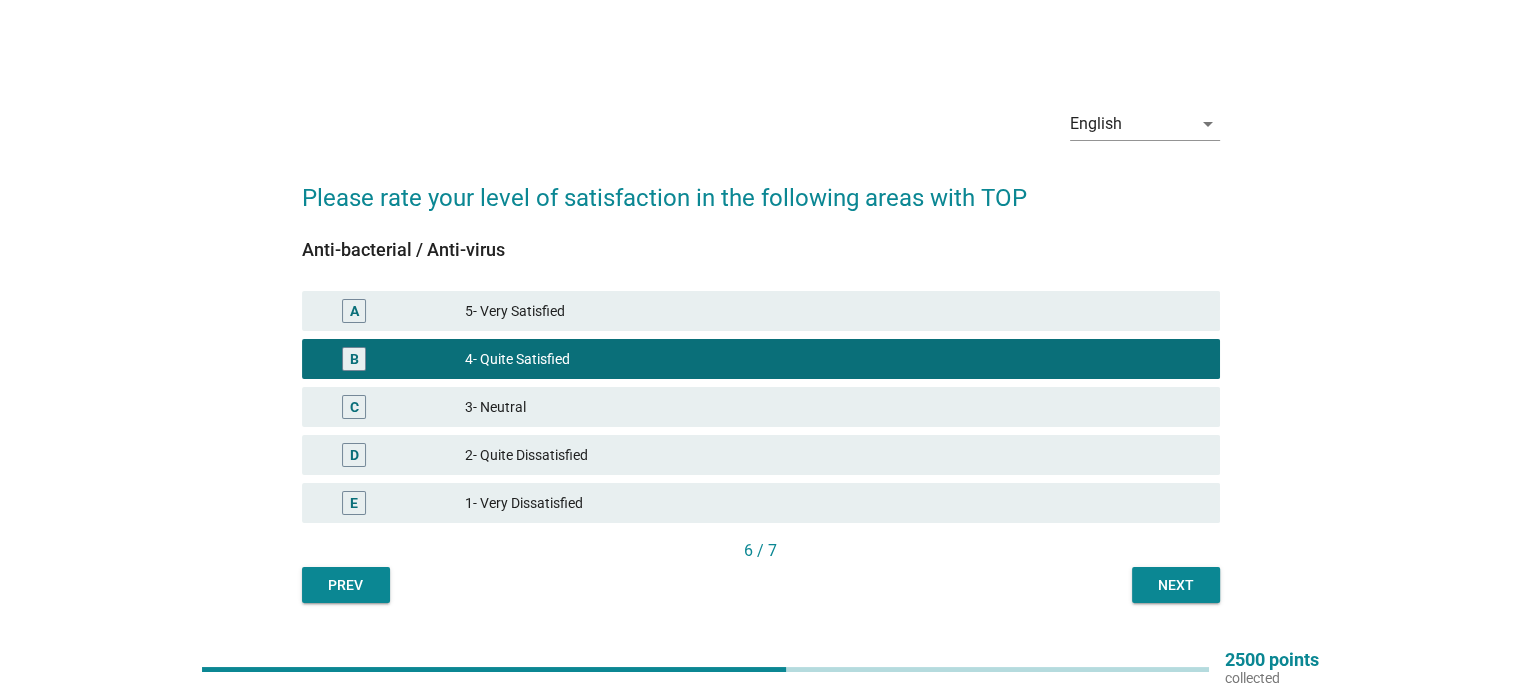 click on "Next" at bounding box center [1176, 585] 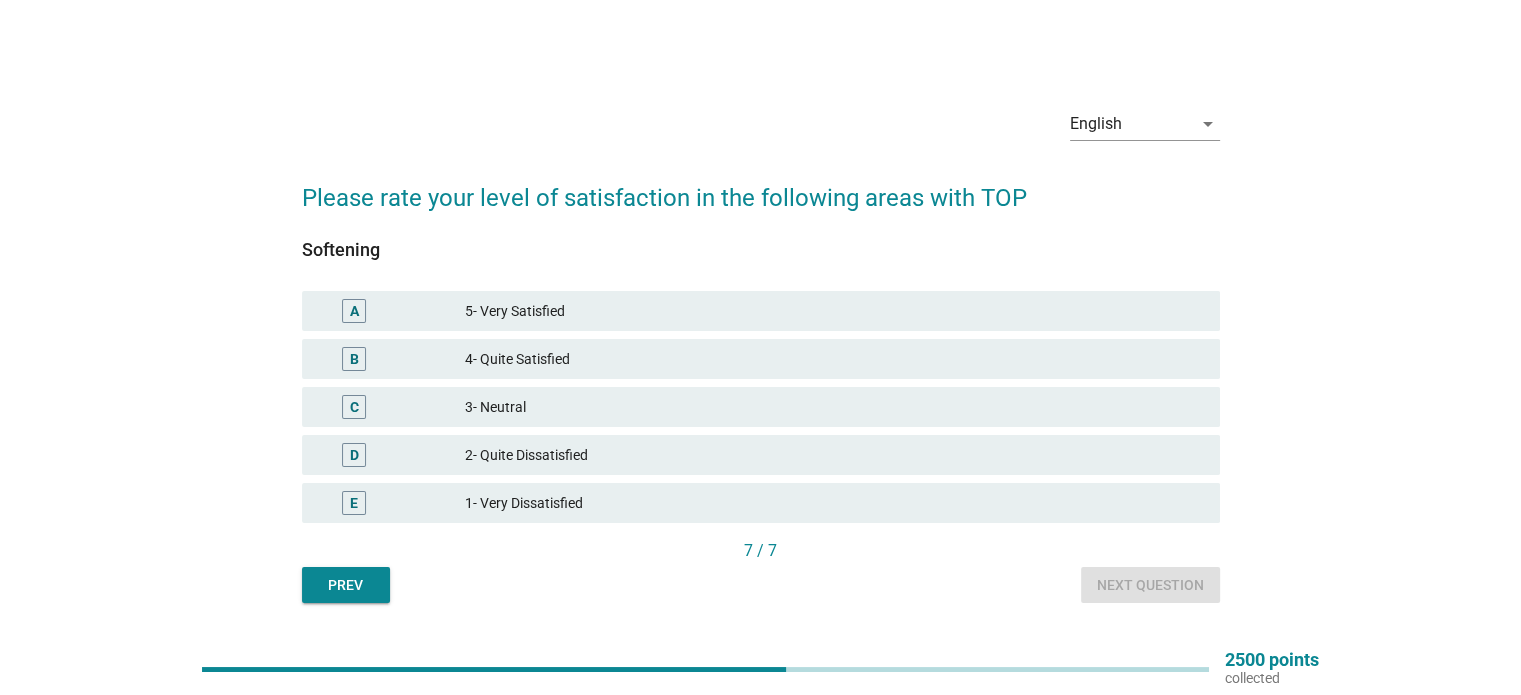 click on "5- Very Satisfied" at bounding box center [834, 311] 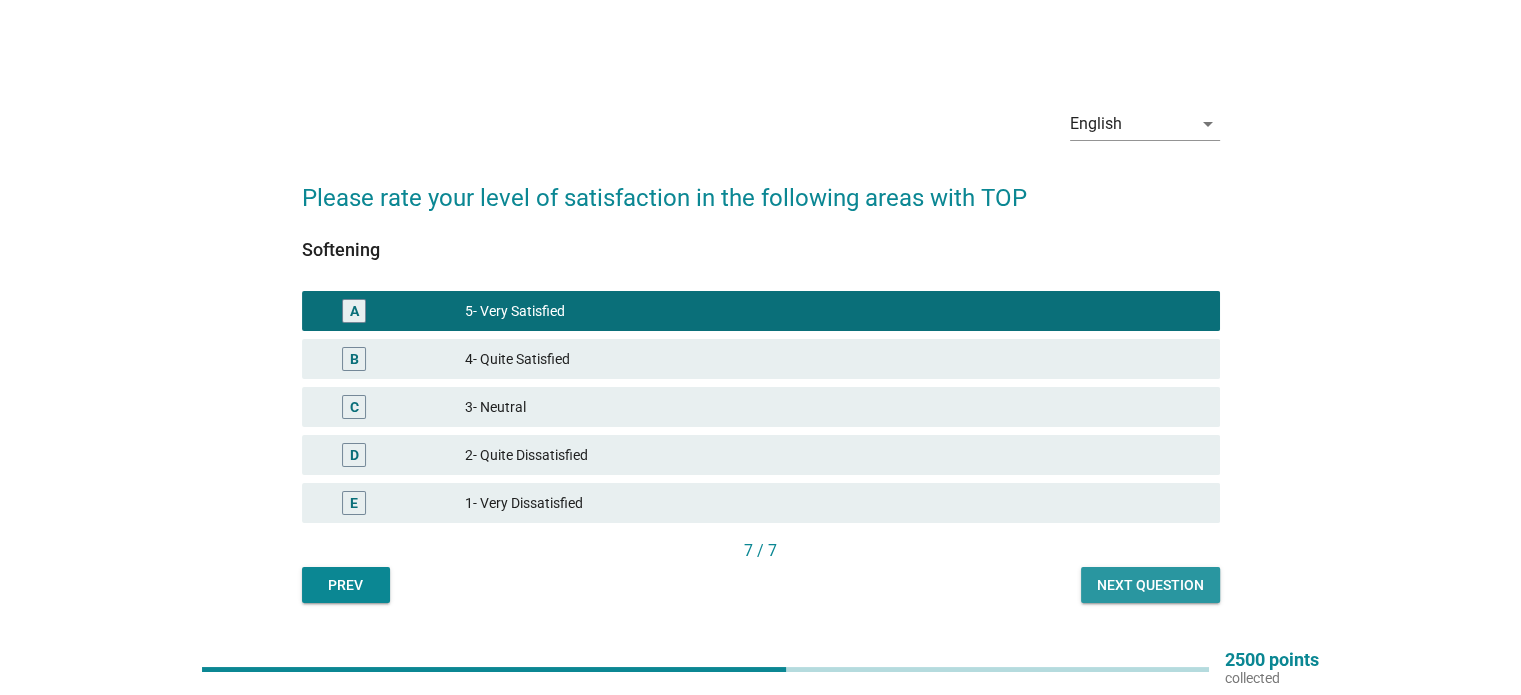 click on "Next question" at bounding box center (1150, 585) 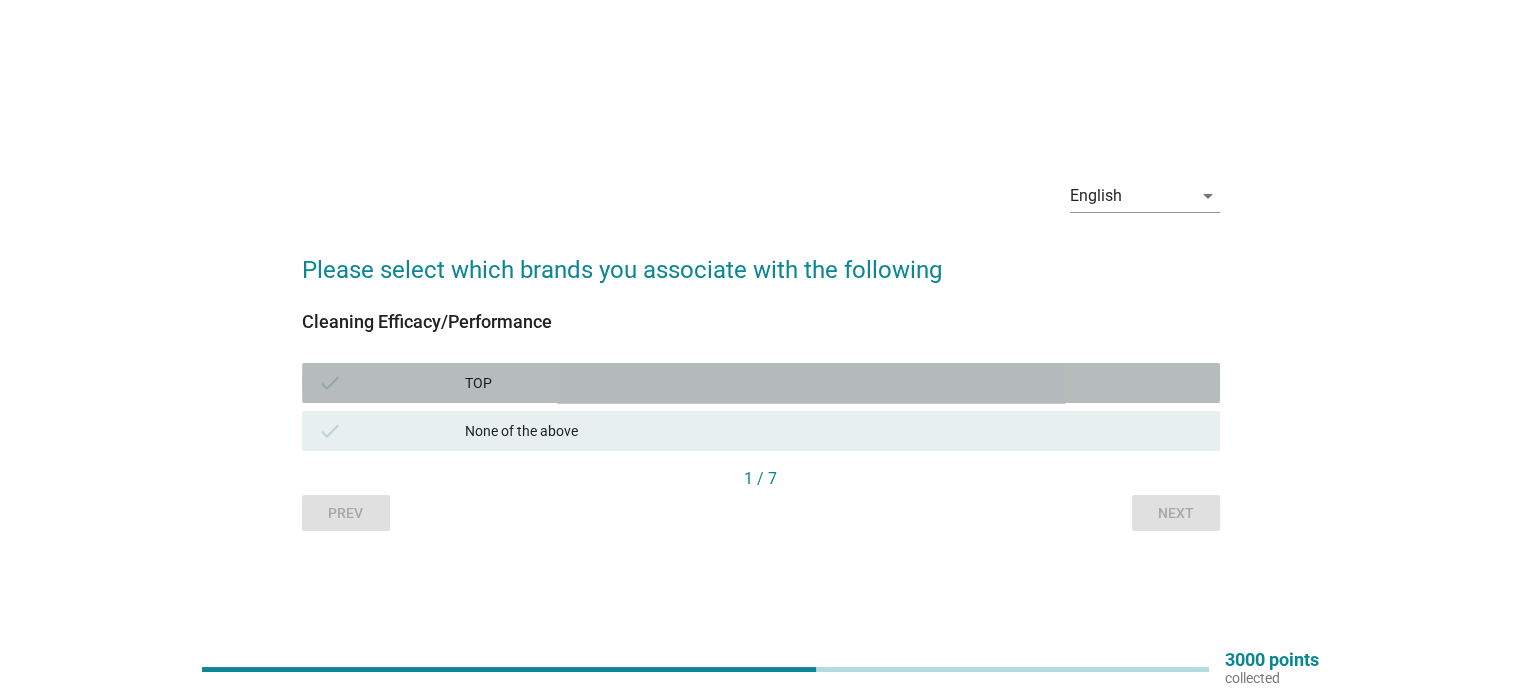 click on "TOP" at bounding box center (834, 383) 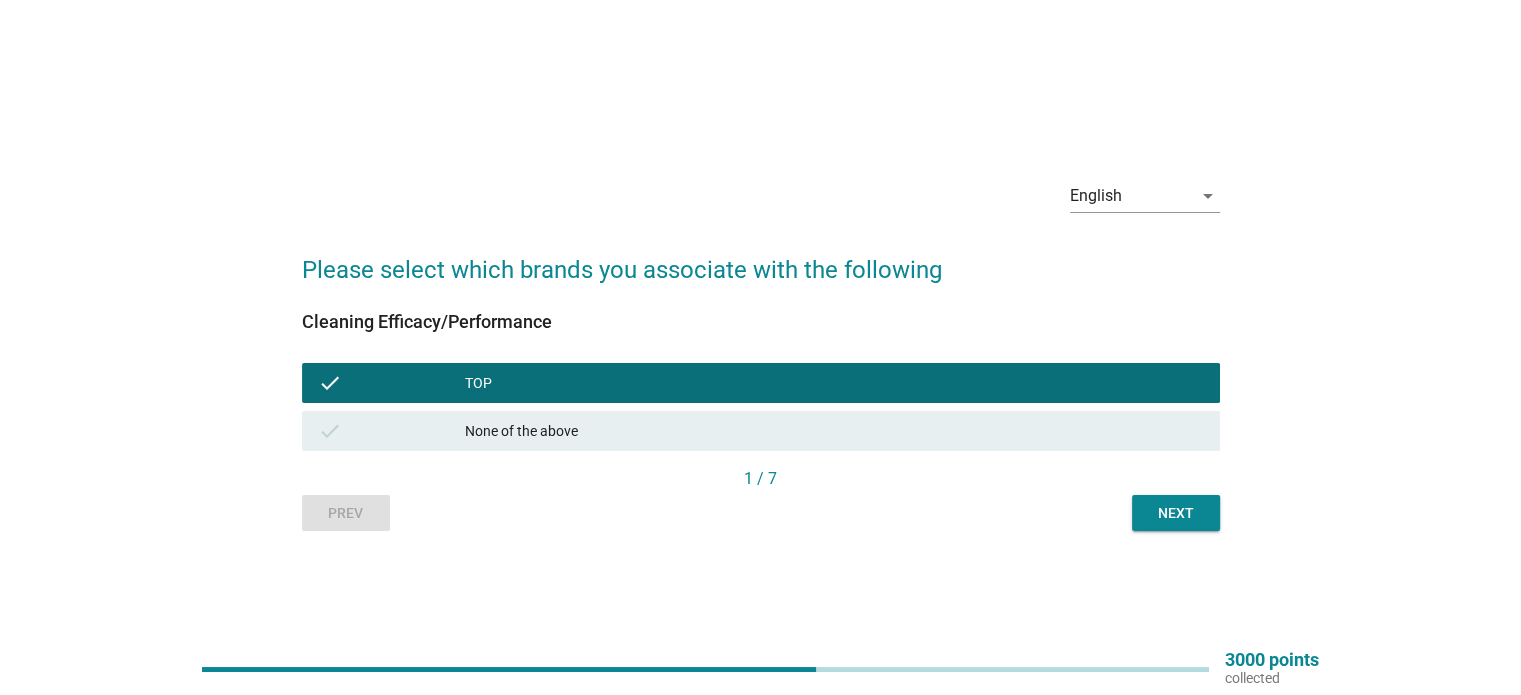 click on "Next" at bounding box center (1176, 513) 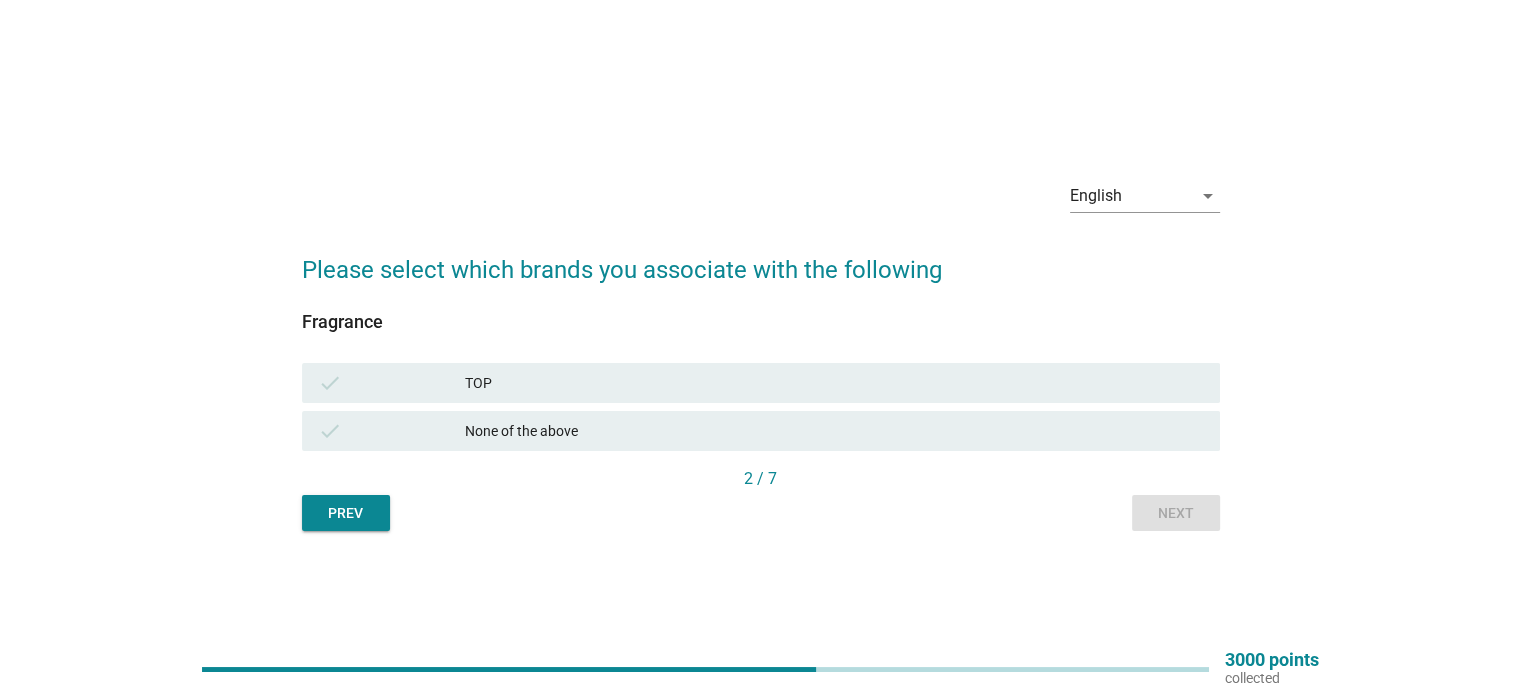 click on "check   TOP" at bounding box center [761, 383] 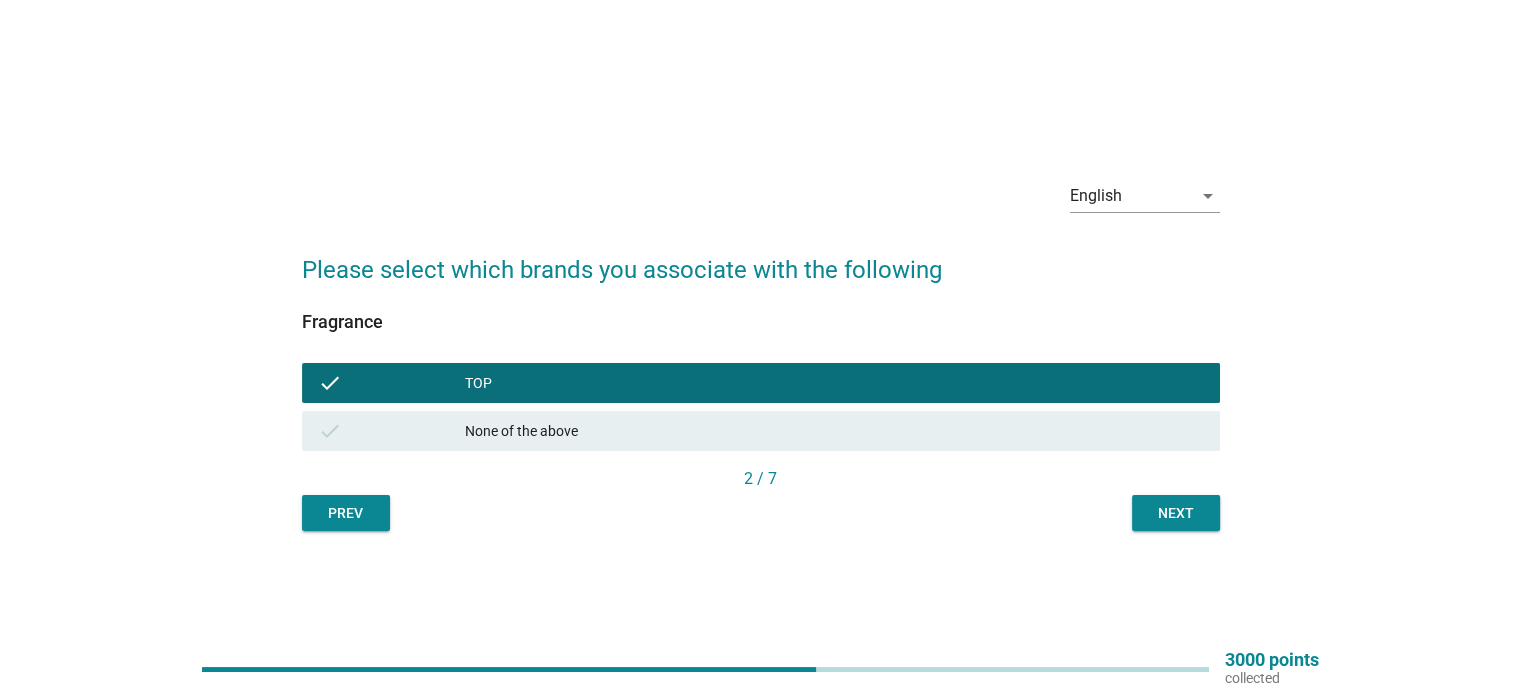 click on "Next" at bounding box center [1176, 513] 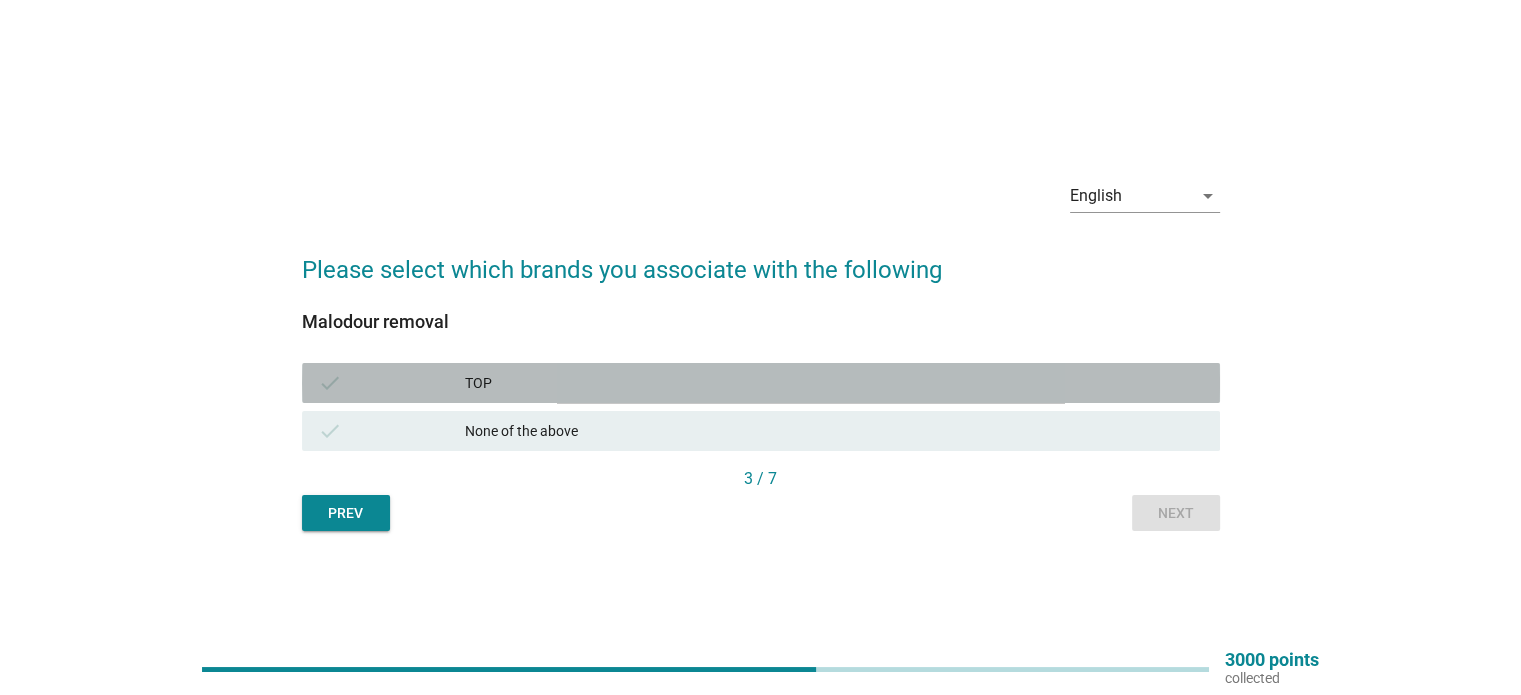 click on "TOP" at bounding box center (834, 383) 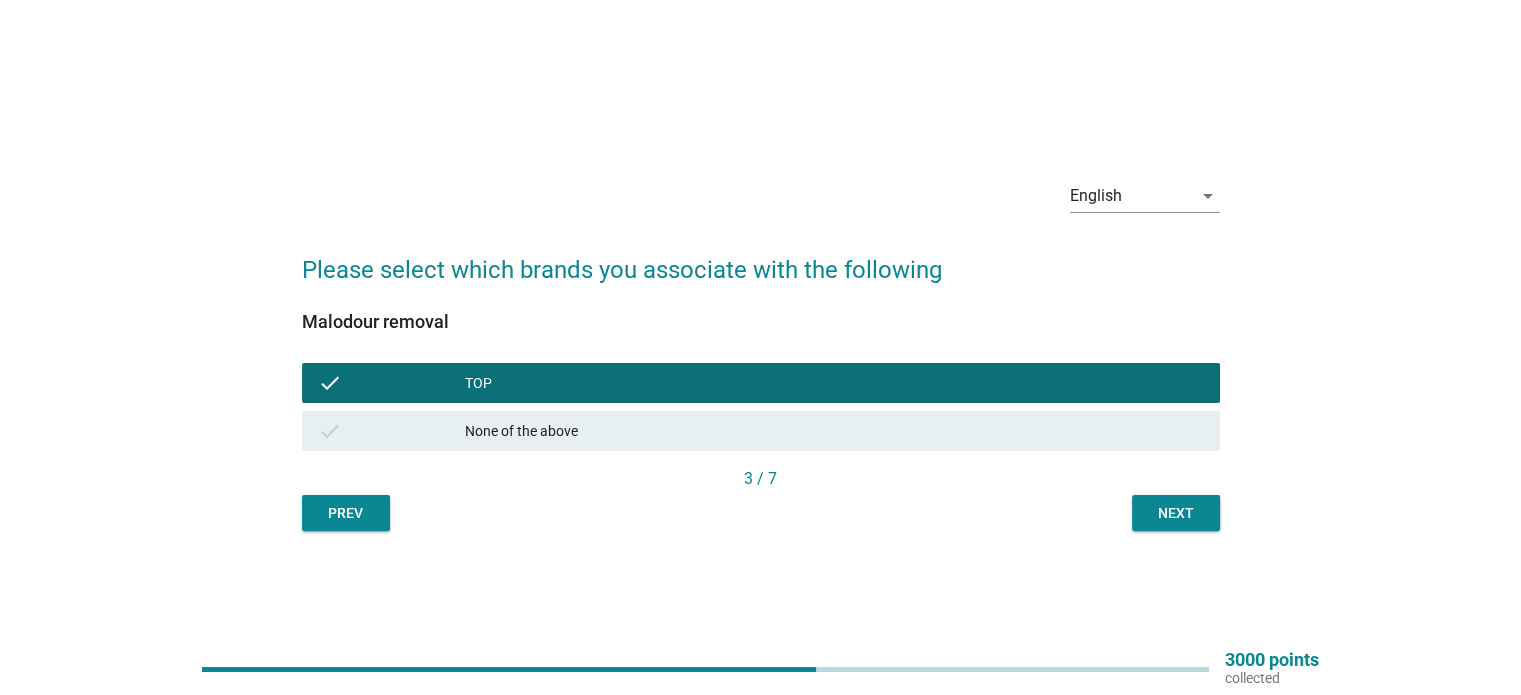 click on "Next" at bounding box center (1176, 513) 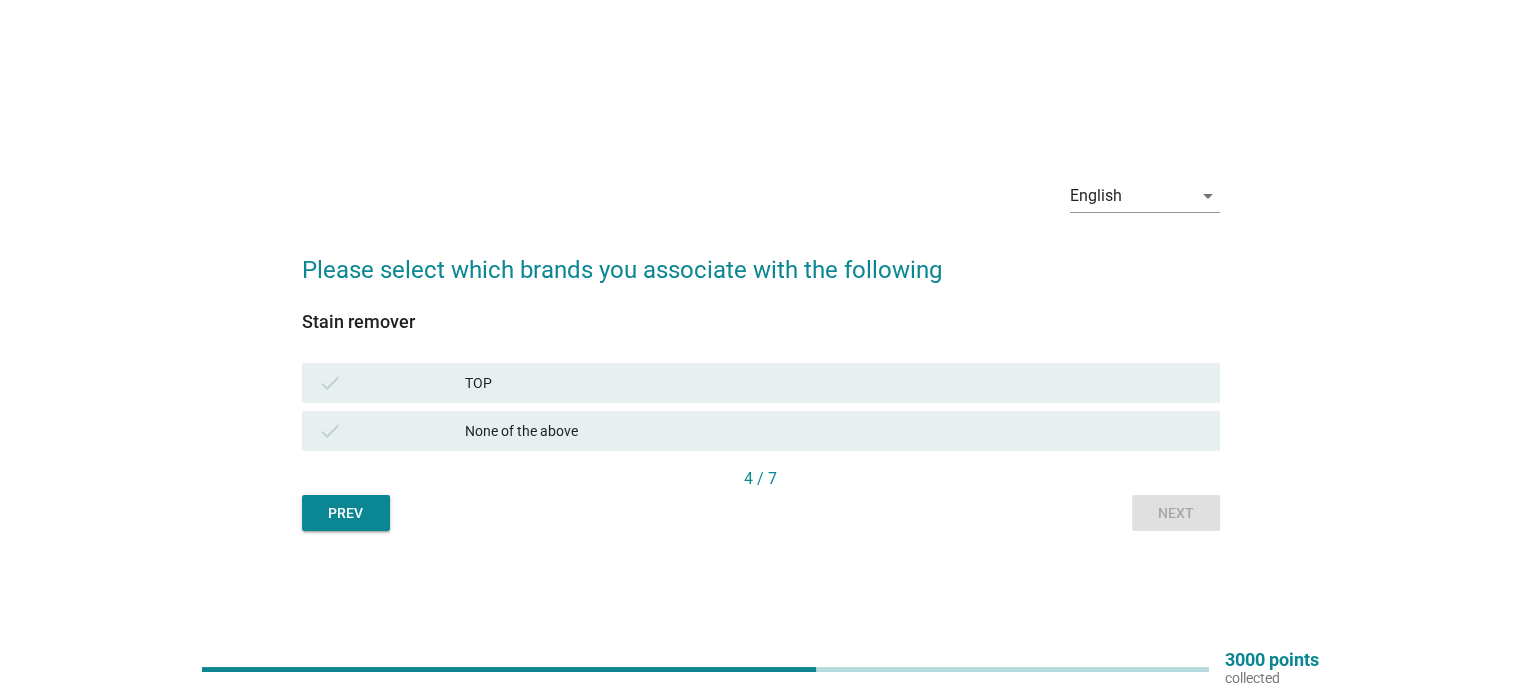 drag, startPoint x: 787, startPoint y: 374, endPoint x: 799, endPoint y: 378, distance: 12.649111 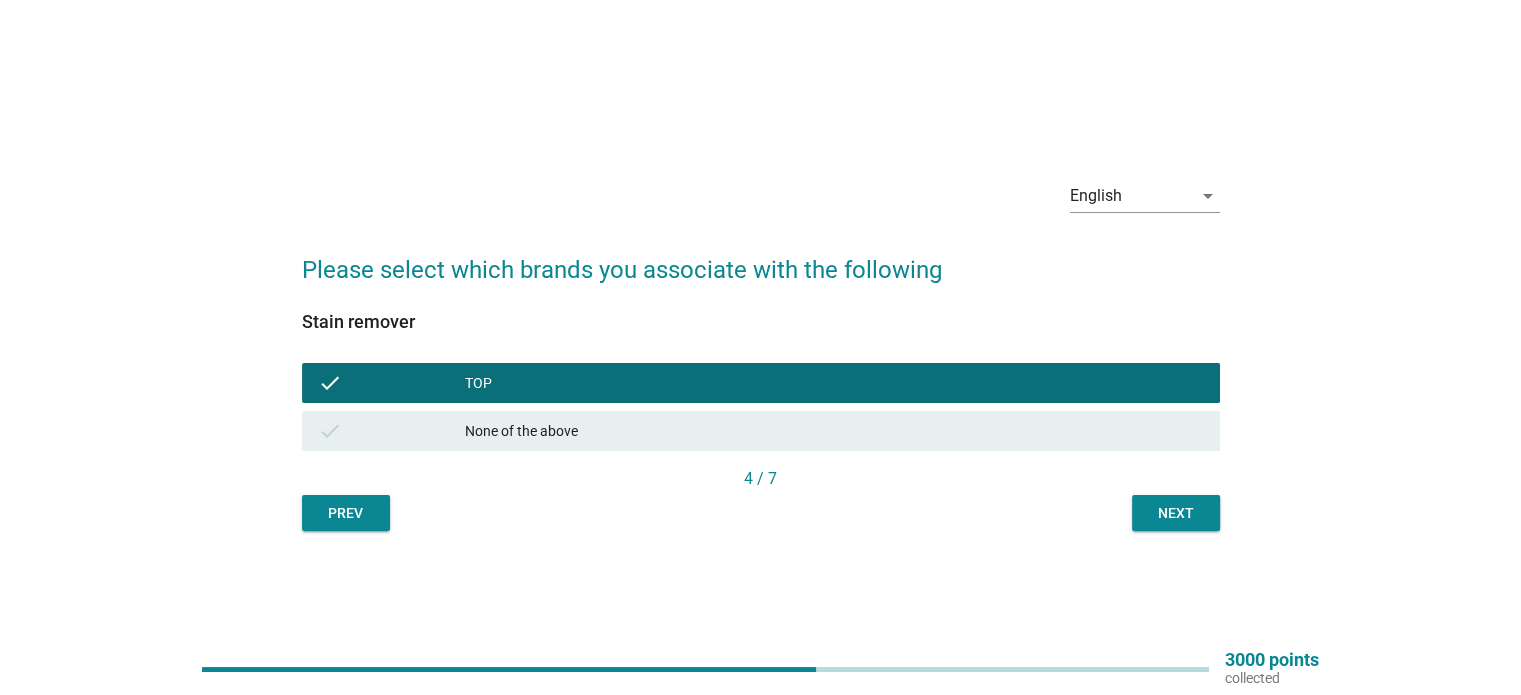 click on "Next" at bounding box center [1176, 513] 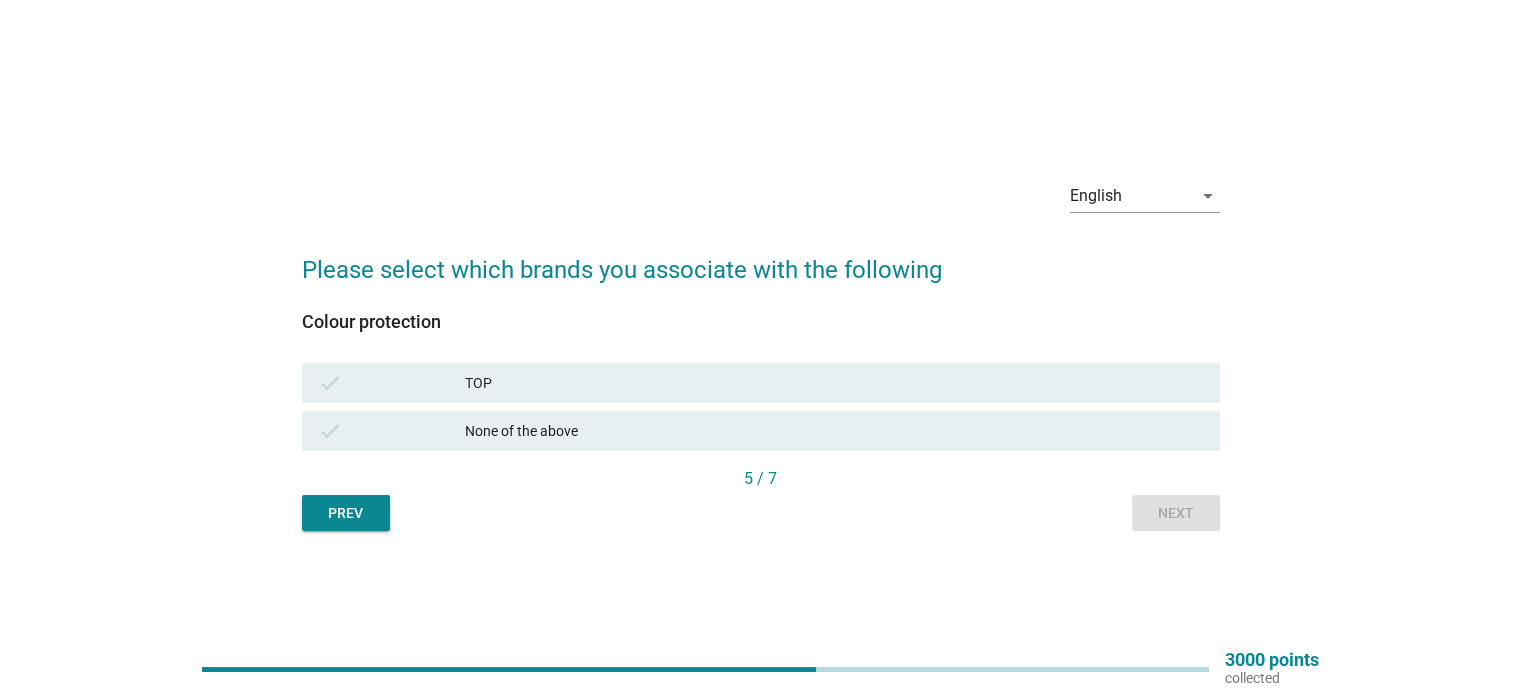 click on "TOP" at bounding box center (834, 383) 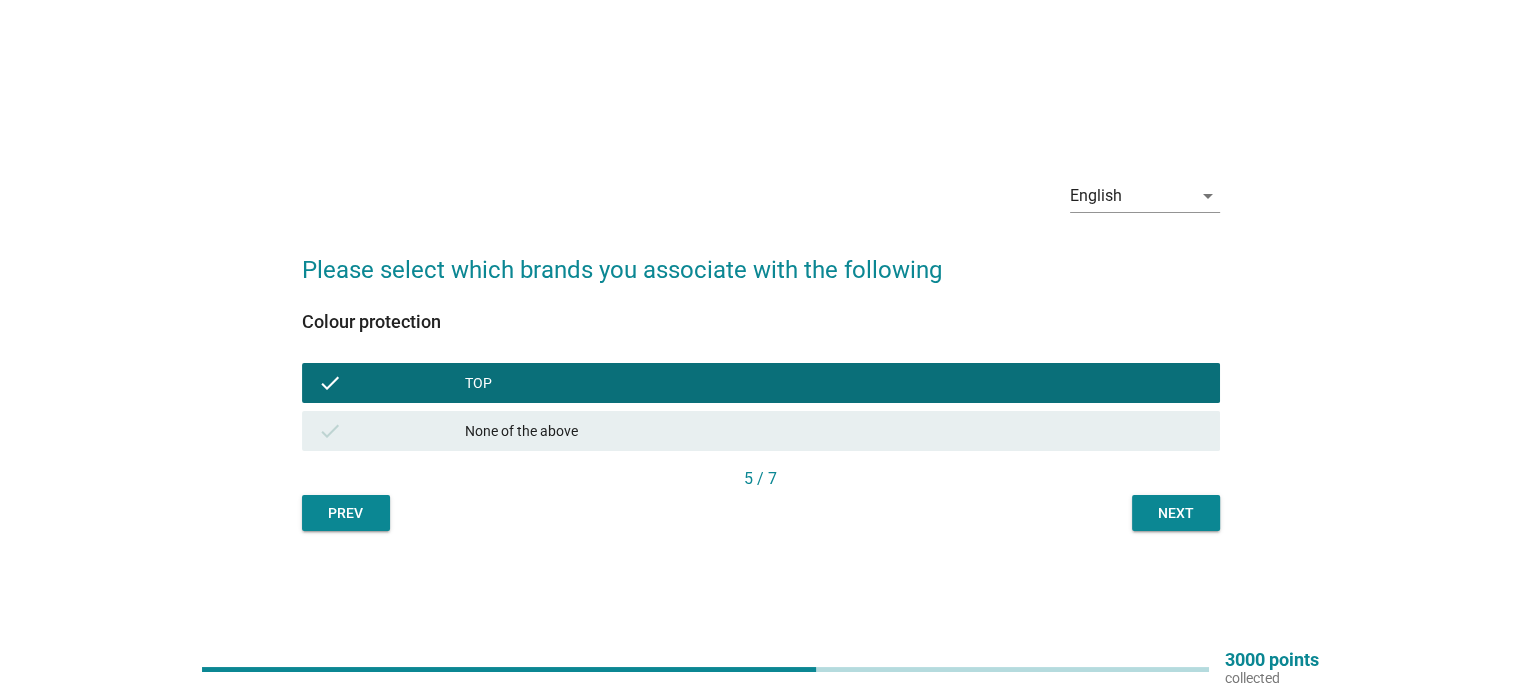 click on "Next" at bounding box center [1176, 513] 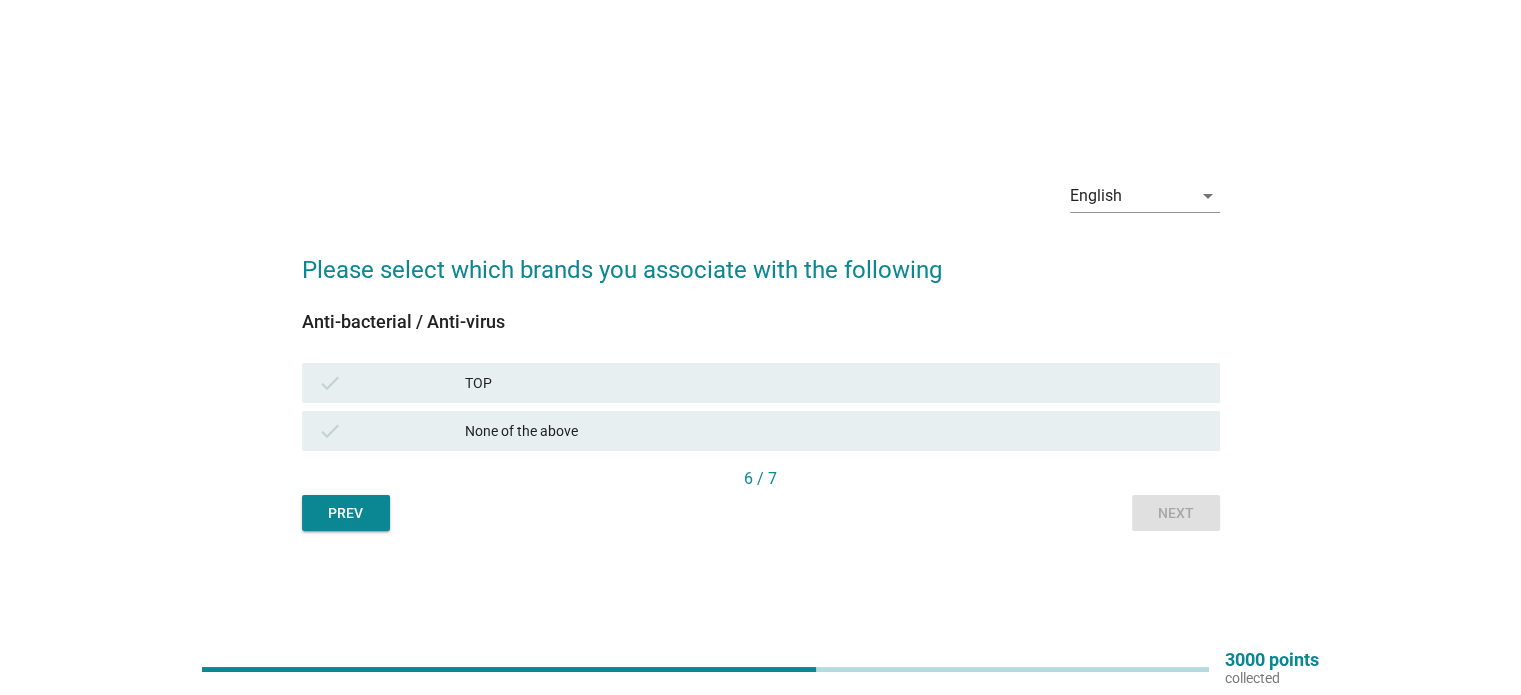 click on "TOP" at bounding box center (834, 383) 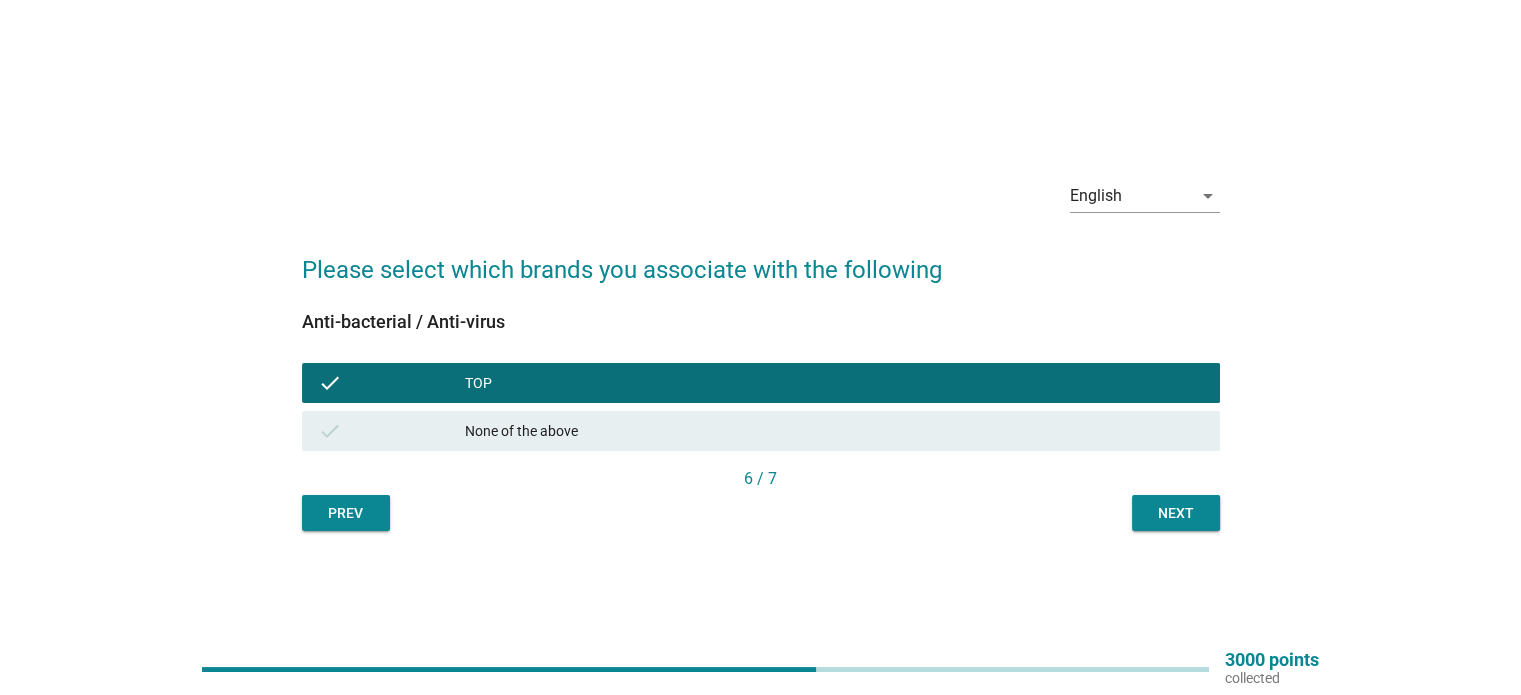 click on "Next" at bounding box center (1176, 513) 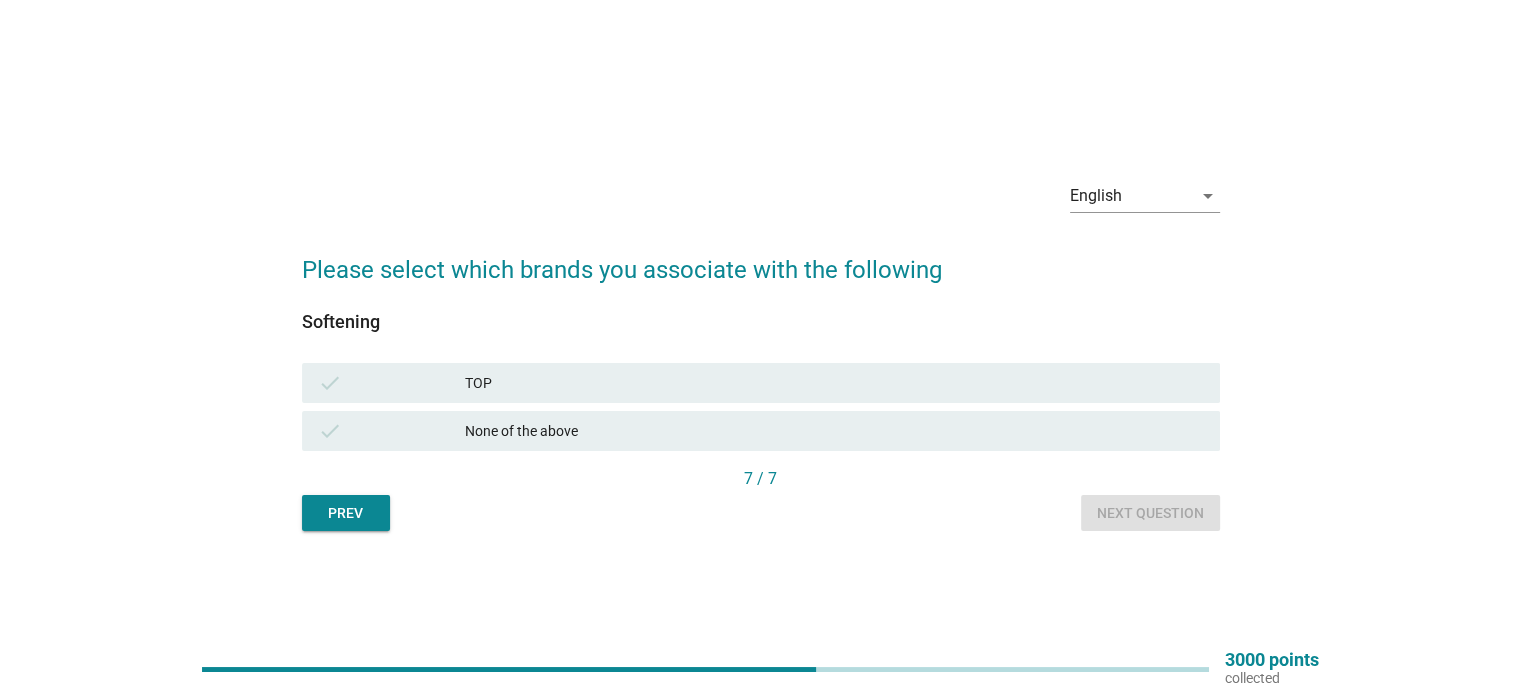 click on "check" at bounding box center (392, 383) 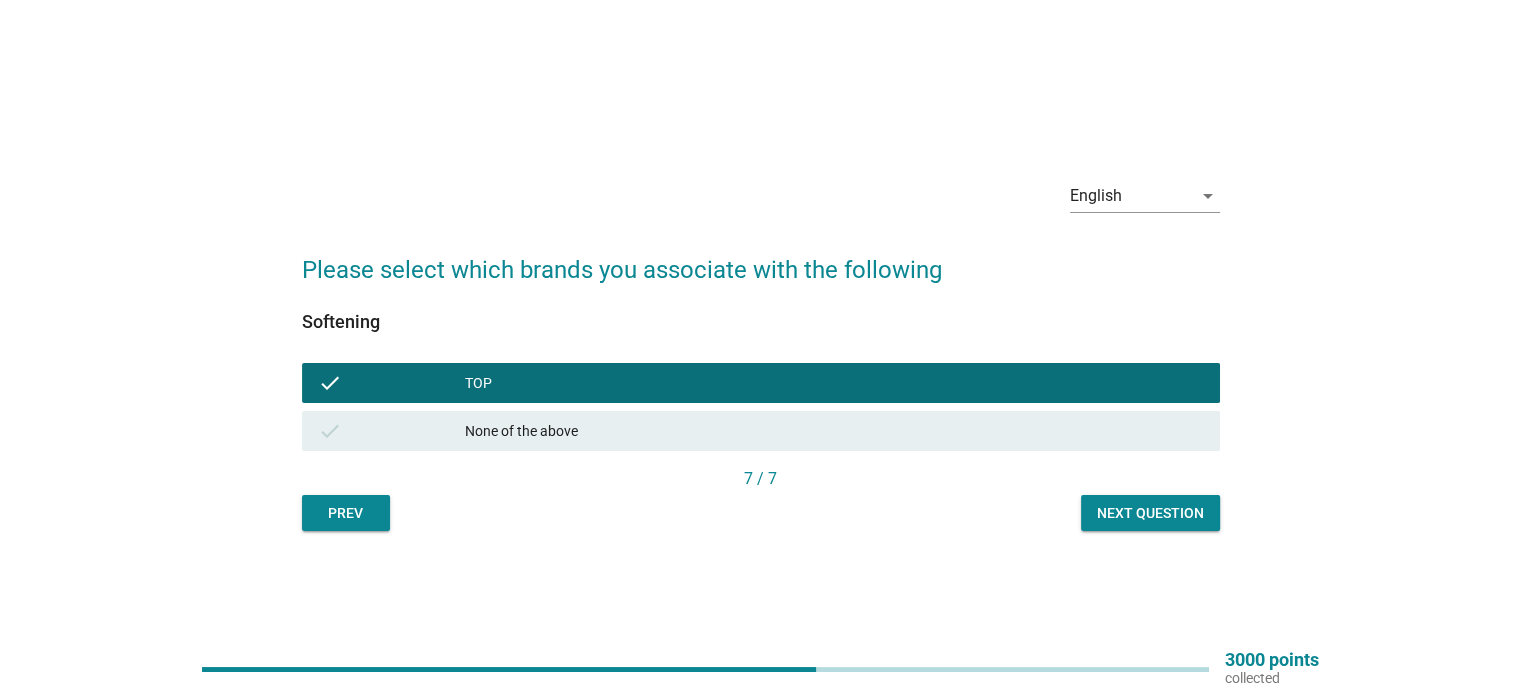 click on "Next question" at bounding box center (1150, 513) 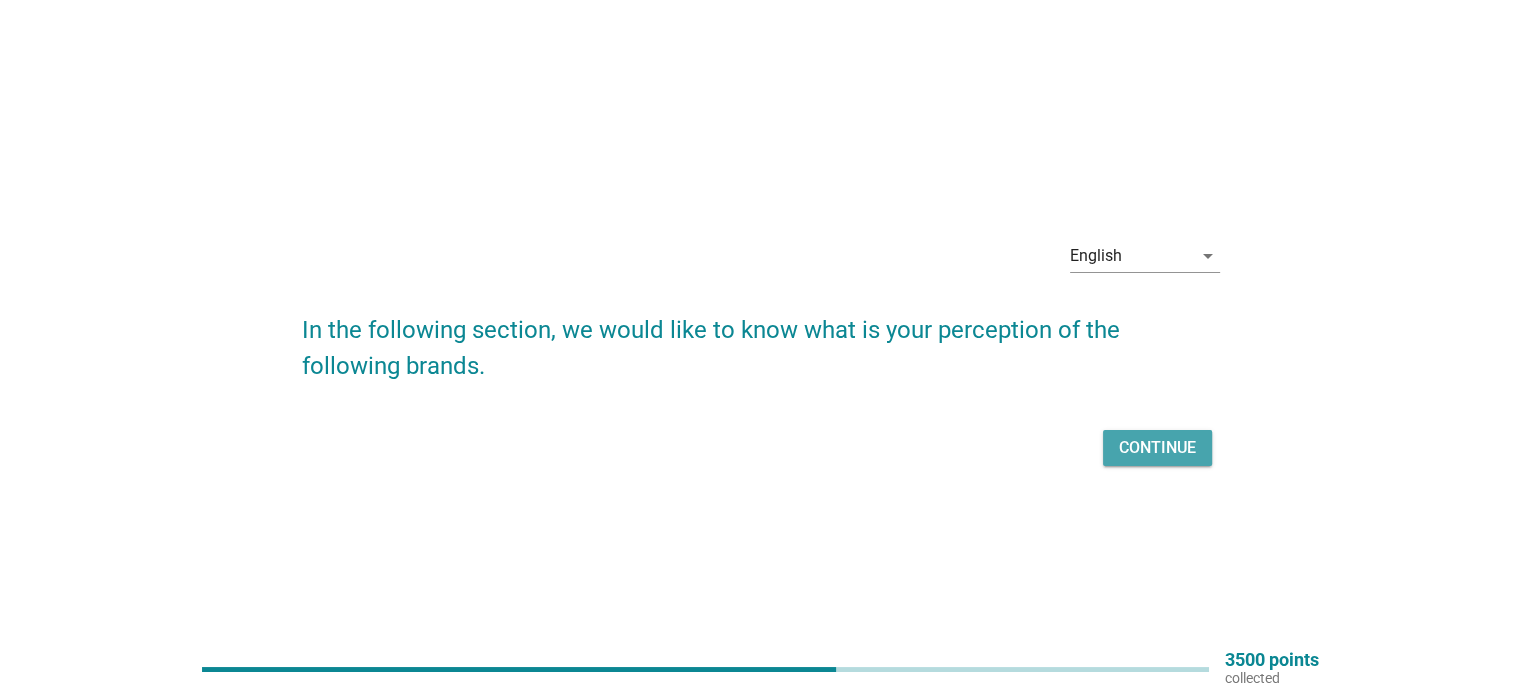 click on "Continue" at bounding box center [1157, 448] 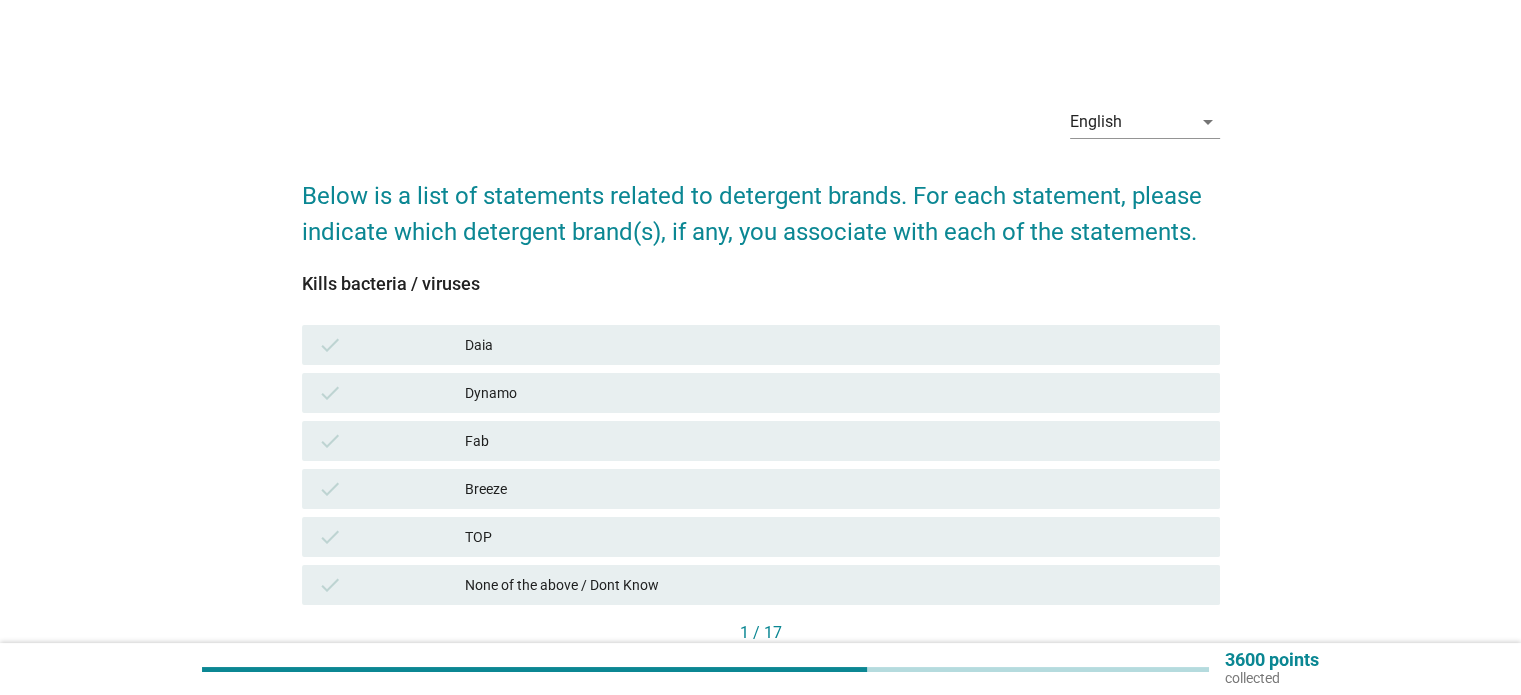 click on "Dynamo" at bounding box center (834, 393) 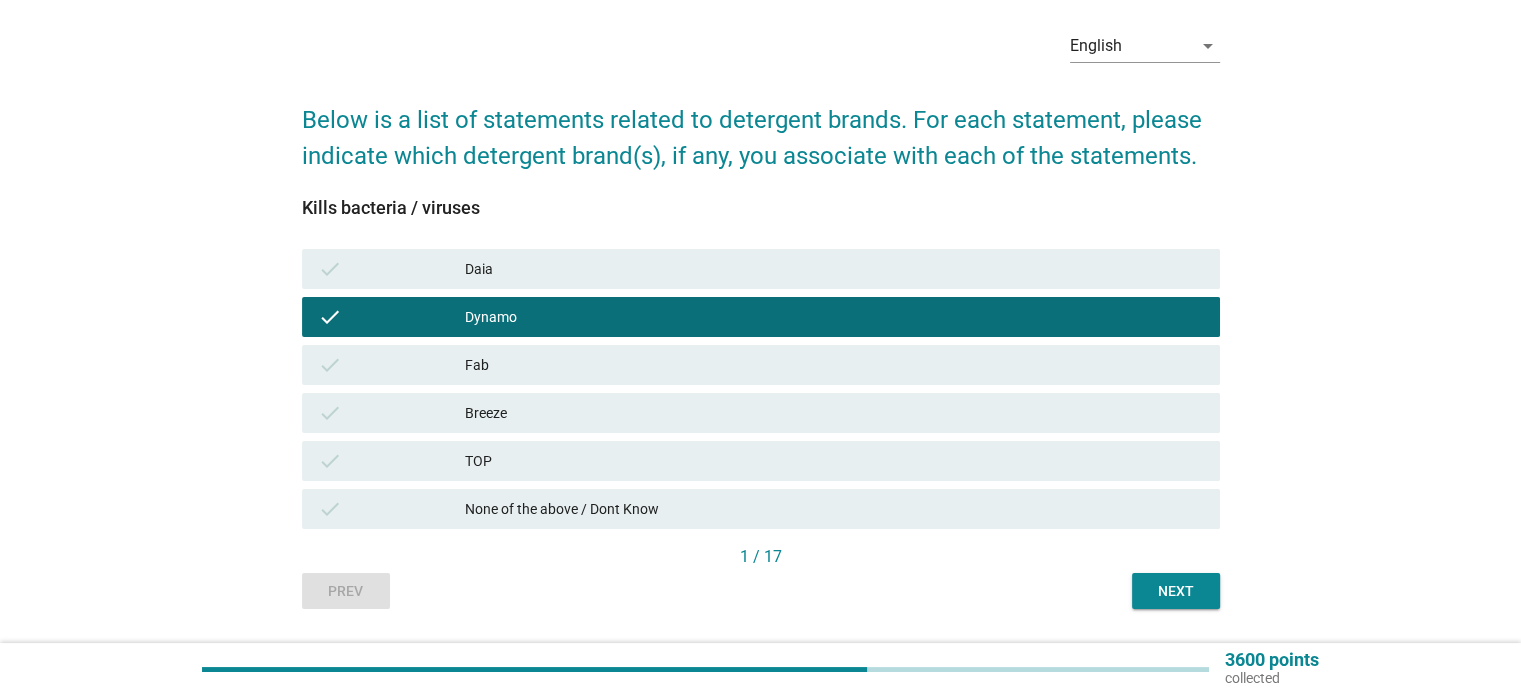 scroll, scrollTop: 132, scrollLeft: 0, axis: vertical 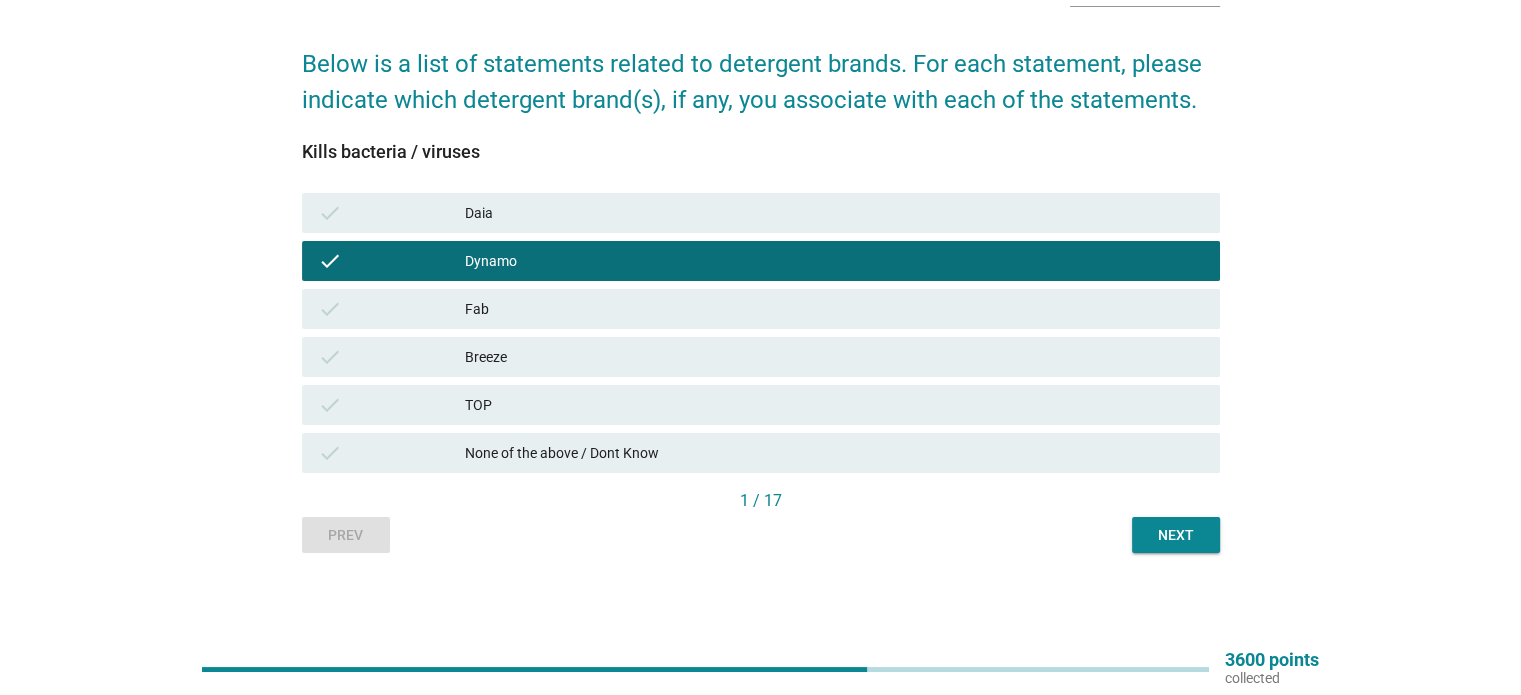 click on "Next" at bounding box center (1176, 535) 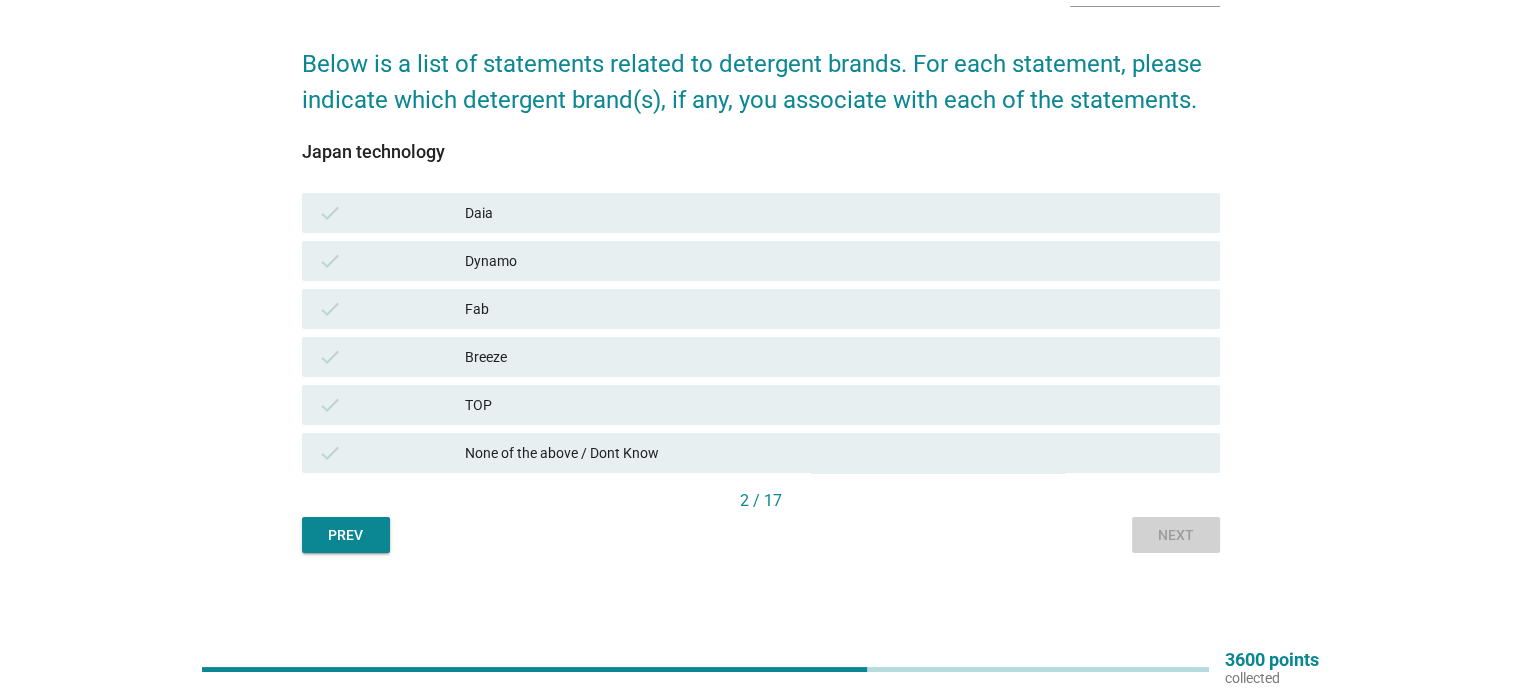 scroll, scrollTop: 0, scrollLeft: 0, axis: both 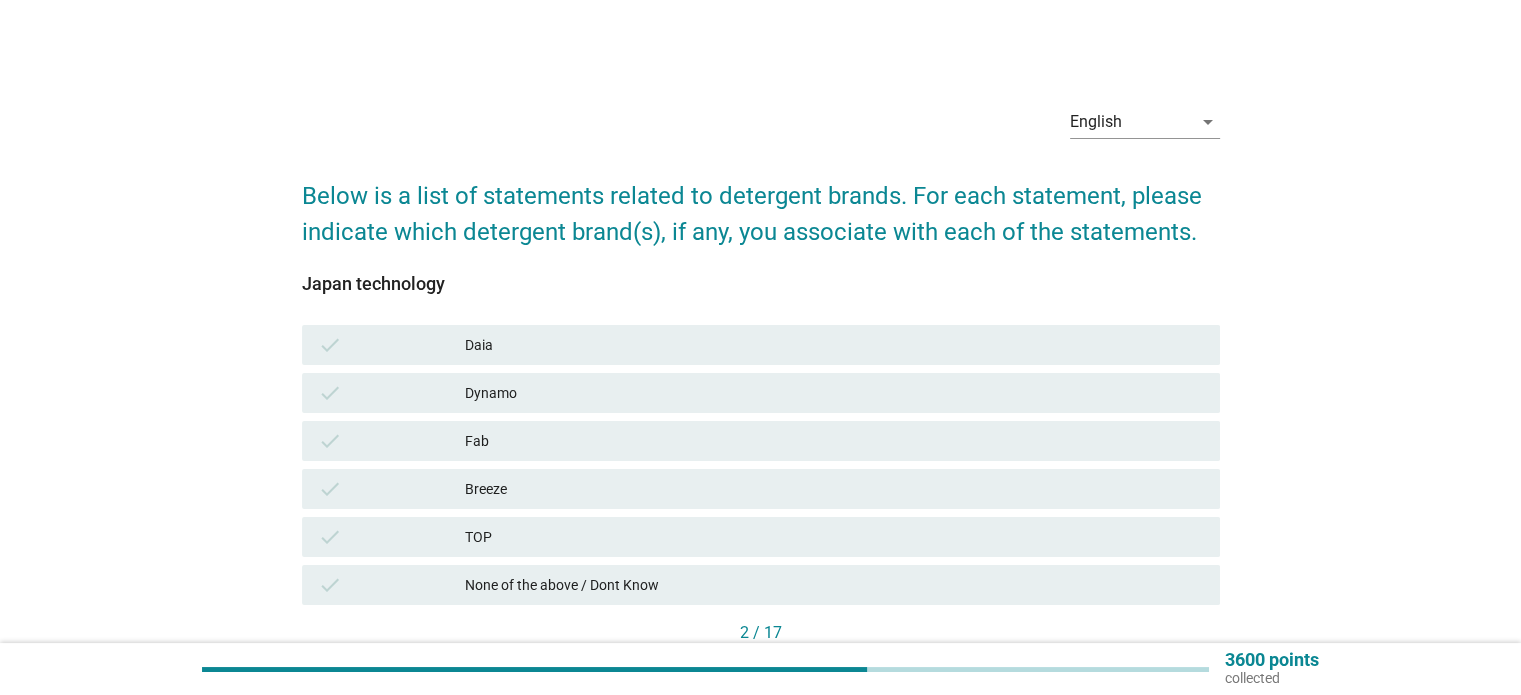 click on "Dynamo" at bounding box center (834, 393) 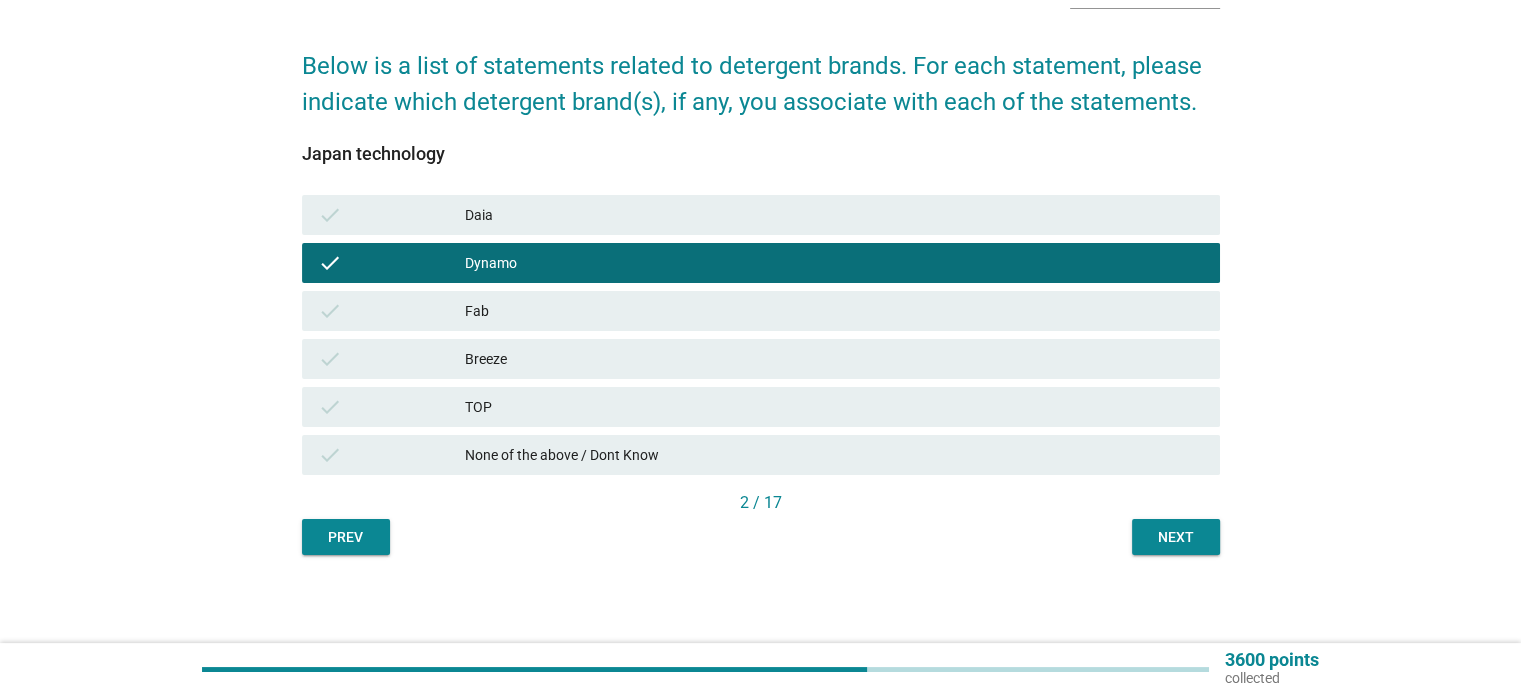 scroll, scrollTop: 132, scrollLeft: 0, axis: vertical 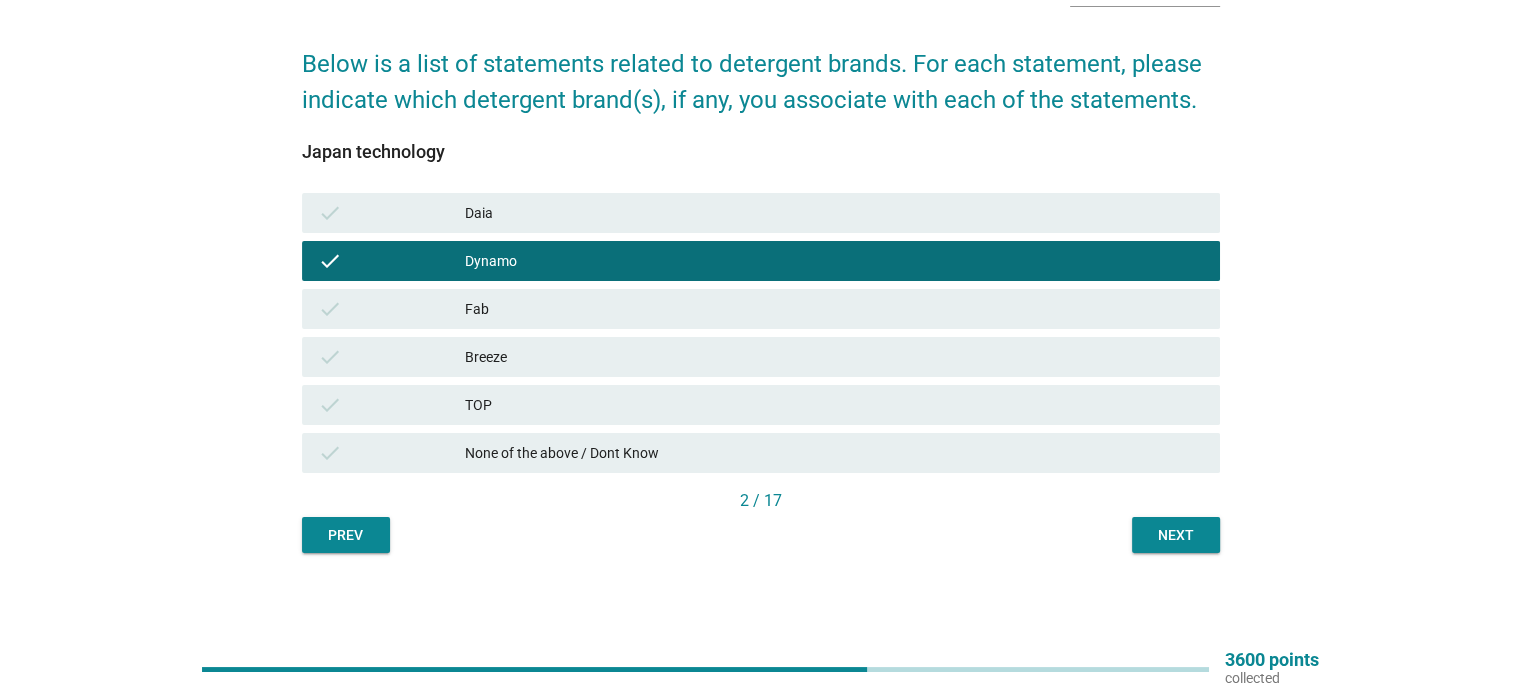 click on "Next" at bounding box center (1176, 535) 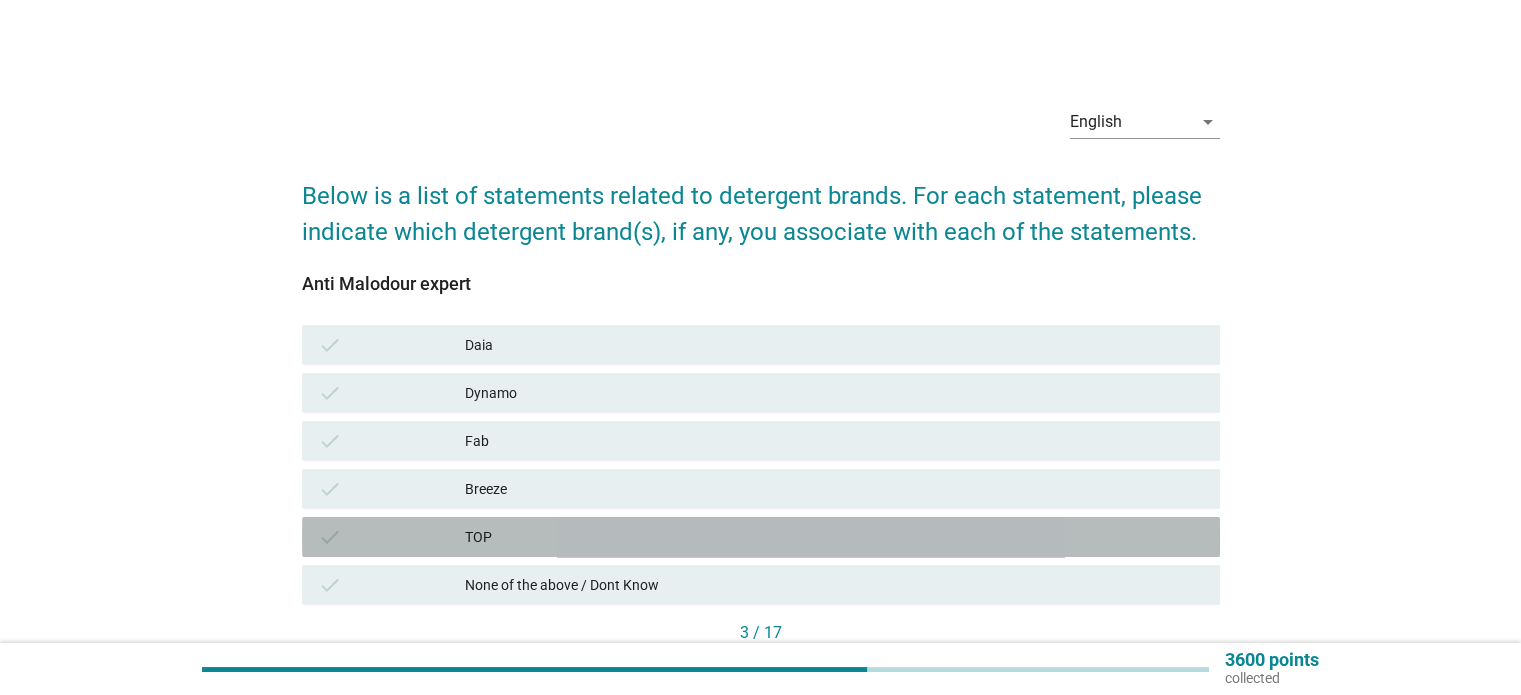 click on "TOP" at bounding box center (834, 537) 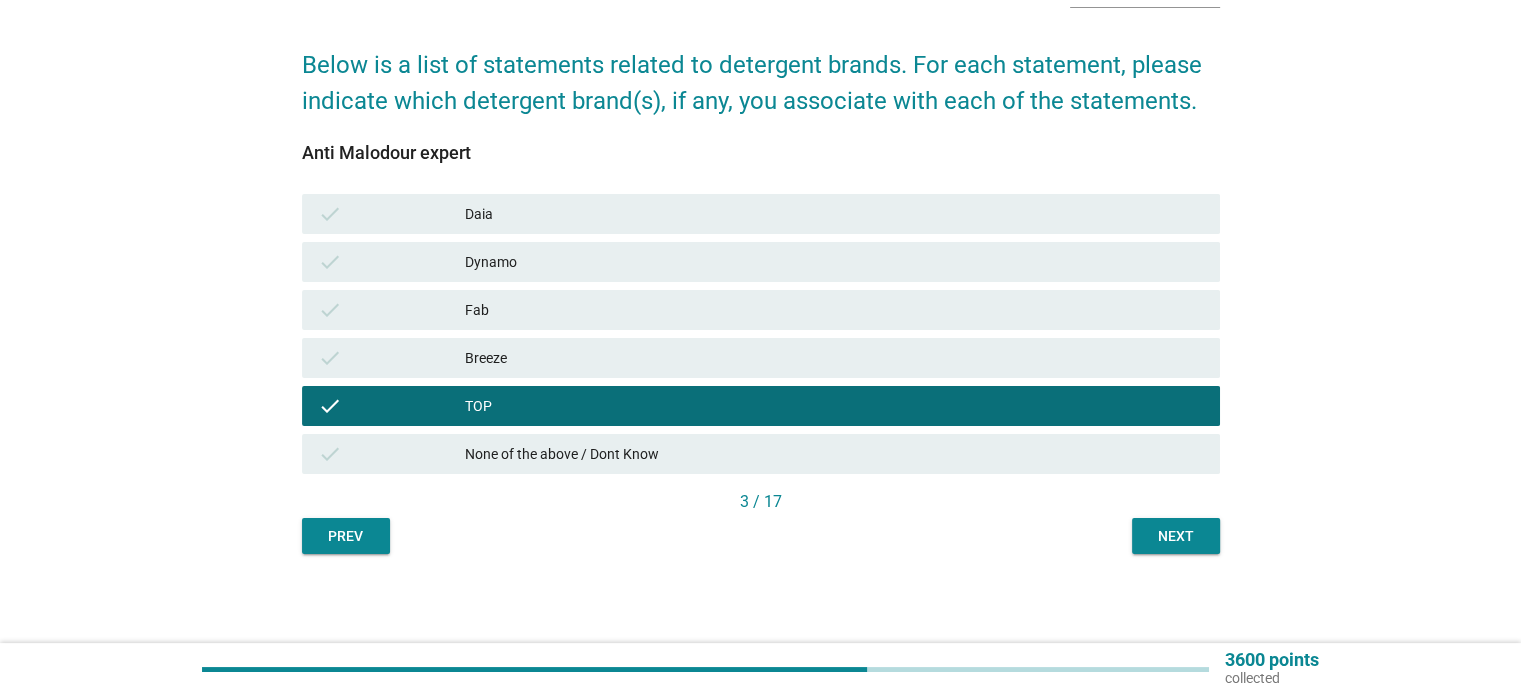 scroll, scrollTop: 132, scrollLeft: 0, axis: vertical 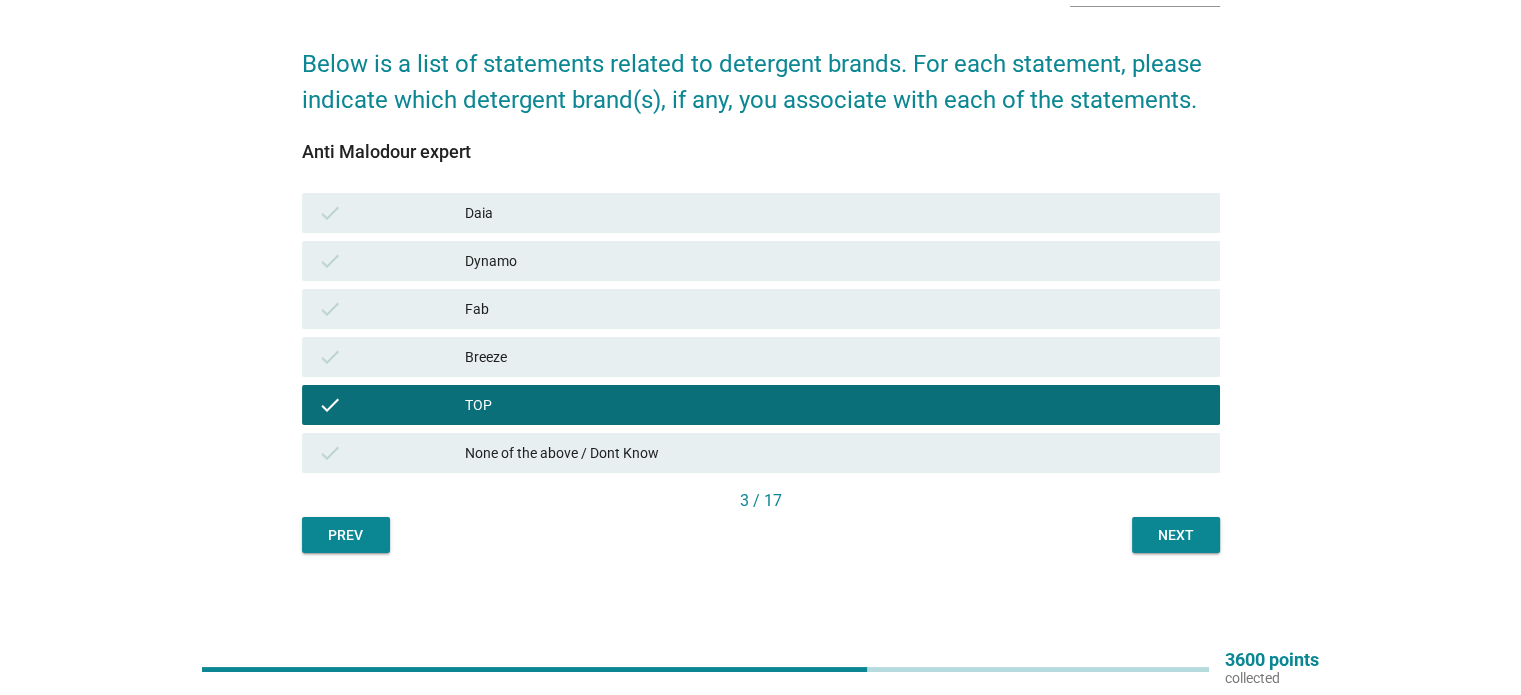 click on "Next" at bounding box center (1176, 535) 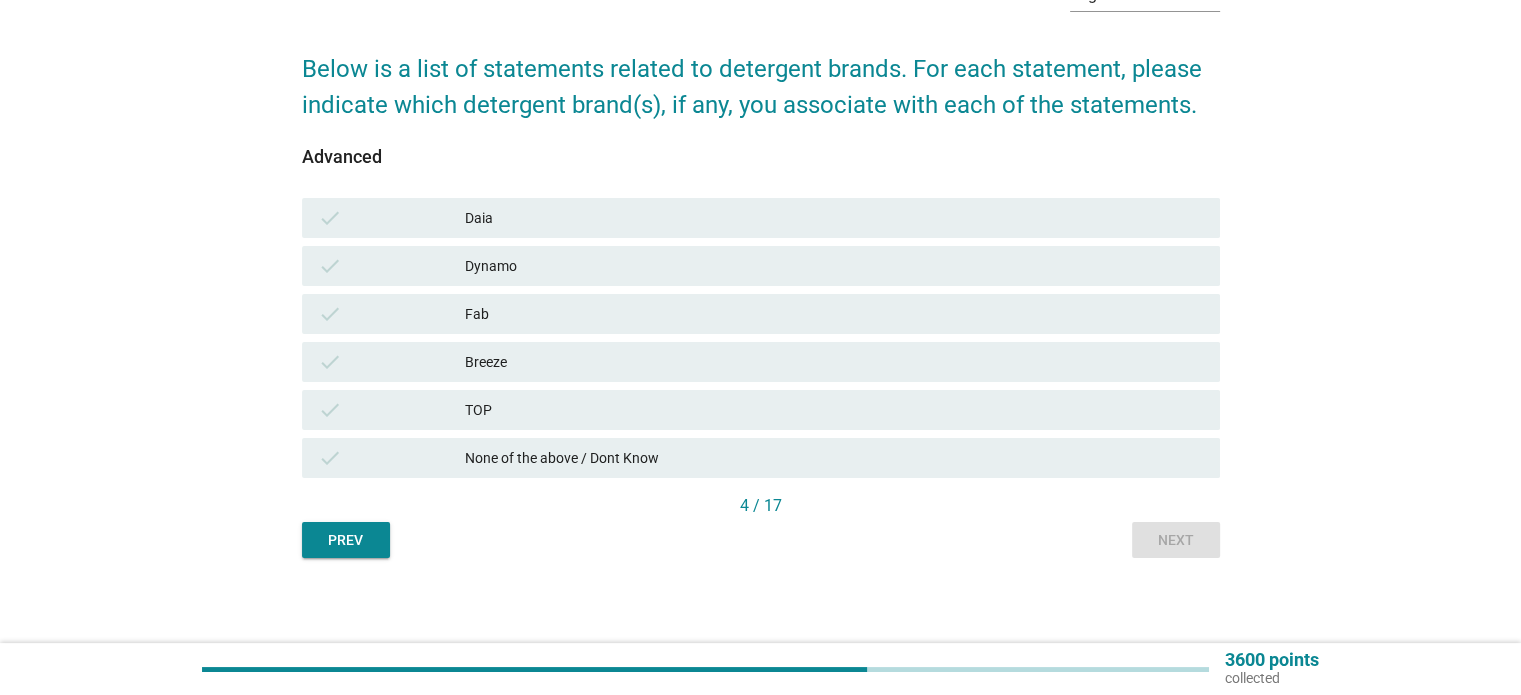 scroll, scrollTop: 132, scrollLeft: 0, axis: vertical 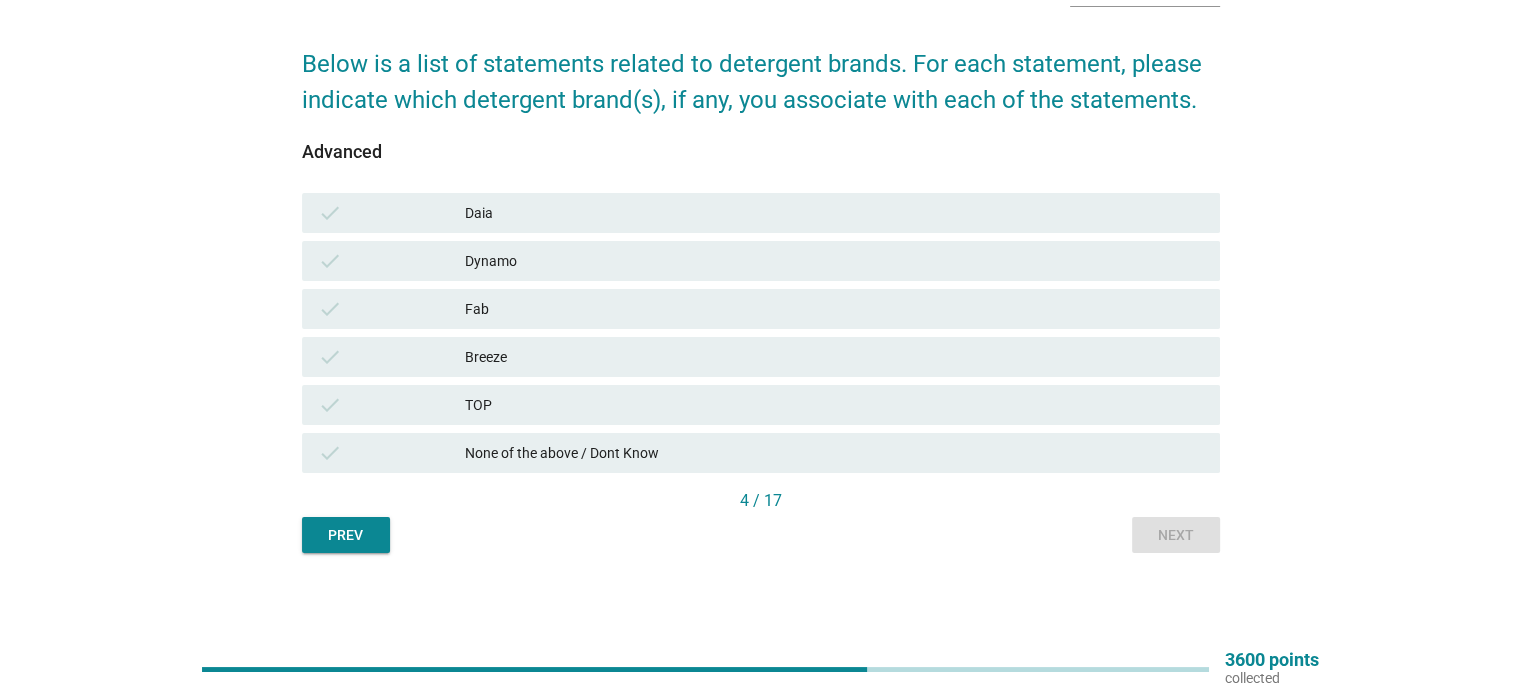 click on "Dynamo" at bounding box center (834, 261) 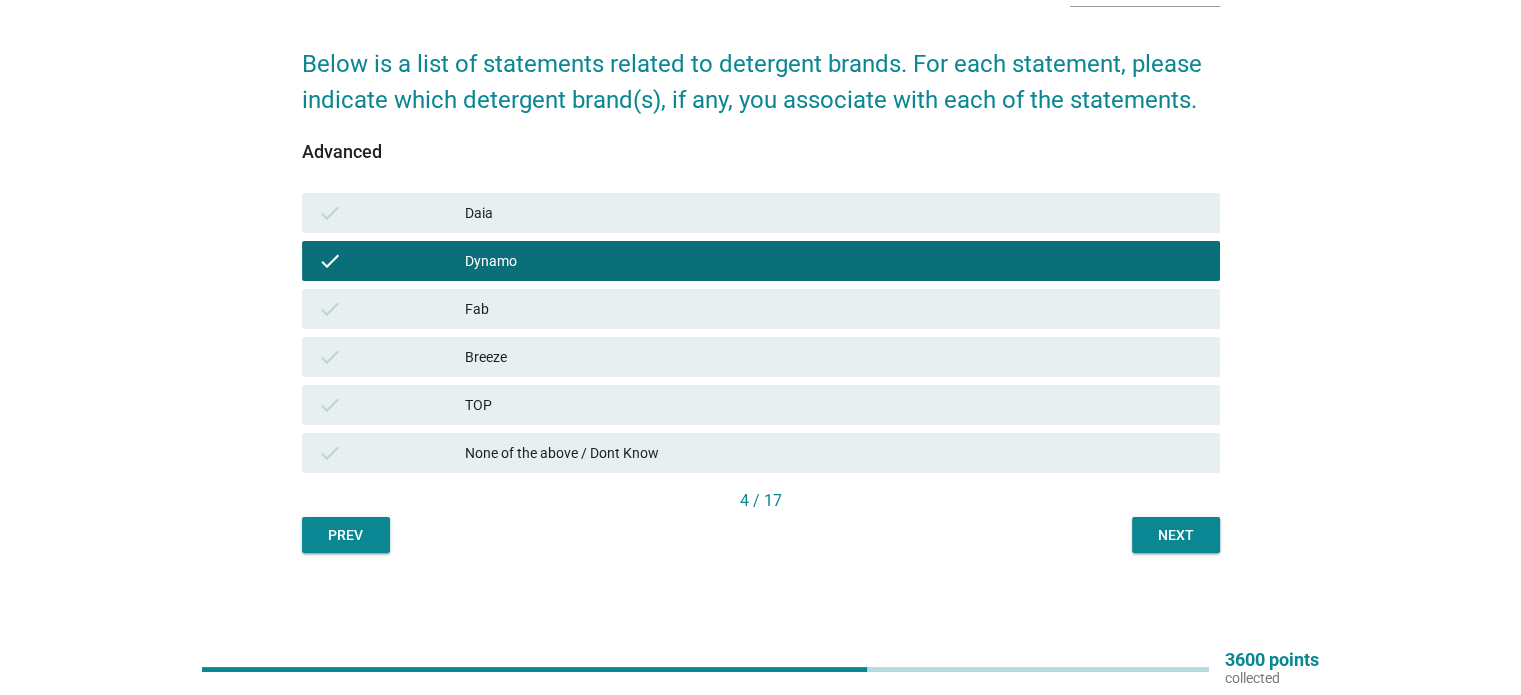 click on "Next" at bounding box center [1176, 535] 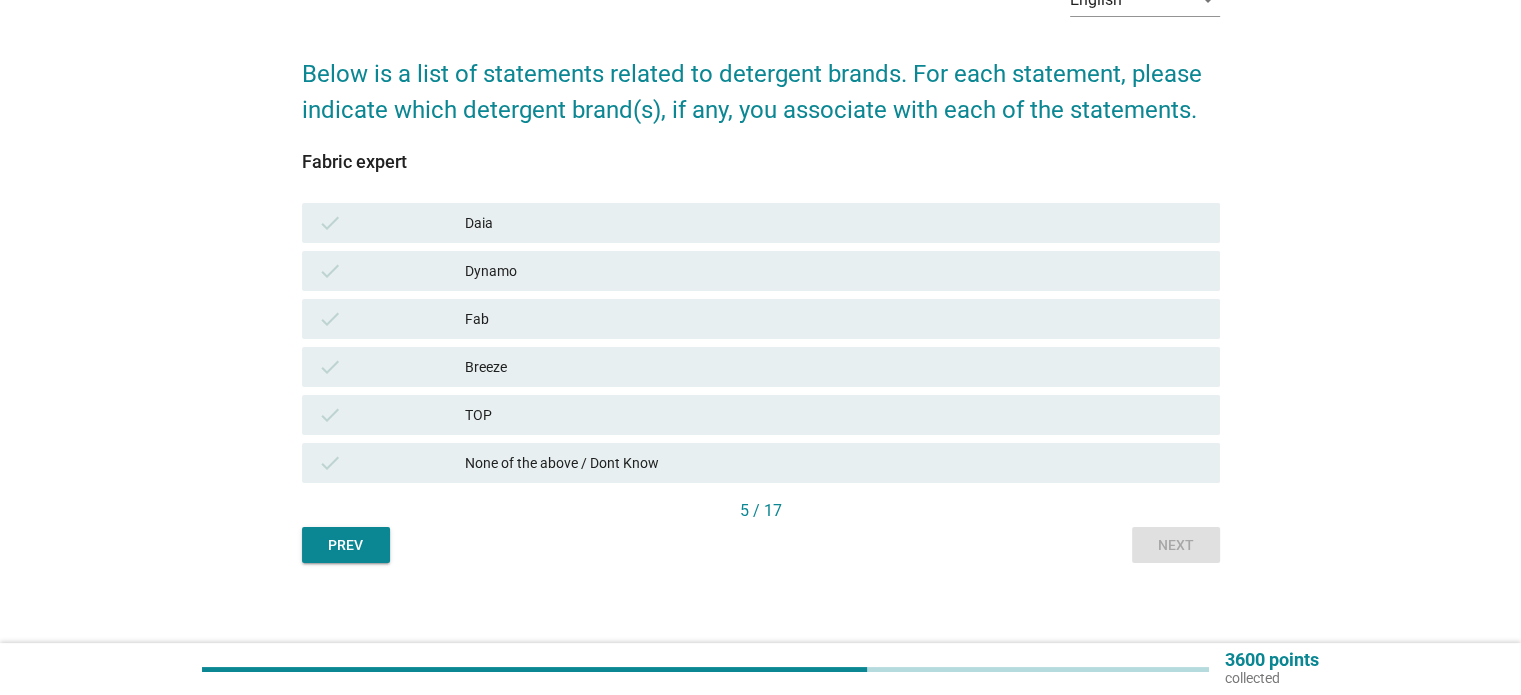 scroll, scrollTop: 132, scrollLeft: 0, axis: vertical 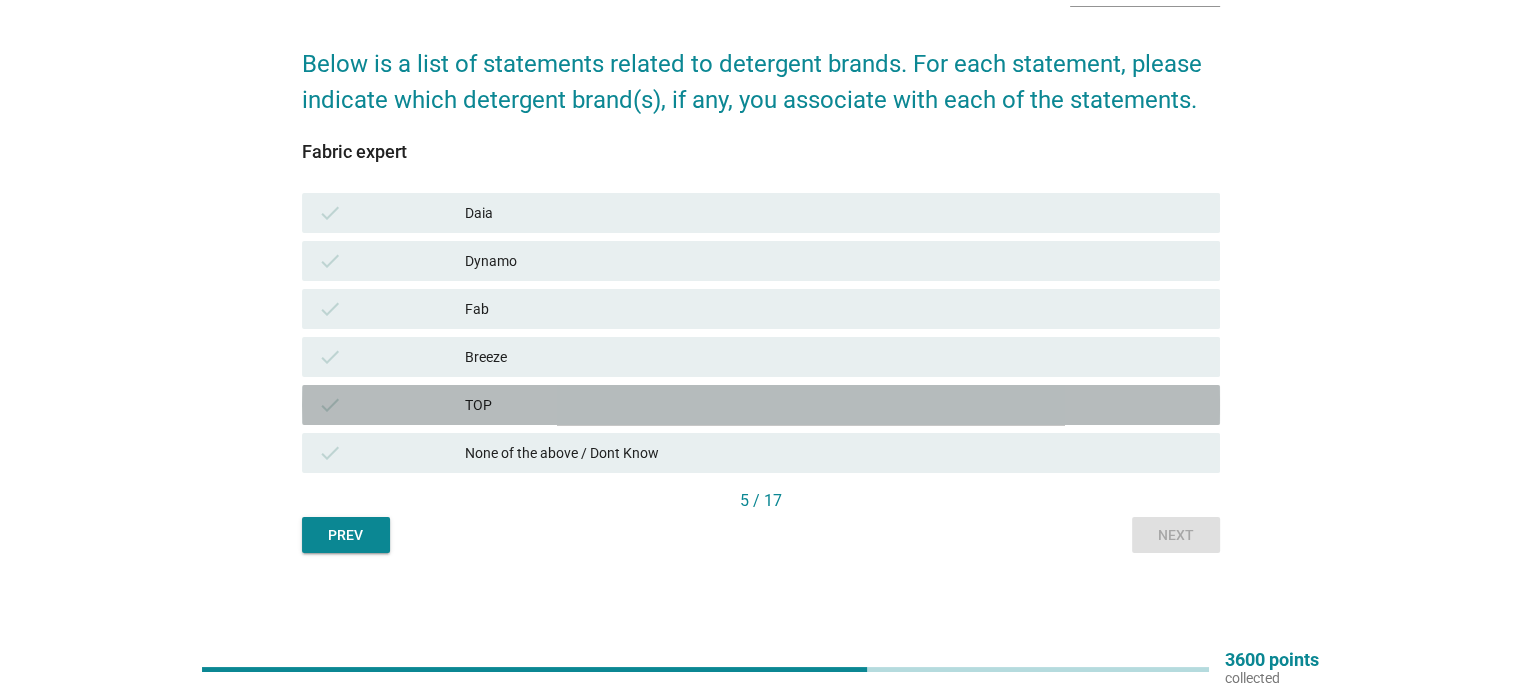 click on "TOP" at bounding box center (834, 405) 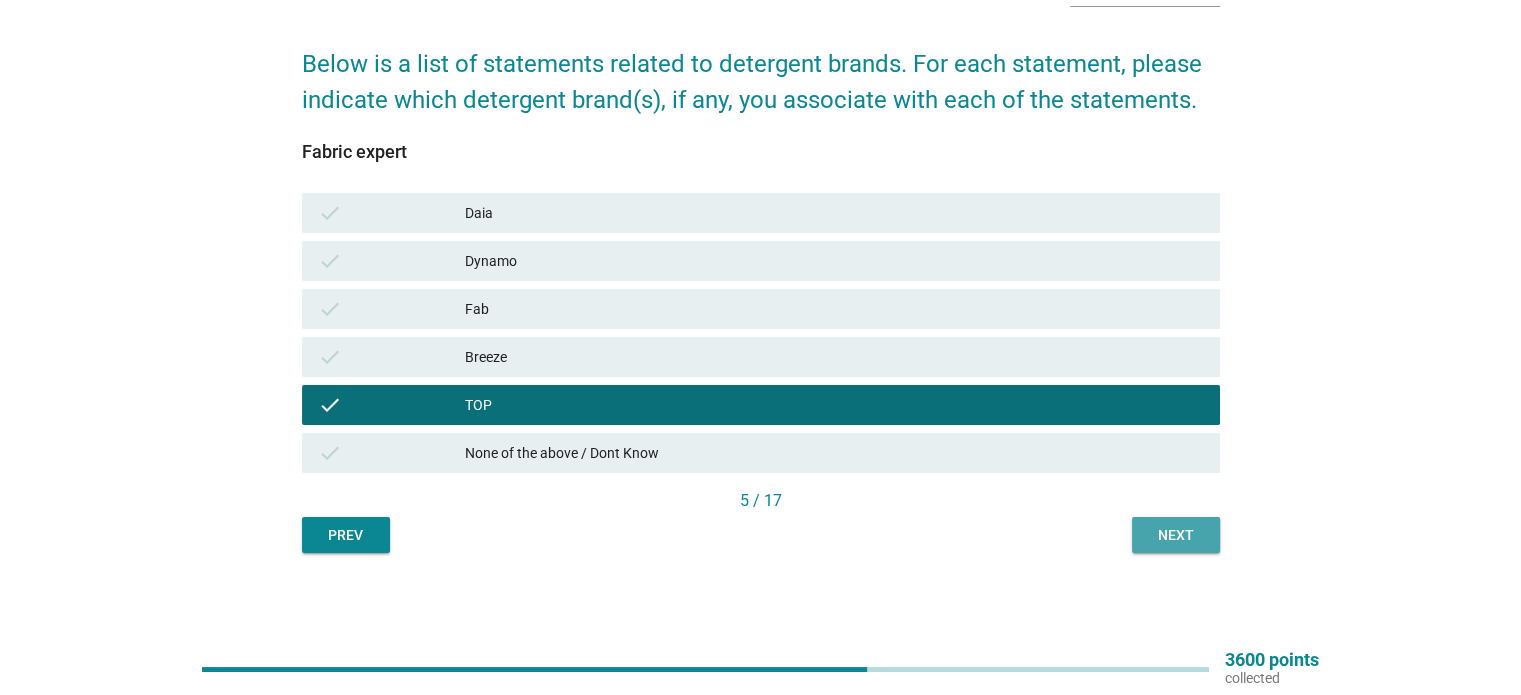 click on "Next" at bounding box center [1176, 535] 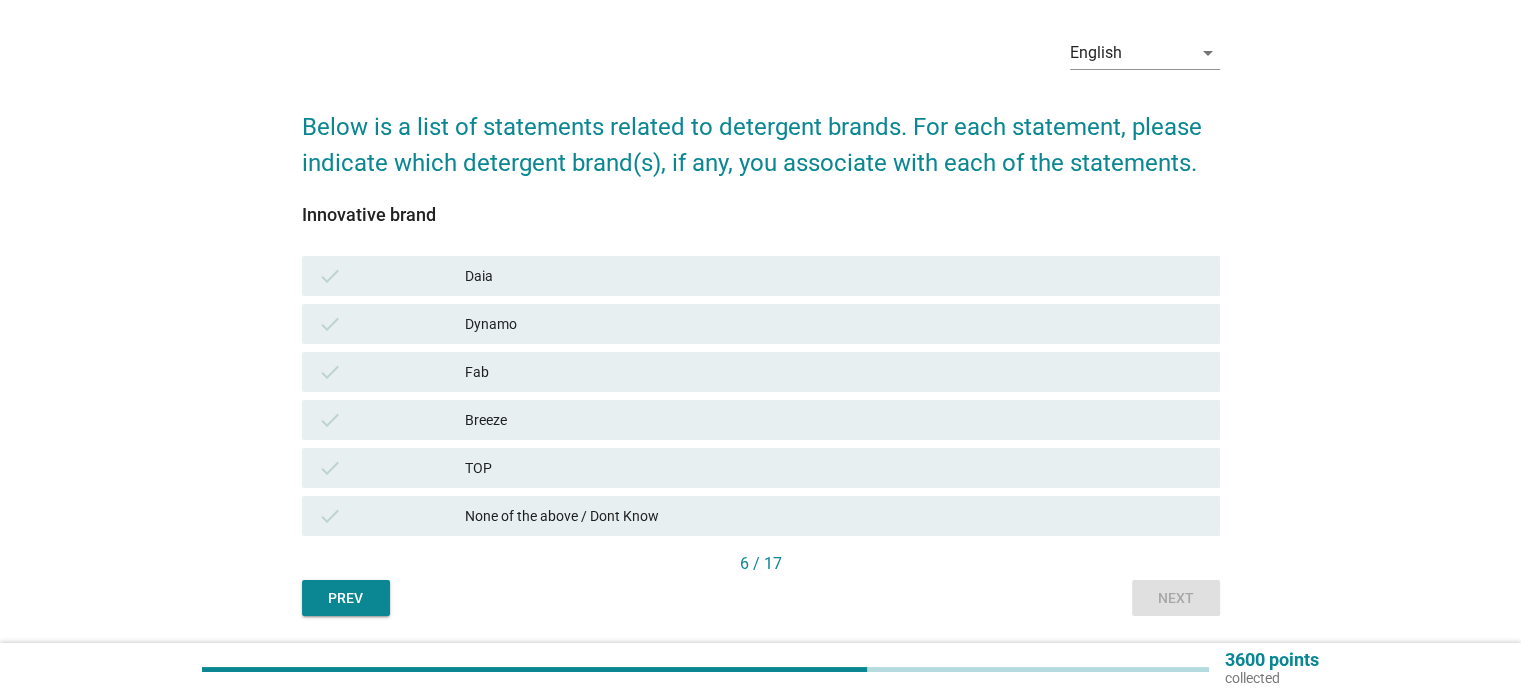 scroll, scrollTop: 100, scrollLeft: 0, axis: vertical 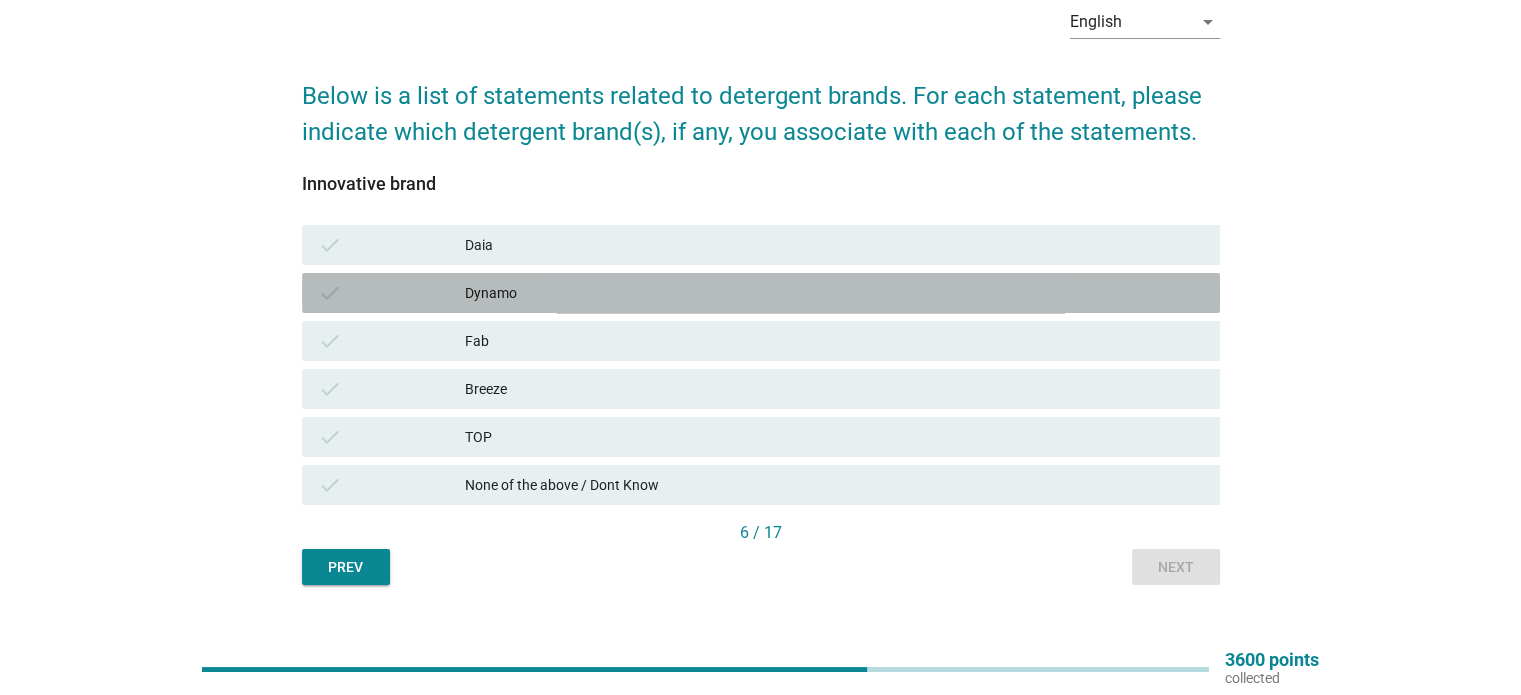 click on "Dynamo" at bounding box center (834, 293) 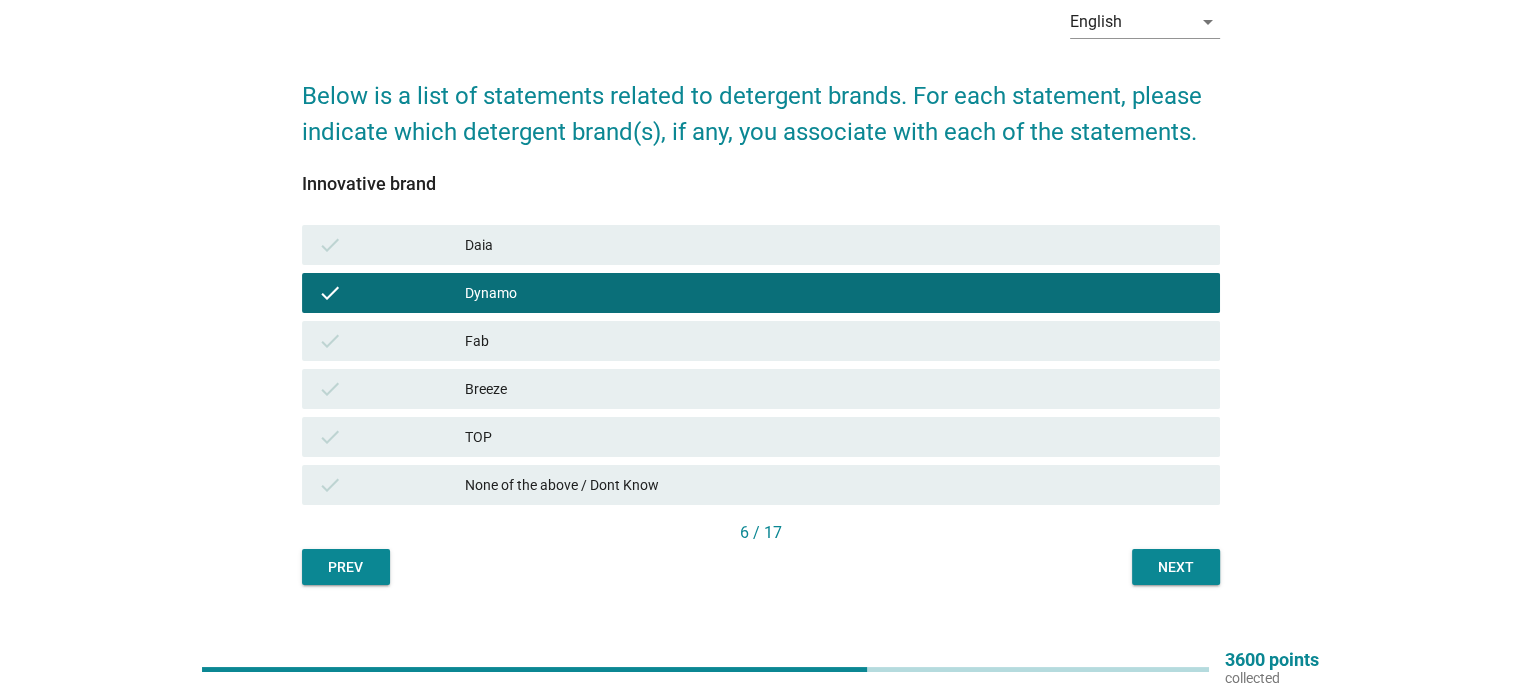 click on "Next" at bounding box center (1176, 567) 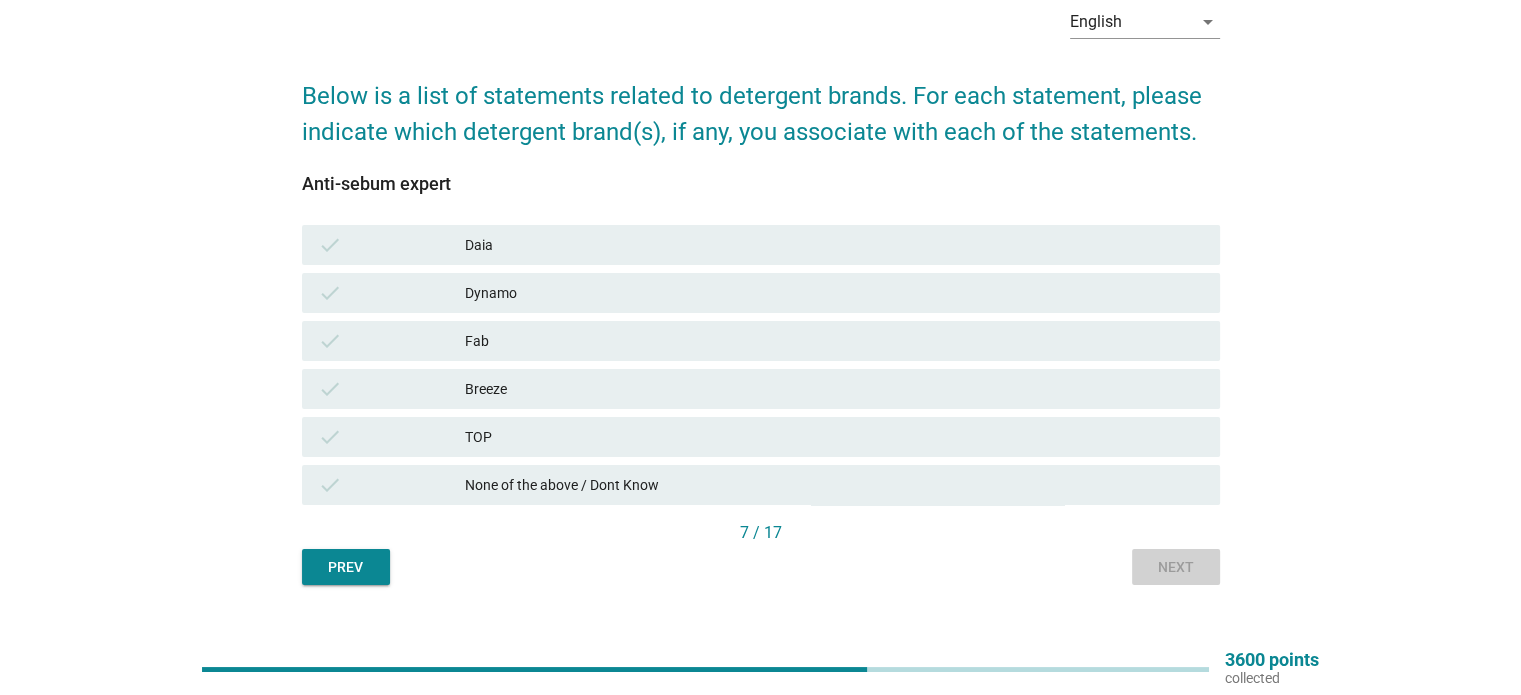 scroll, scrollTop: 0, scrollLeft: 0, axis: both 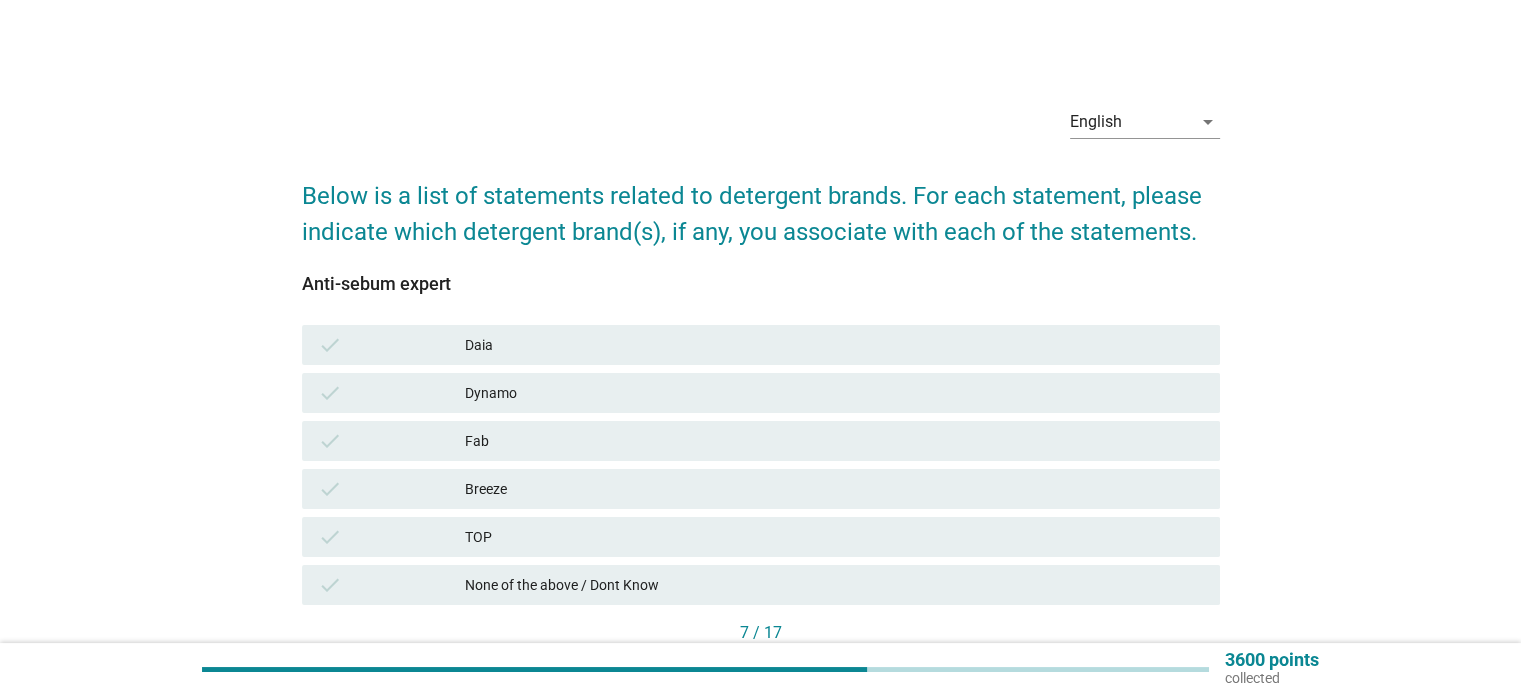click on "Dynamo" at bounding box center (834, 393) 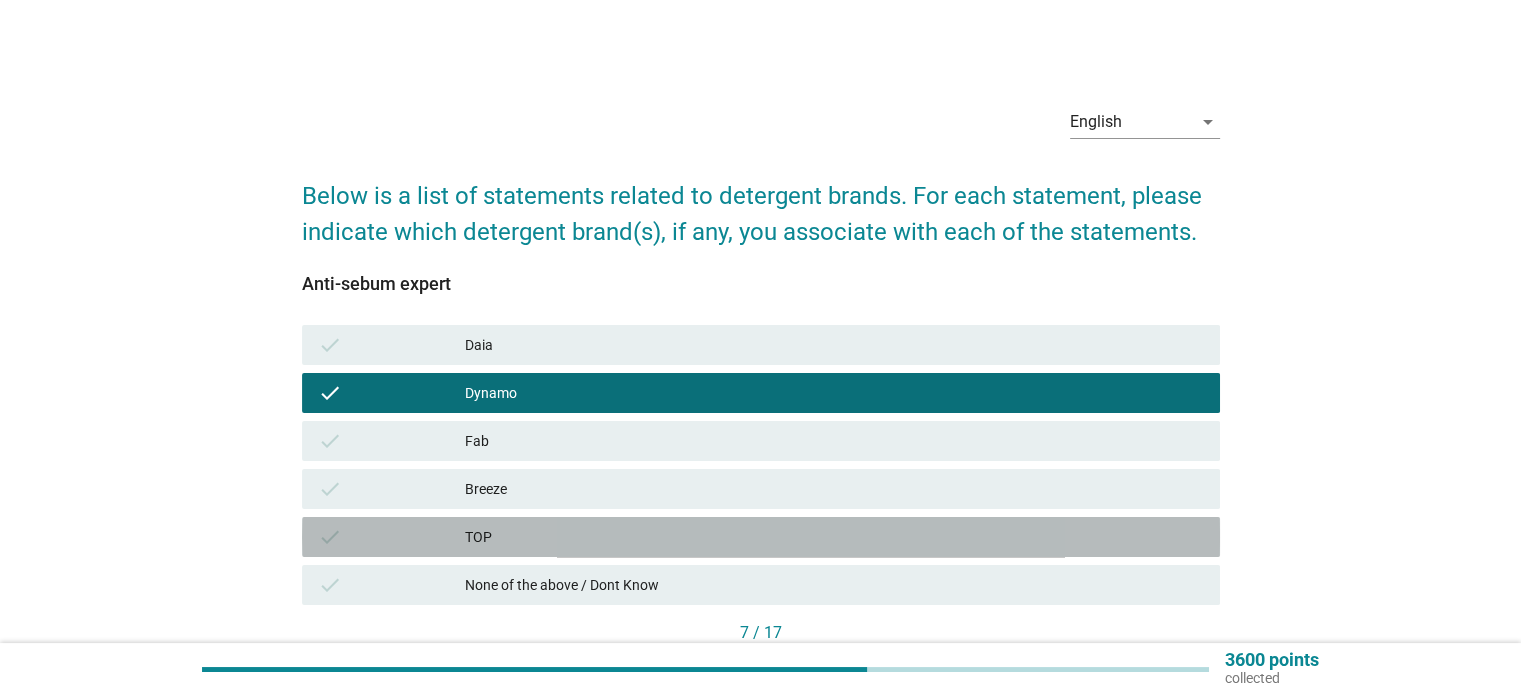 drag, startPoint x: 564, startPoint y: 519, endPoint x: 978, endPoint y: 607, distance: 423.24933 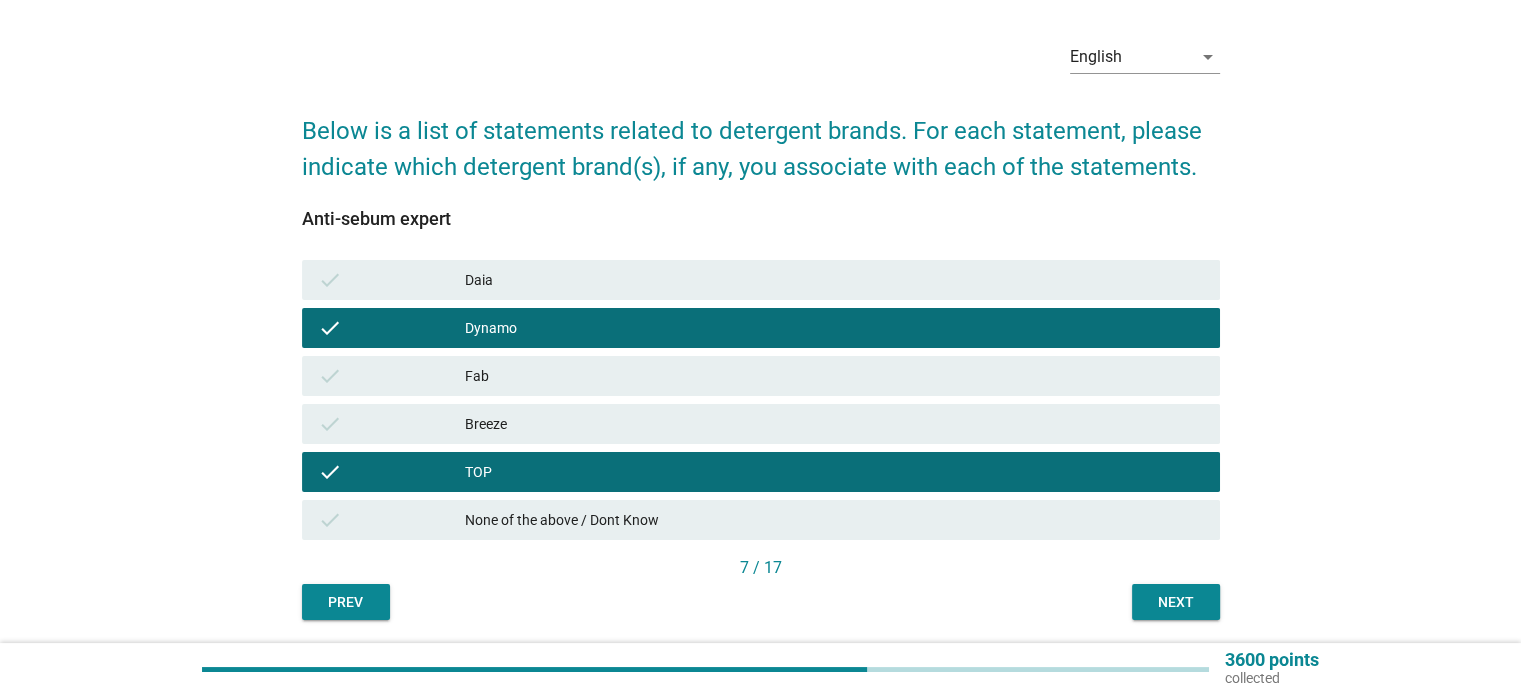 scroll, scrollTop: 100, scrollLeft: 0, axis: vertical 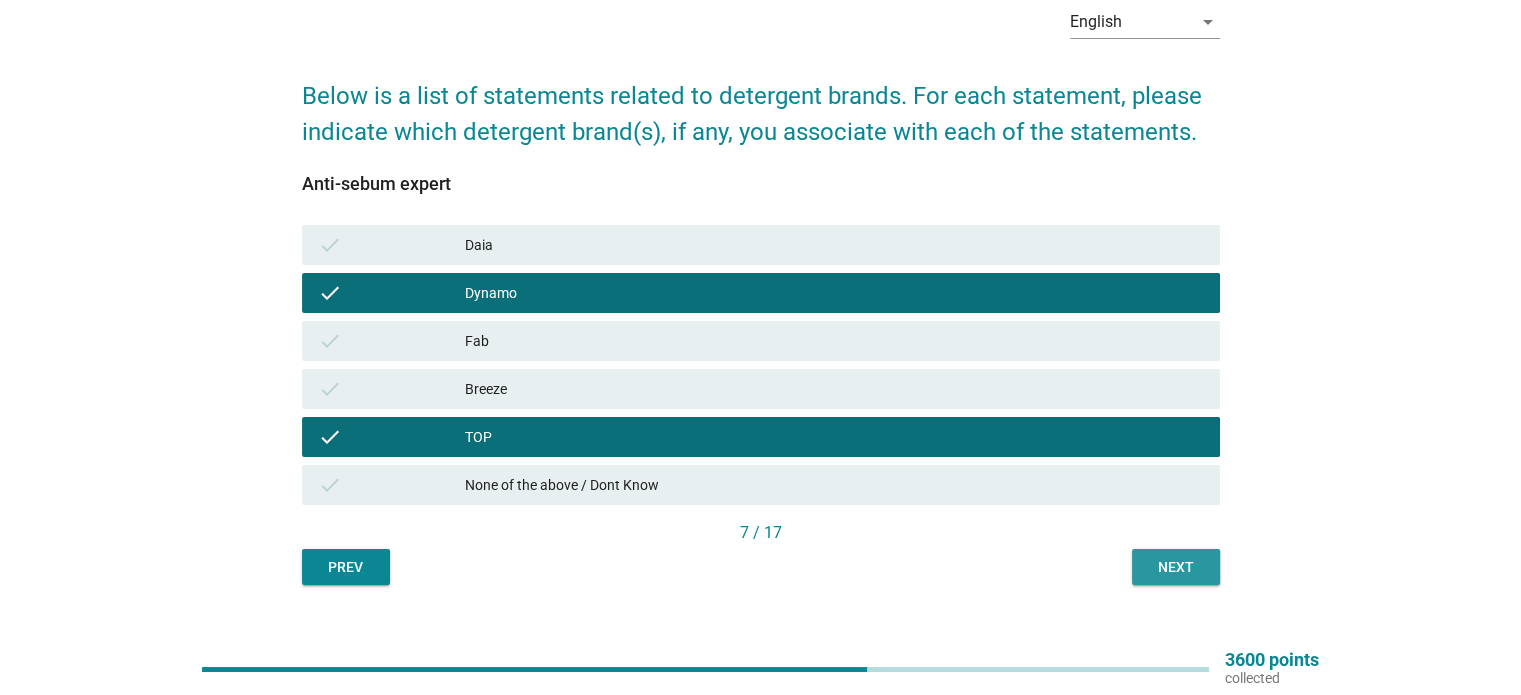 click on "Next" at bounding box center [1176, 567] 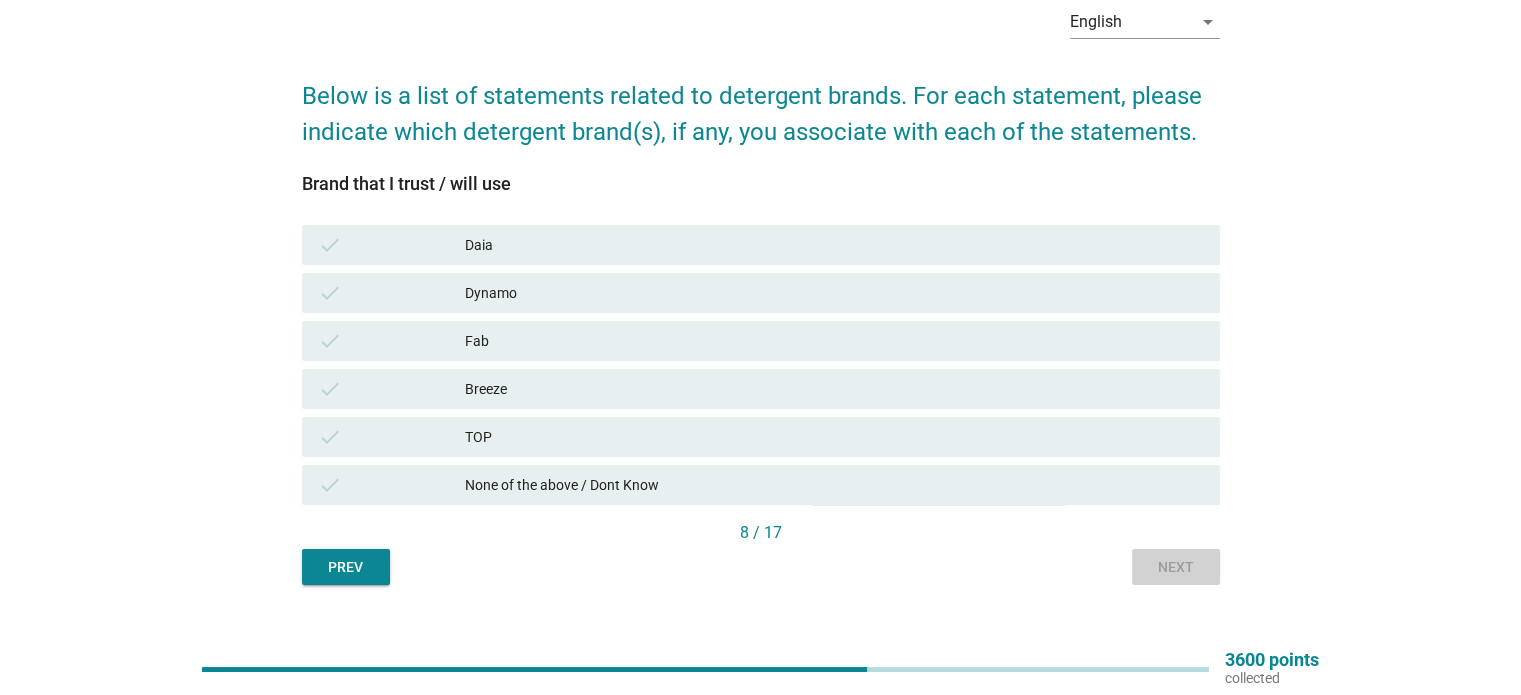 scroll, scrollTop: 0, scrollLeft: 0, axis: both 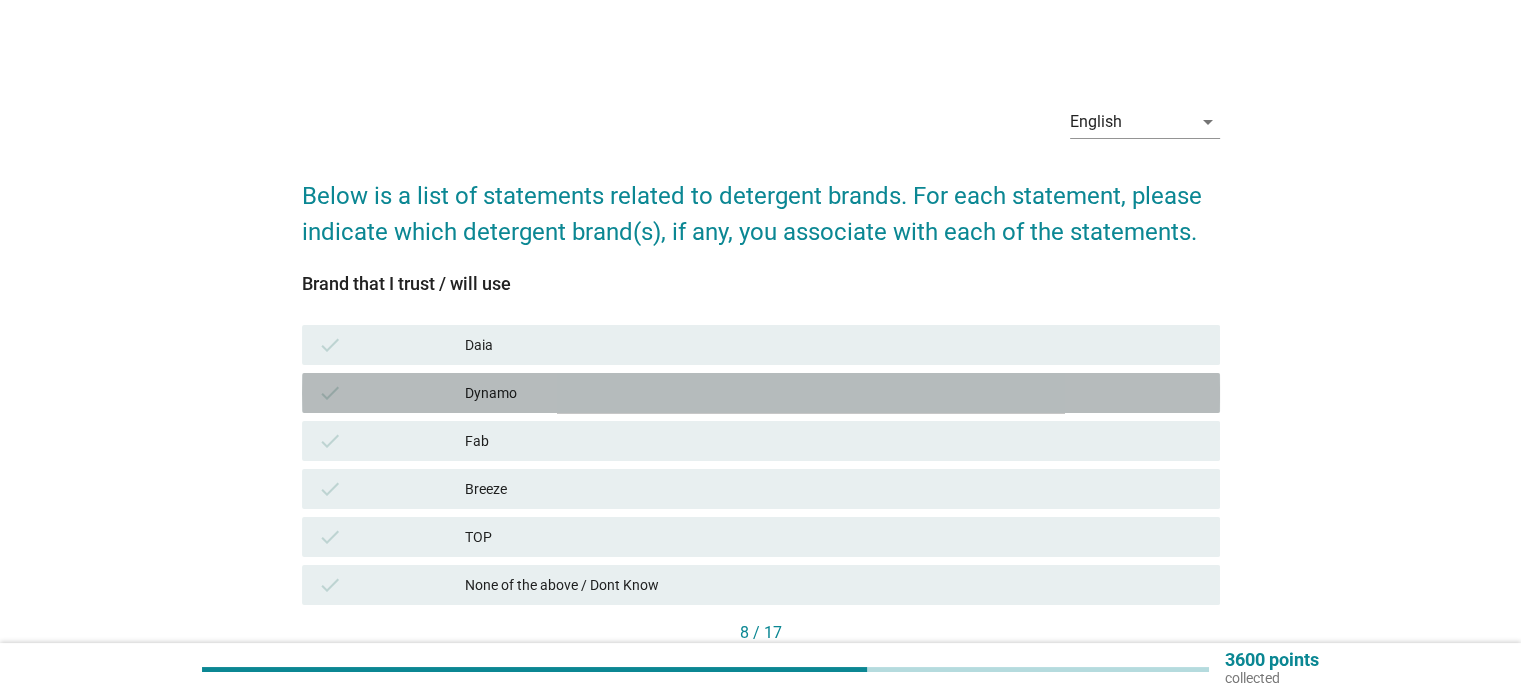 click on "Dynamo" at bounding box center [834, 393] 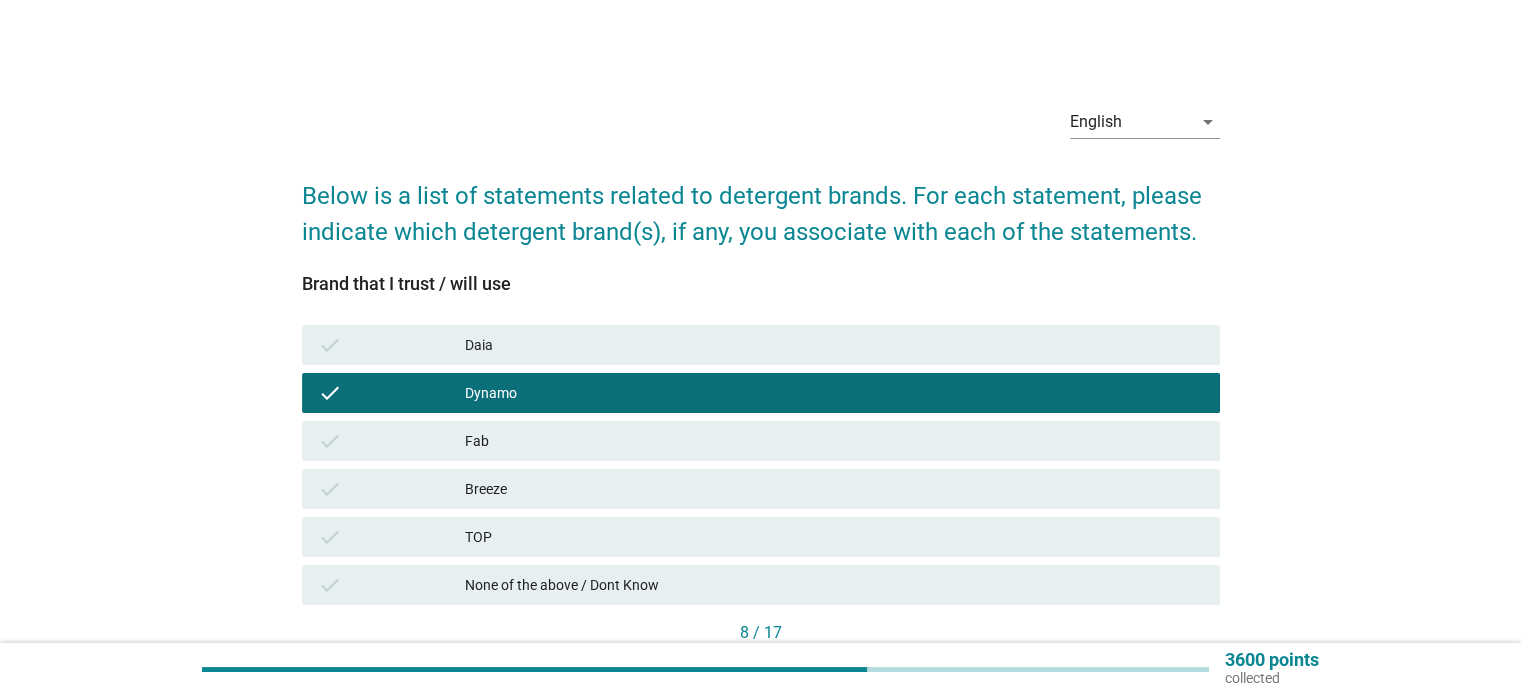 click on "TOP" at bounding box center (834, 537) 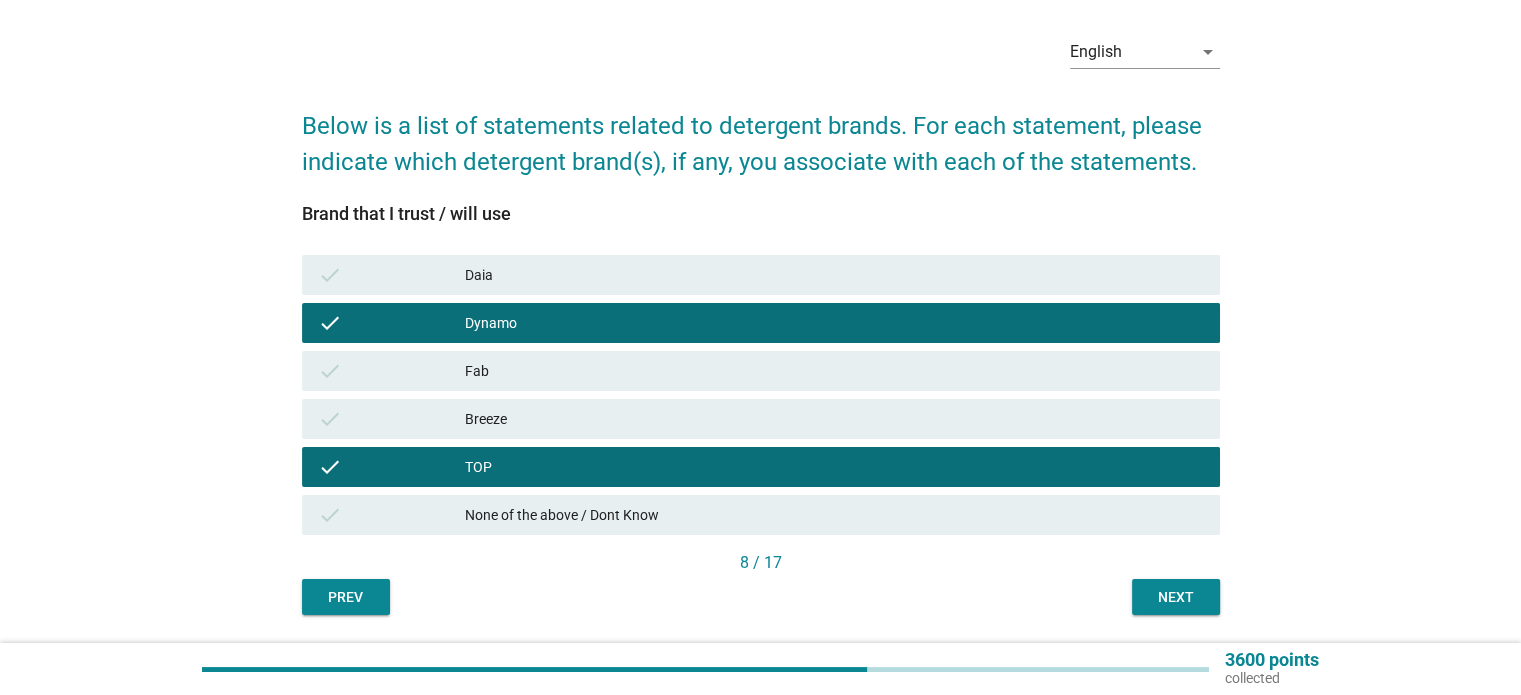 scroll, scrollTop: 100, scrollLeft: 0, axis: vertical 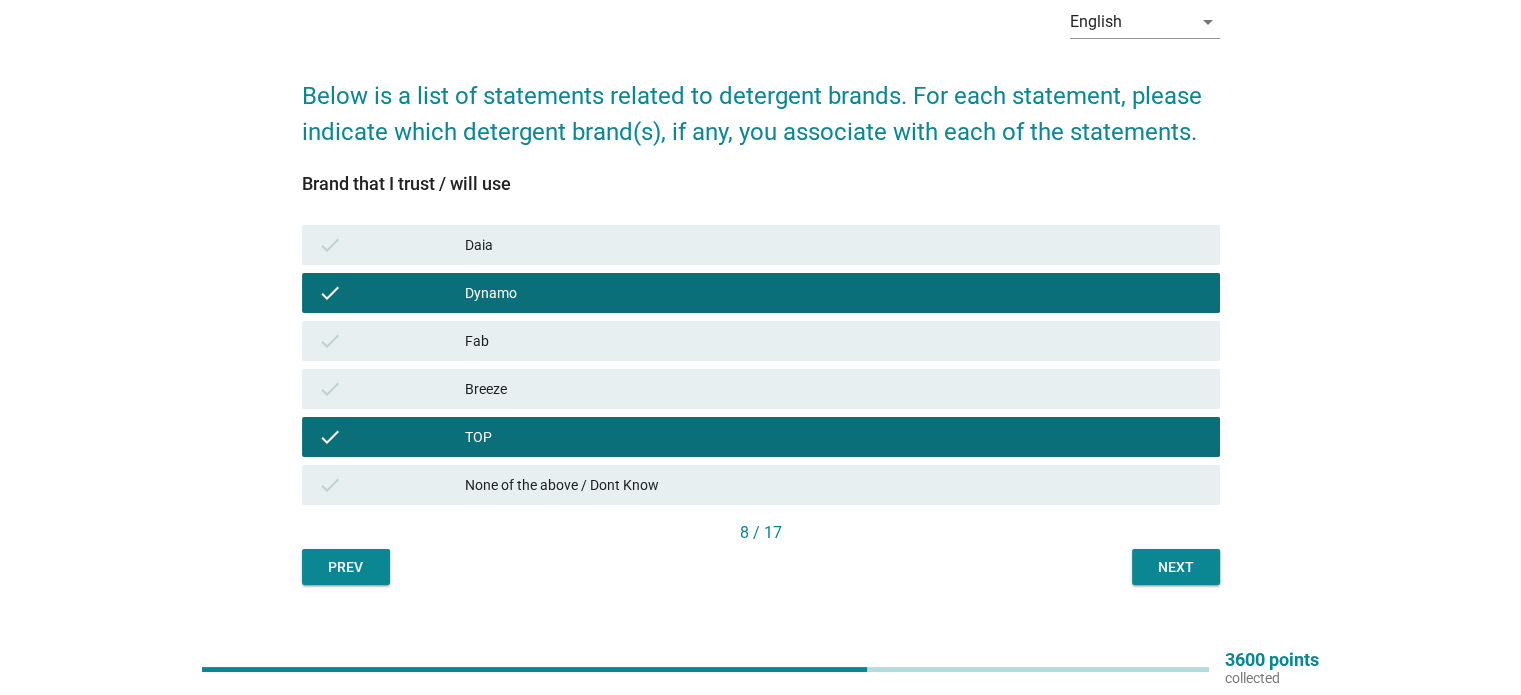 click on "check   Breeze" at bounding box center (761, 389) 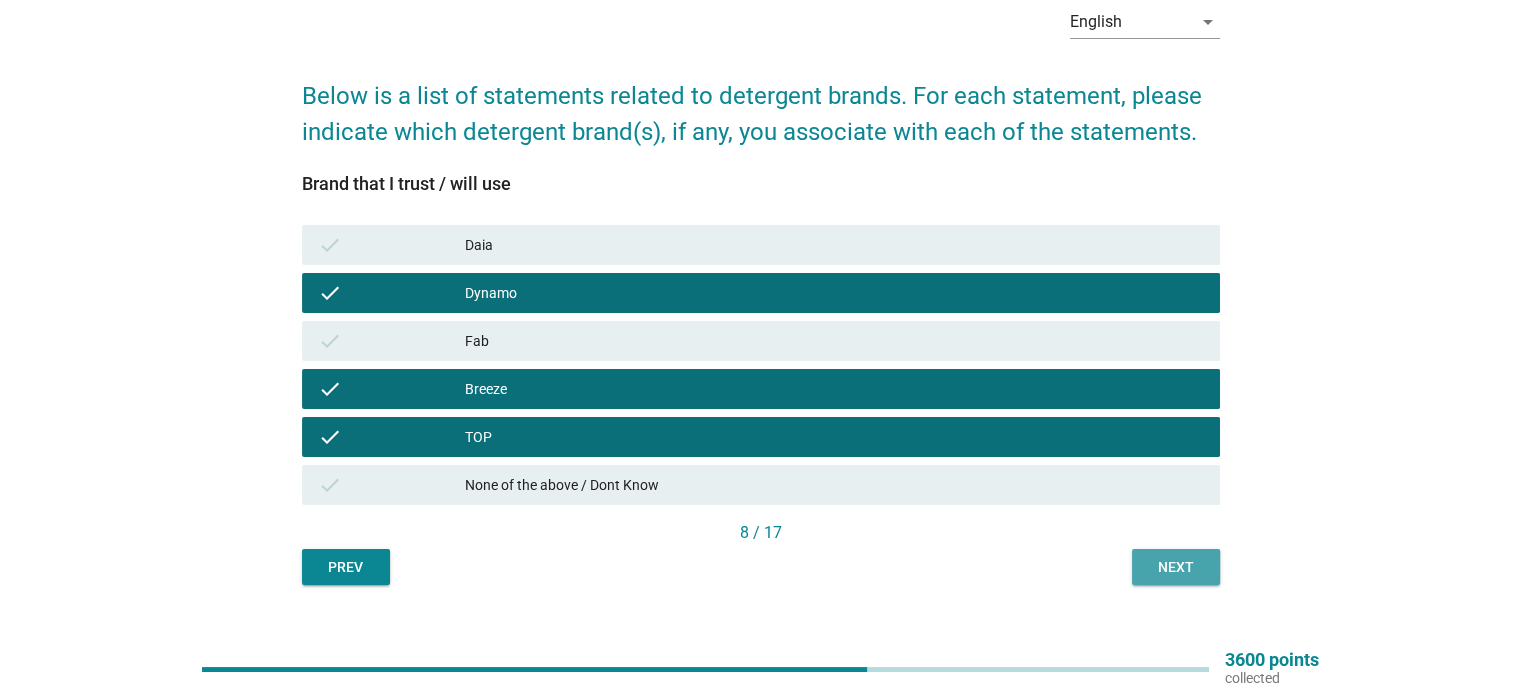 click on "Next" at bounding box center (1176, 567) 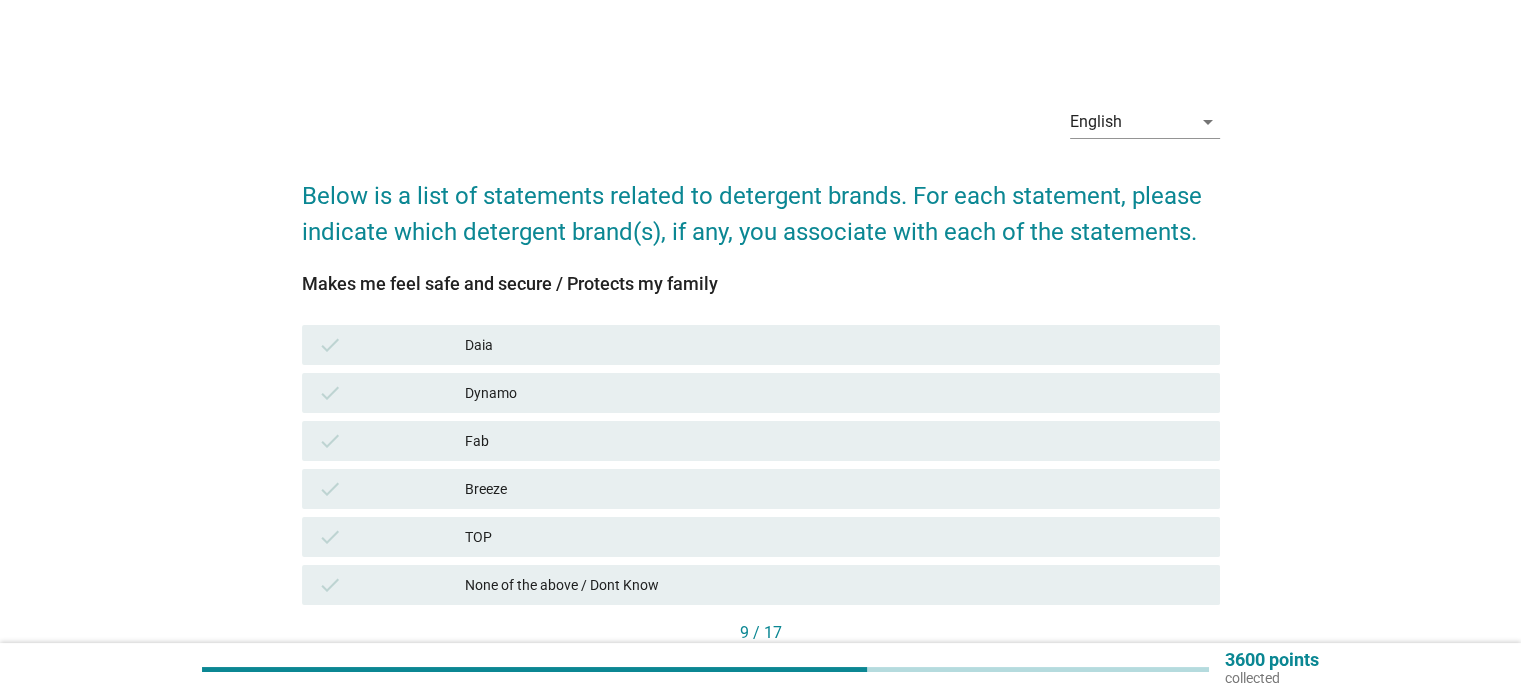 click on "TOP" at bounding box center [834, 537] 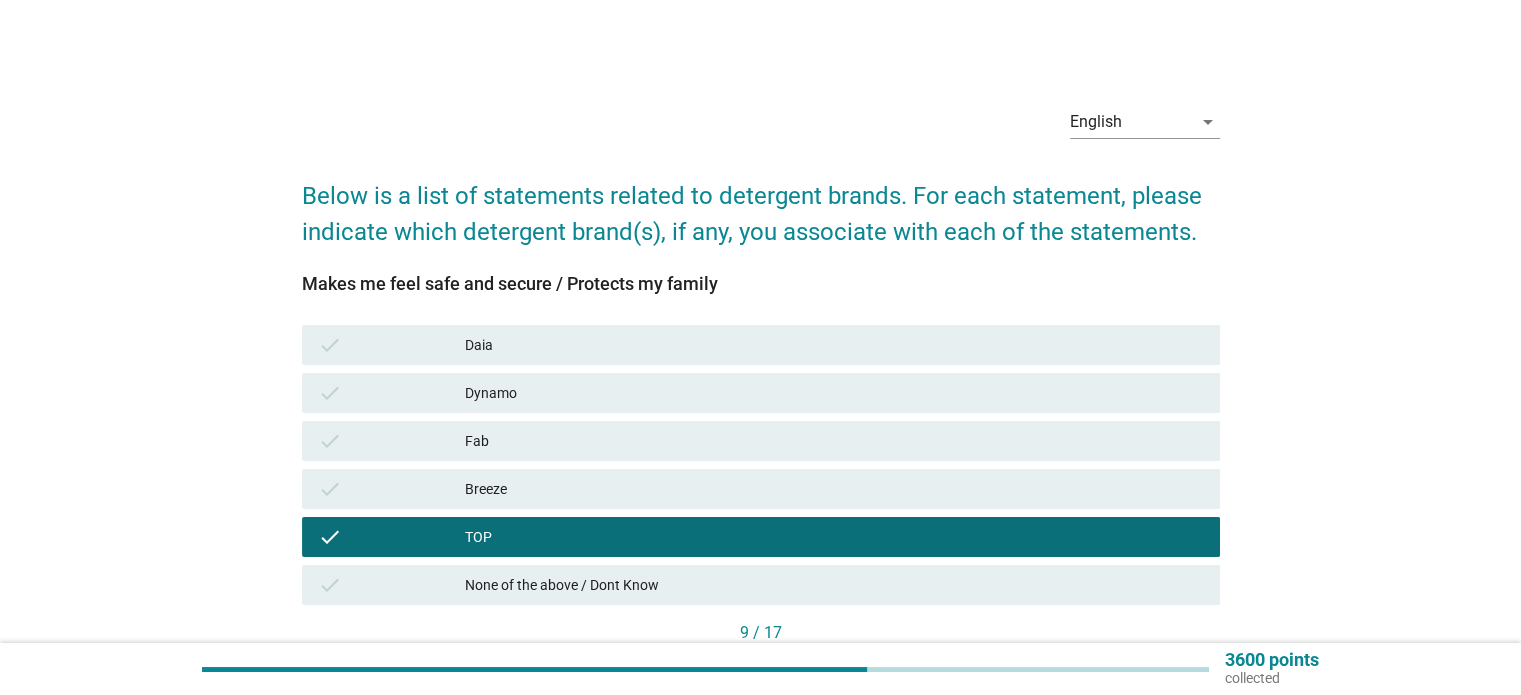 click on "Dynamo" at bounding box center (834, 393) 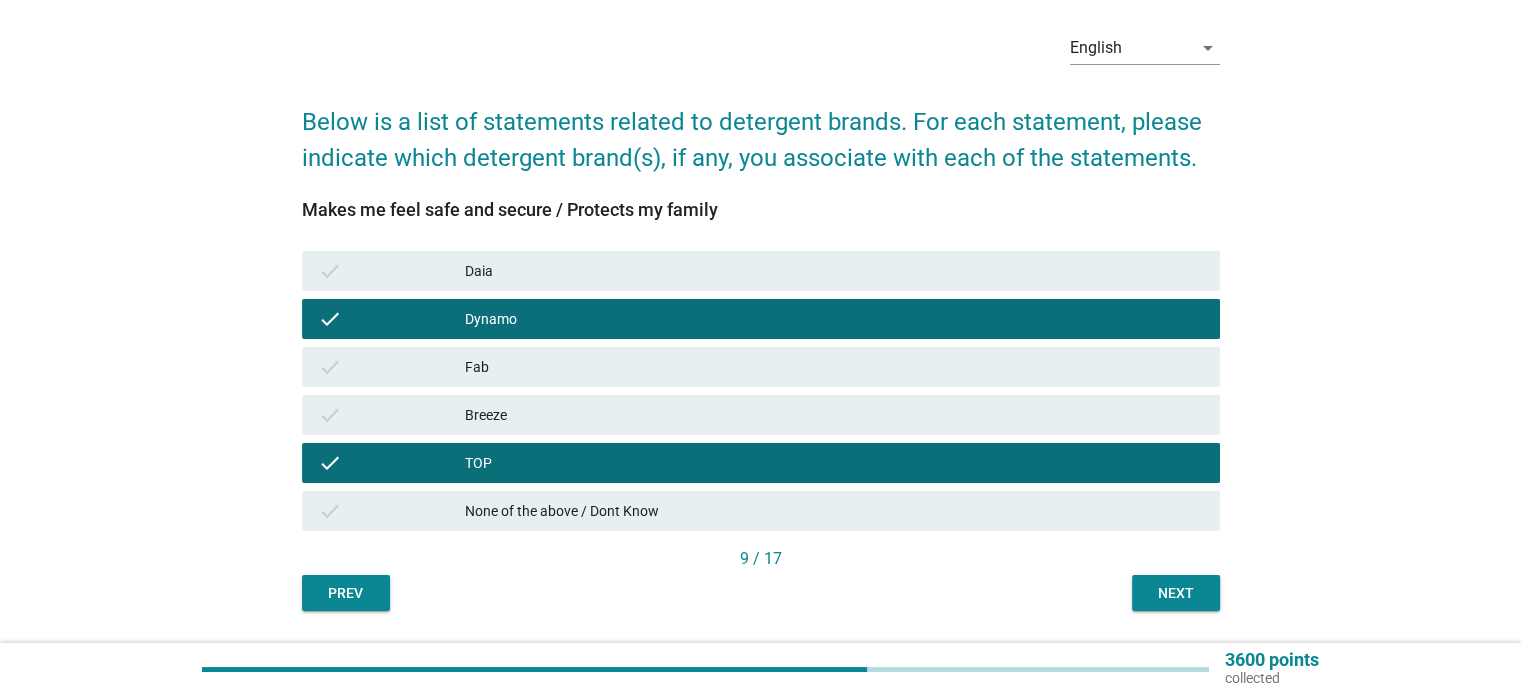 scroll, scrollTop: 132, scrollLeft: 0, axis: vertical 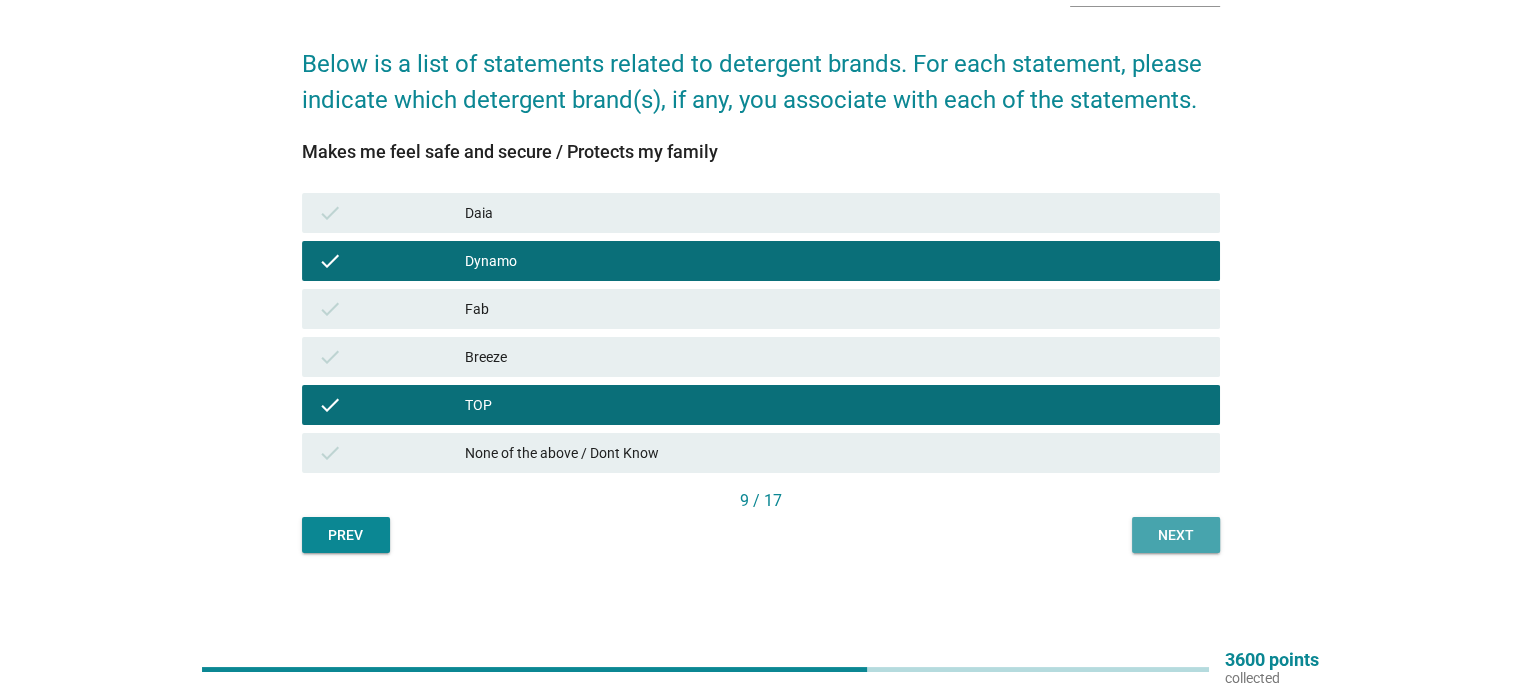 click on "Next" at bounding box center [1176, 535] 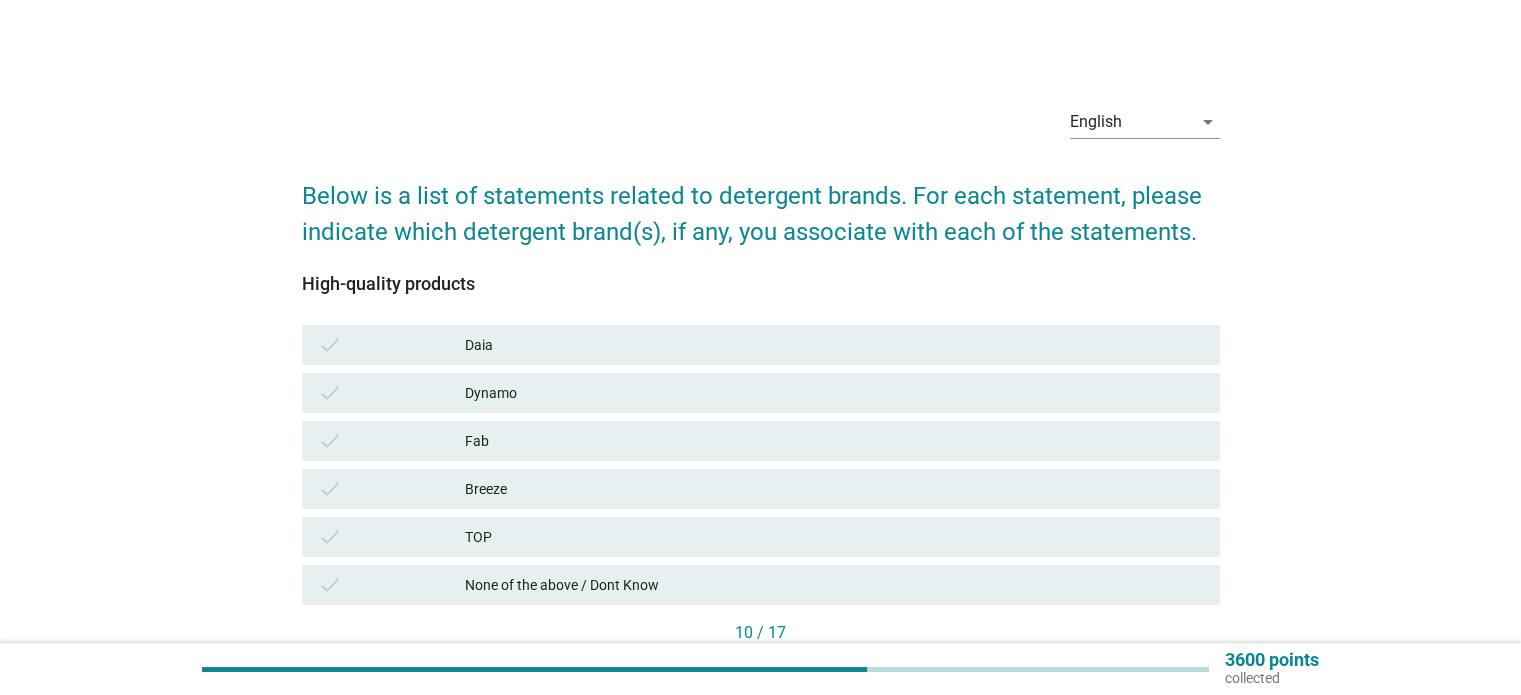 click on "Dynamo" at bounding box center [834, 393] 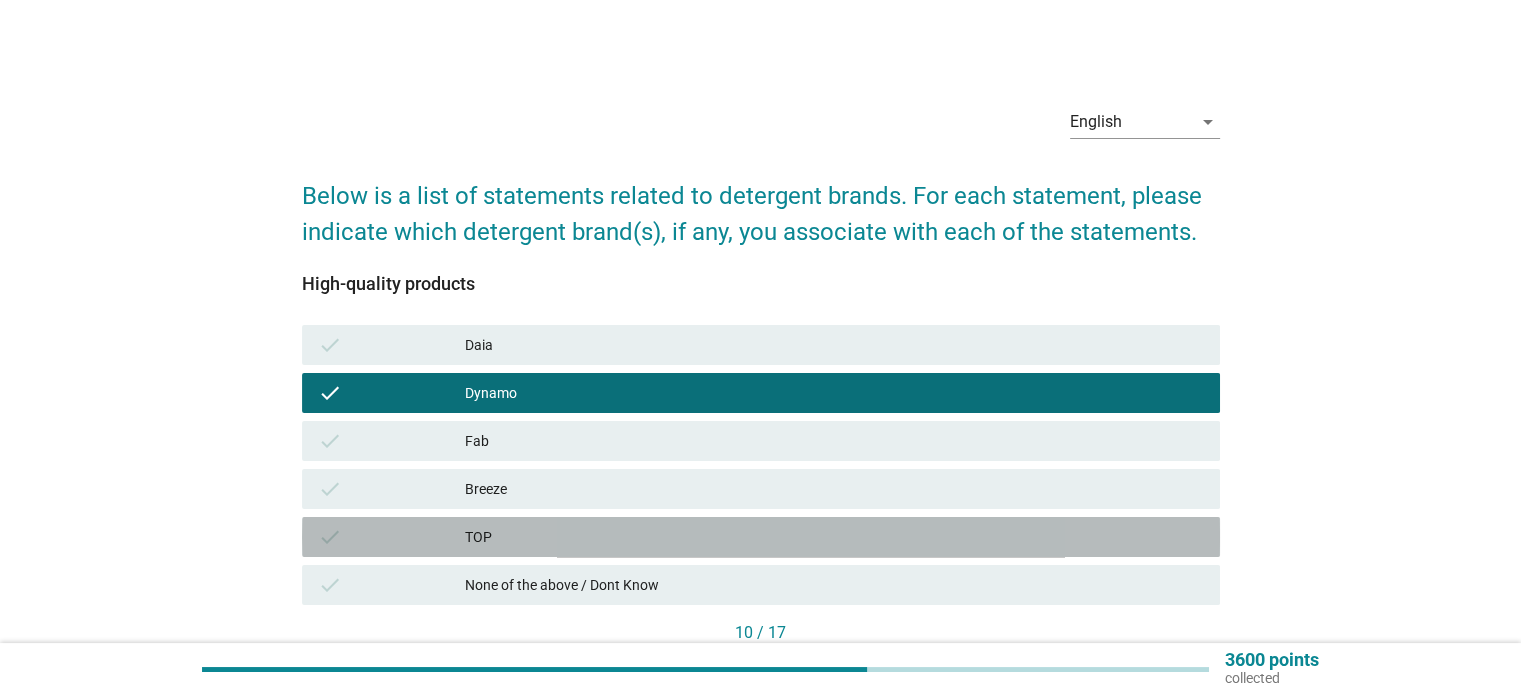 click on "TOP" at bounding box center (834, 537) 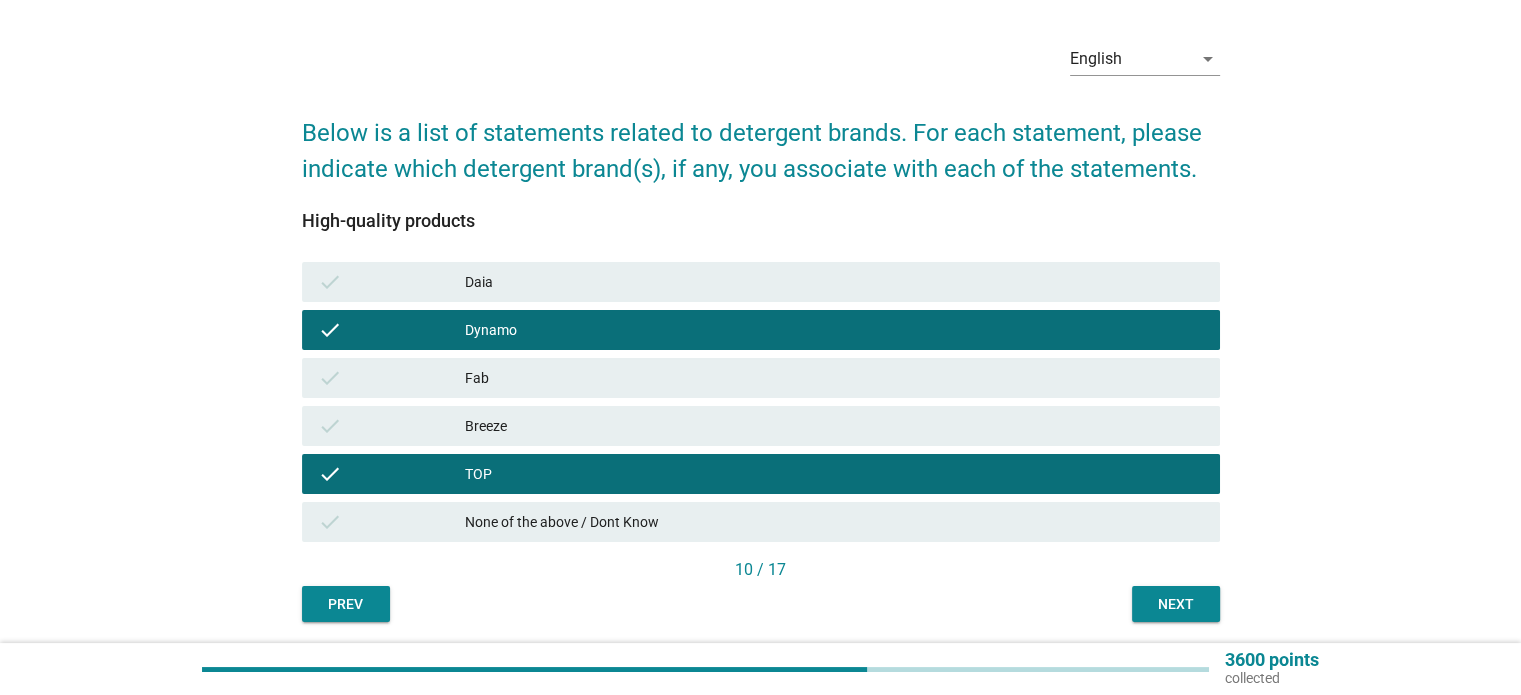 scroll, scrollTop: 132, scrollLeft: 0, axis: vertical 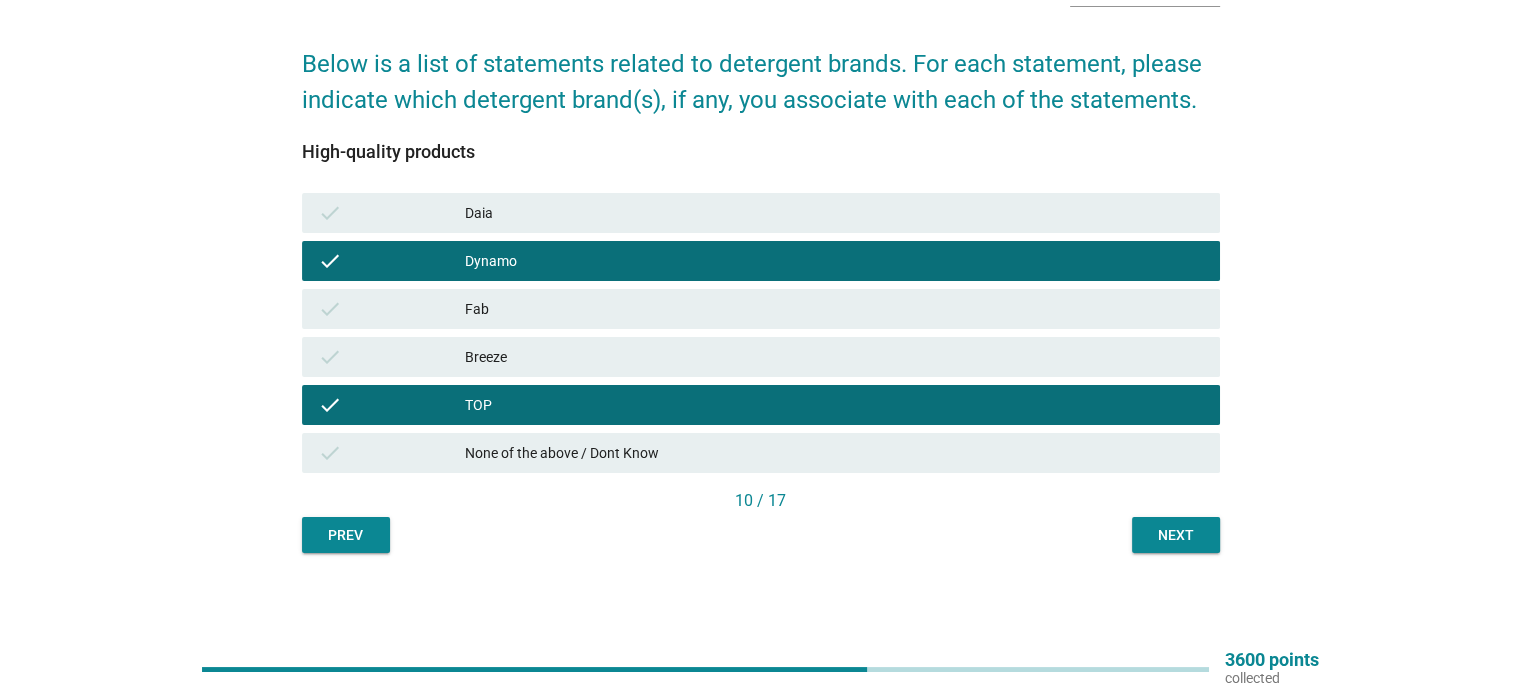 click on "Next" at bounding box center [1176, 535] 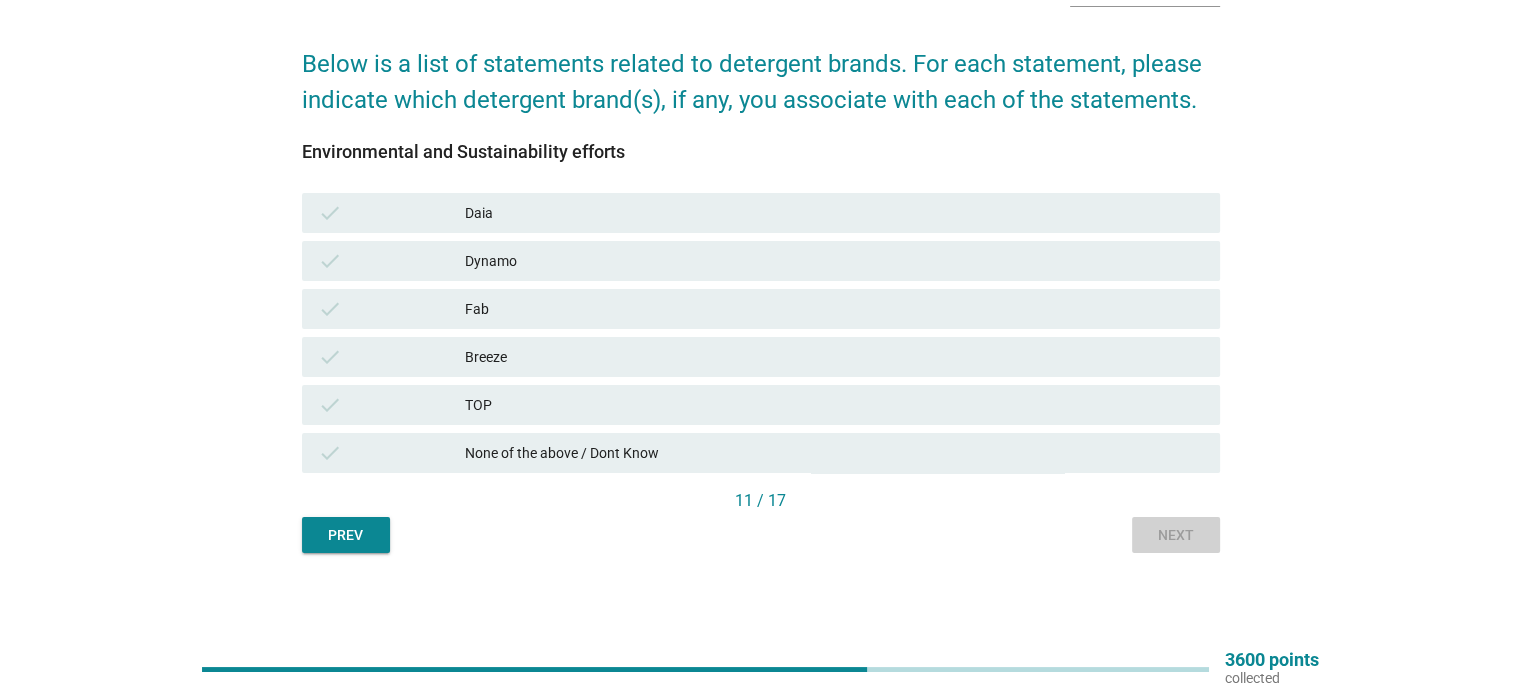 scroll, scrollTop: 0, scrollLeft: 0, axis: both 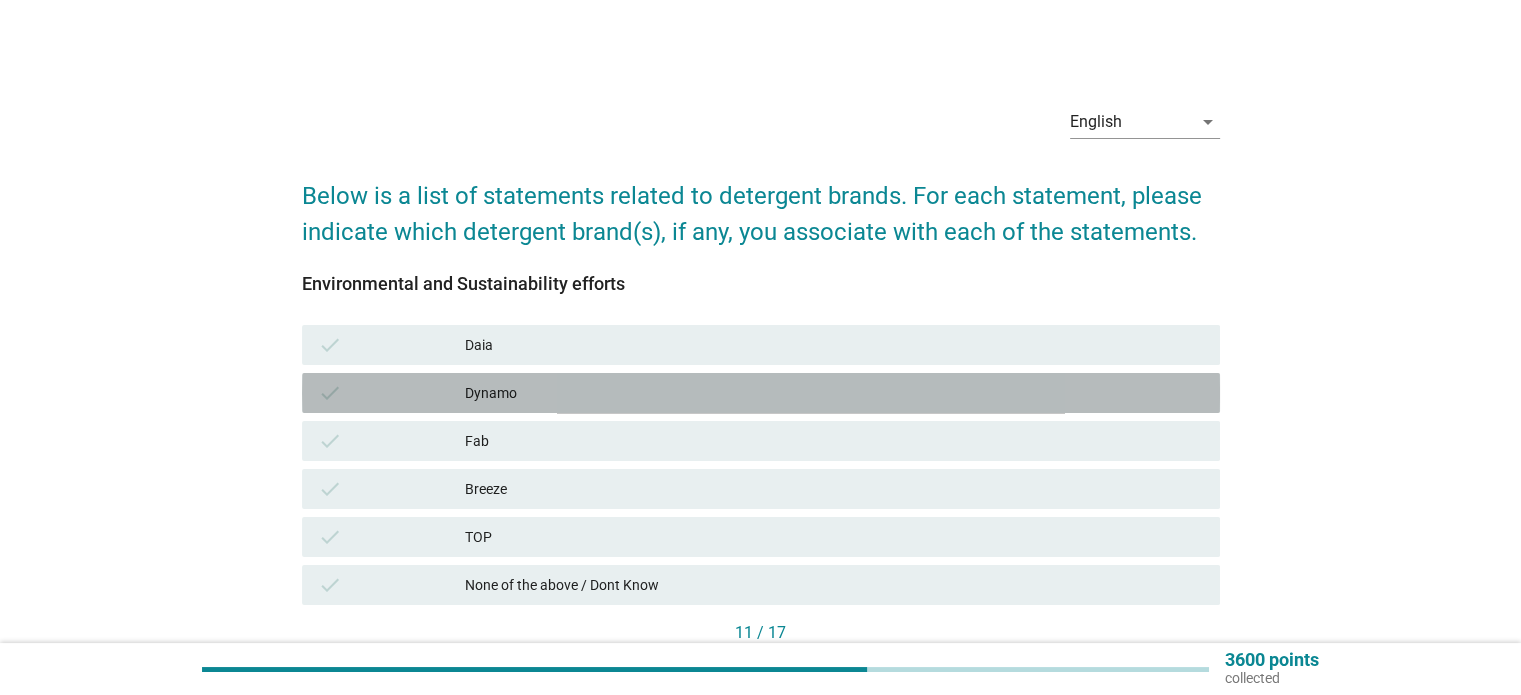 click on "check   Dynamo" at bounding box center [761, 393] 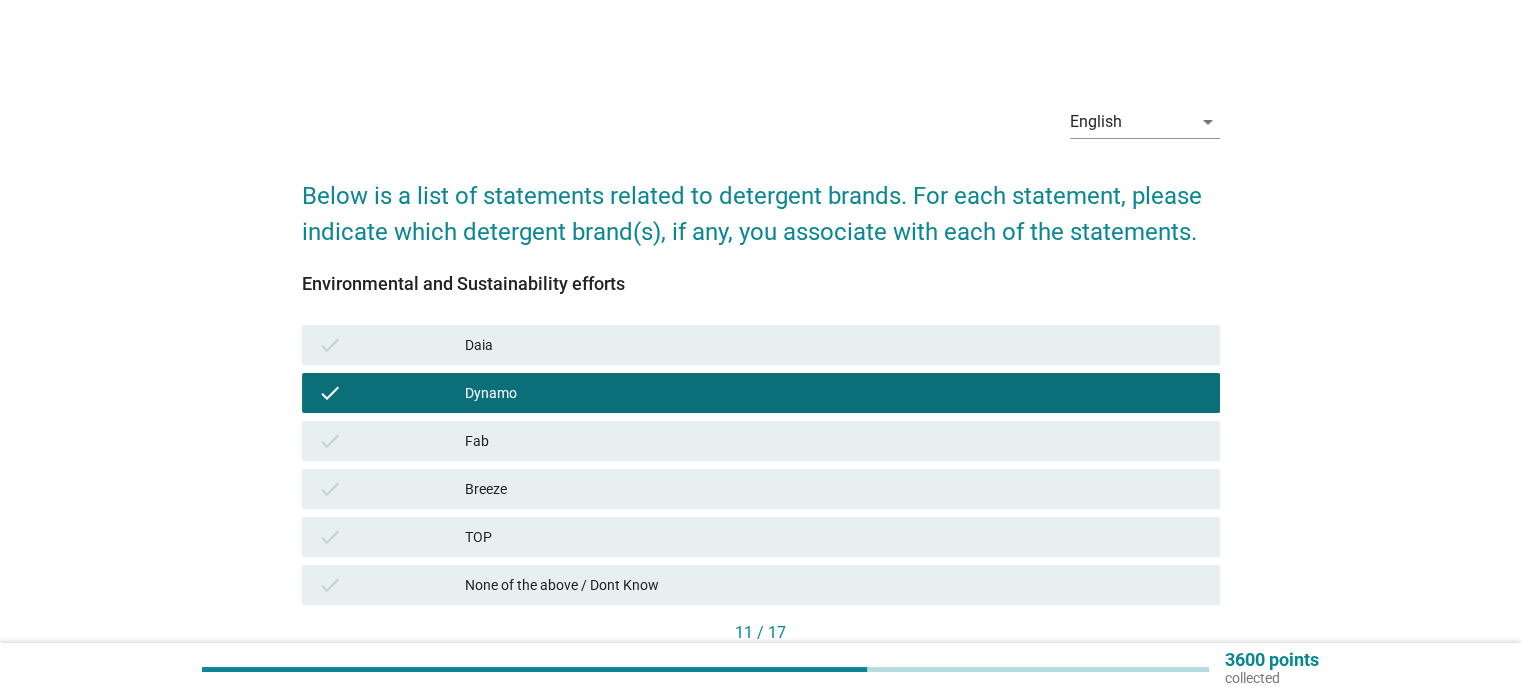 click on "TOP" at bounding box center [834, 537] 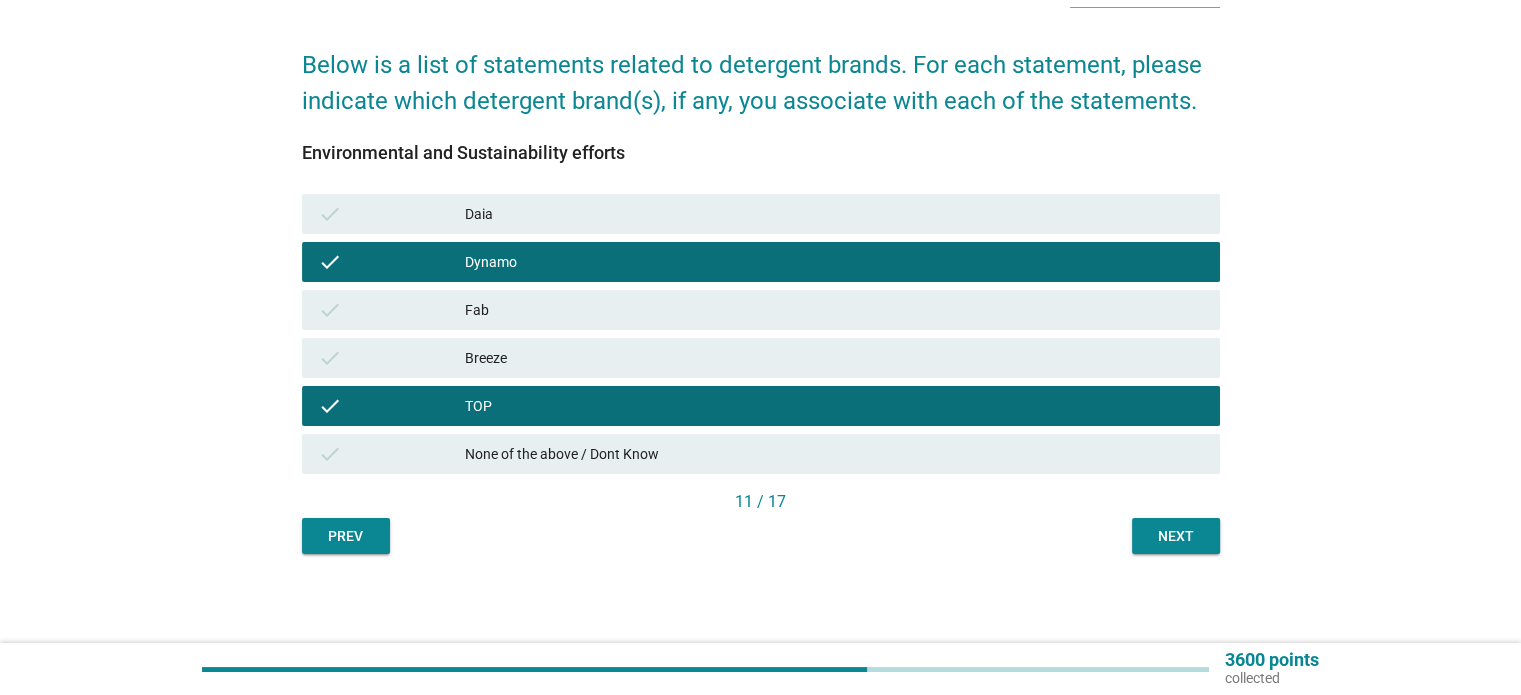 scroll, scrollTop: 132, scrollLeft: 0, axis: vertical 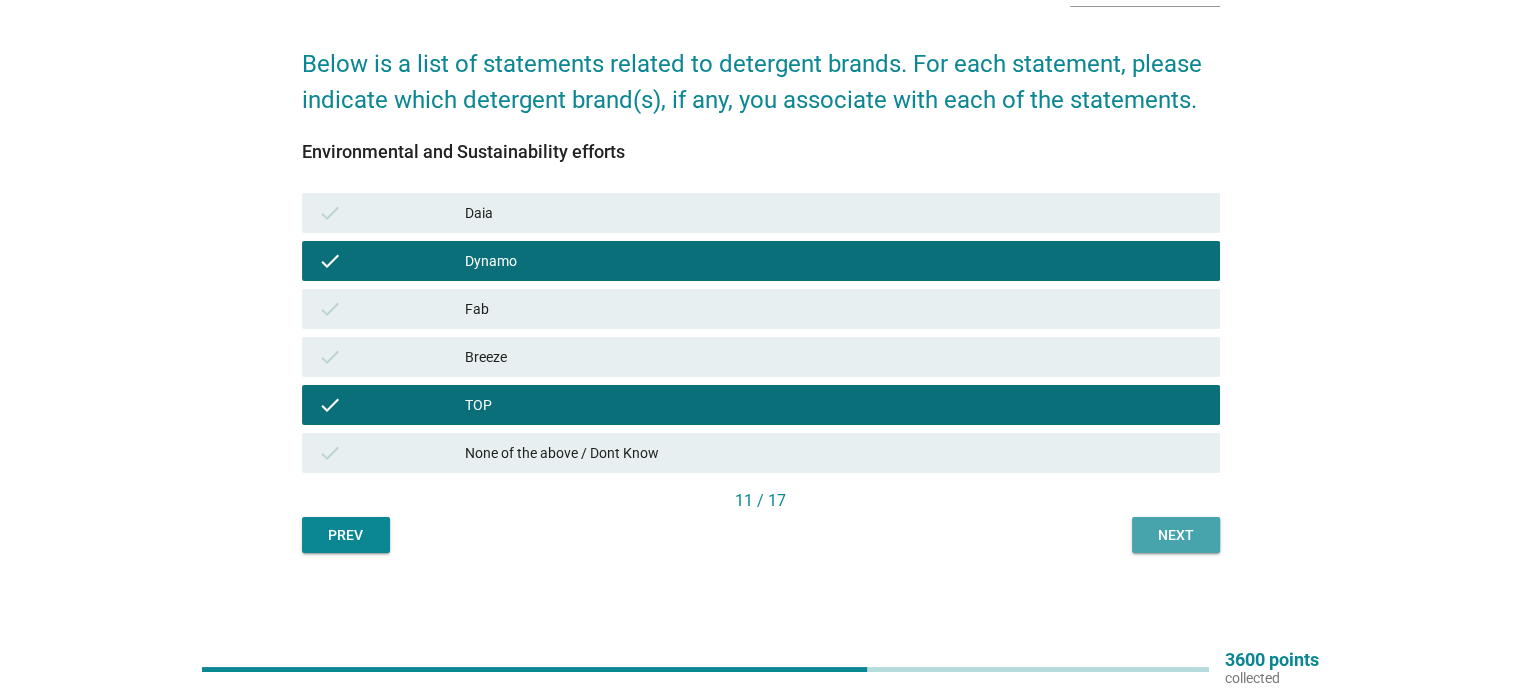 click on "Next" at bounding box center [1176, 535] 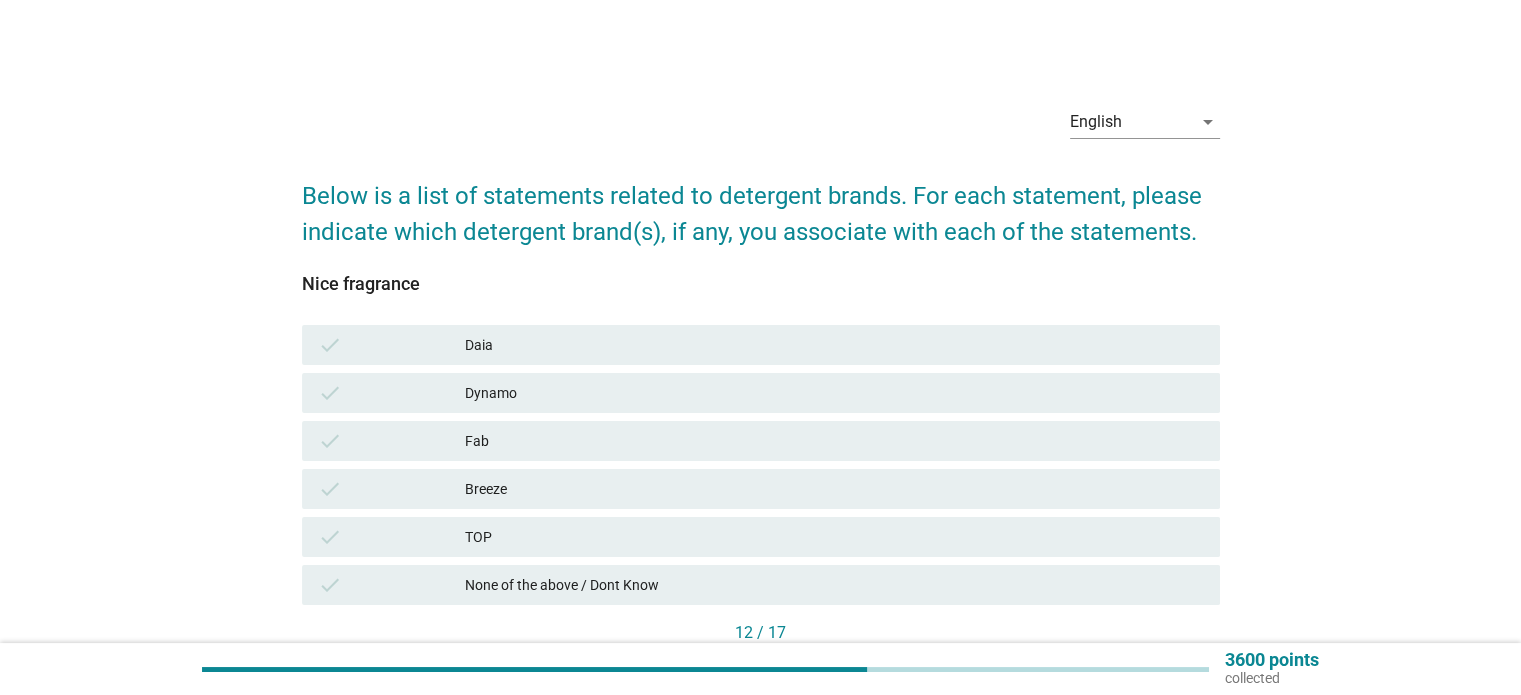 click on "check   TOP" at bounding box center [761, 537] 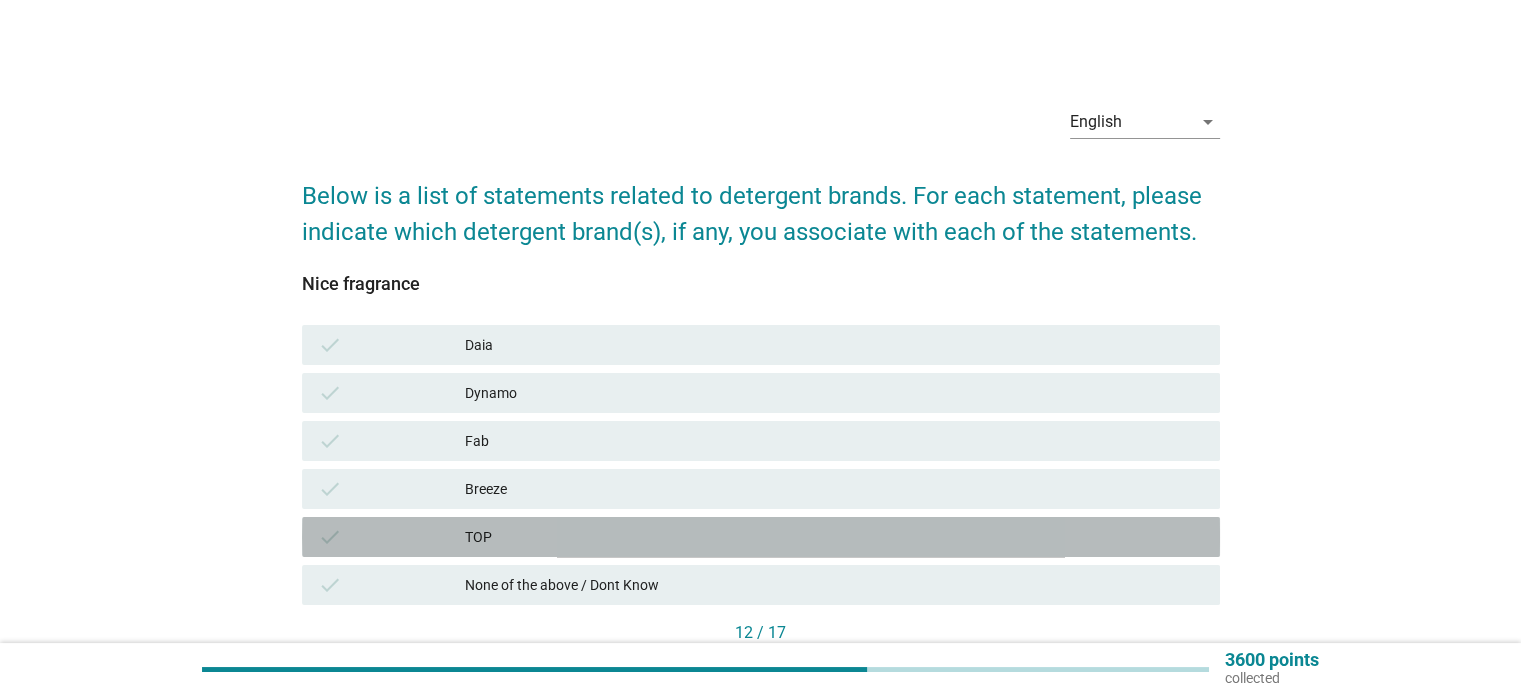 click on "check   TOP" at bounding box center [761, 537] 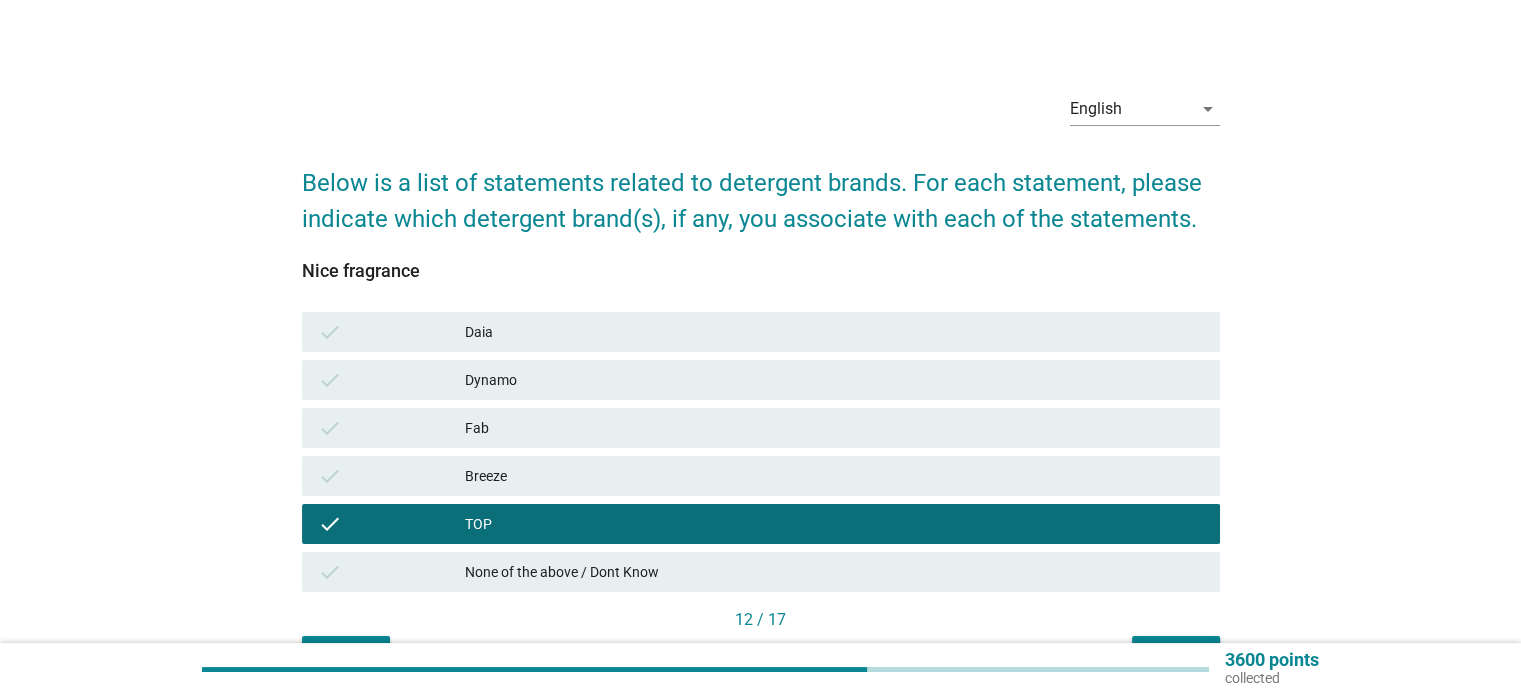 scroll, scrollTop: 100, scrollLeft: 0, axis: vertical 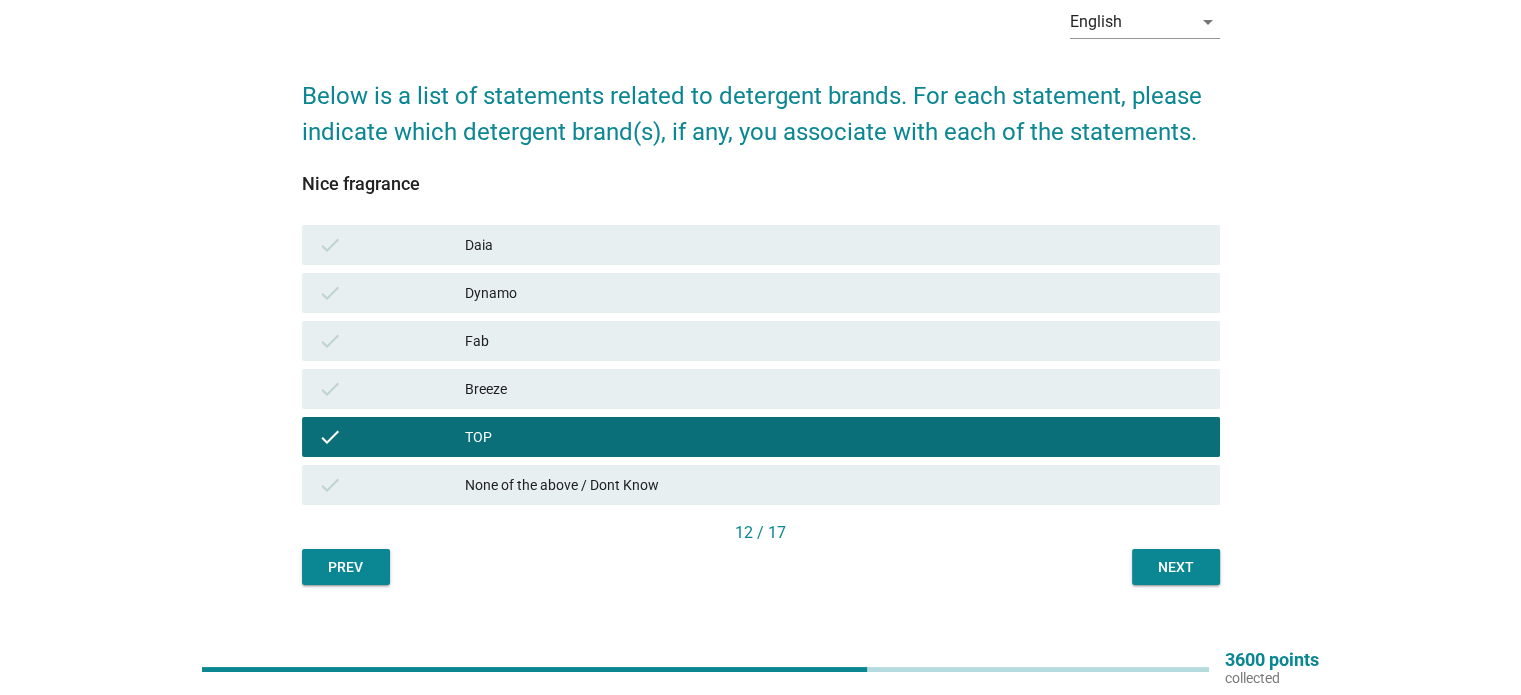 click on "Next" at bounding box center [1176, 567] 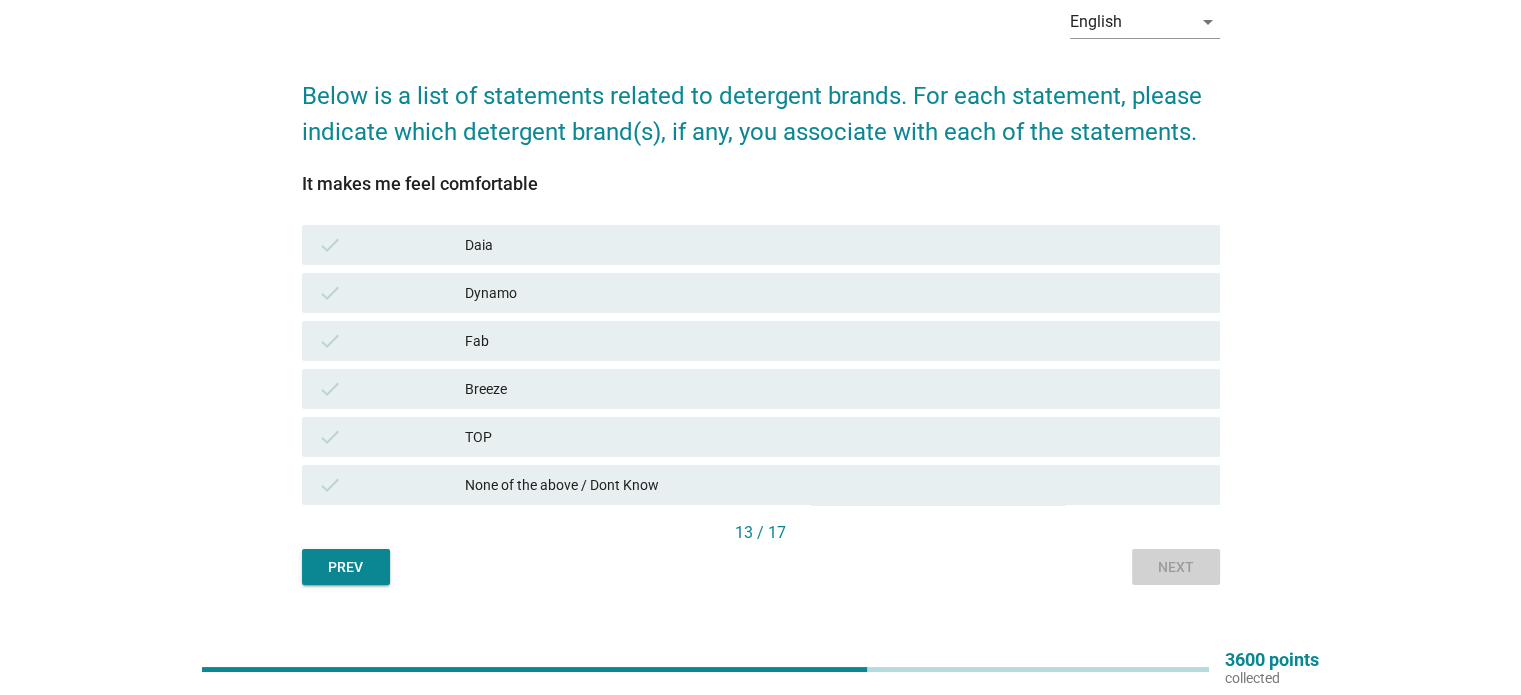 scroll, scrollTop: 0, scrollLeft: 0, axis: both 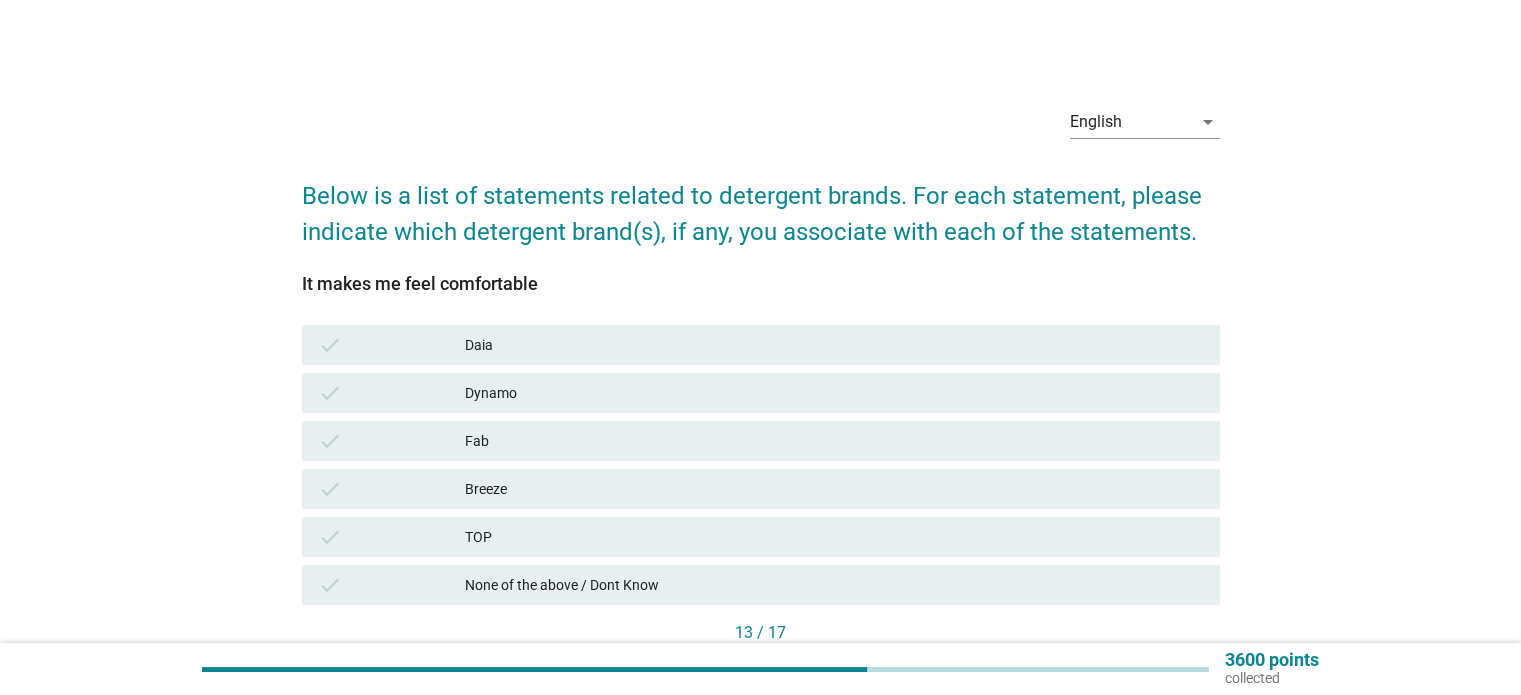 click on "TOP" at bounding box center (834, 537) 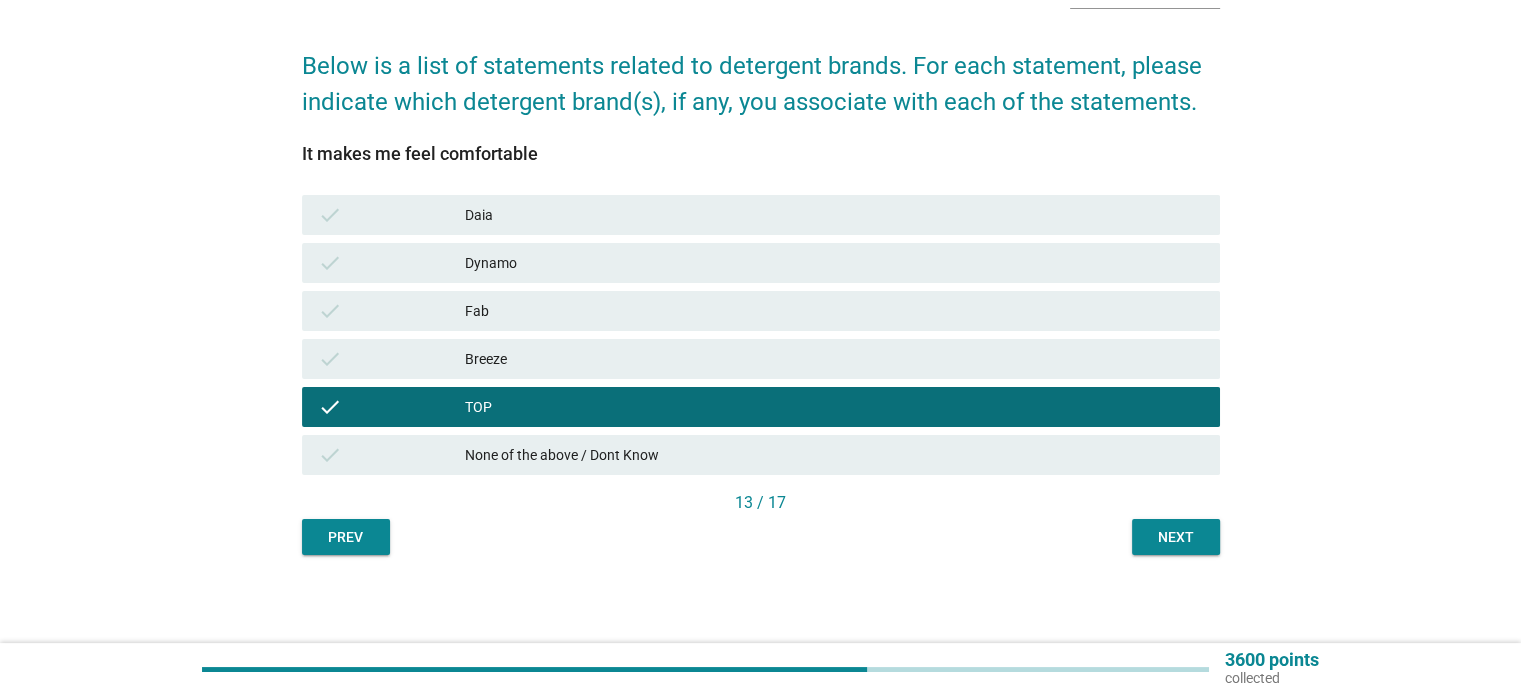 scroll, scrollTop: 132, scrollLeft: 0, axis: vertical 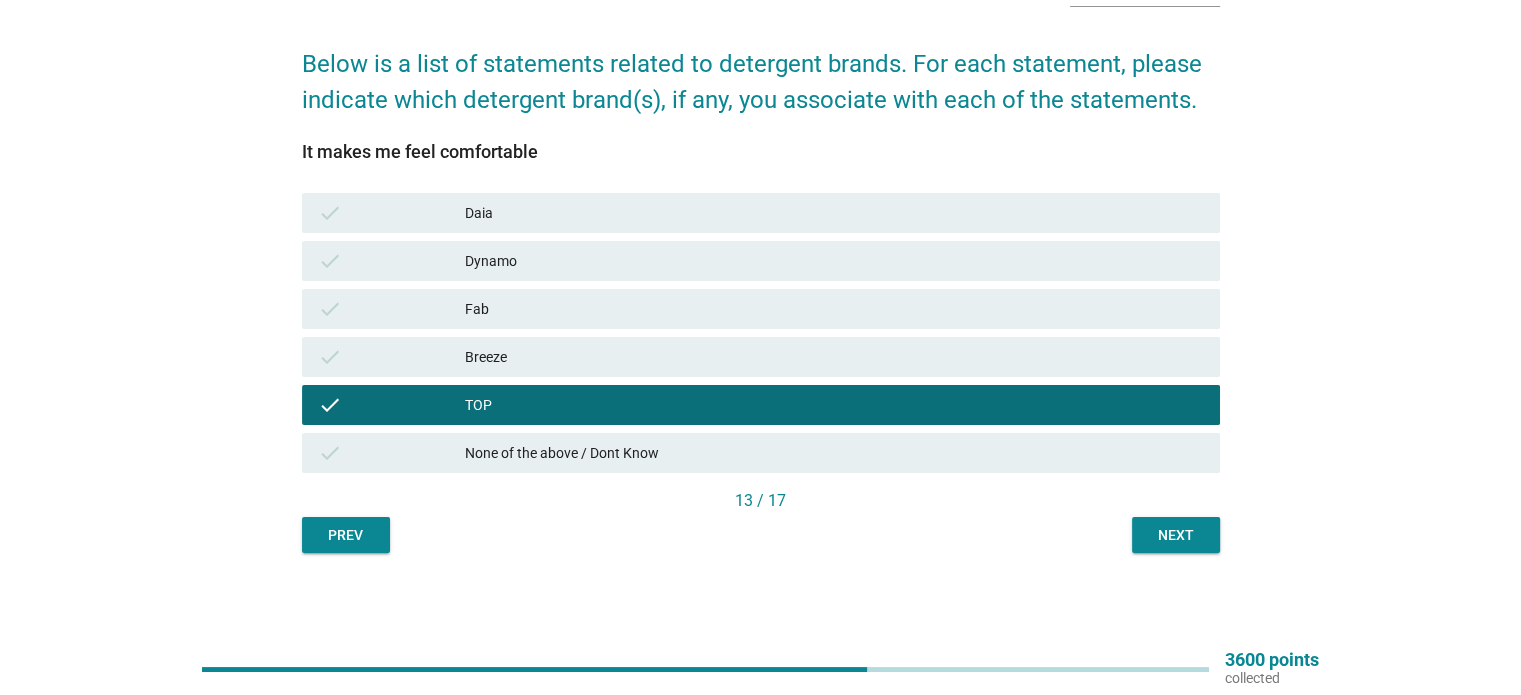 click on "Next" at bounding box center [1176, 535] 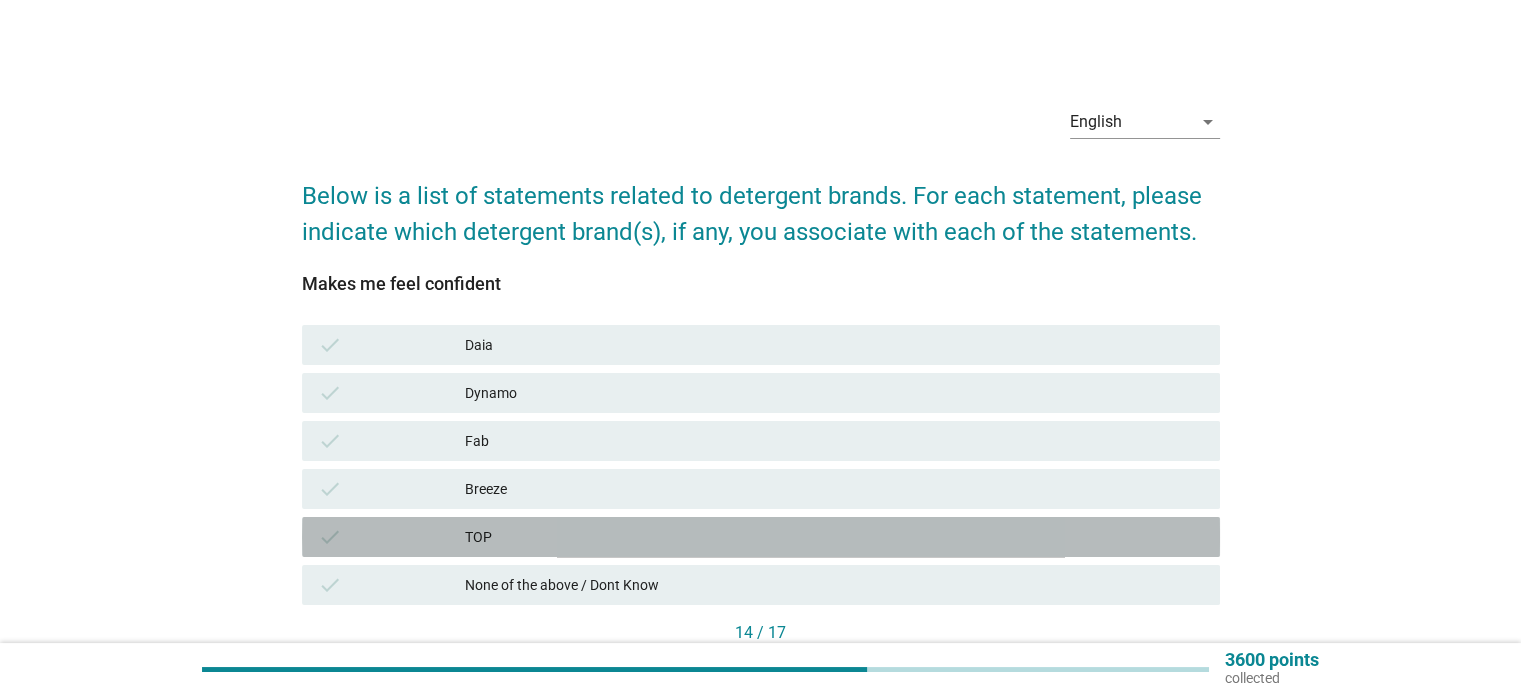 click on "TOP" at bounding box center [834, 537] 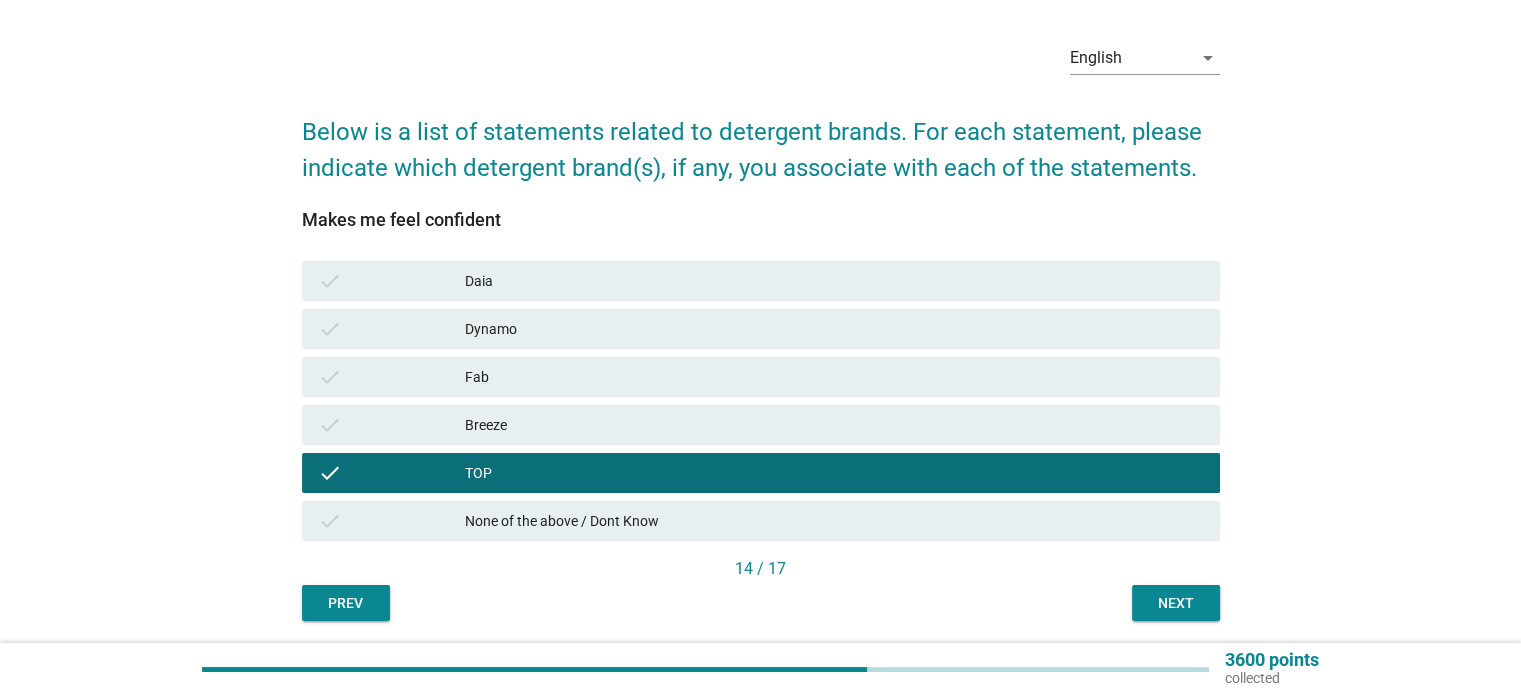 scroll, scrollTop: 132, scrollLeft: 0, axis: vertical 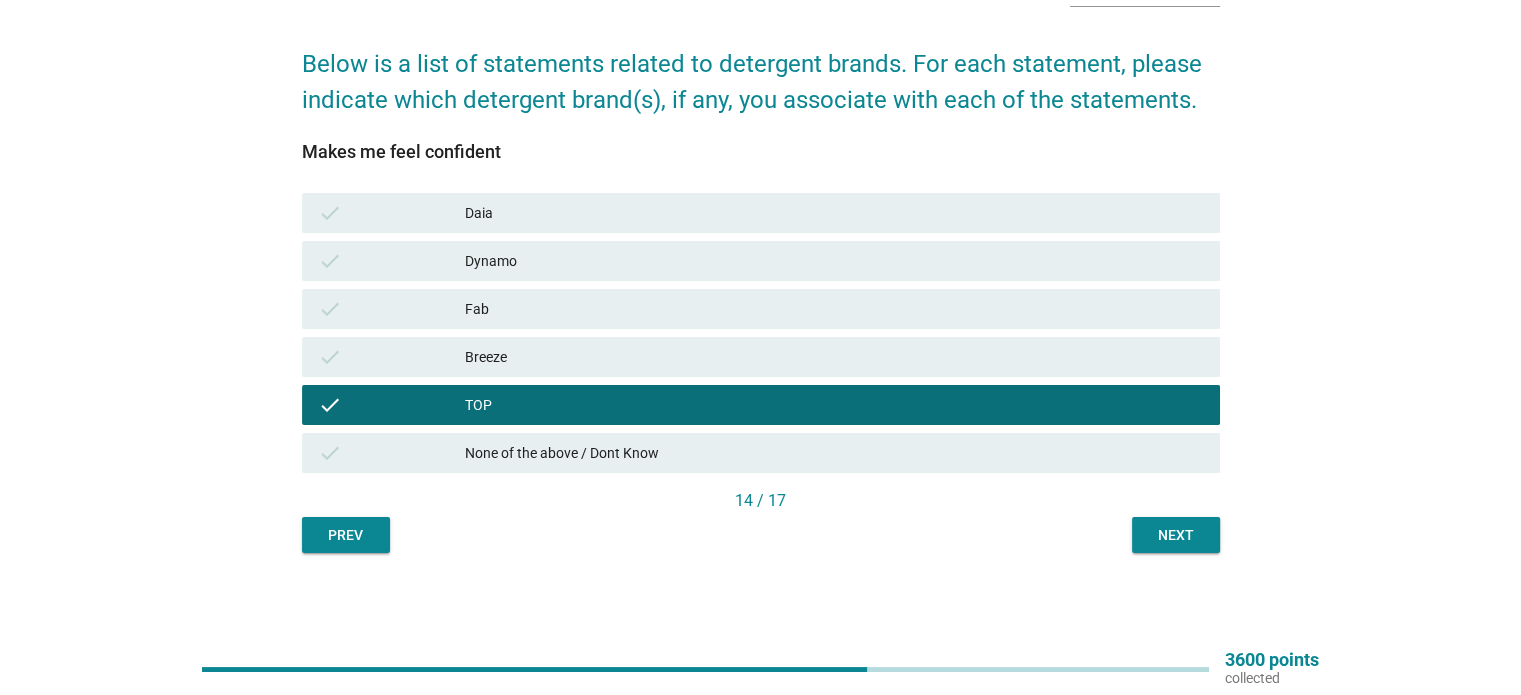 click on "Next" at bounding box center [1176, 535] 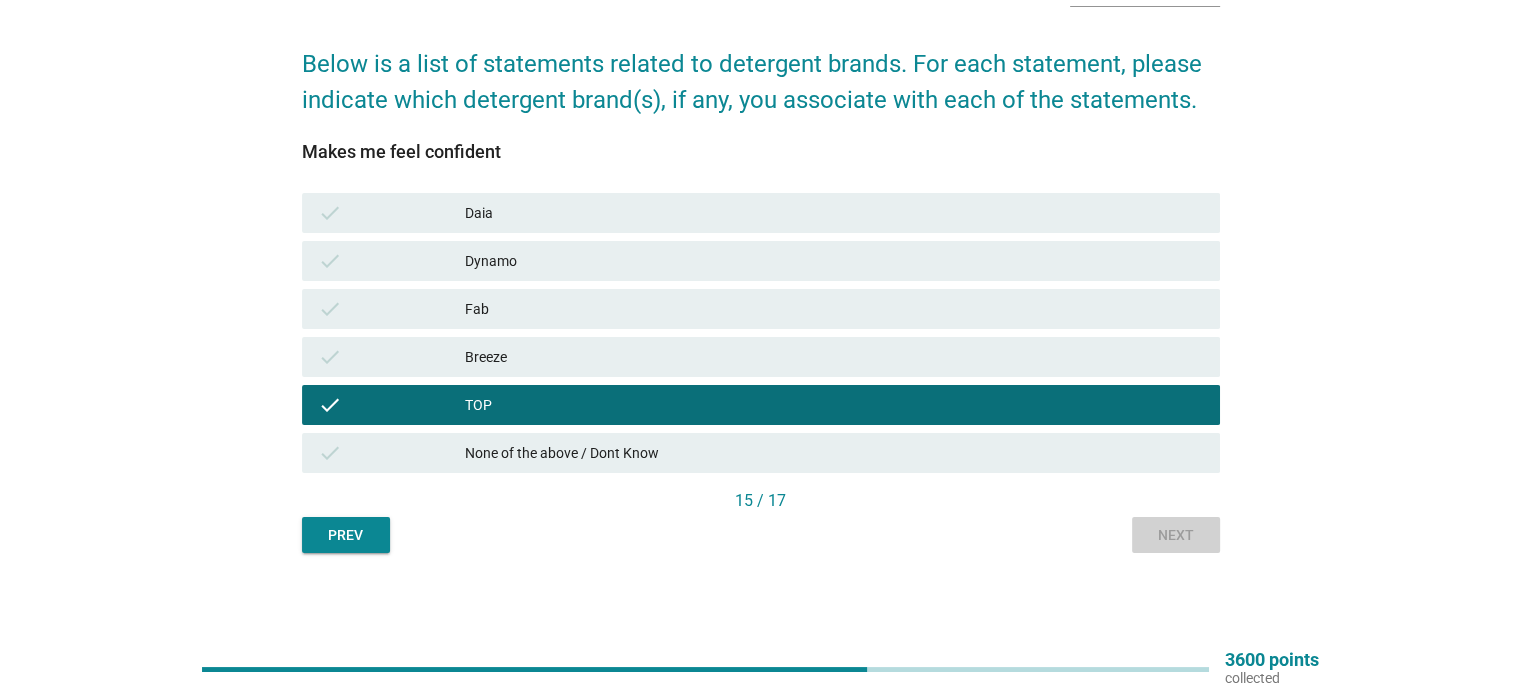 scroll, scrollTop: 0, scrollLeft: 0, axis: both 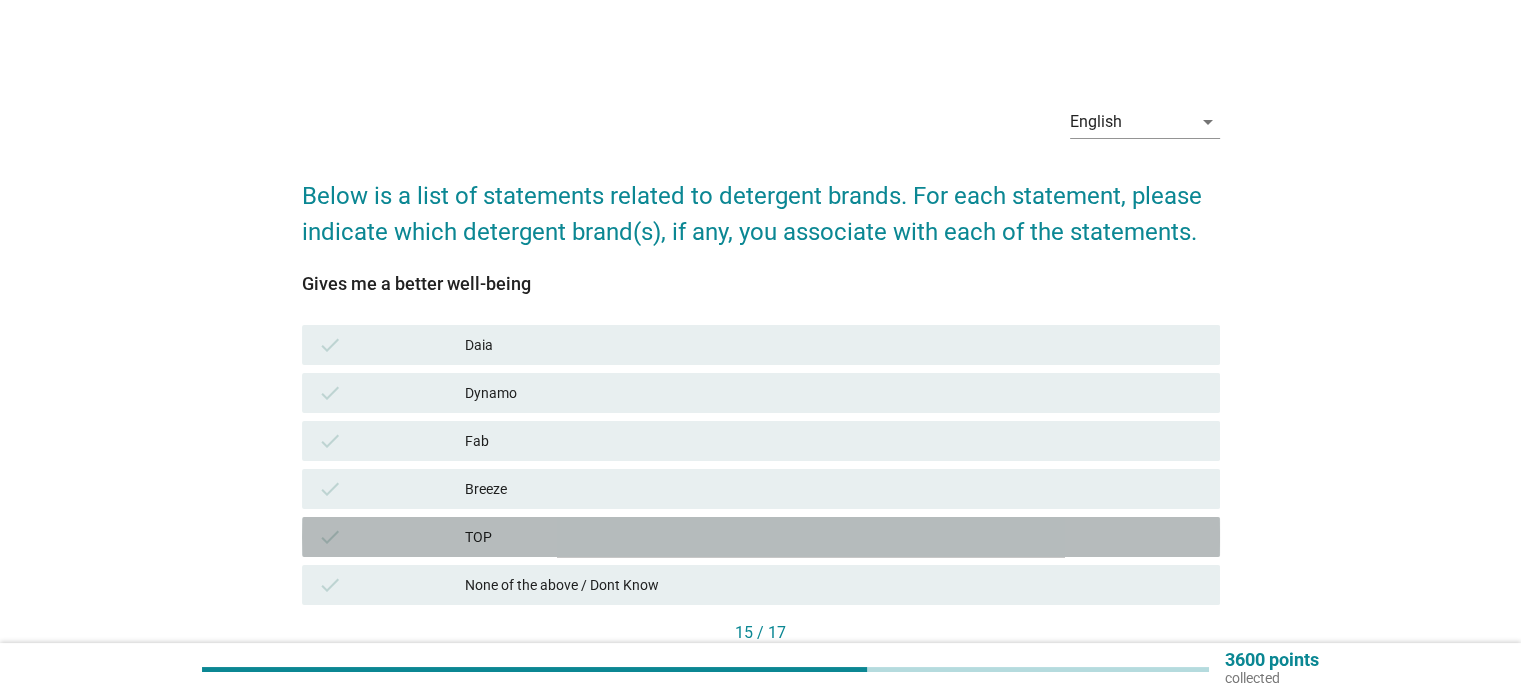 click on "check   TOP" at bounding box center (761, 537) 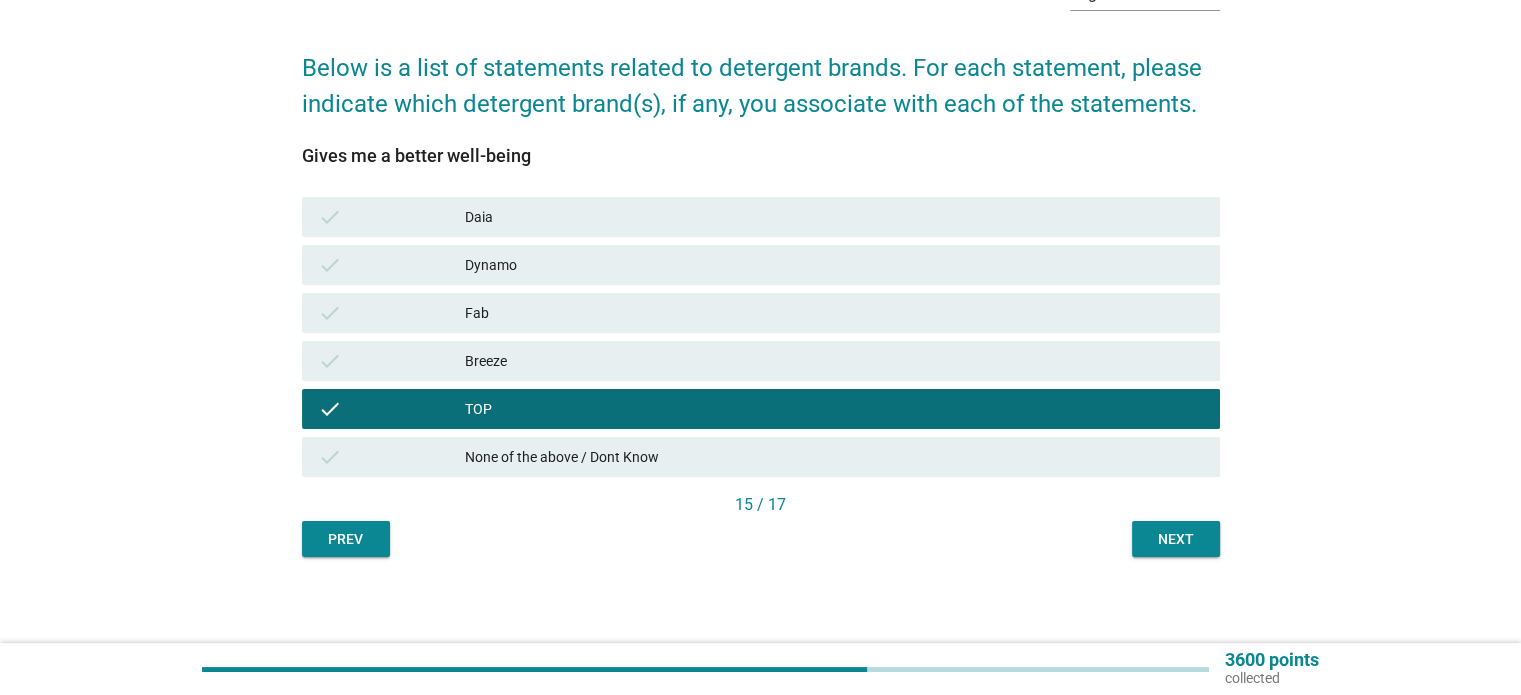 scroll, scrollTop: 132, scrollLeft: 0, axis: vertical 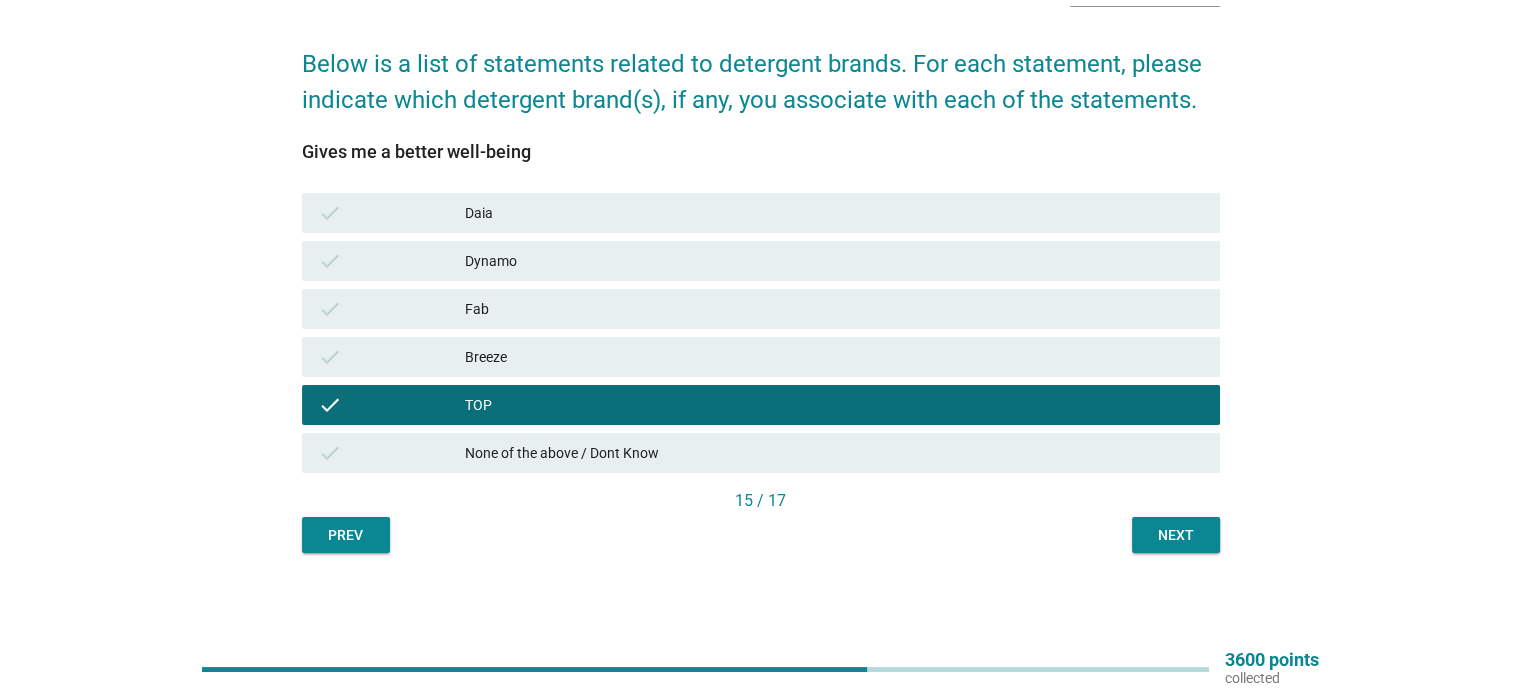 click on "Next" at bounding box center (1176, 535) 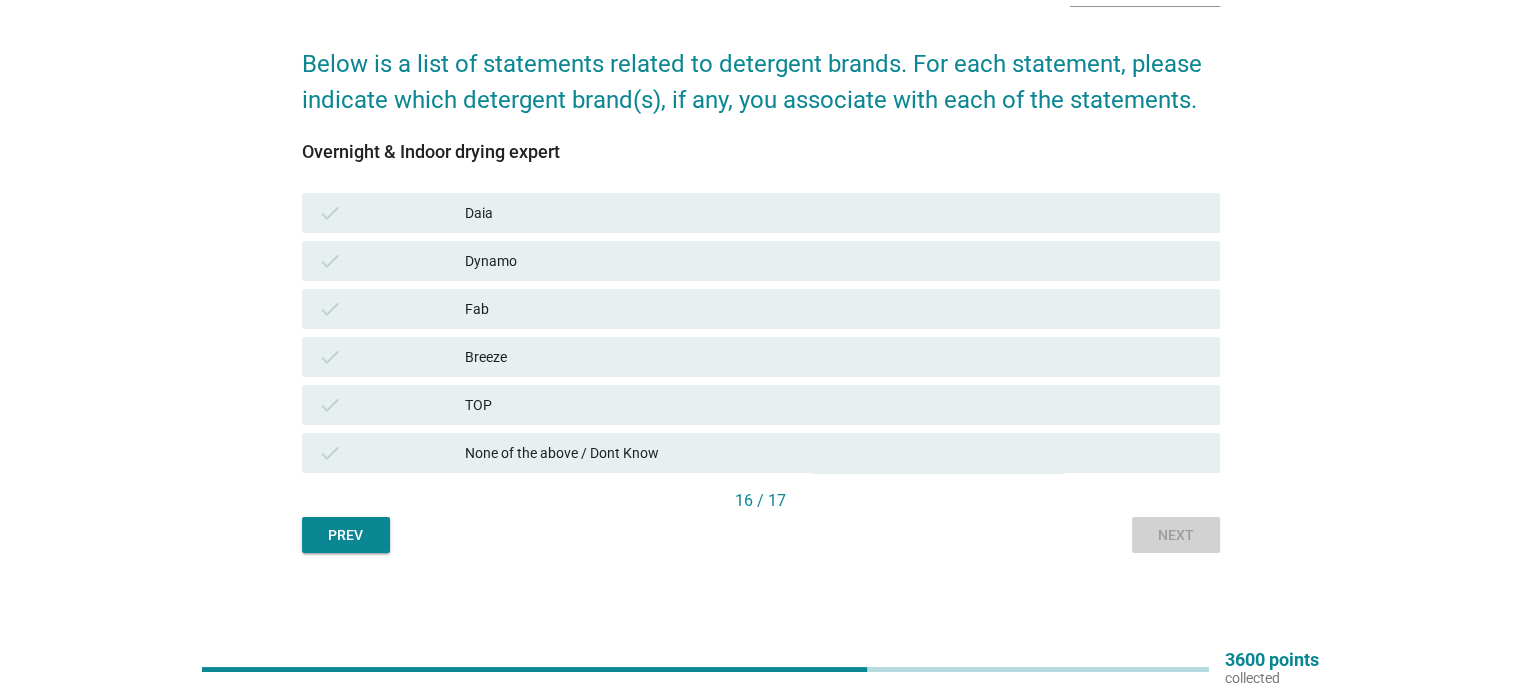 scroll, scrollTop: 0, scrollLeft: 0, axis: both 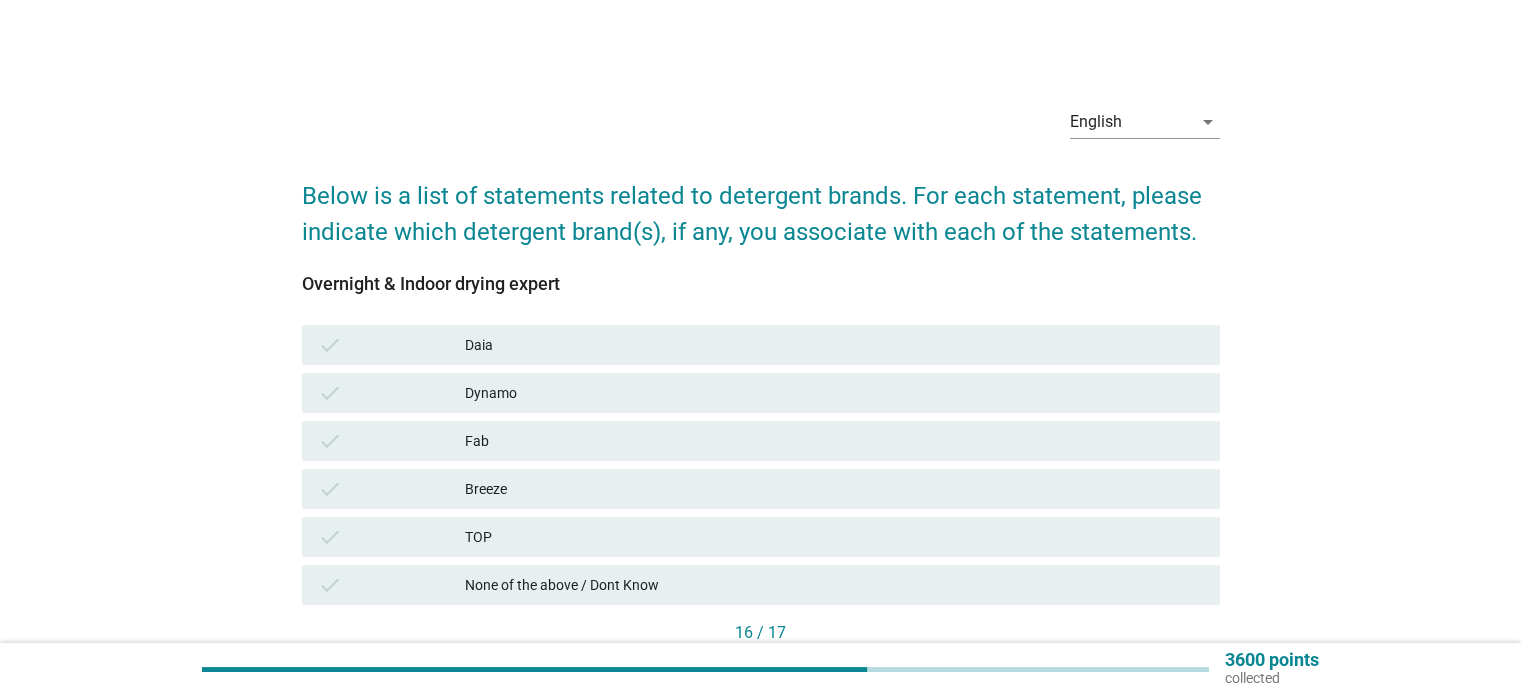 click on "TOP" at bounding box center (834, 537) 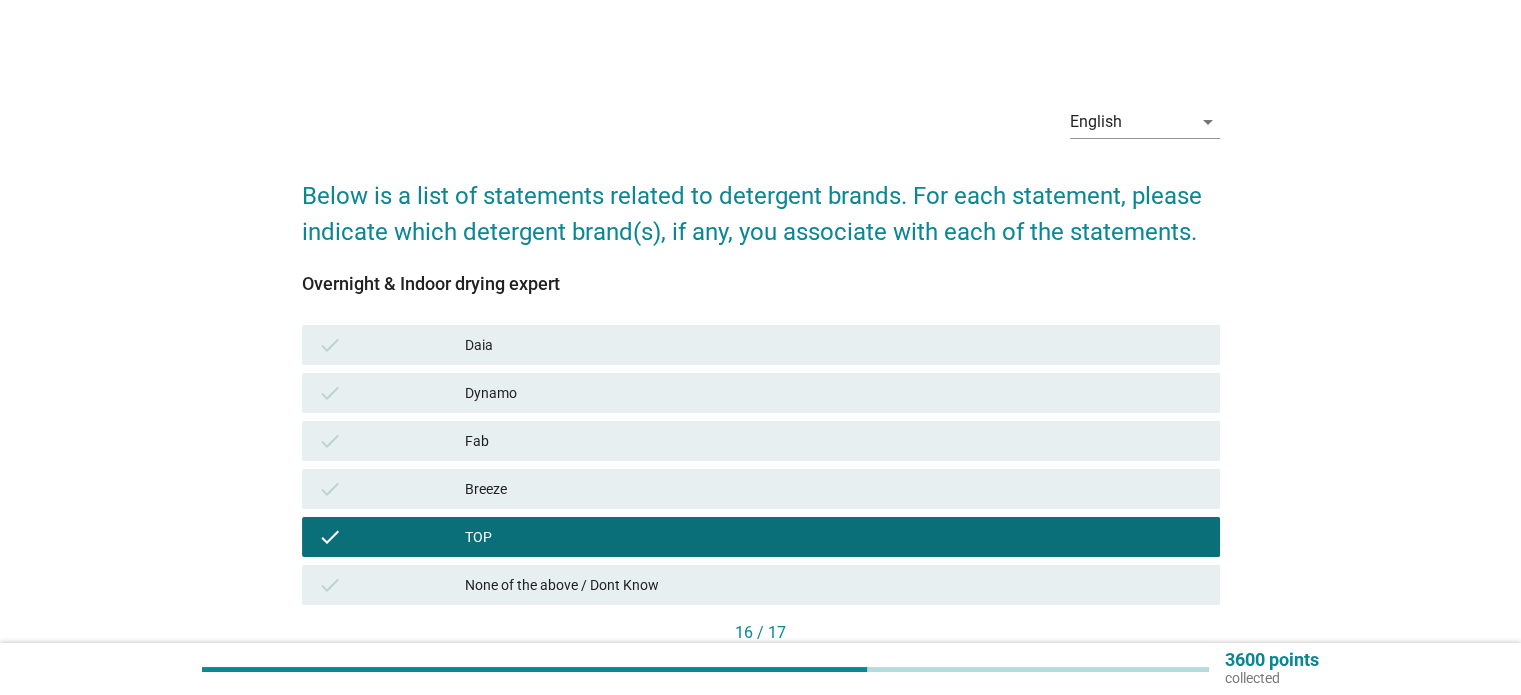 click on "Dynamo" at bounding box center (834, 393) 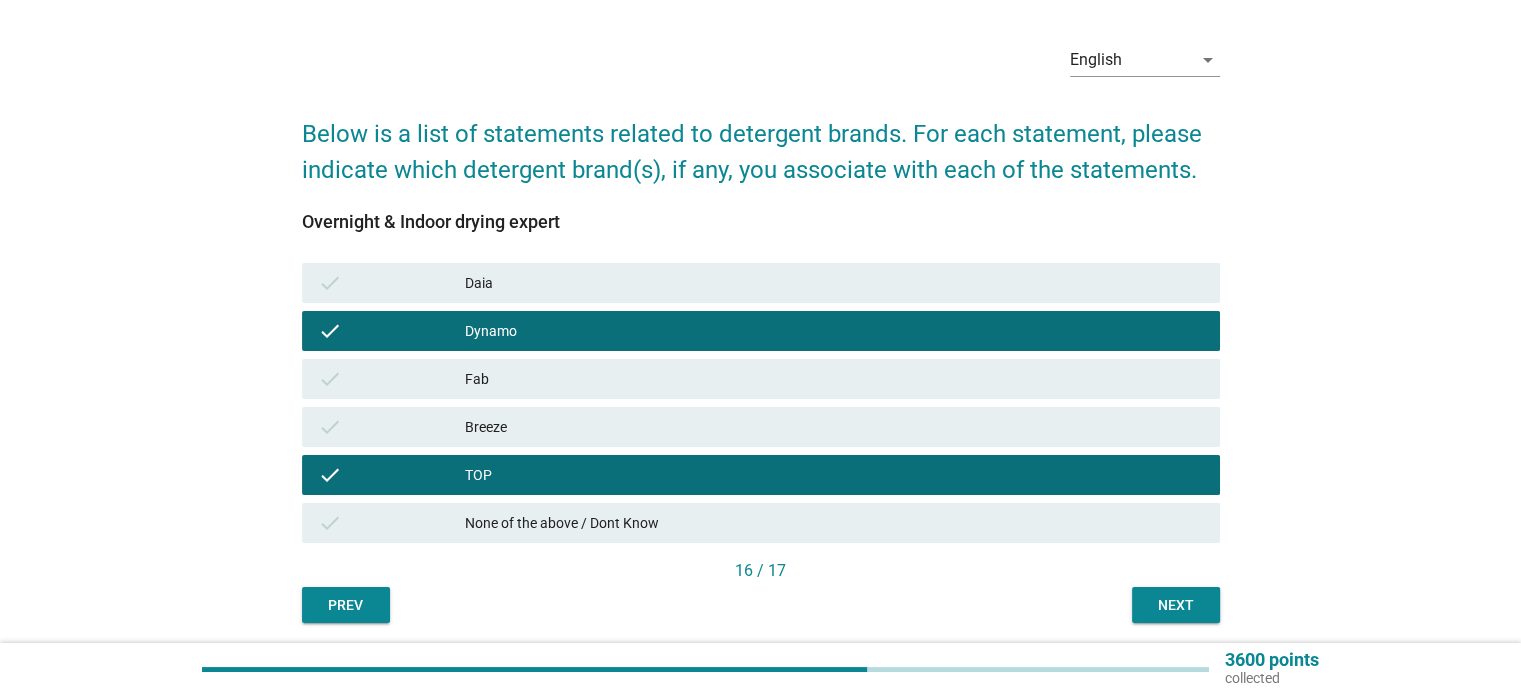 scroll, scrollTop: 132, scrollLeft: 0, axis: vertical 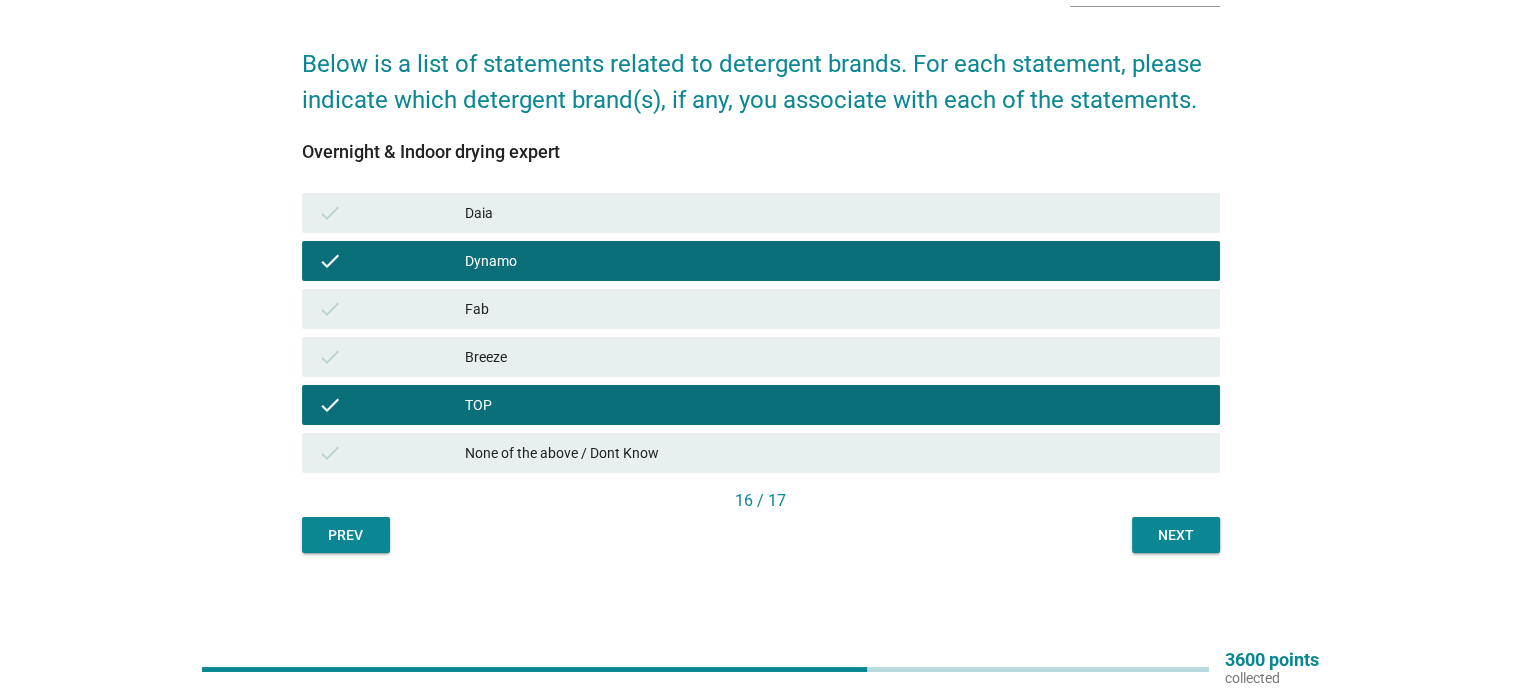 click on "Next" at bounding box center (1176, 535) 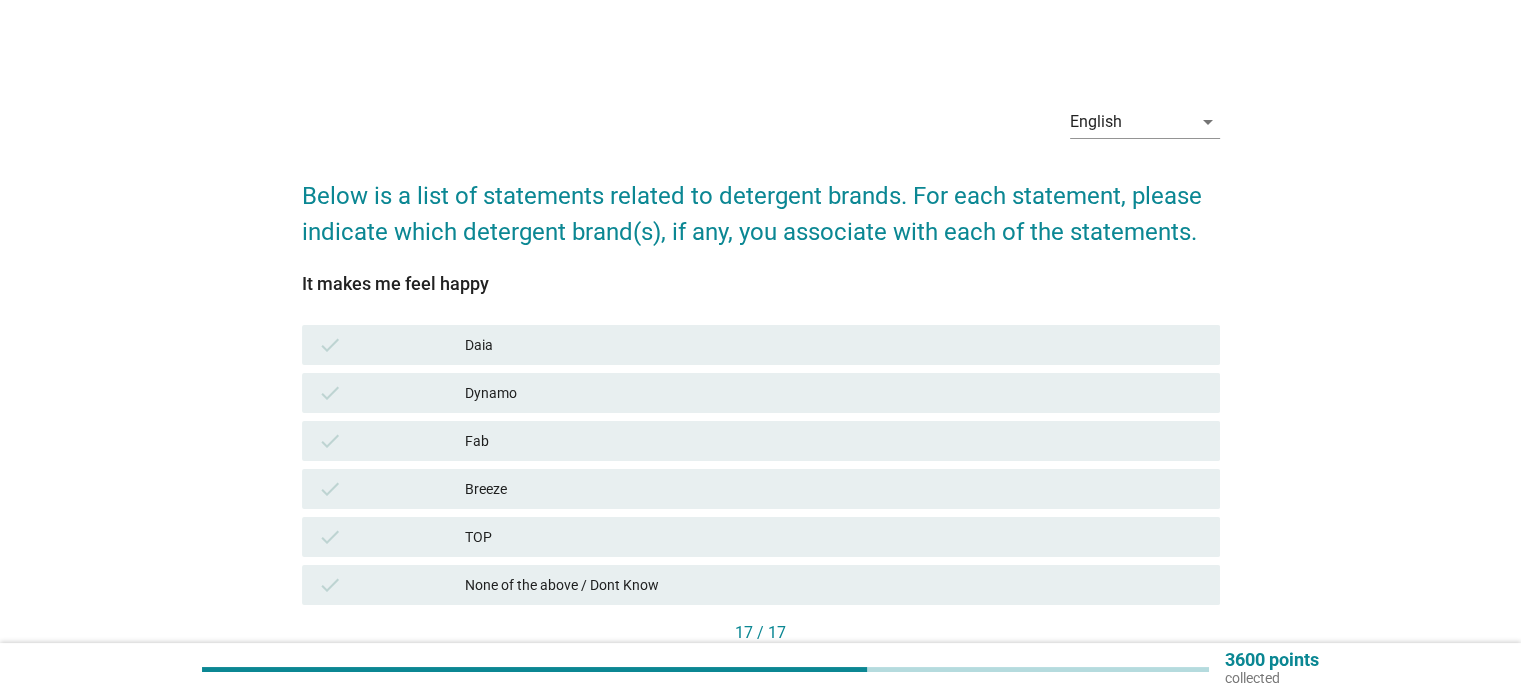 click on "TOP" at bounding box center [834, 537] 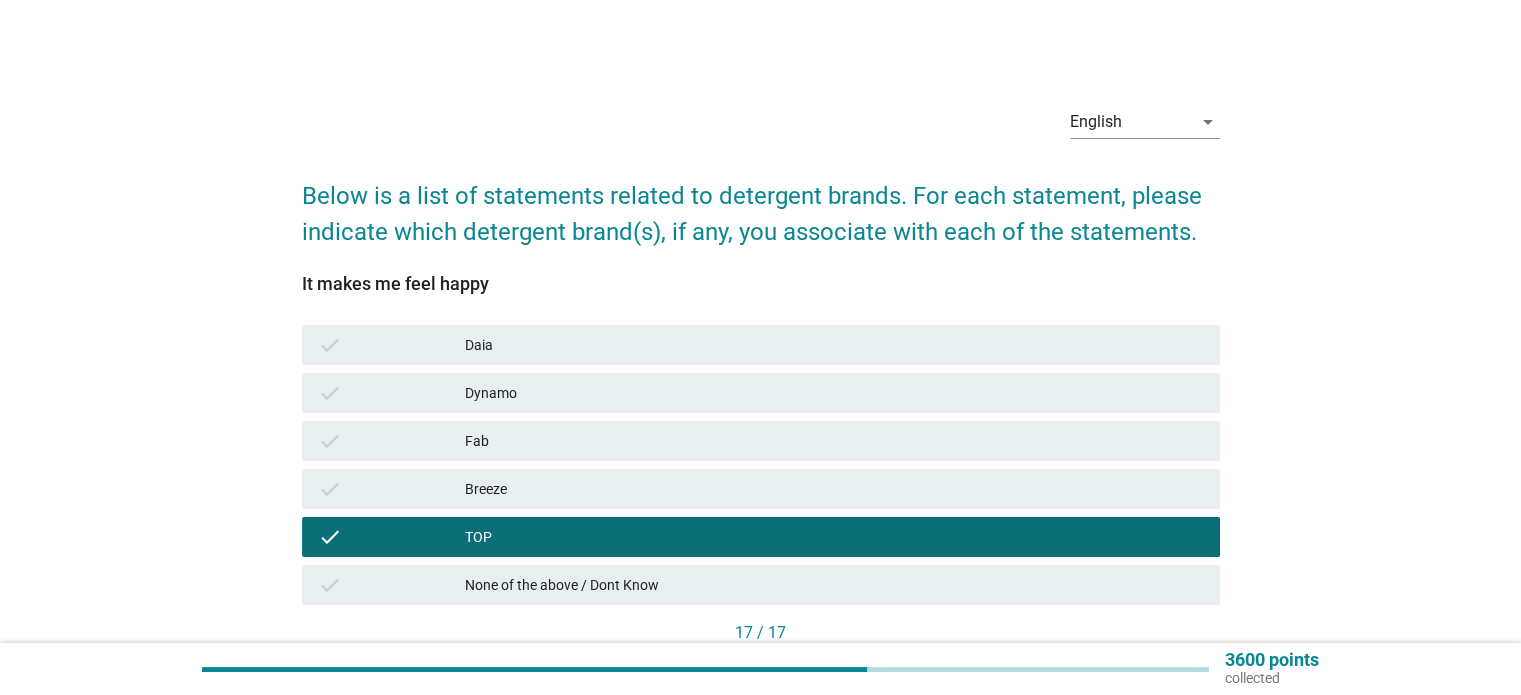 click on "Dynamo" at bounding box center (834, 393) 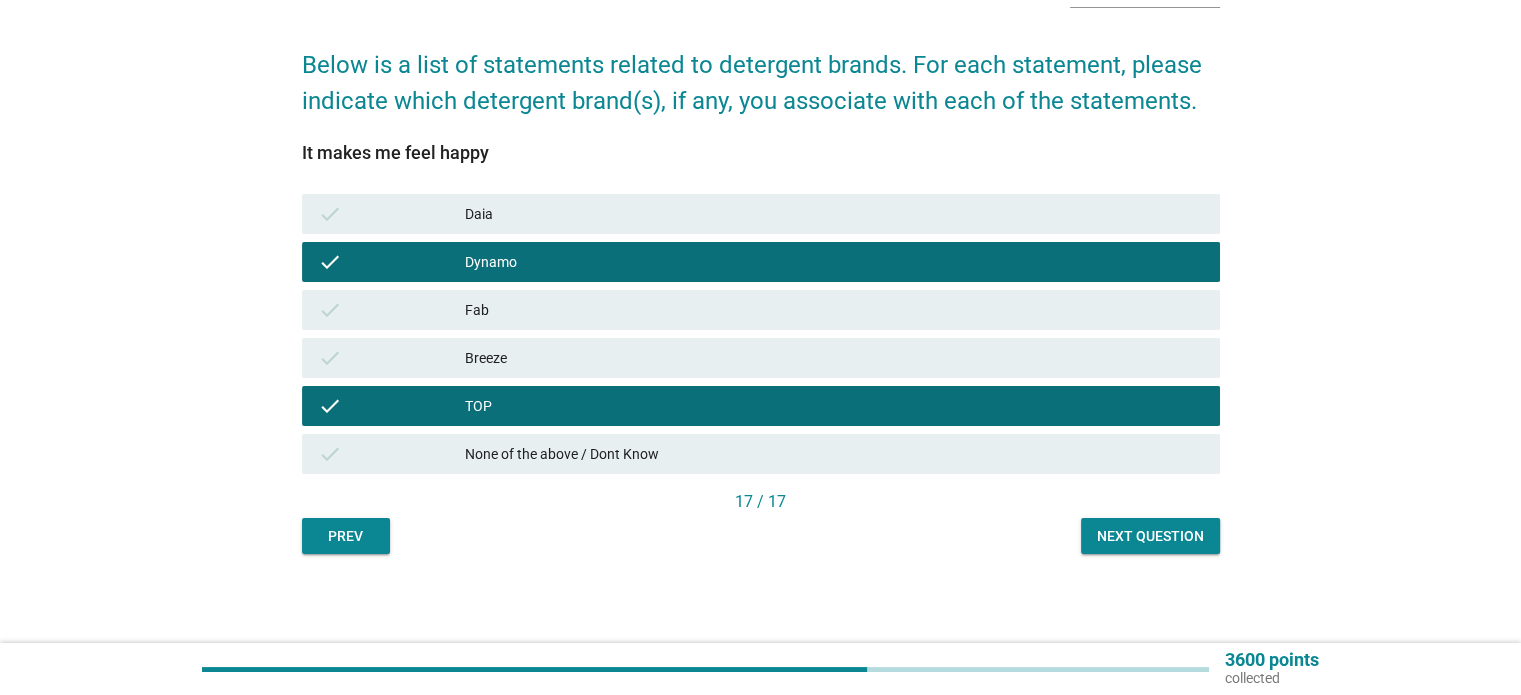 scroll, scrollTop: 132, scrollLeft: 0, axis: vertical 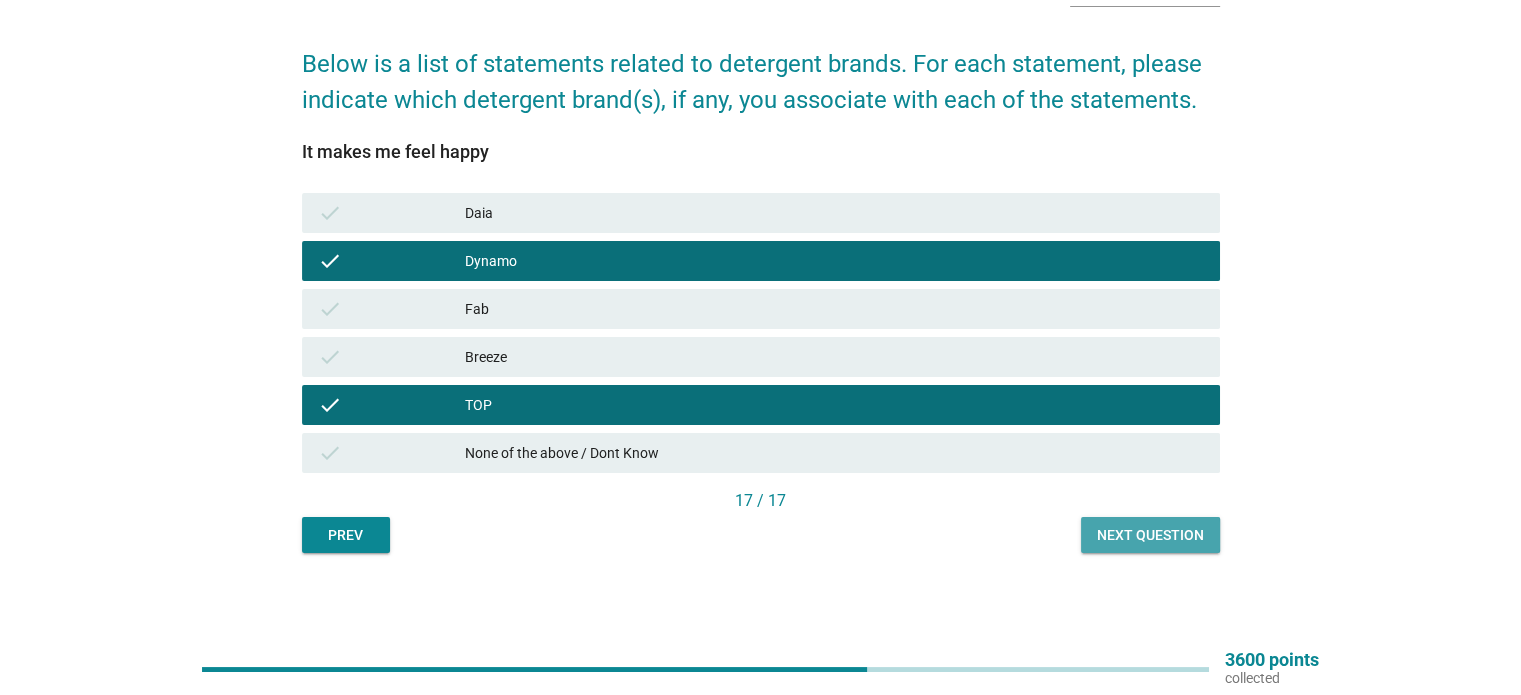 click on "Next question" at bounding box center (1150, 535) 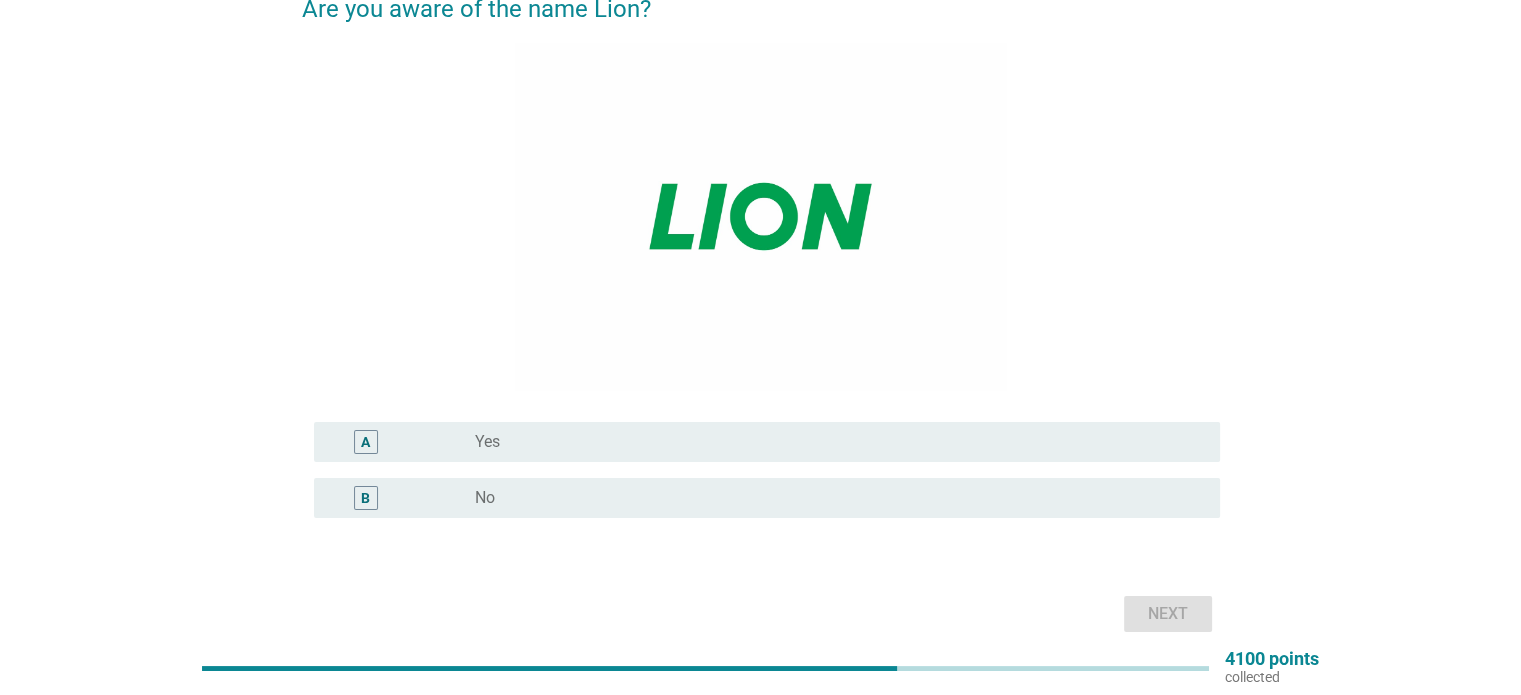scroll, scrollTop: 272, scrollLeft: 0, axis: vertical 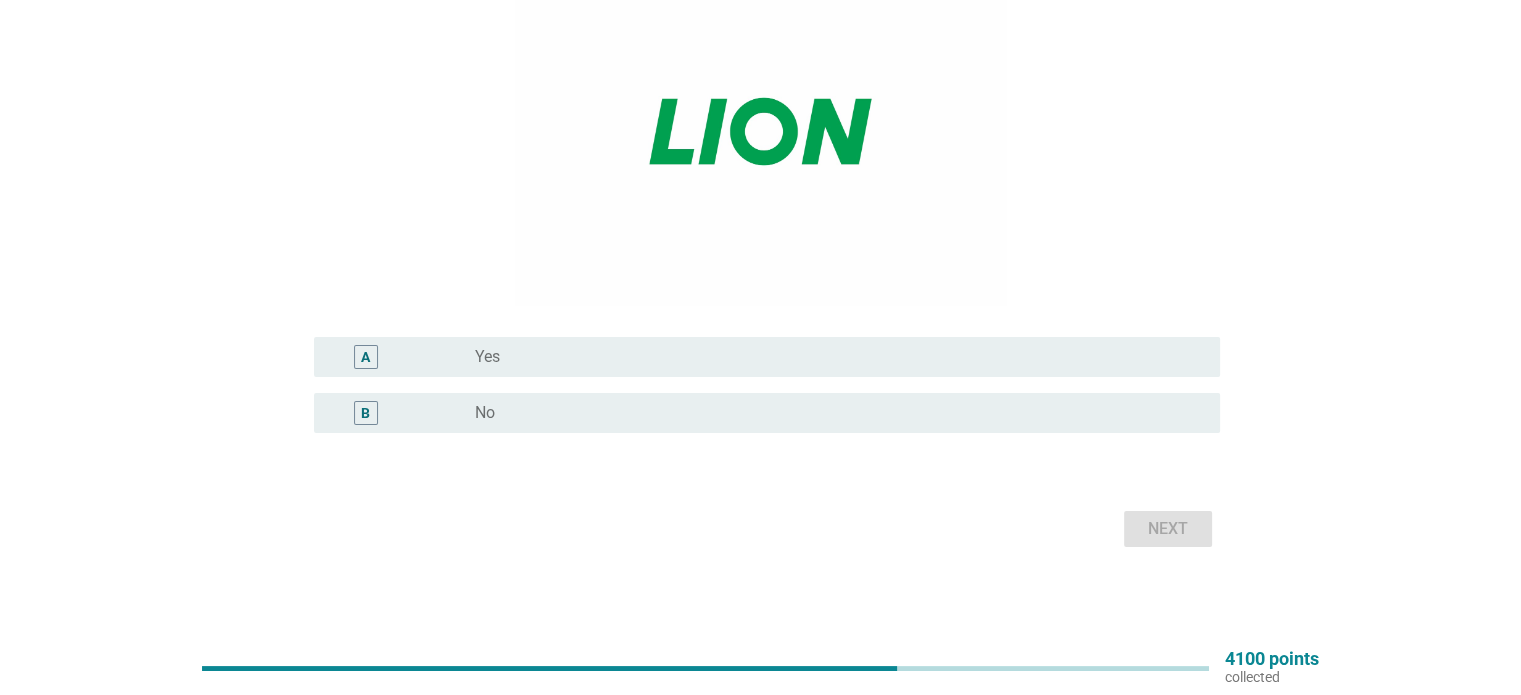click on "A     radio_button_unchecked Yes" at bounding box center (767, 357) 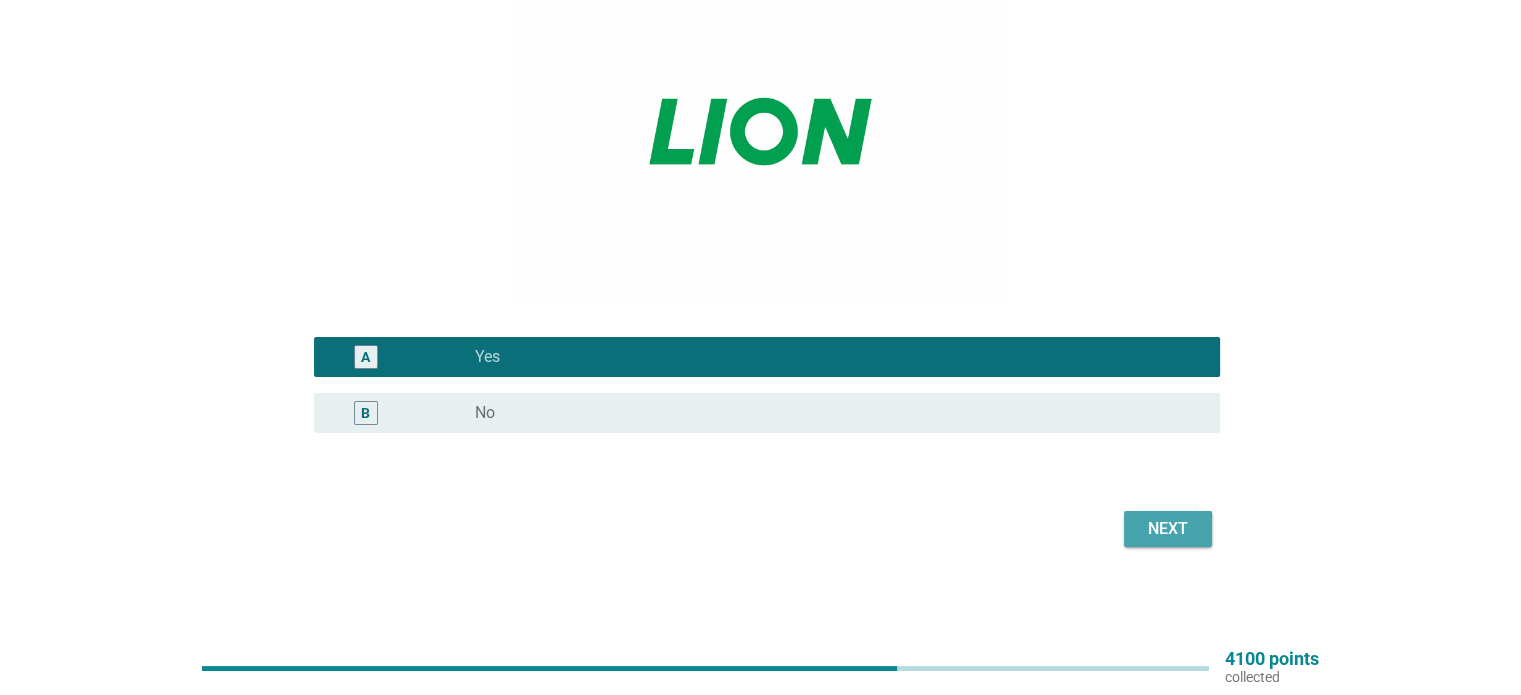 click on "Next" at bounding box center [1168, 529] 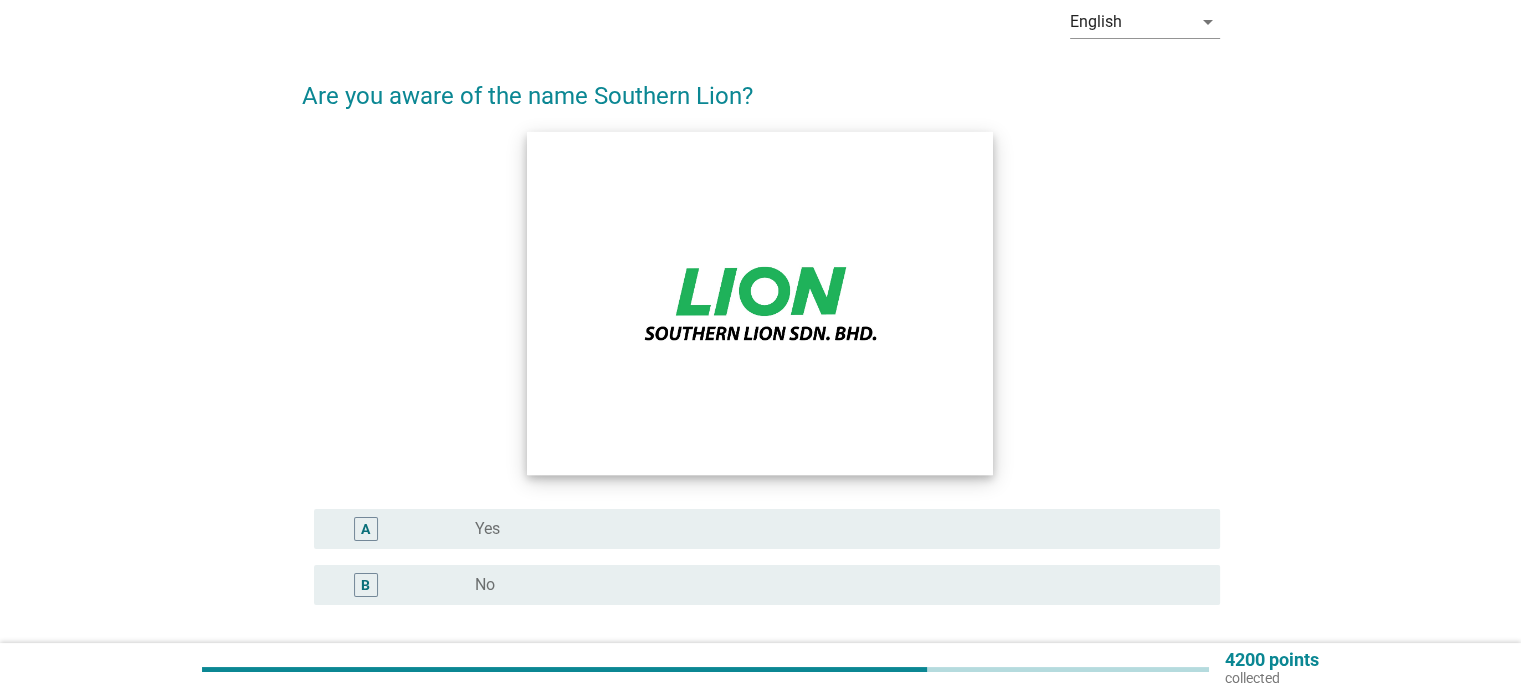 scroll, scrollTop: 200, scrollLeft: 0, axis: vertical 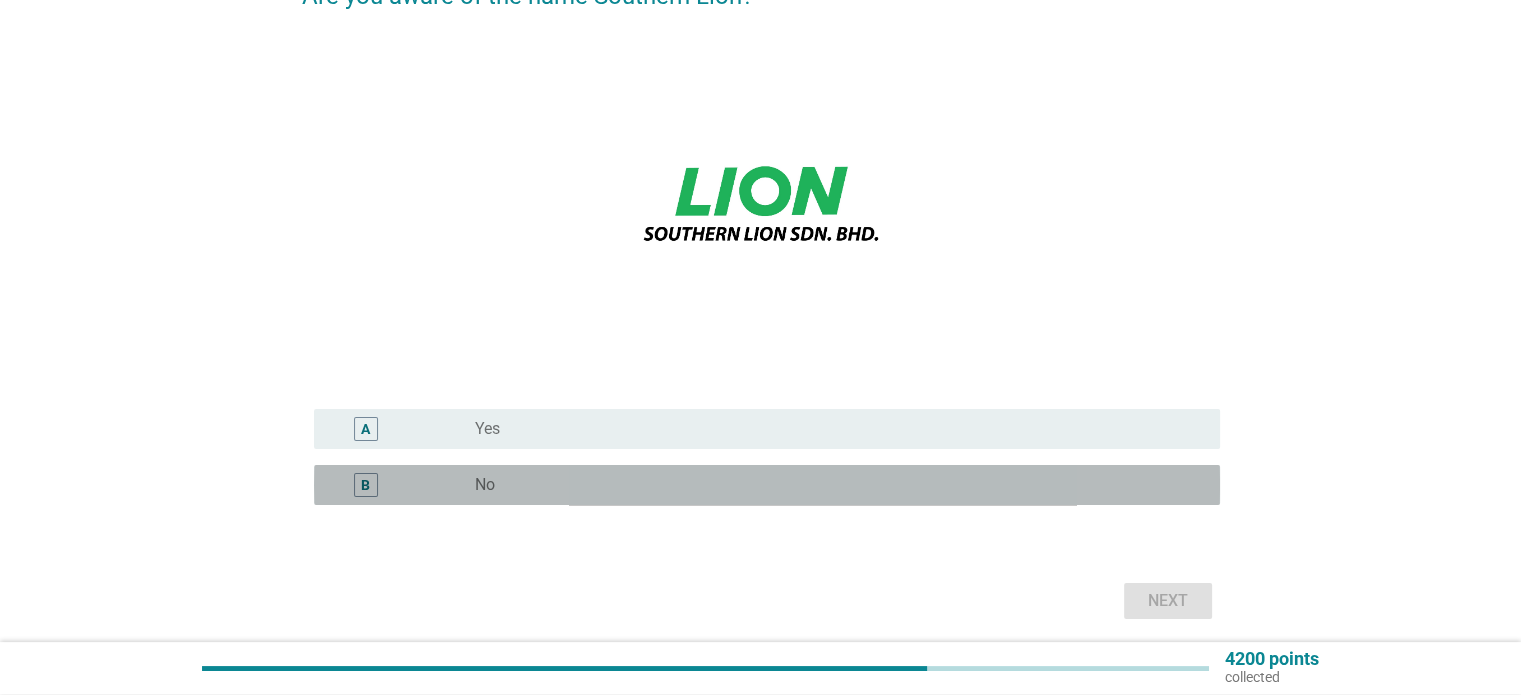 click on "radio_button_unchecked No" at bounding box center [831, 485] 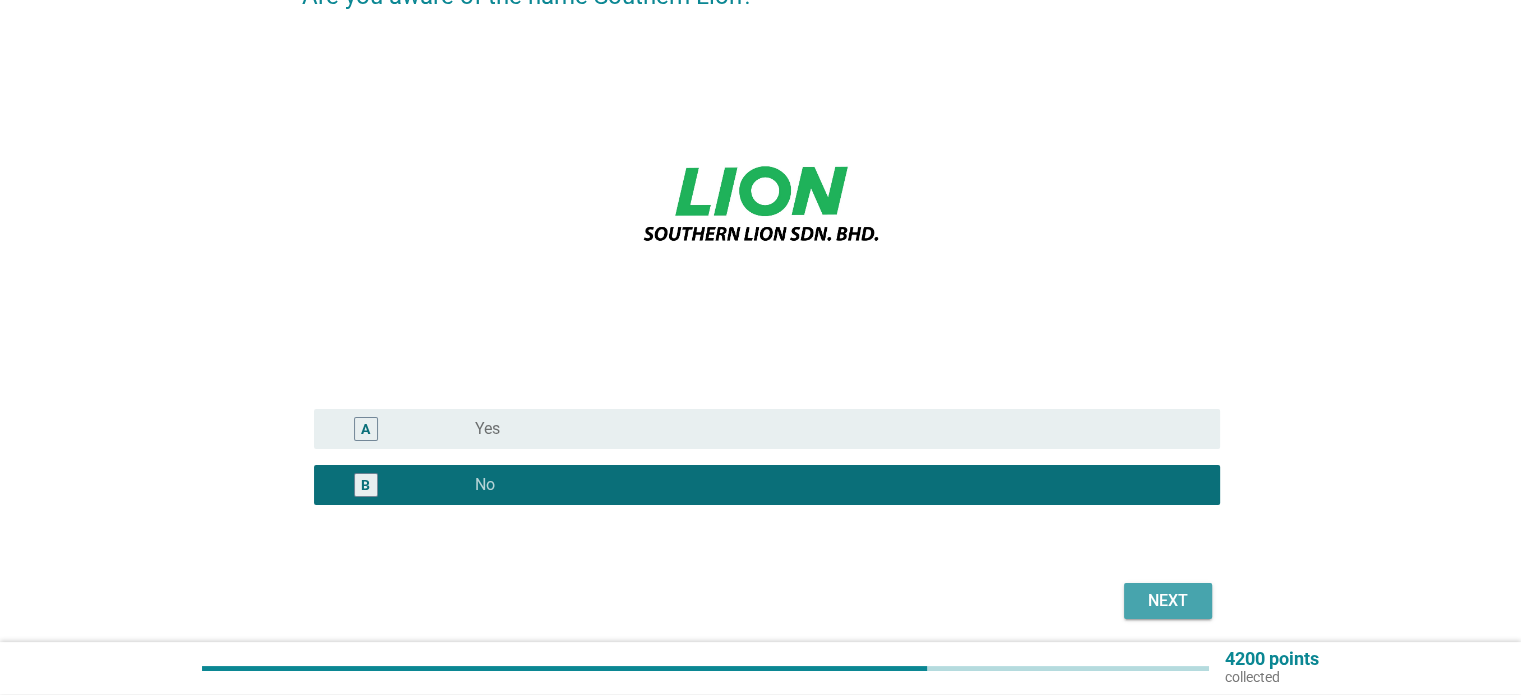 click on "Next" at bounding box center [1168, 601] 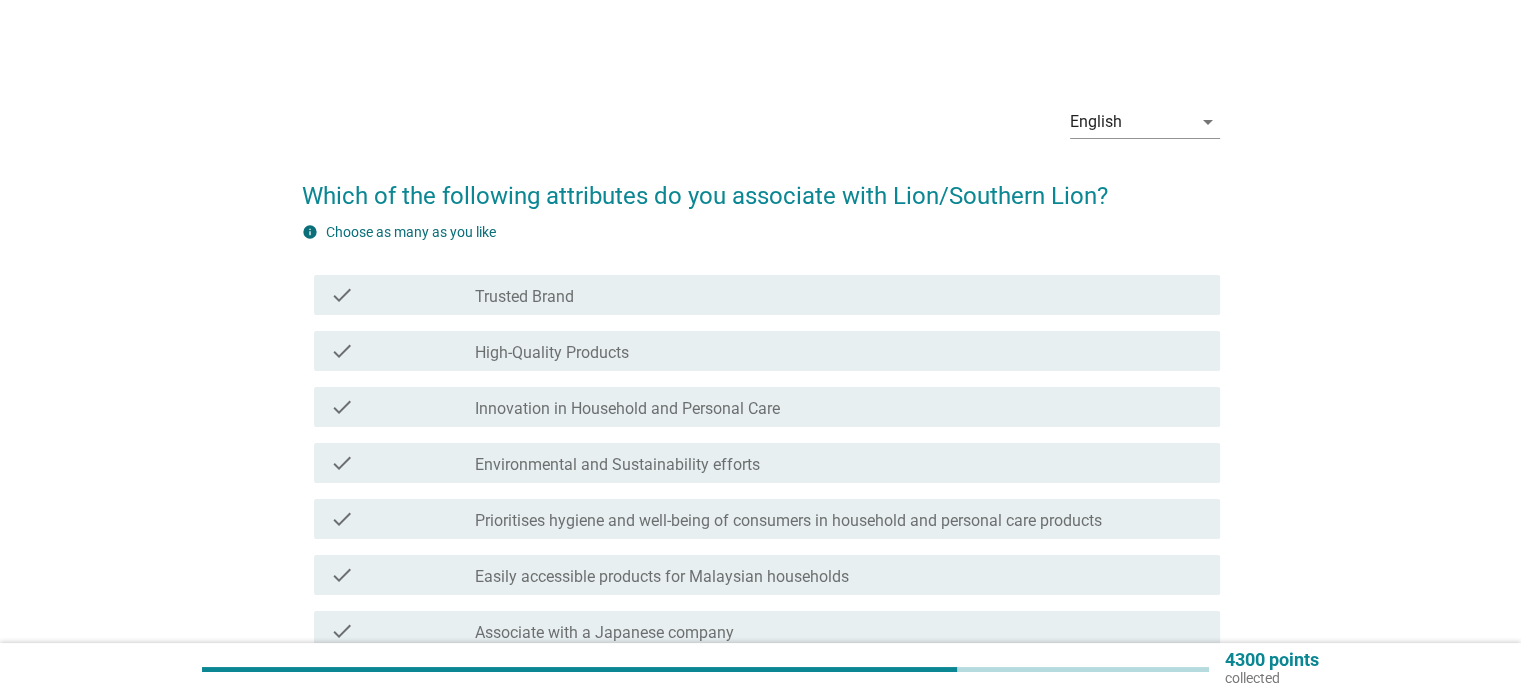 scroll, scrollTop: 100, scrollLeft: 0, axis: vertical 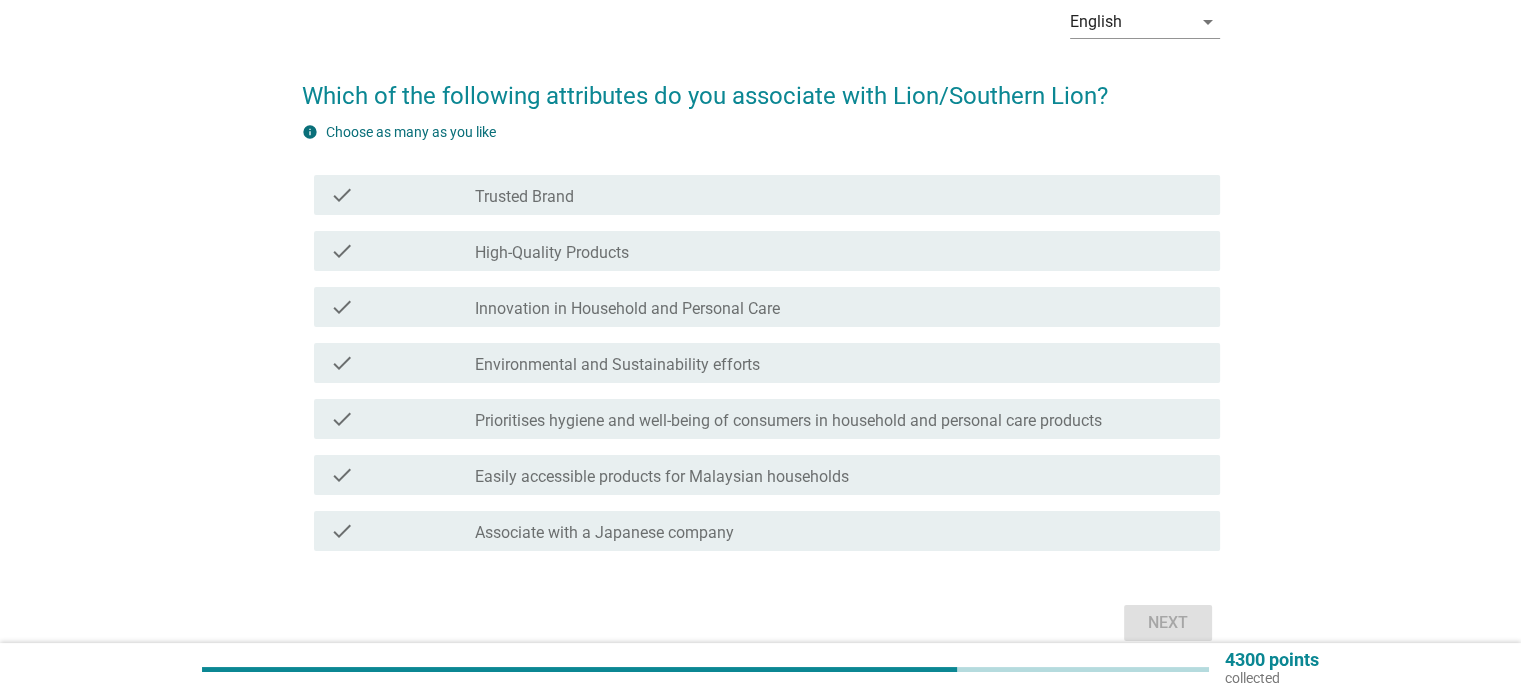 click on "Easily accessible products for Malaysian households" at bounding box center (662, 477) 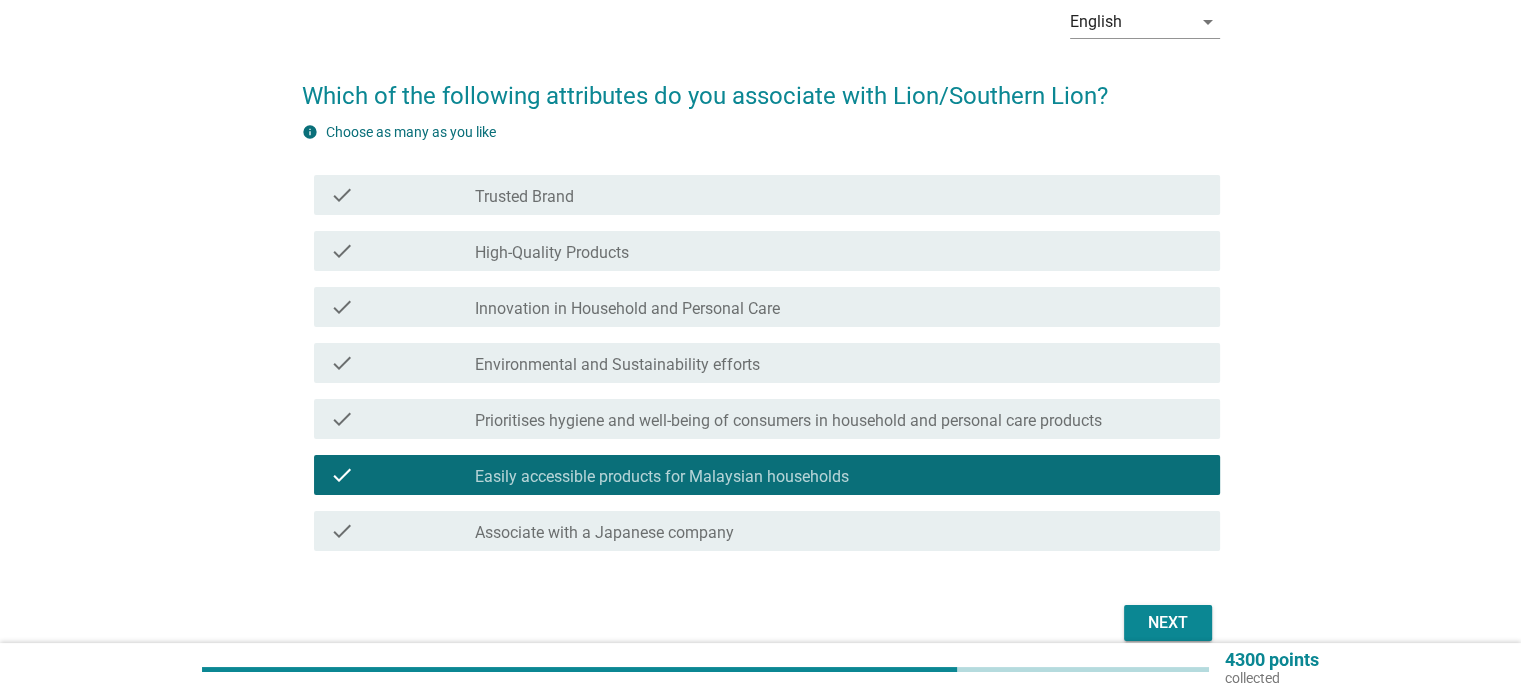 click on "Next" at bounding box center [1168, 623] 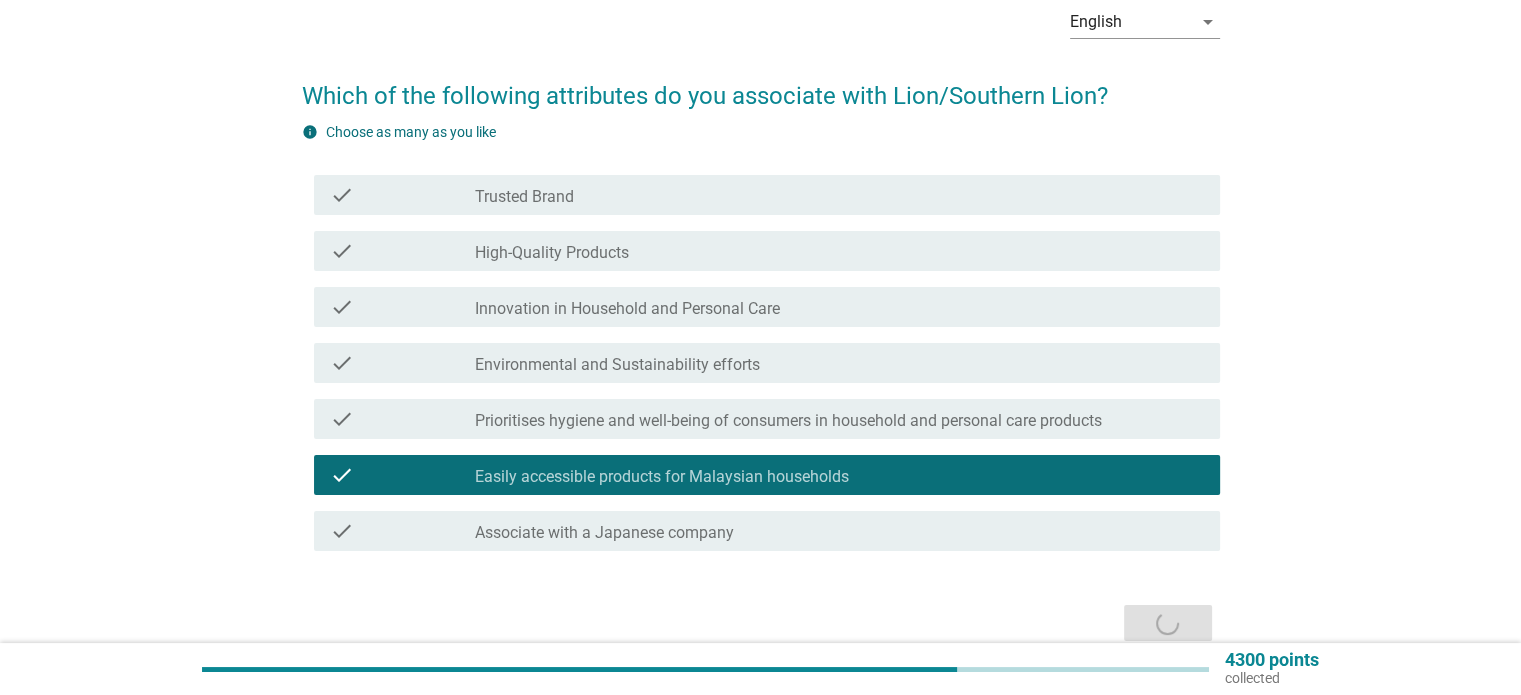 scroll, scrollTop: 0, scrollLeft: 0, axis: both 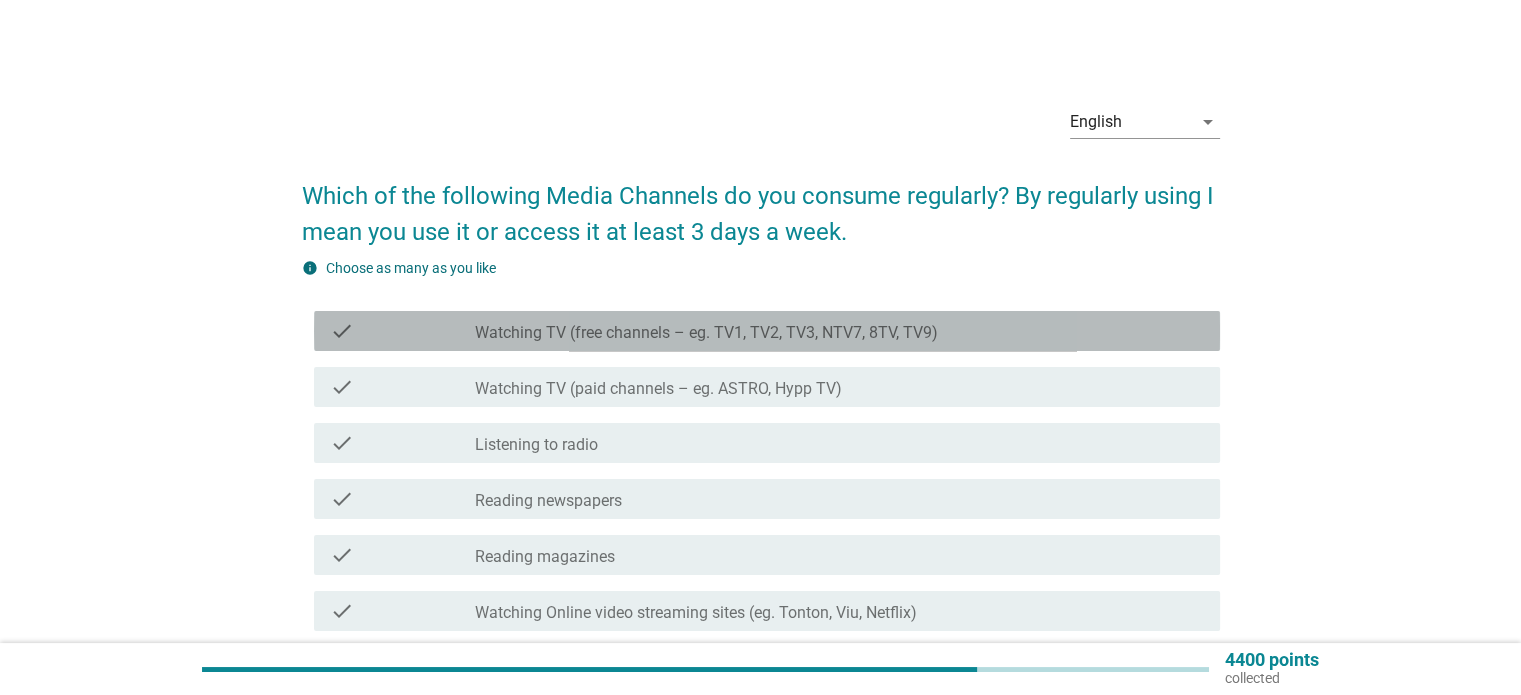 click on "Watching TV (free channels – eg. TV1, TV2, TV3, NTV7, 8TV, TV9)" at bounding box center (706, 333) 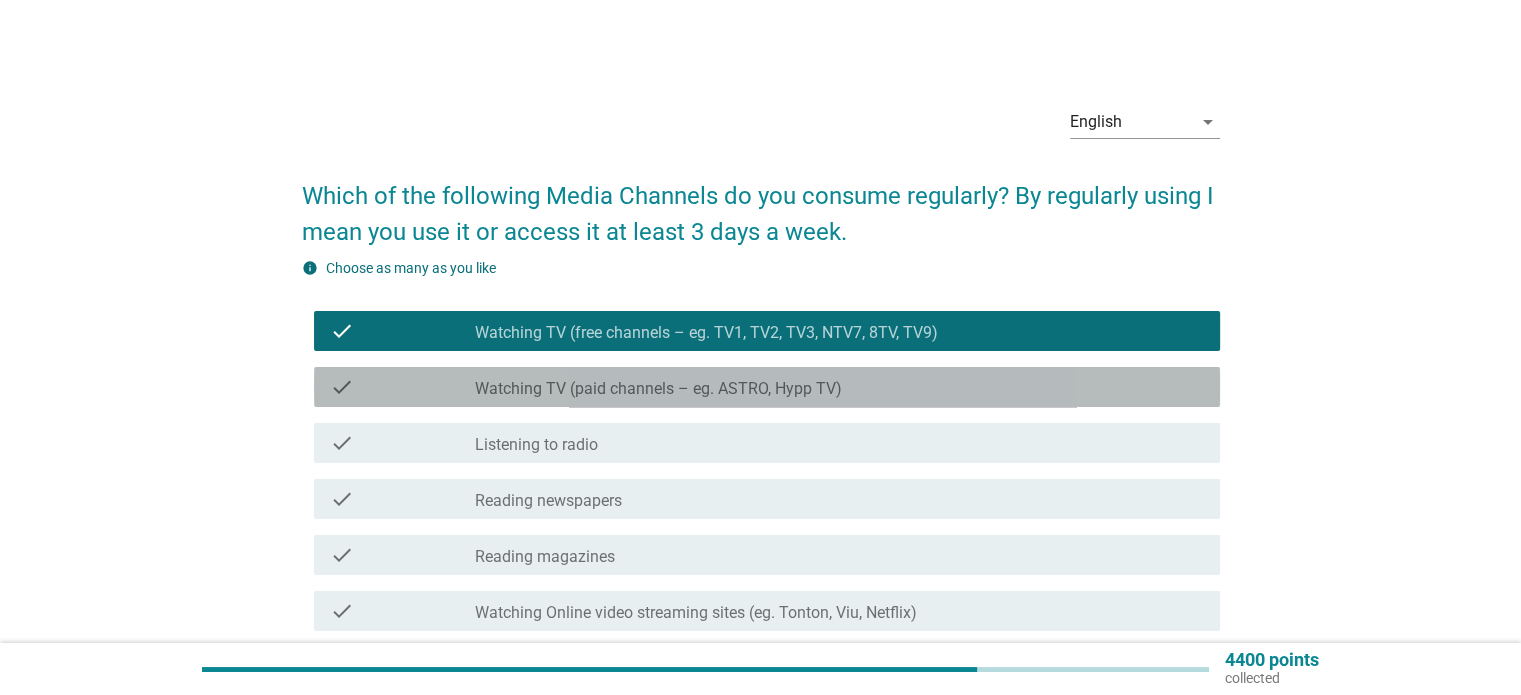 click on "Watching TV (paid channels – eg. ASTRO, Hypp TV)" at bounding box center (658, 389) 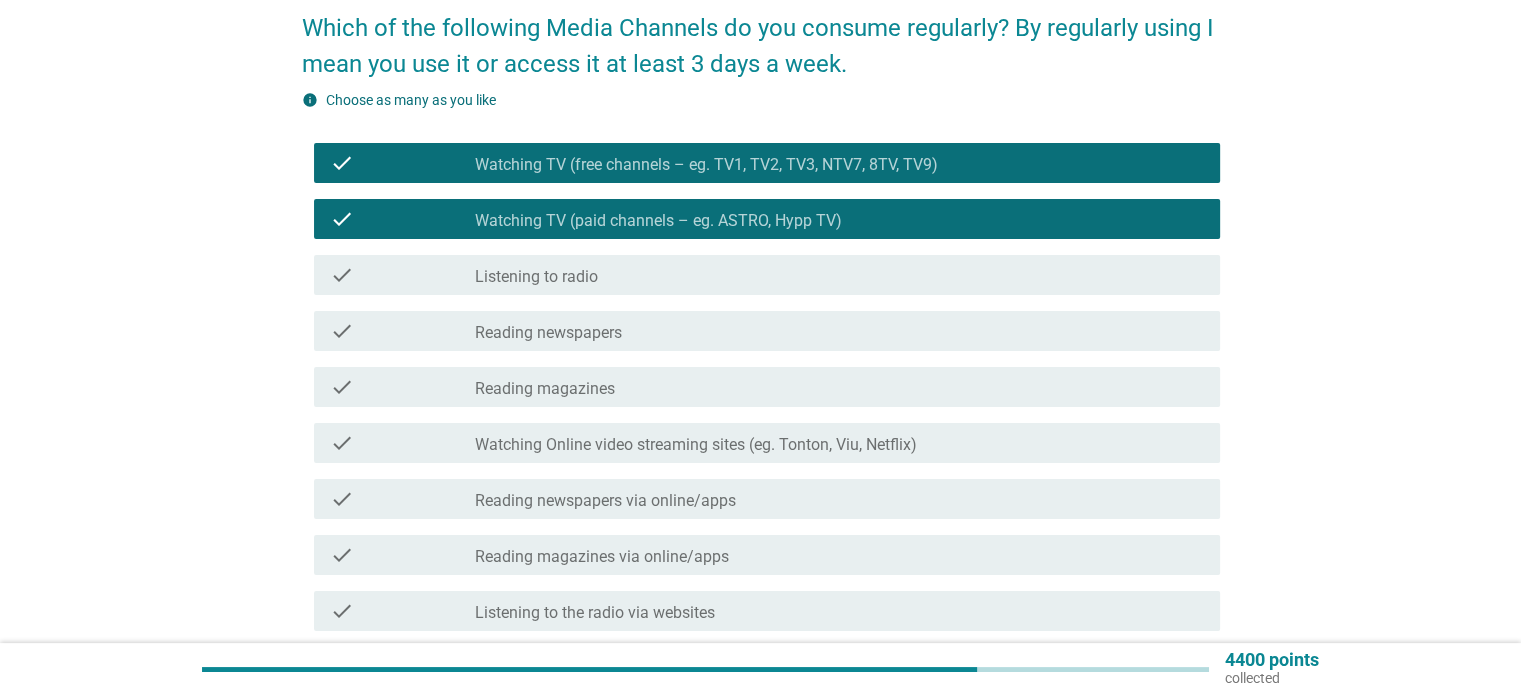 scroll, scrollTop: 200, scrollLeft: 0, axis: vertical 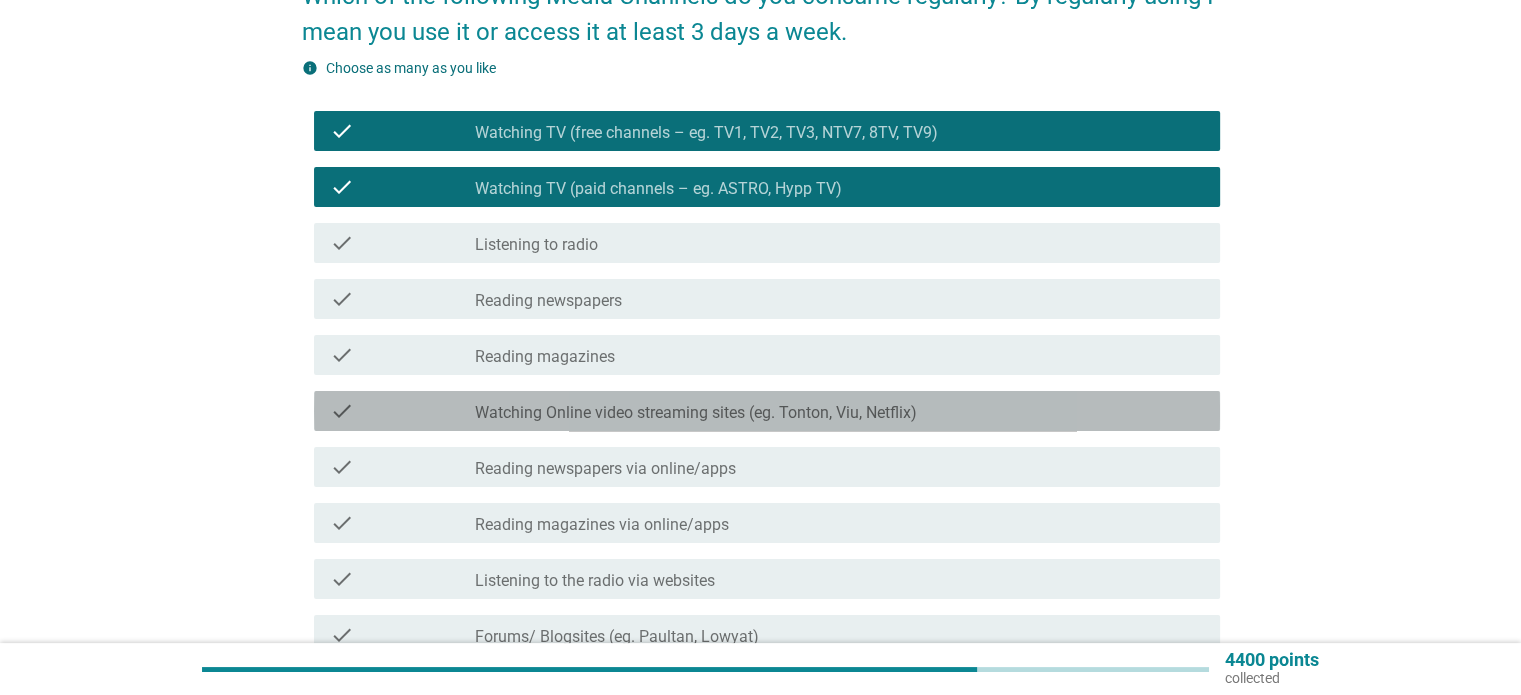 click on "Watching Online video streaming sites (eg. Tonton, Viu, Netflix)" at bounding box center [696, 413] 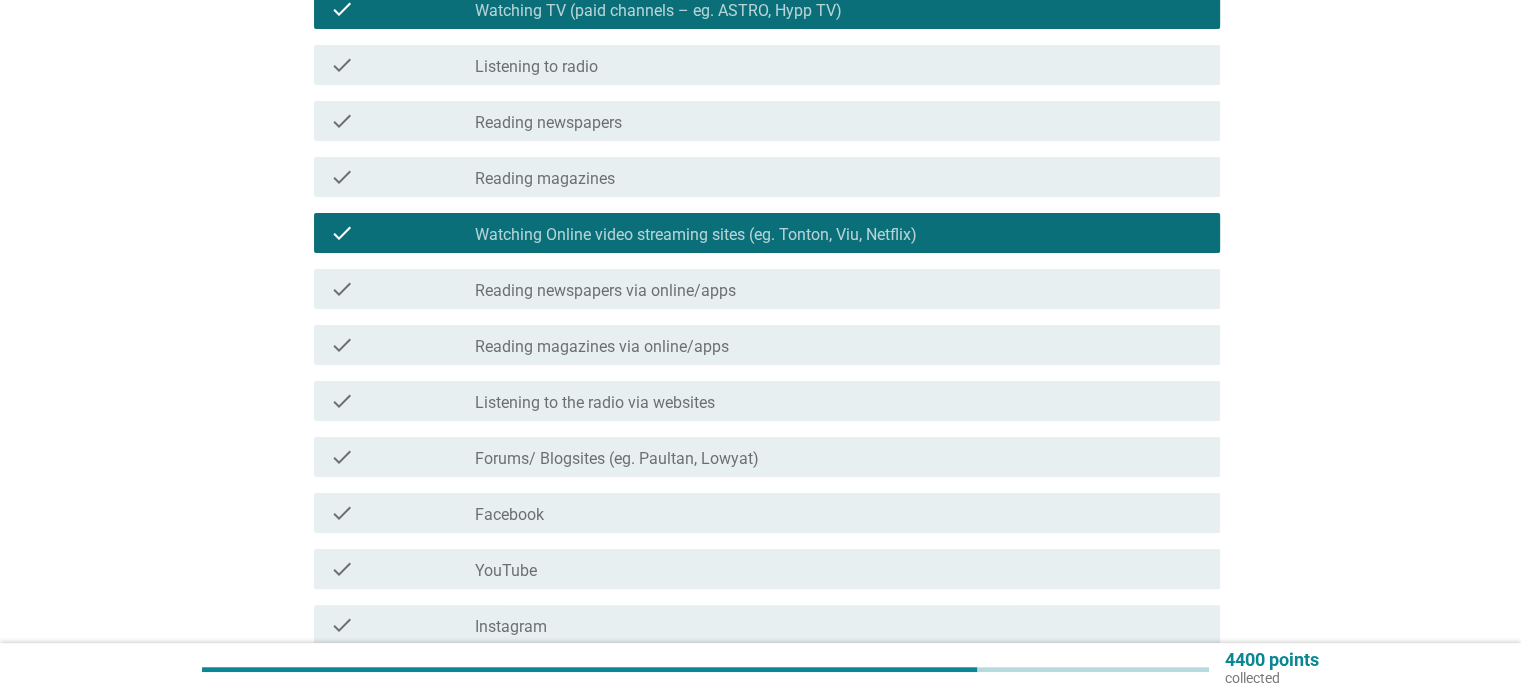 scroll, scrollTop: 400, scrollLeft: 0, axis: vertical 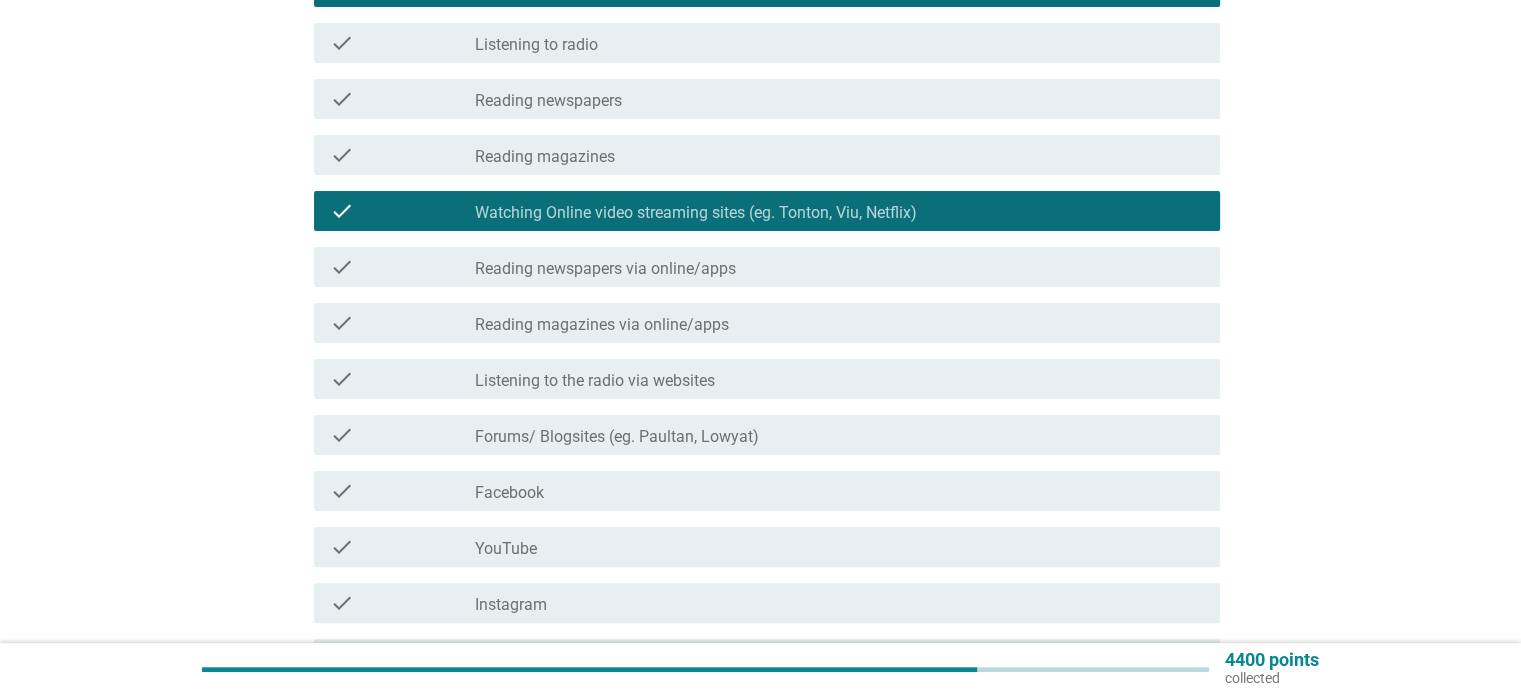 click on "check     check_box_outline_blank YouTube" at bounding box center (767, 547) 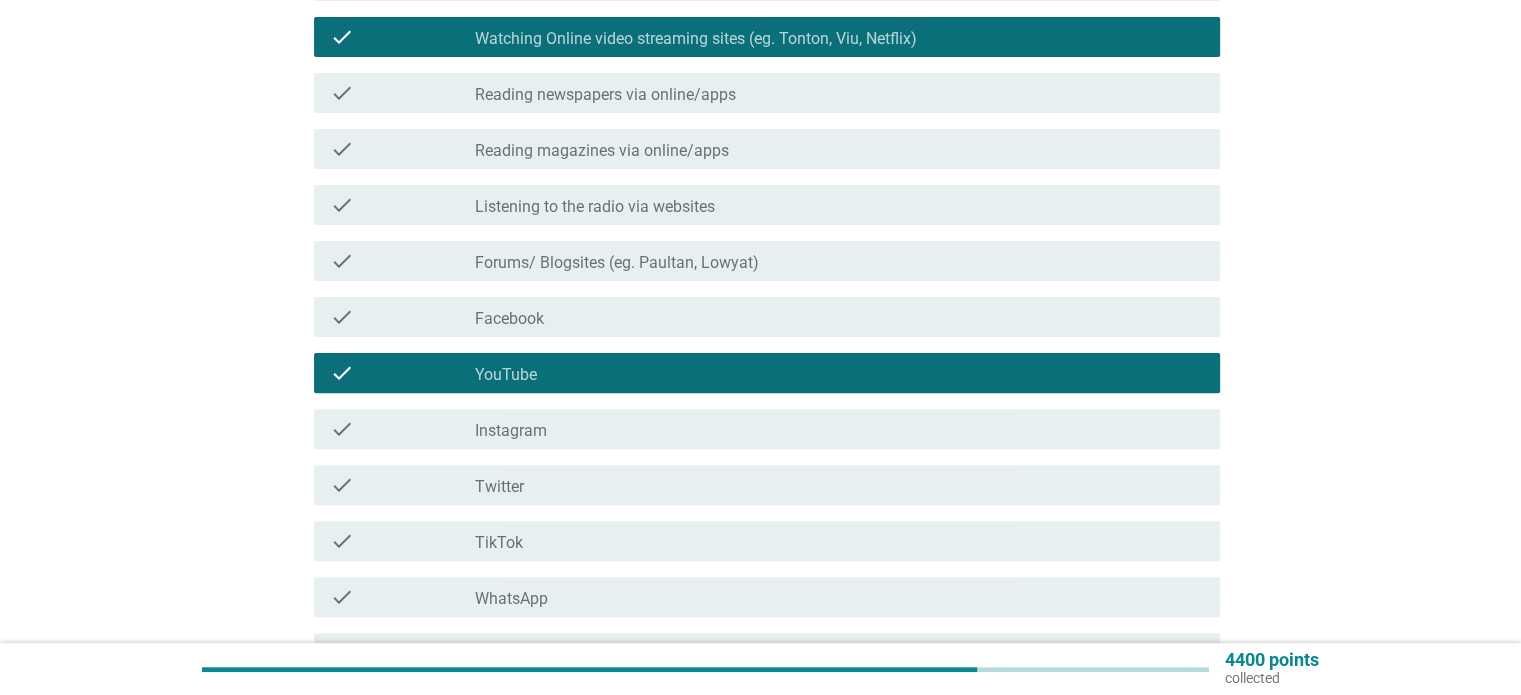 scroll, scrollTop: 700, scrollLeft: 0, axis: vertical 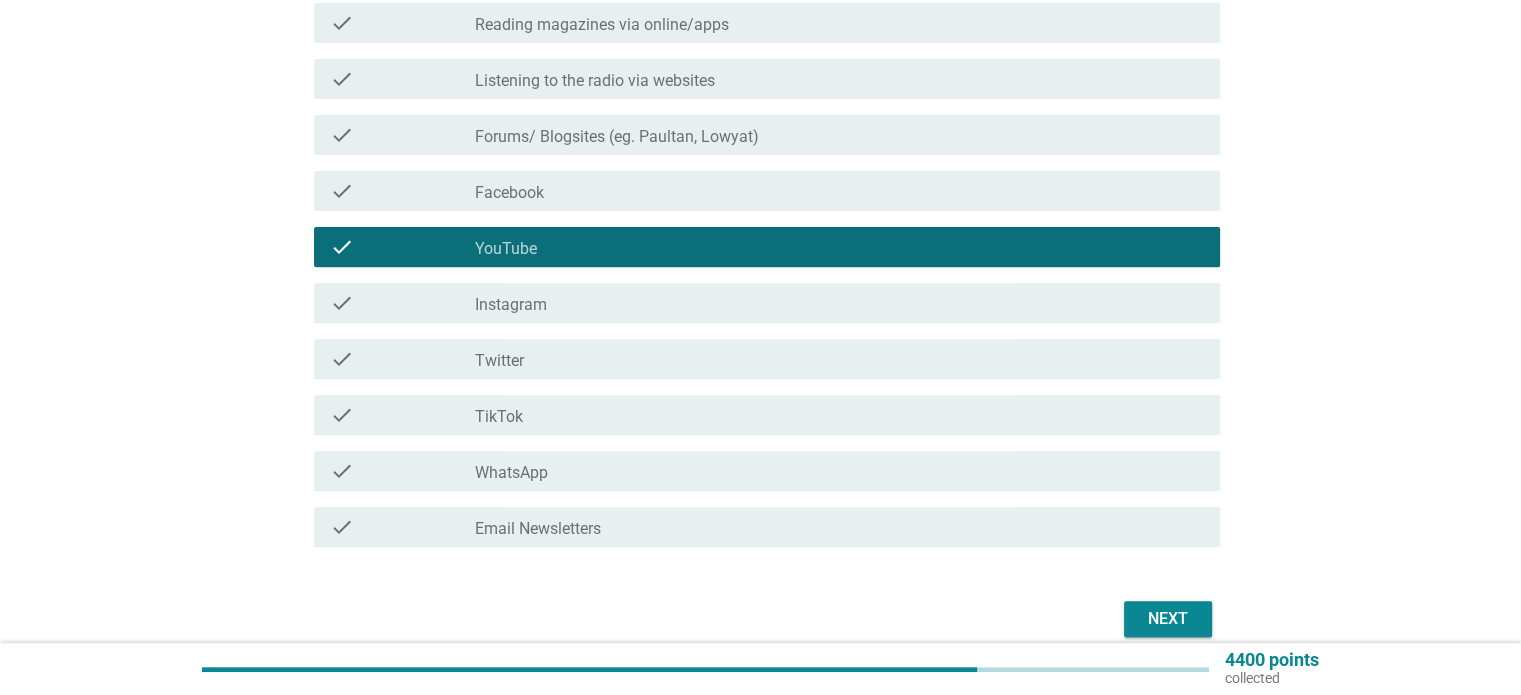 click on "check_box_outline_blank TikTok" at bounding box center [839, 415] 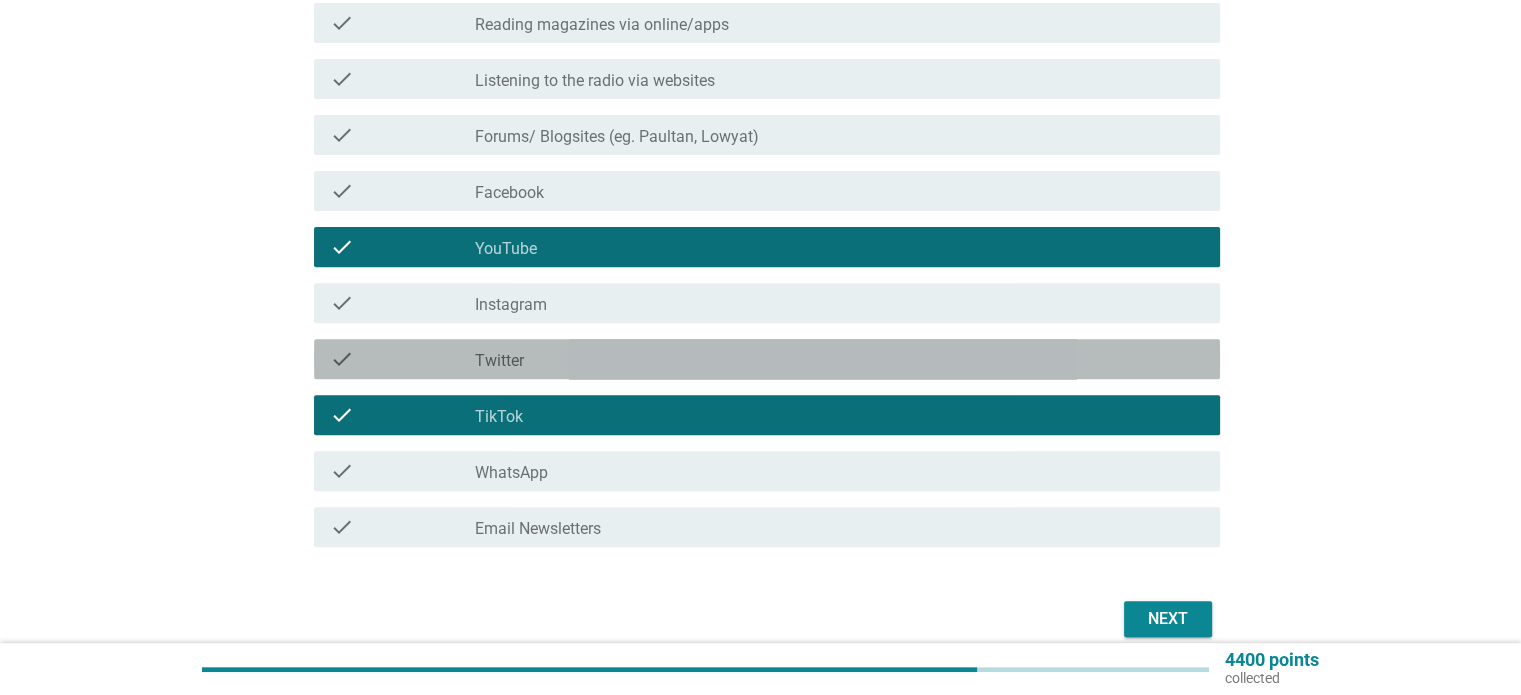 click on "check_box_outline_blank Twitter" at bounding box center (839, 359) 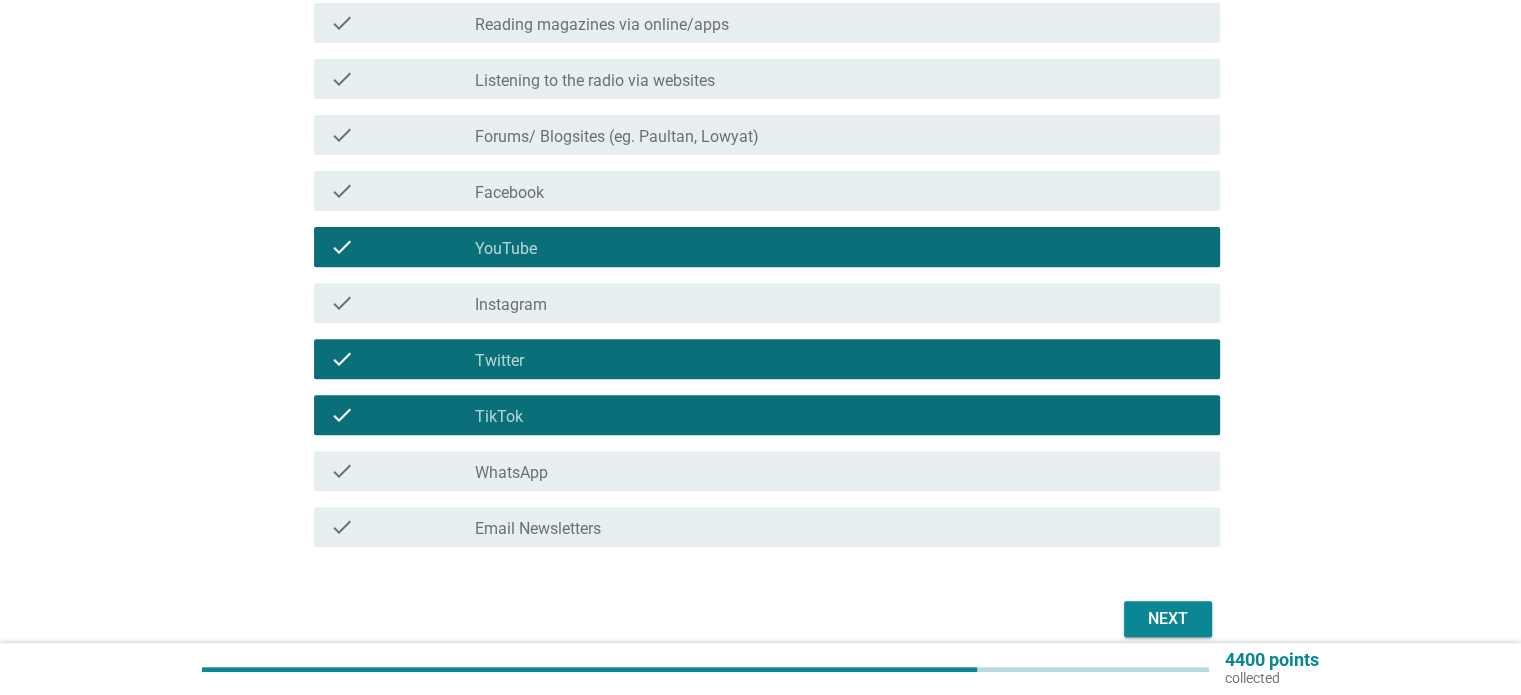 click on "check     check_box_outline_blank WhatsApp" at bounding box center [767, 471] 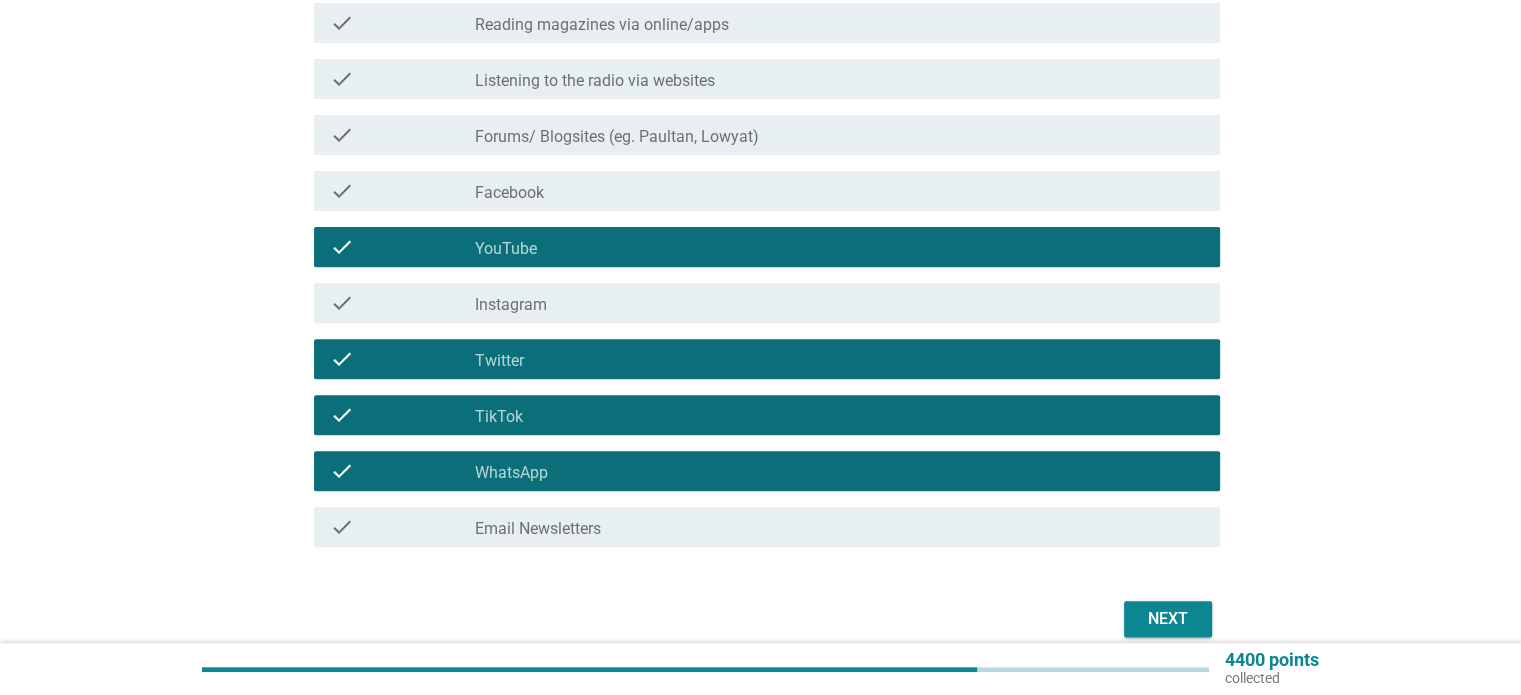 click on "Next" at bounding box center [1168, 619] 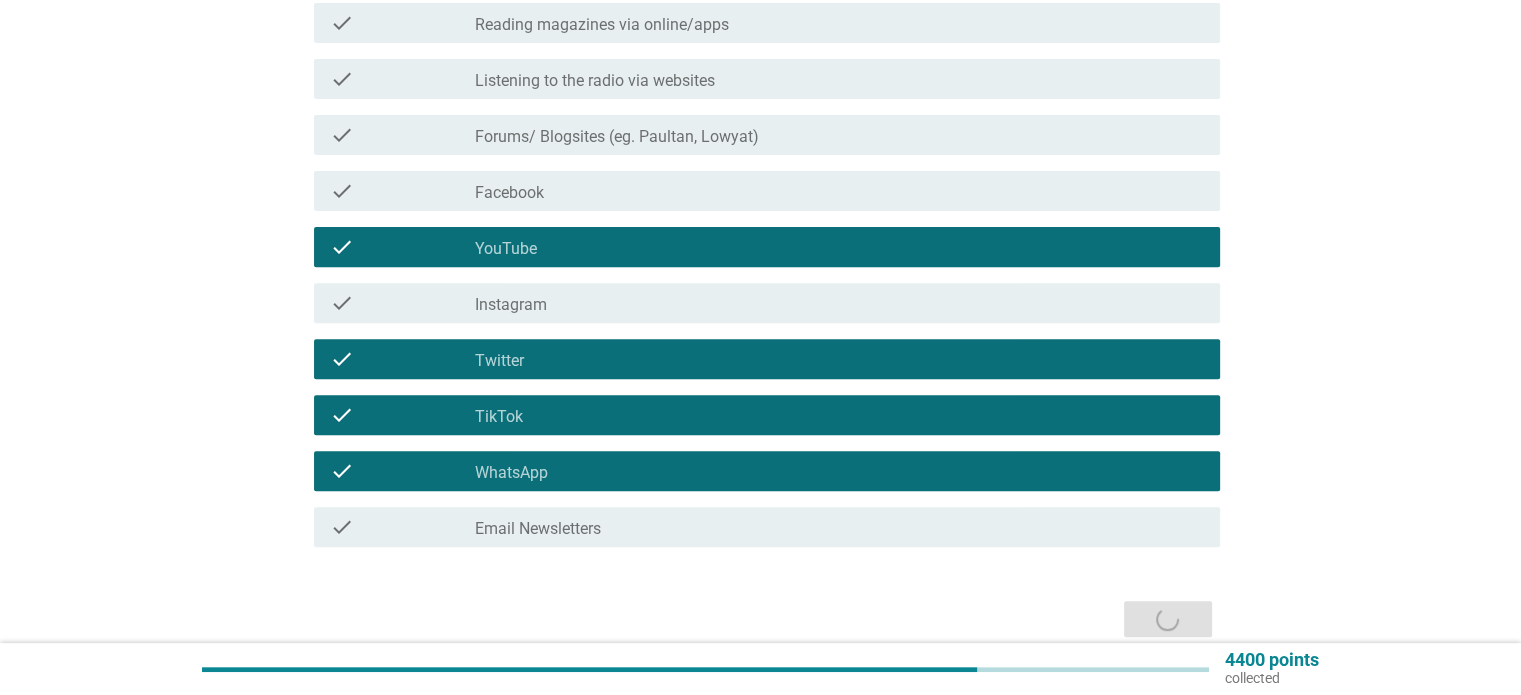 scroll, scrollTop: 0, scrollLeft: 0, axis: both 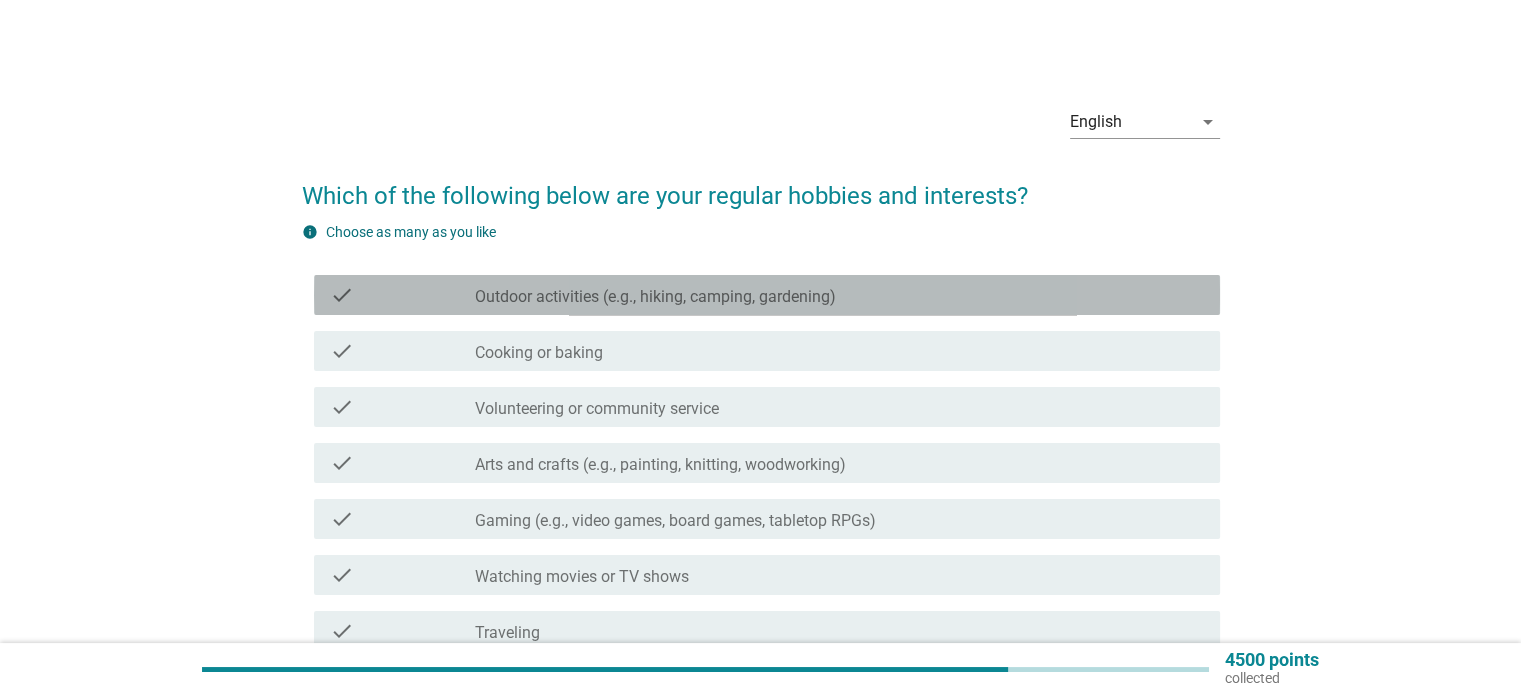 click on "Outdoor activities (e.g., hiking, camping, gardening)" at bounding box center [655, 297] 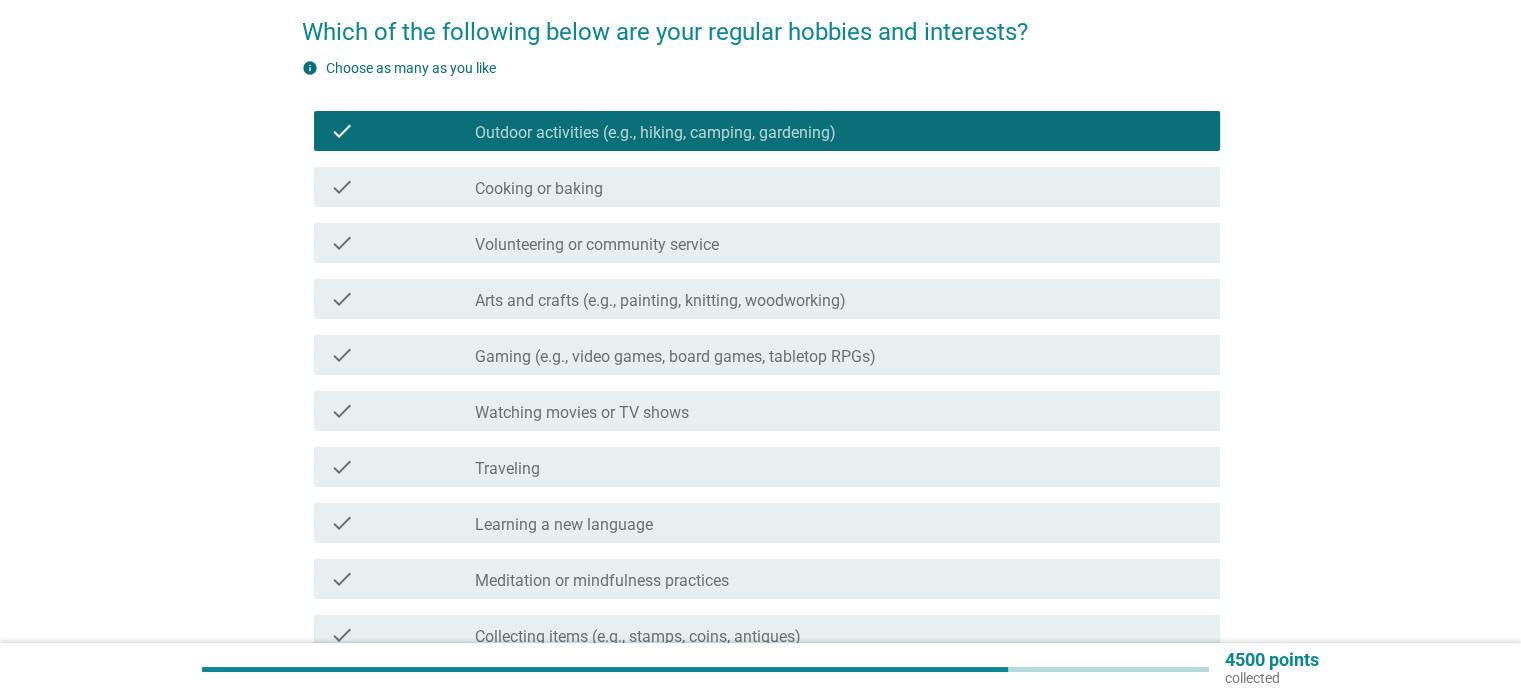 scroll, scrollTop: 200, scrollLeft: 0, axis: vertical 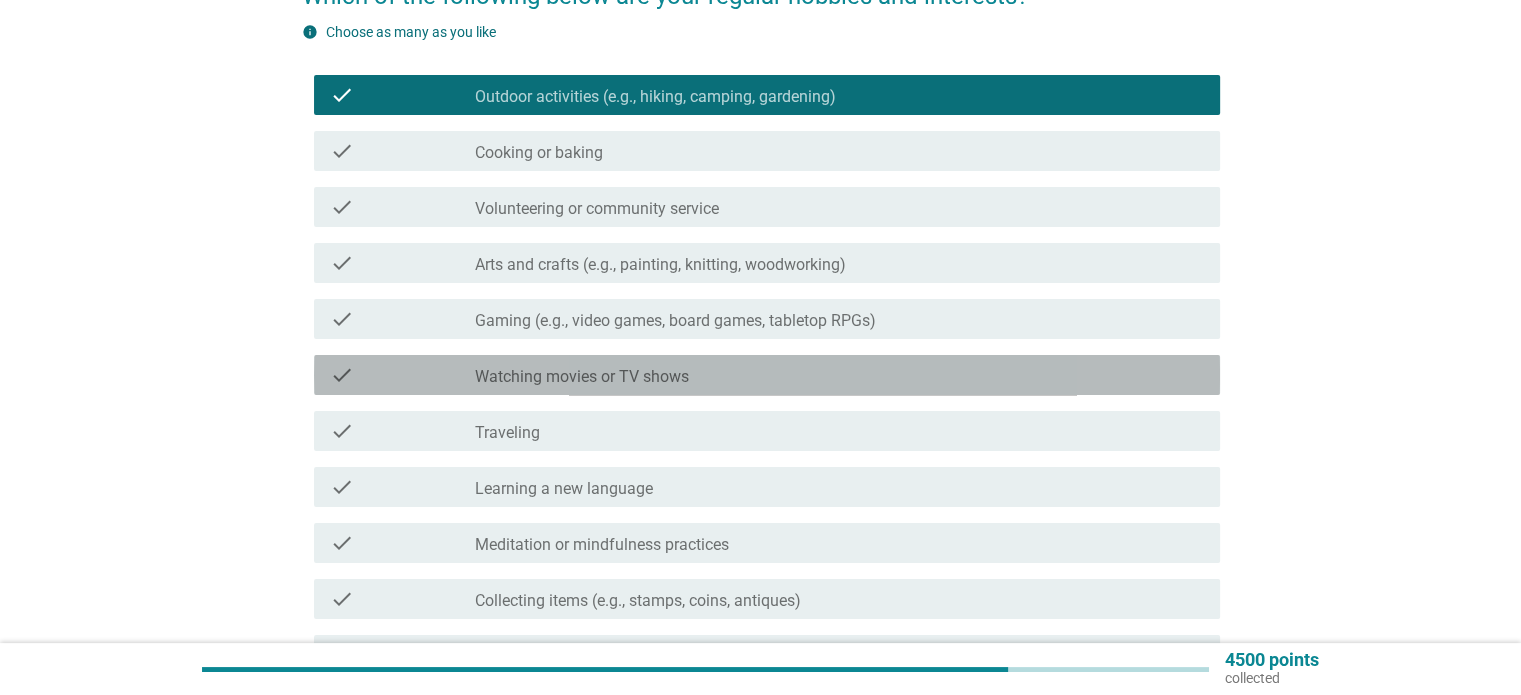 click on "Watching movies or TV shows" at bounding box center [582, 377] 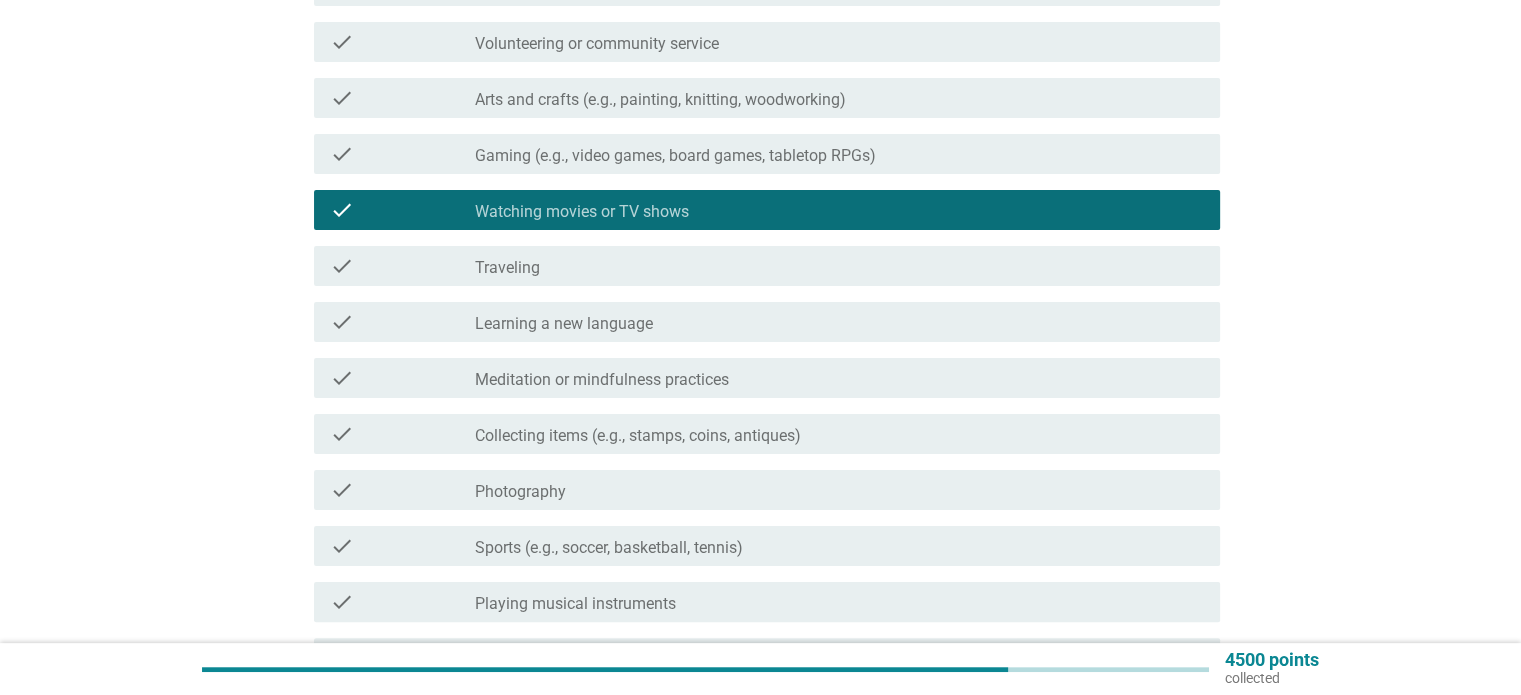 scroll, scrollTop: 400, scrollLeft: 0, axis: vertical 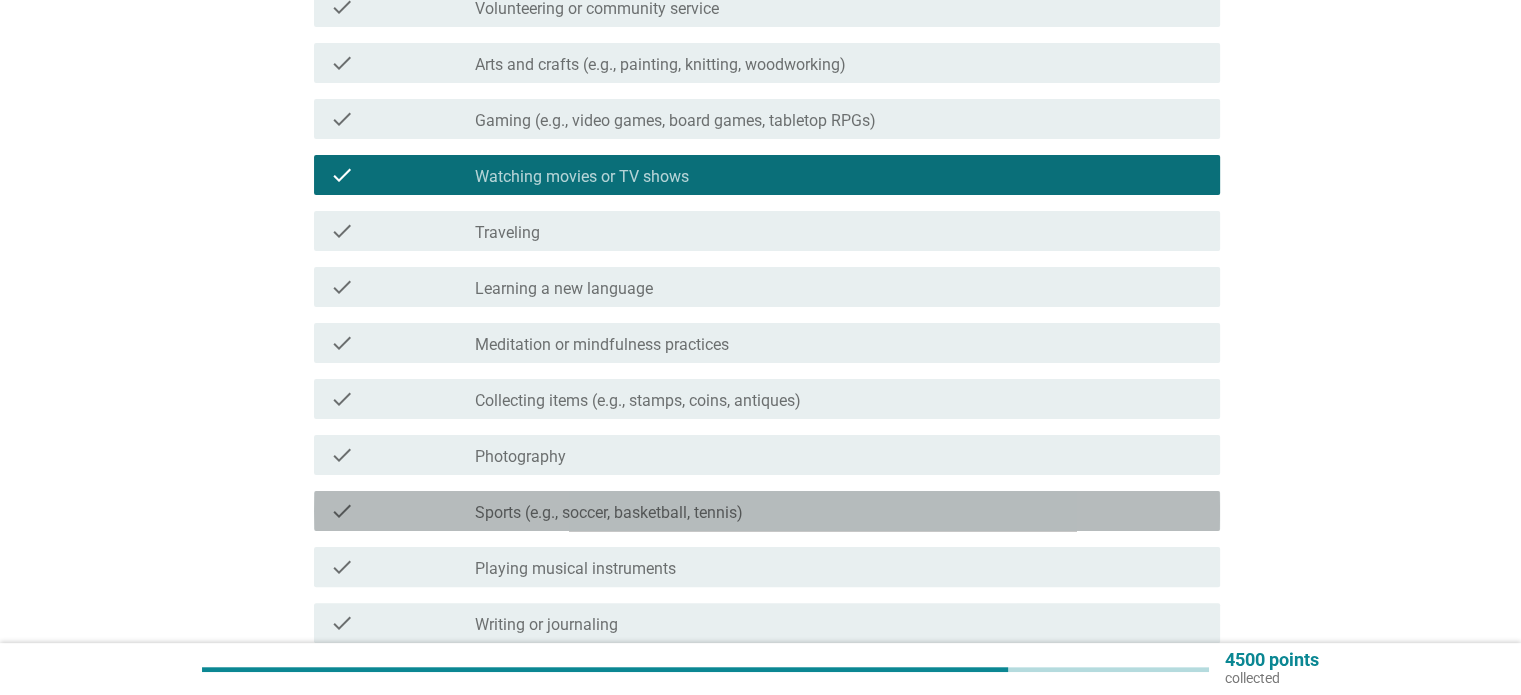 drag, startPoint x: 648, startPoint y: 511, endPoint x: 644, endPoint y: 490, distance: 21.377558 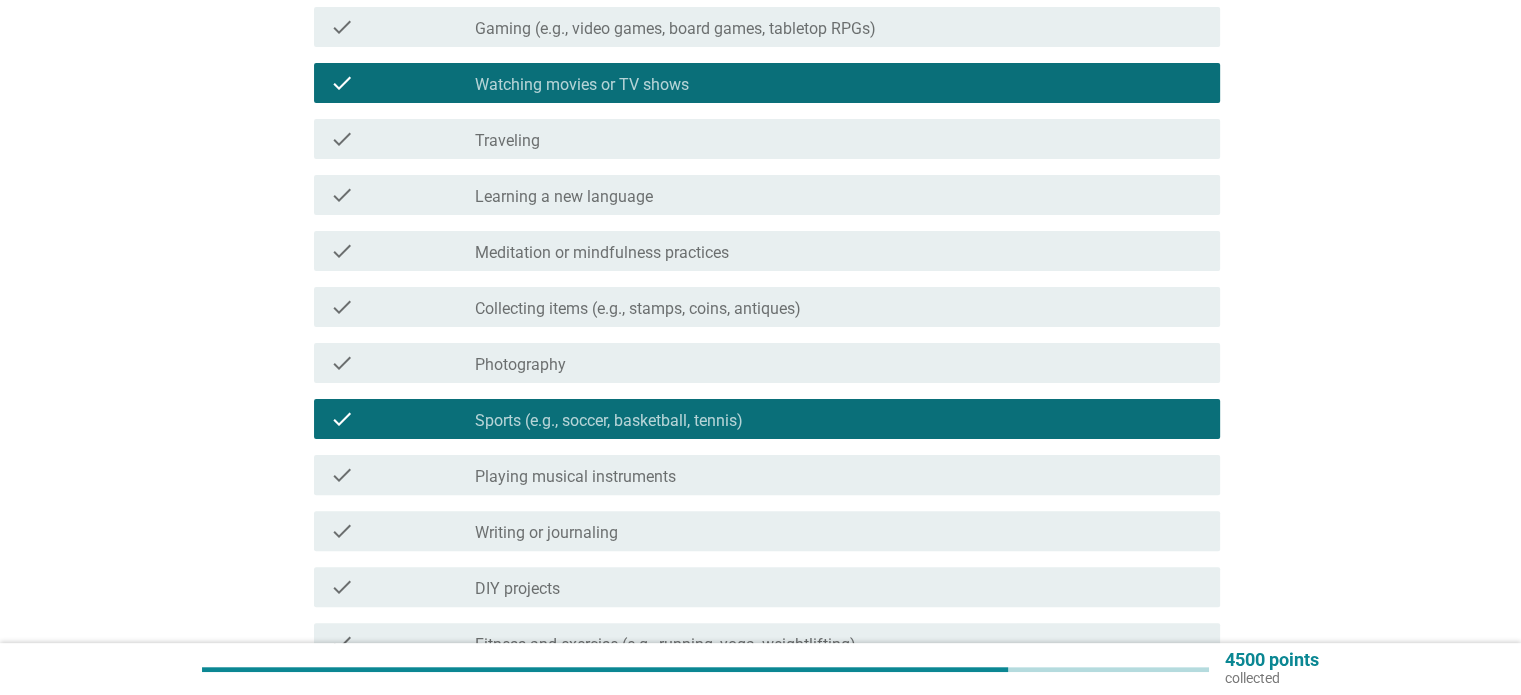 scroll, scrollTop: 600, scrollLeft: 0, axis: vertical 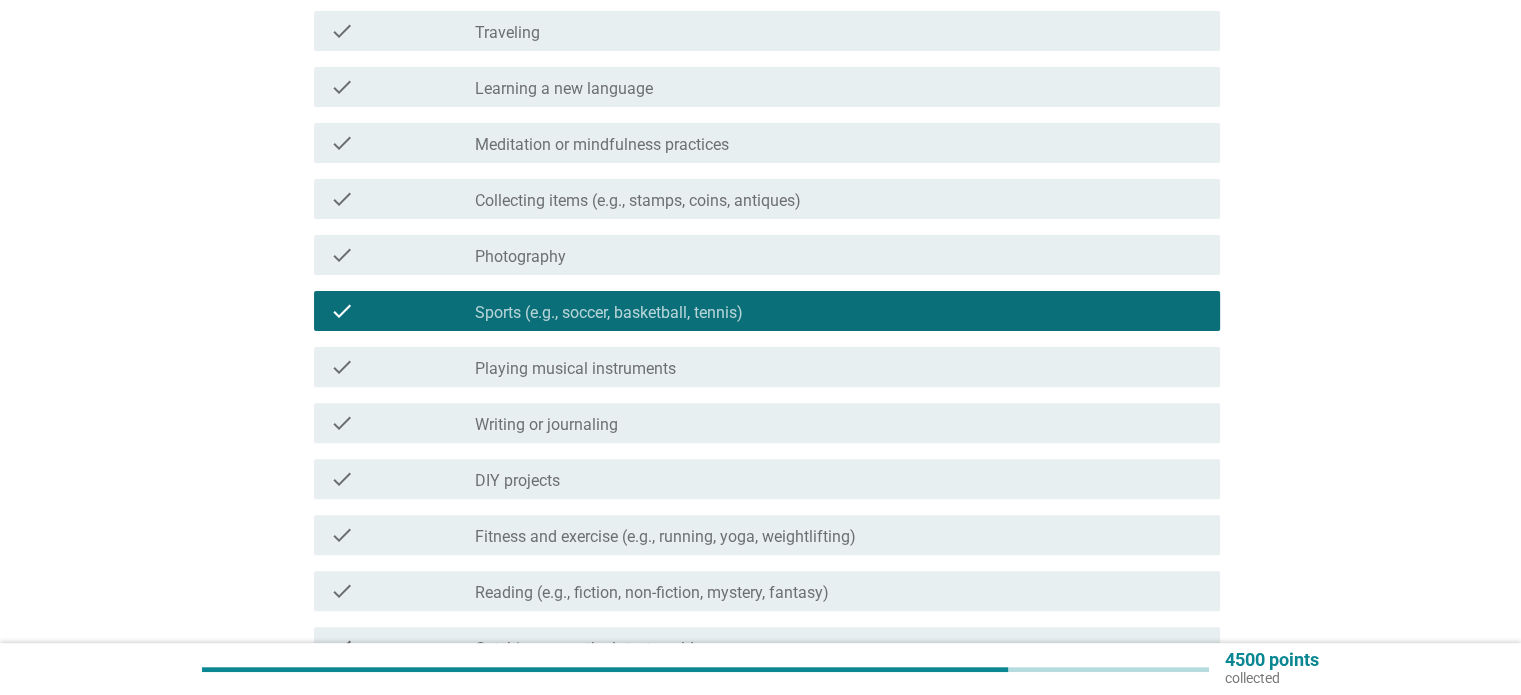 click on "Playing musical instruments" at bounding box center (575, 369) 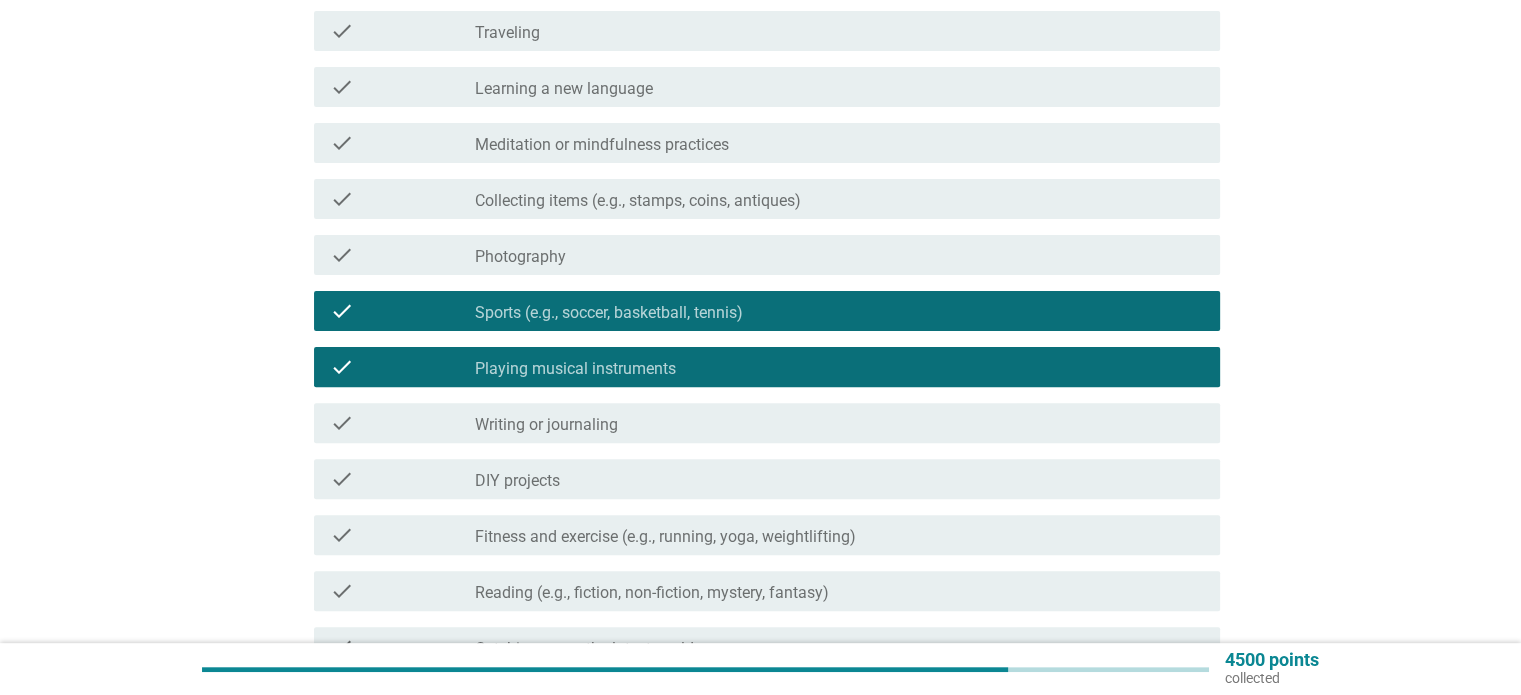 click on "Playing musical instruments" at bounding box center [575, 369] 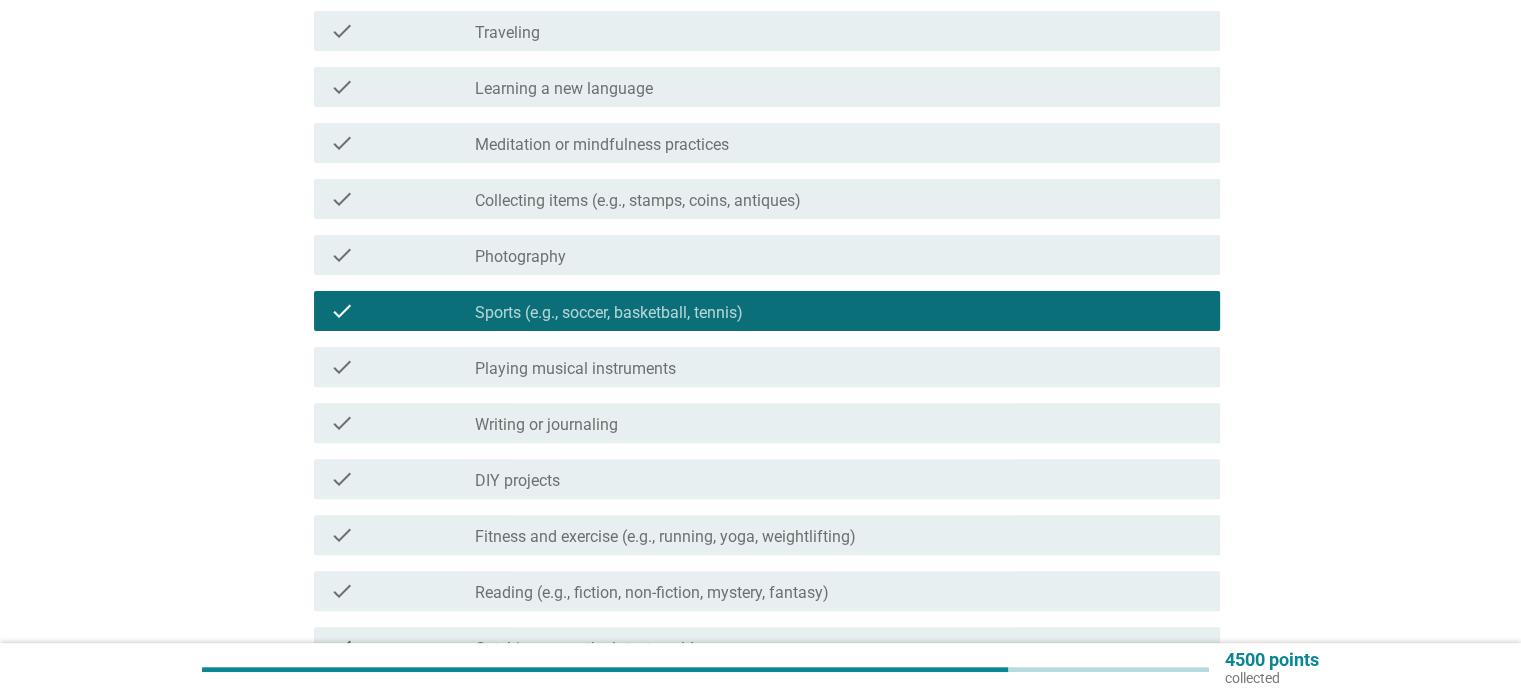 scroll, scrollTop: 800, scrollLeft: 0, axis: vertical 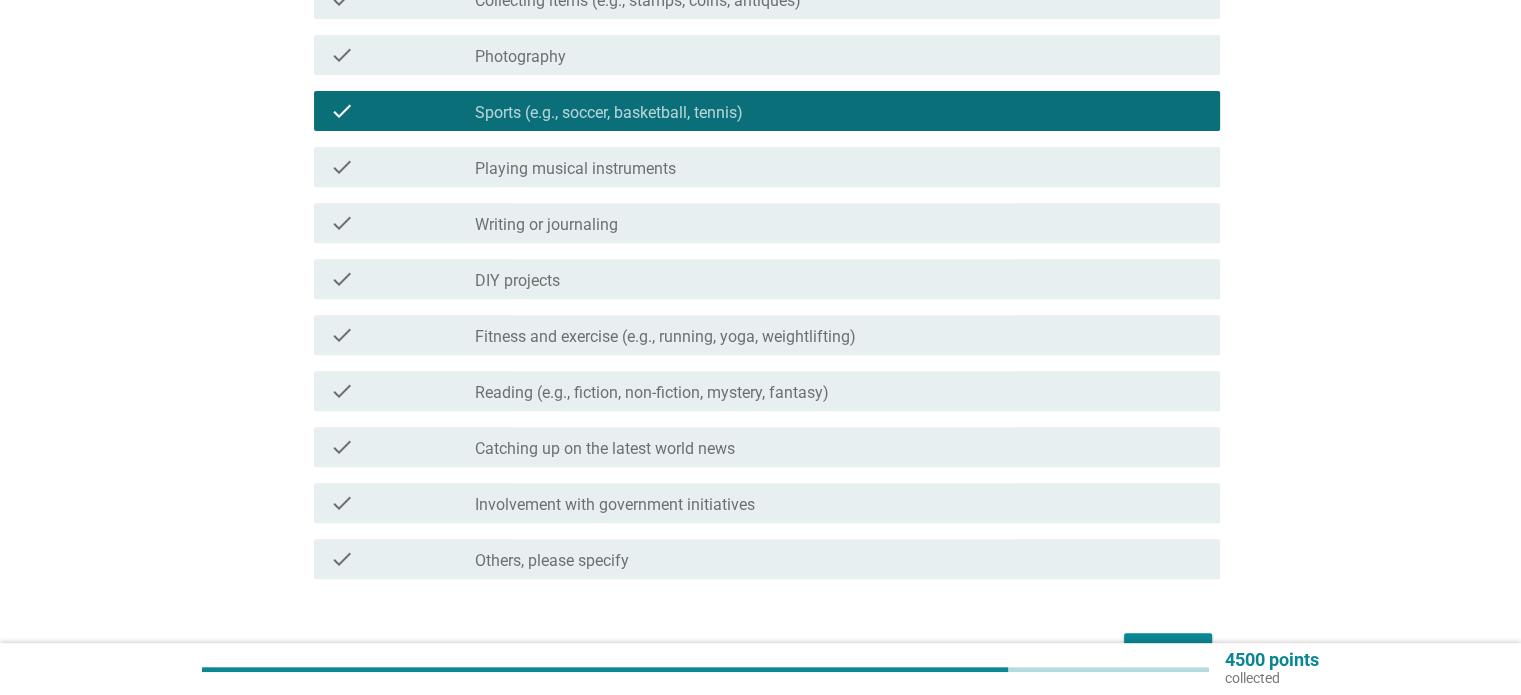 click on "Reading (e.g., fiction, non-fiction, mystery, fantasy)" at bounding box center [652, 393] 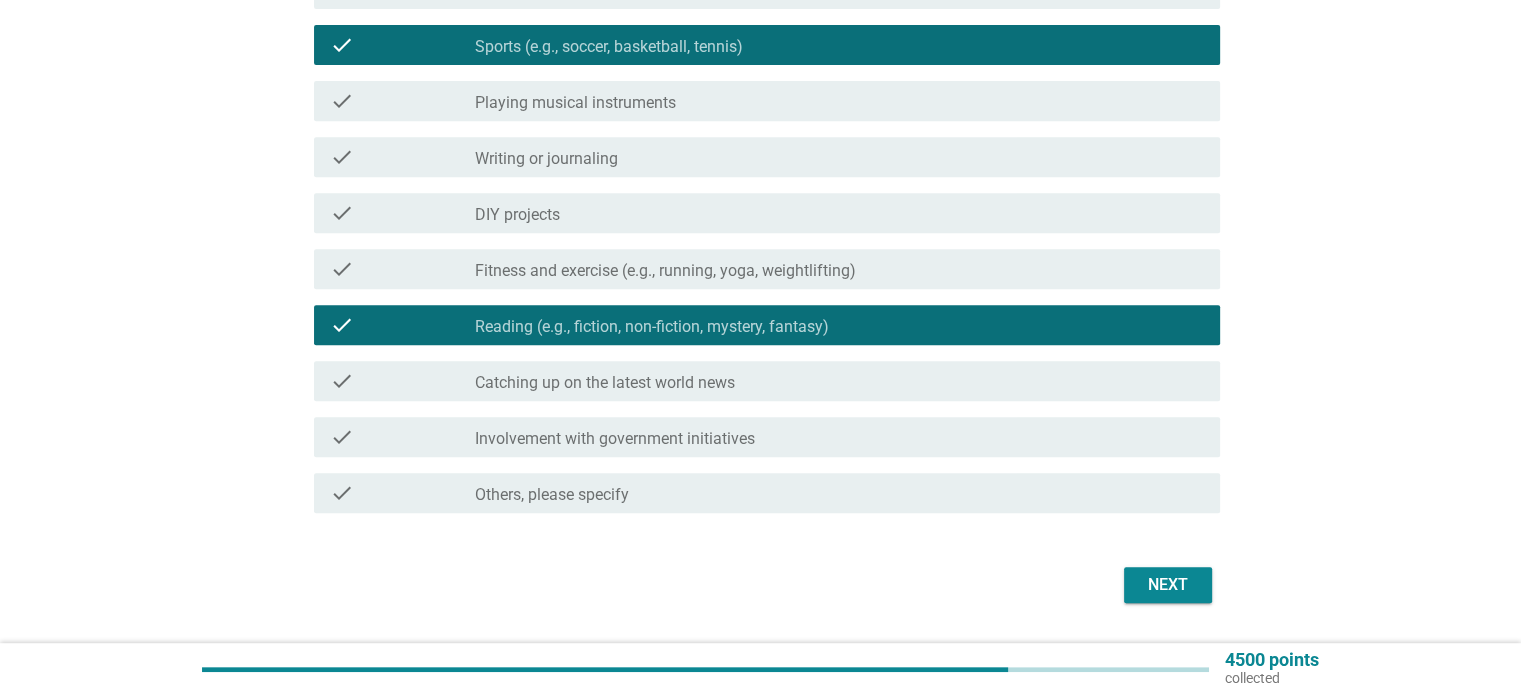 scroll, scrollTop: 900, scrollLeft: 0, axis: vertical 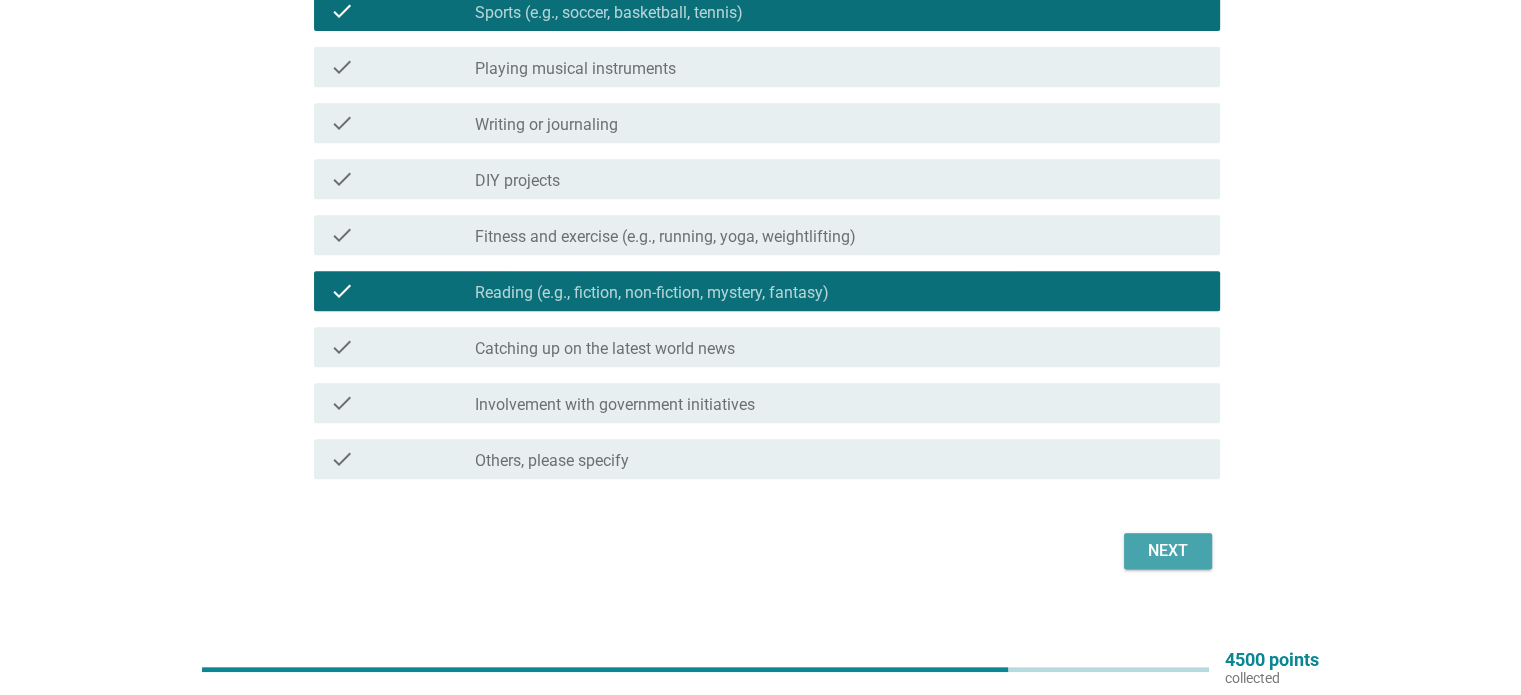 click on "Next" at bounding box center (1168, 551) 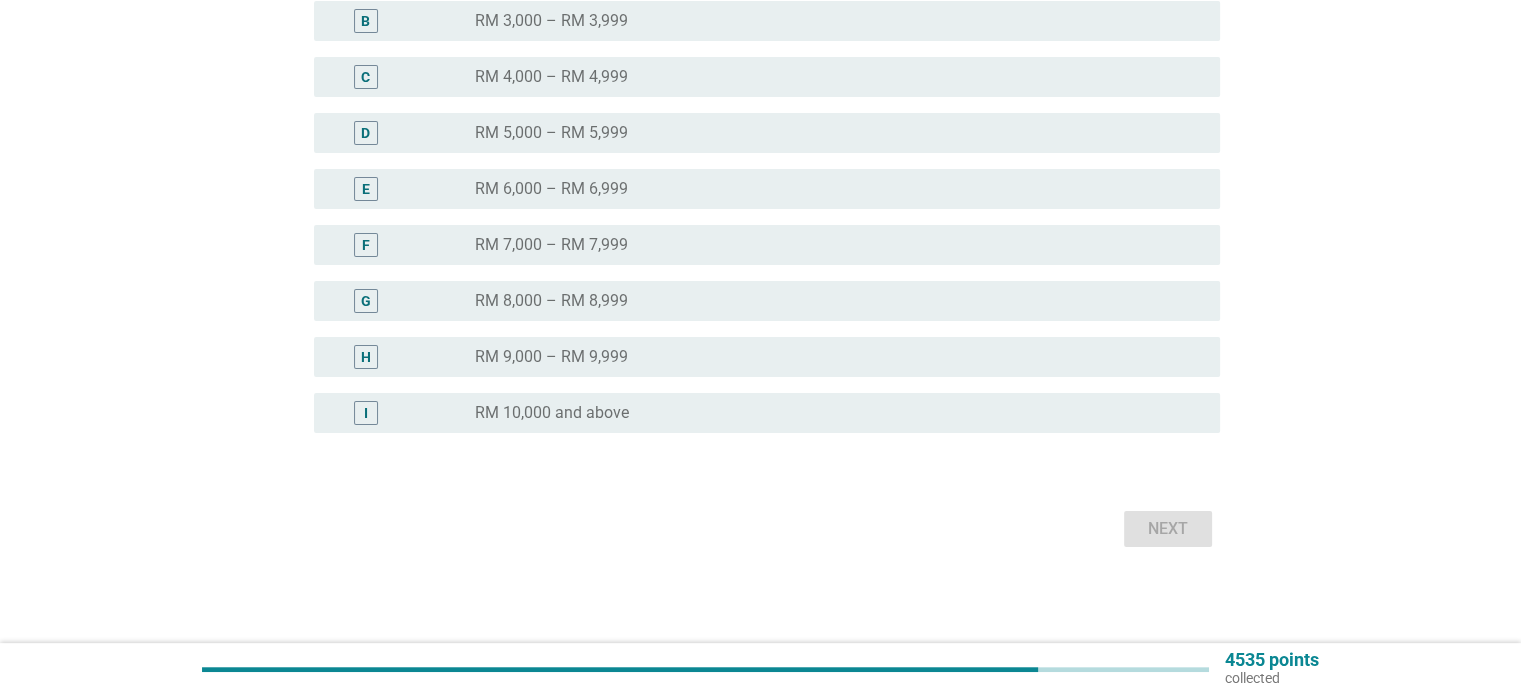 scroll, scrollTop: 0, scrollLeft: 0, axis: both 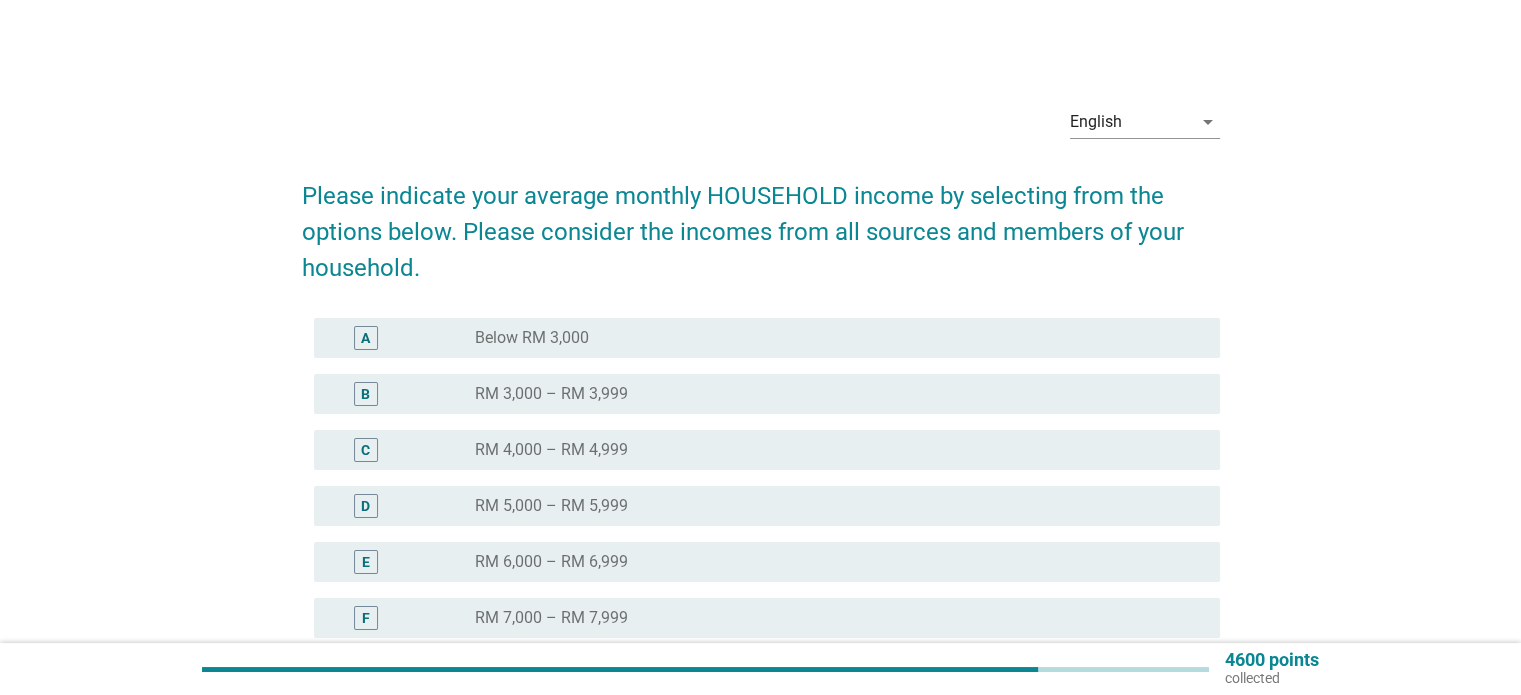 click on "RM 7,000 – RM 7,999" at bounding box center (551, 618) 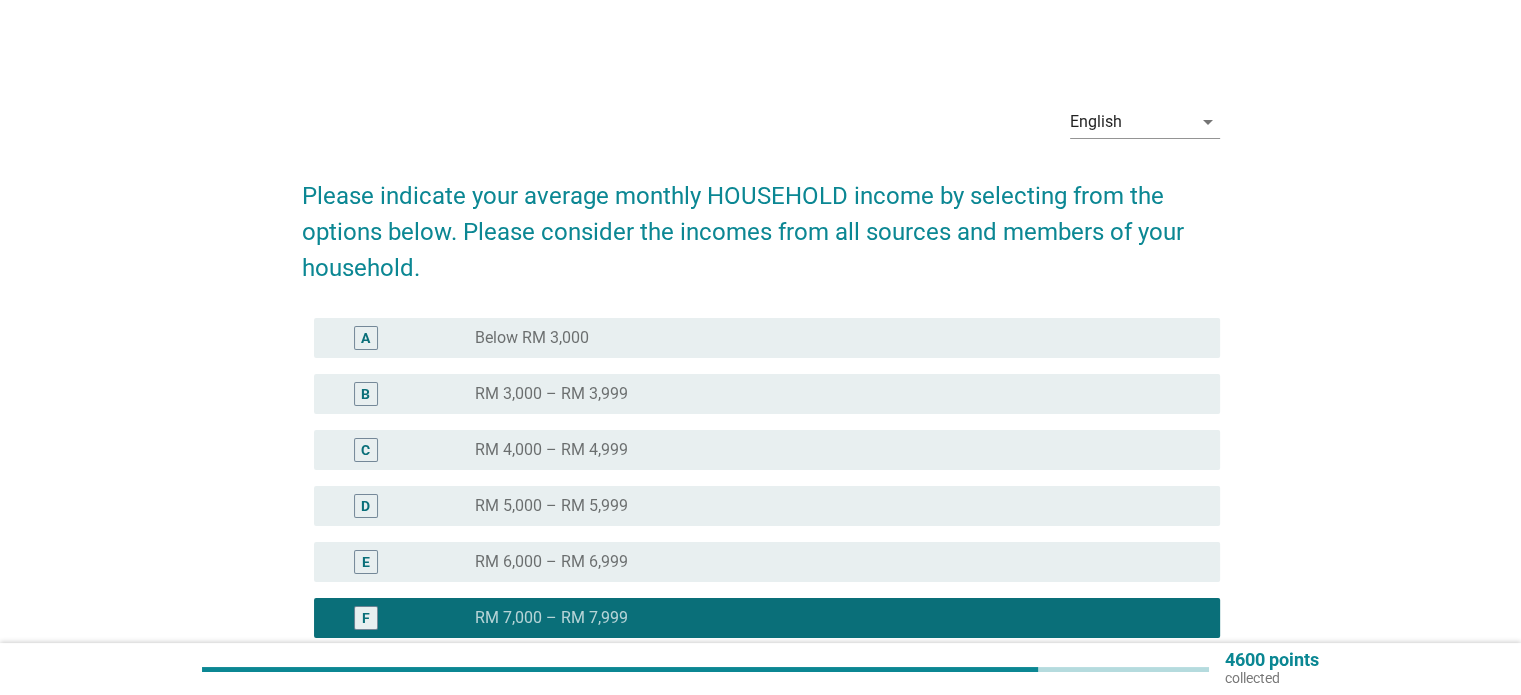 scroll, scrollTop: 300, scrollLeft: 0, axis: vertical 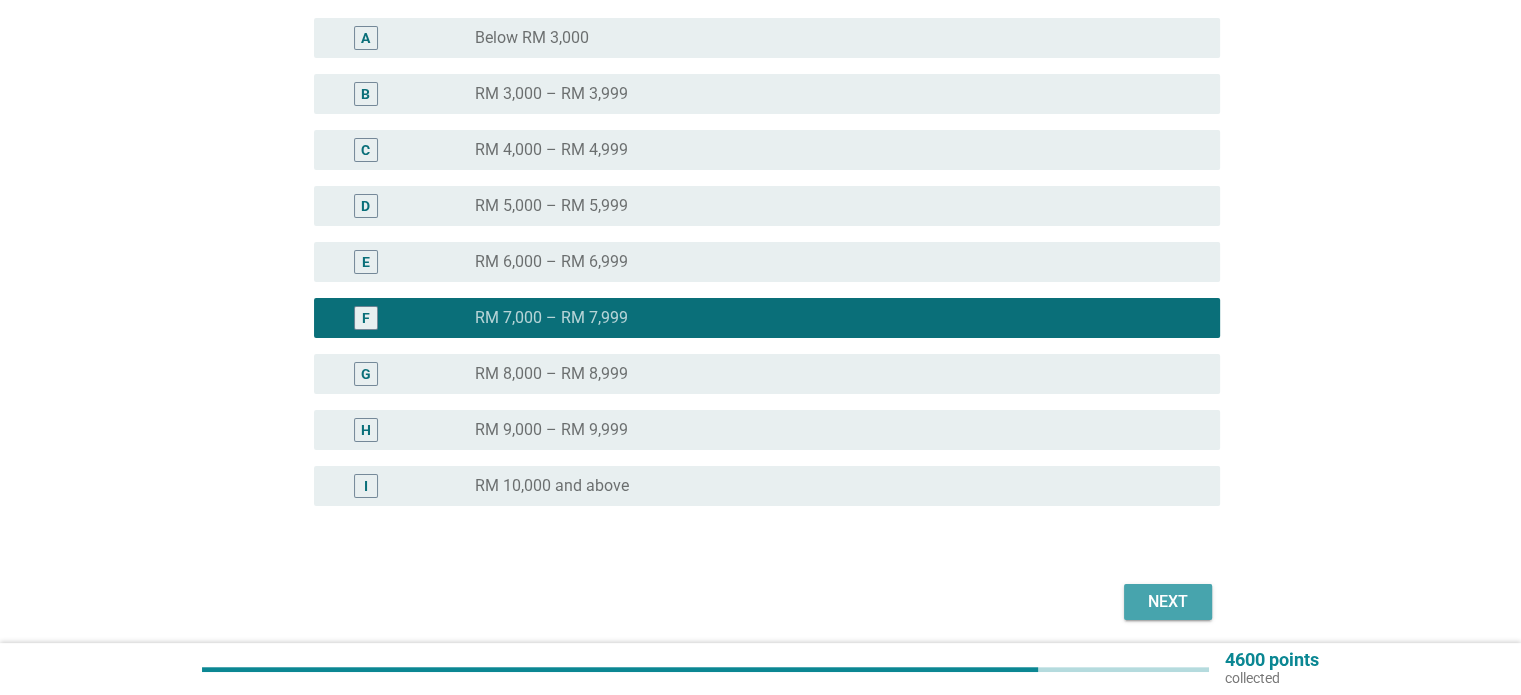 click on "Next" at bounding box center (1168, 602) 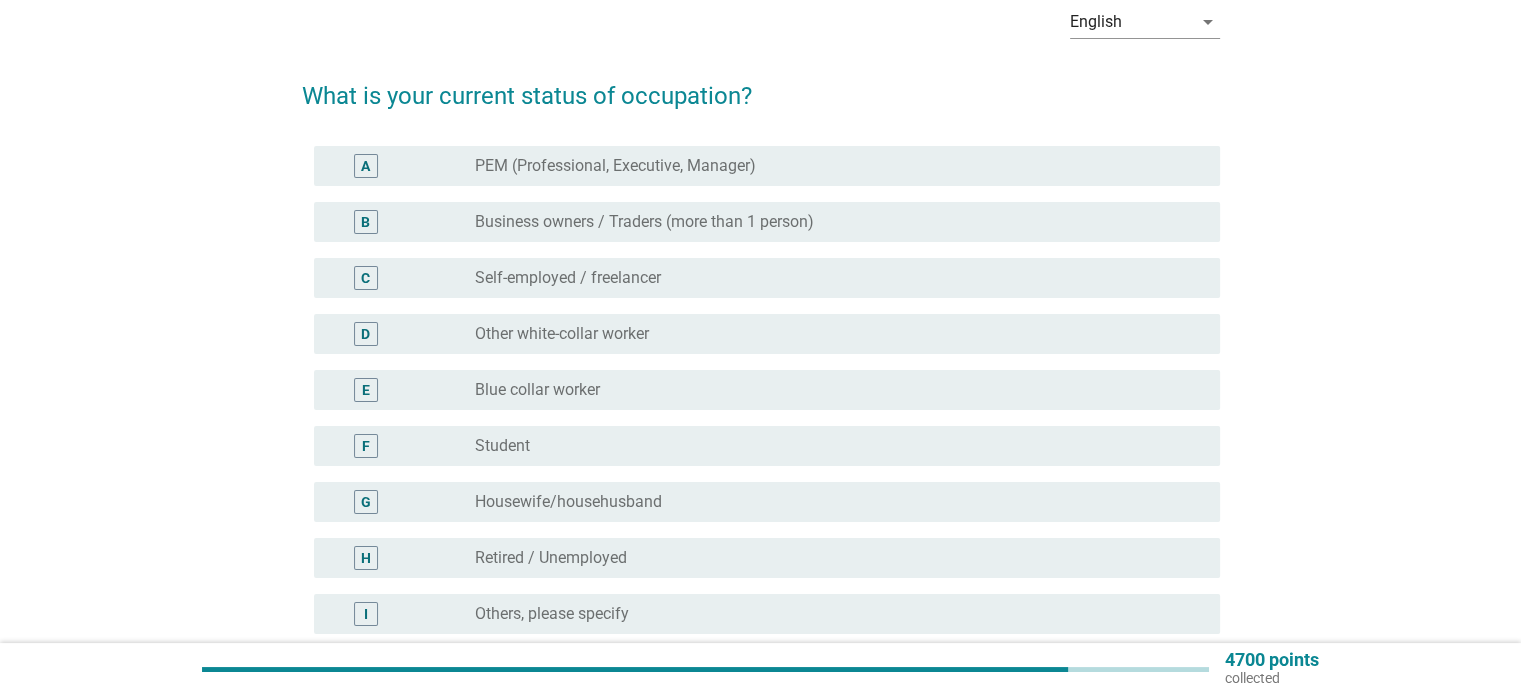 scroll, scrollTop: 200, scrollLeft: 0, axis: vertical 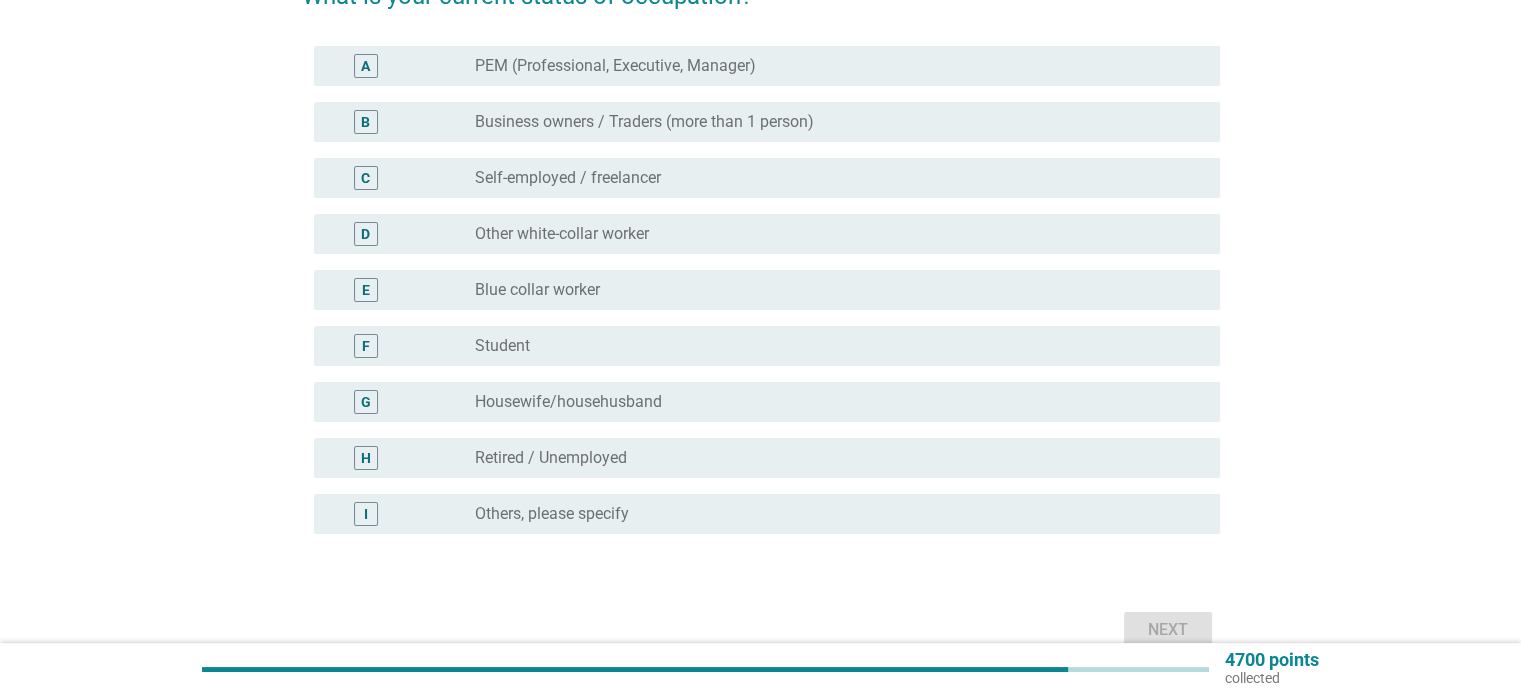 click on "PEM (Professional, Executive, Manager)" at bounding box center [615, 66] 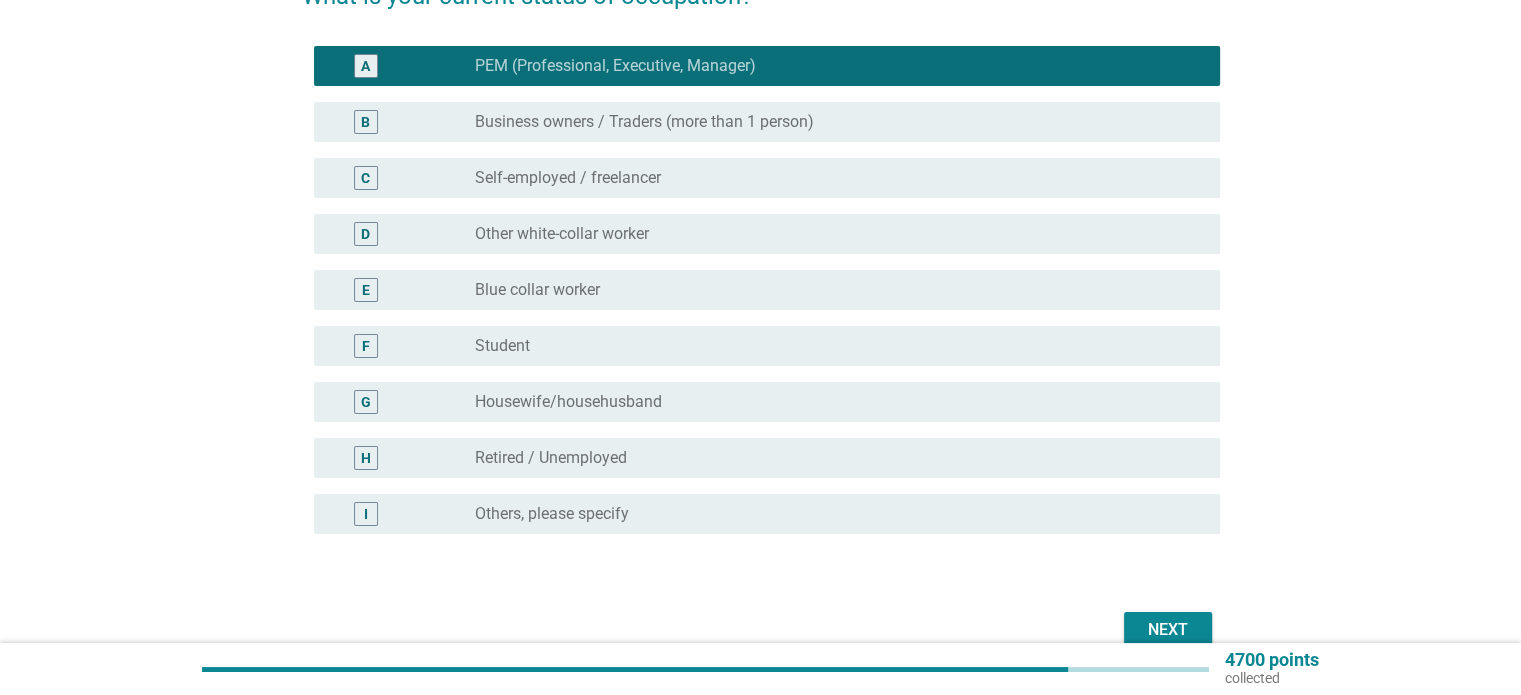 click on "Next" at bounding box center [1168, 630] 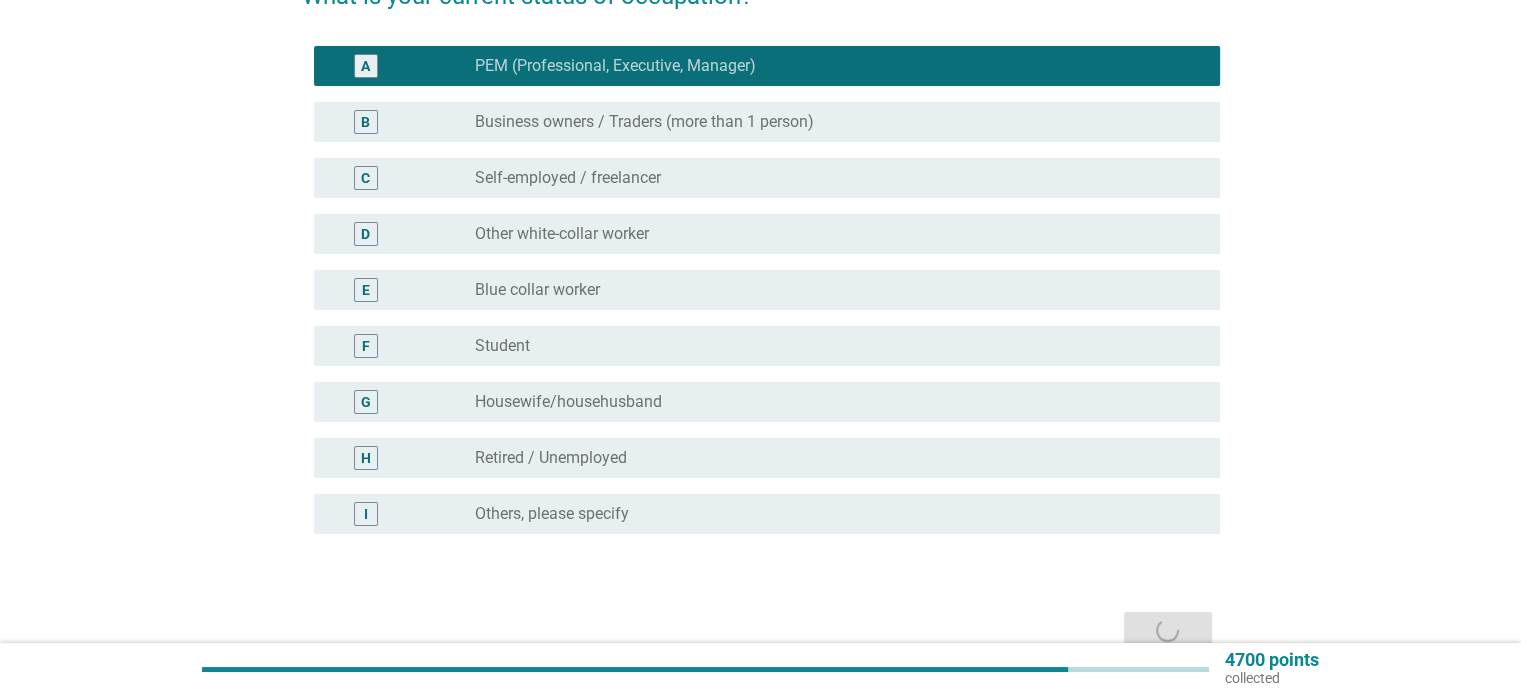 scroll, scrollTop: 0, scrollLeft: 0, axis: both 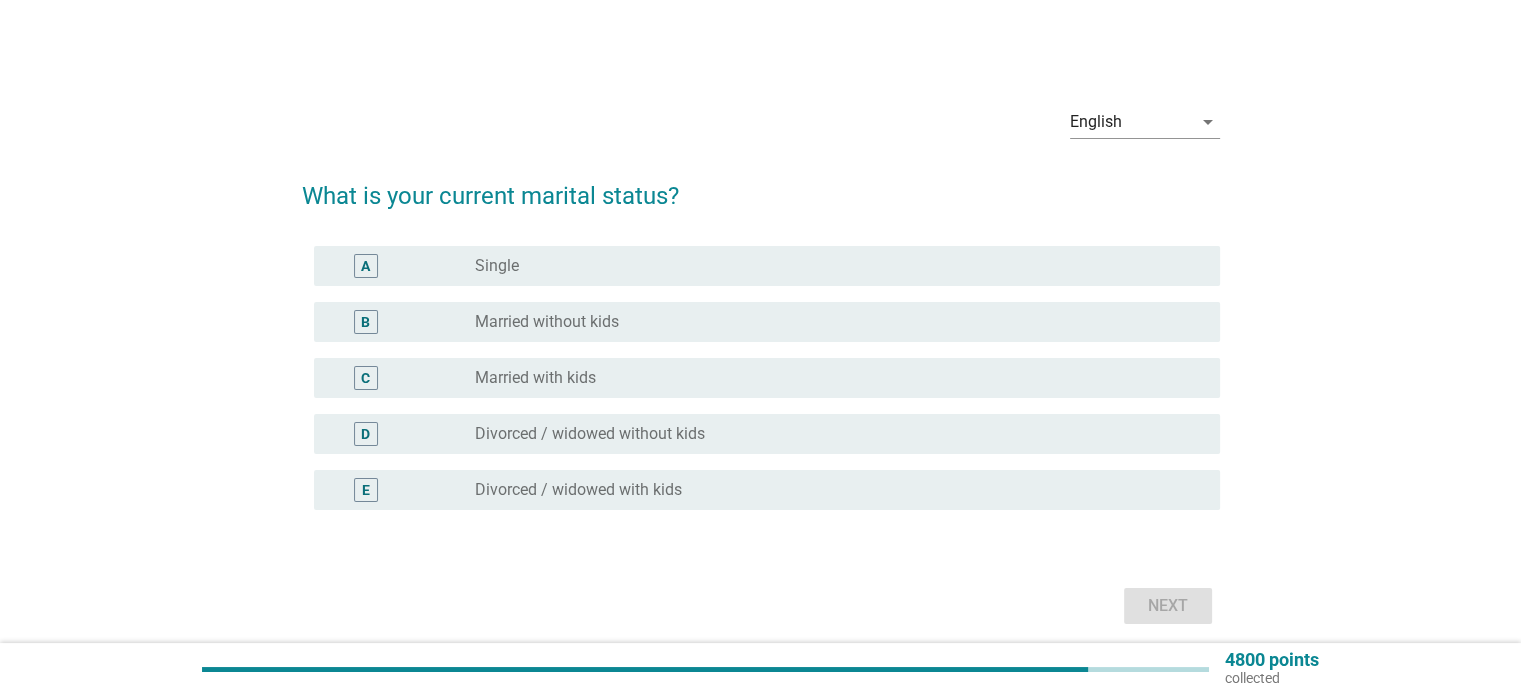 click on "A" at bounding box center (403, 266) 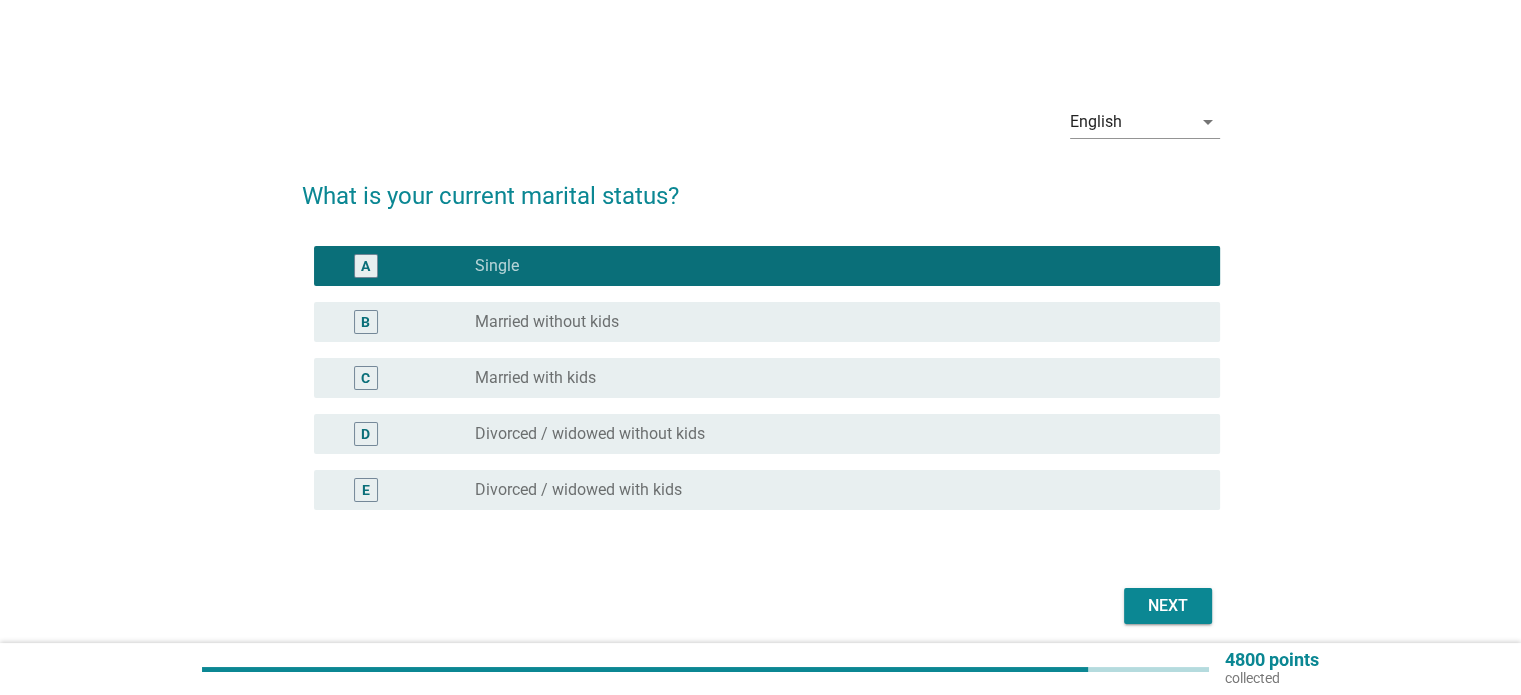 click on "Next" at bounding box center [1168, 606] 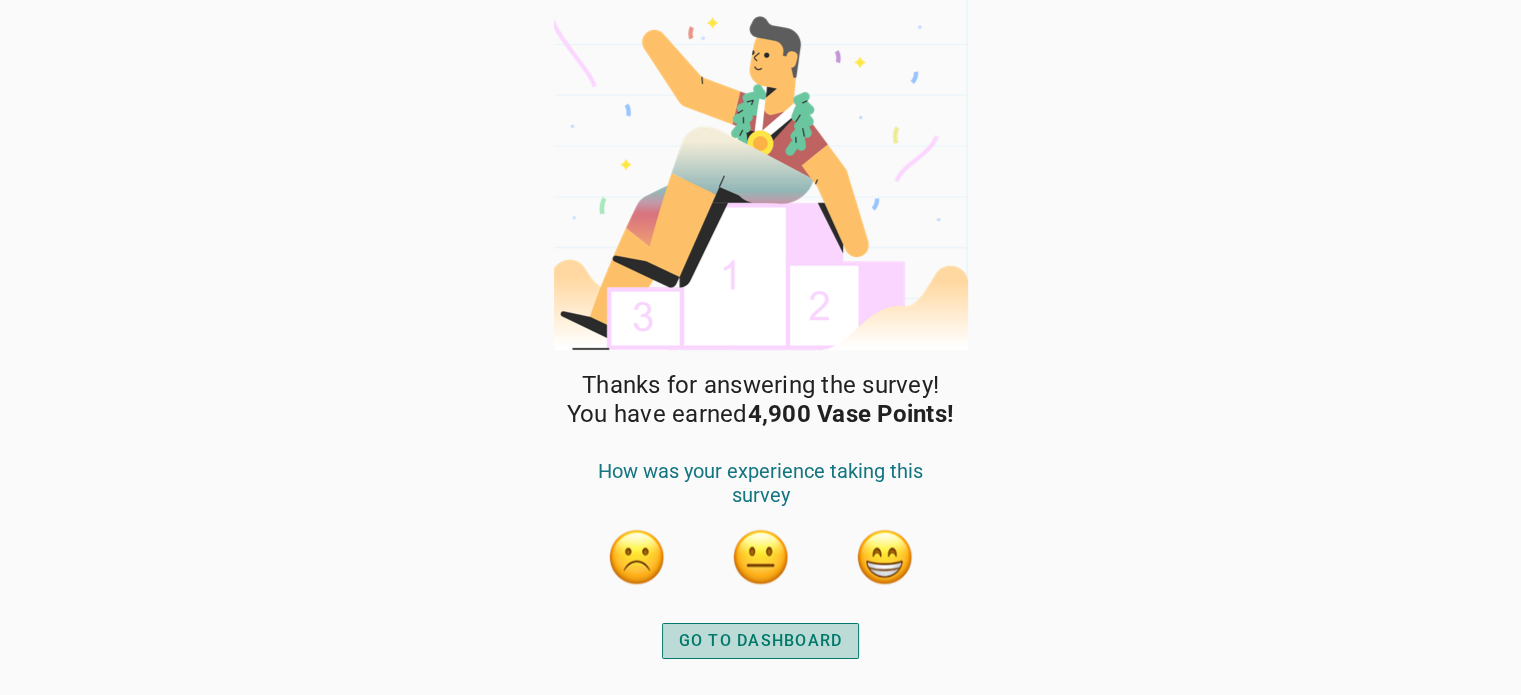 click on "GO TO DASHBOARD" at bounding box center (761, 641) 